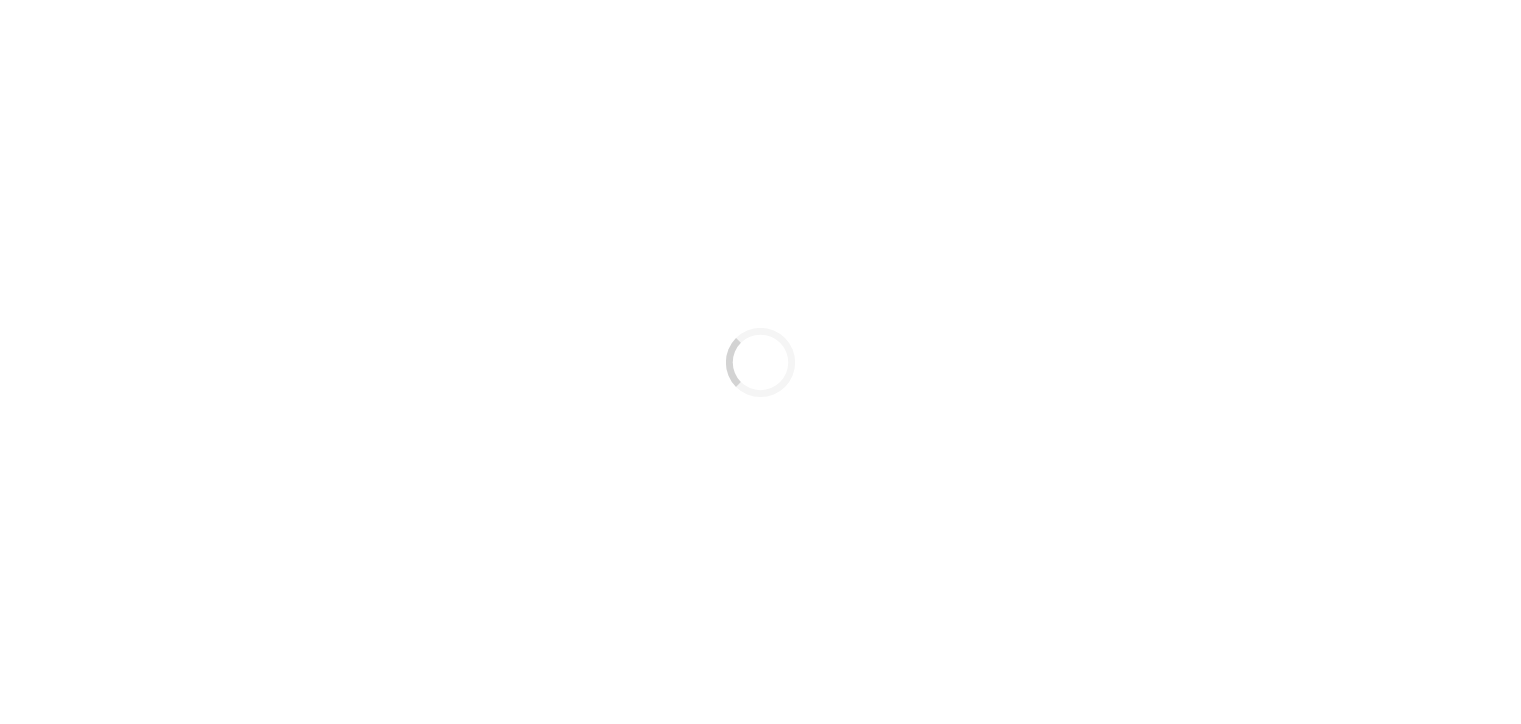 scroll, scrollTop: 0, scrollLeft: 0, axis: both 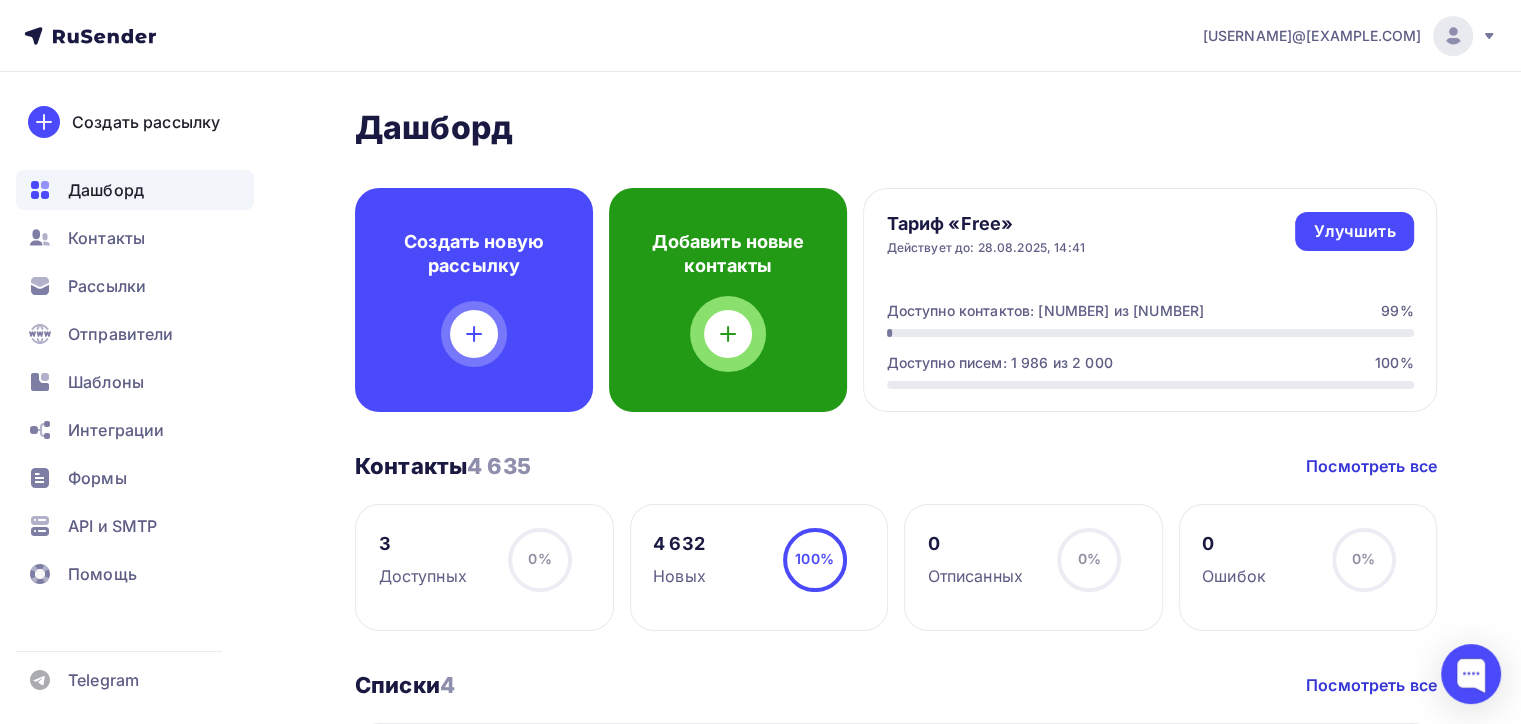 click at bounding box center (728, 334) 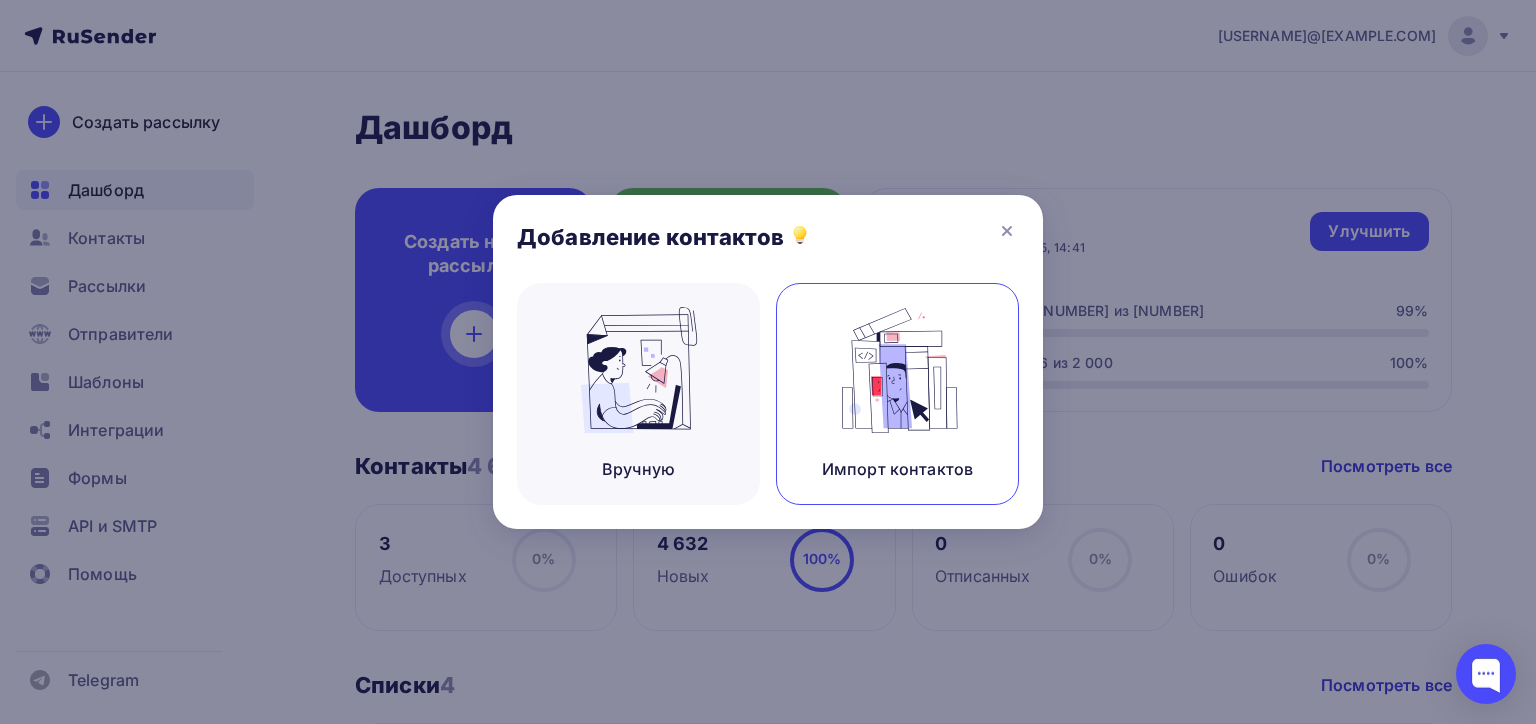 click at bounding box center (898, 370) 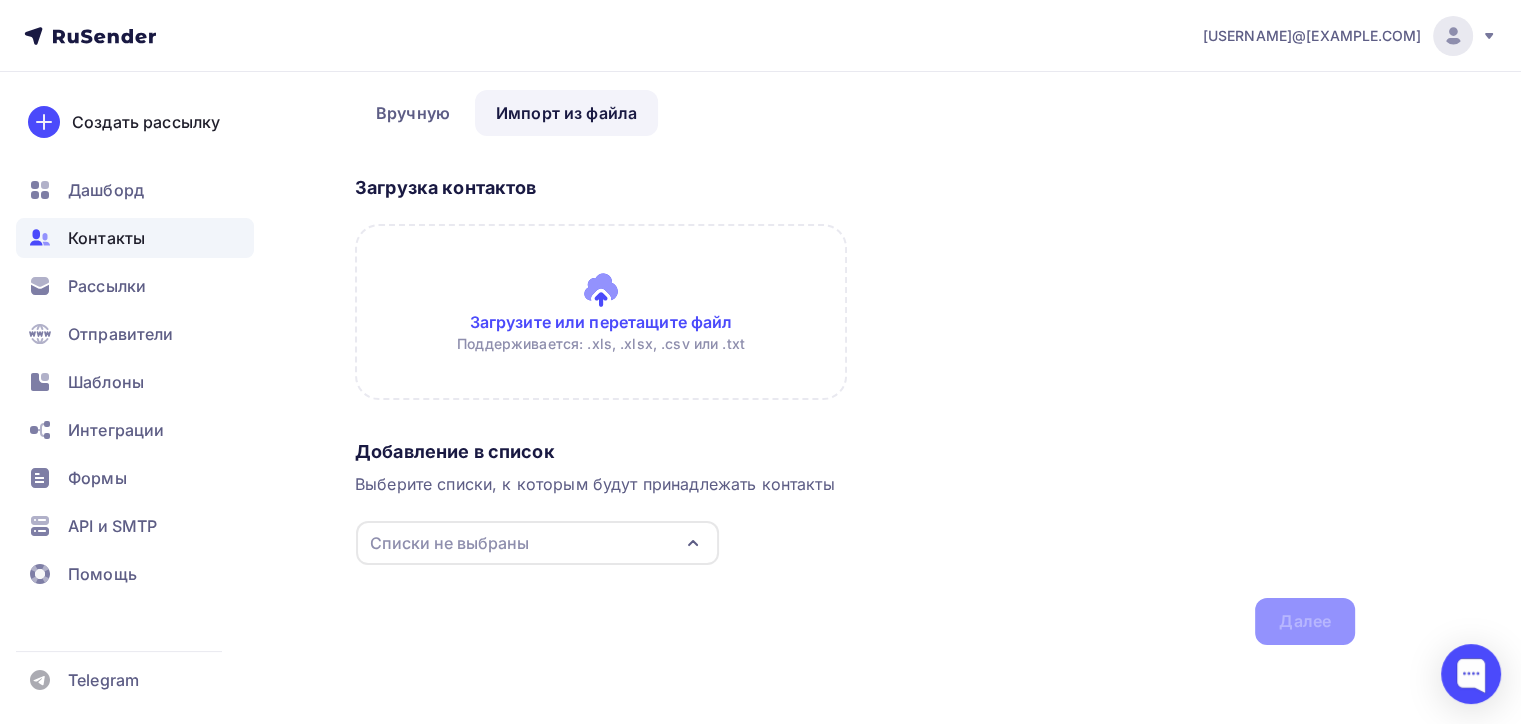 click on "Списки не выбраны" at bounding box center [537, 543] 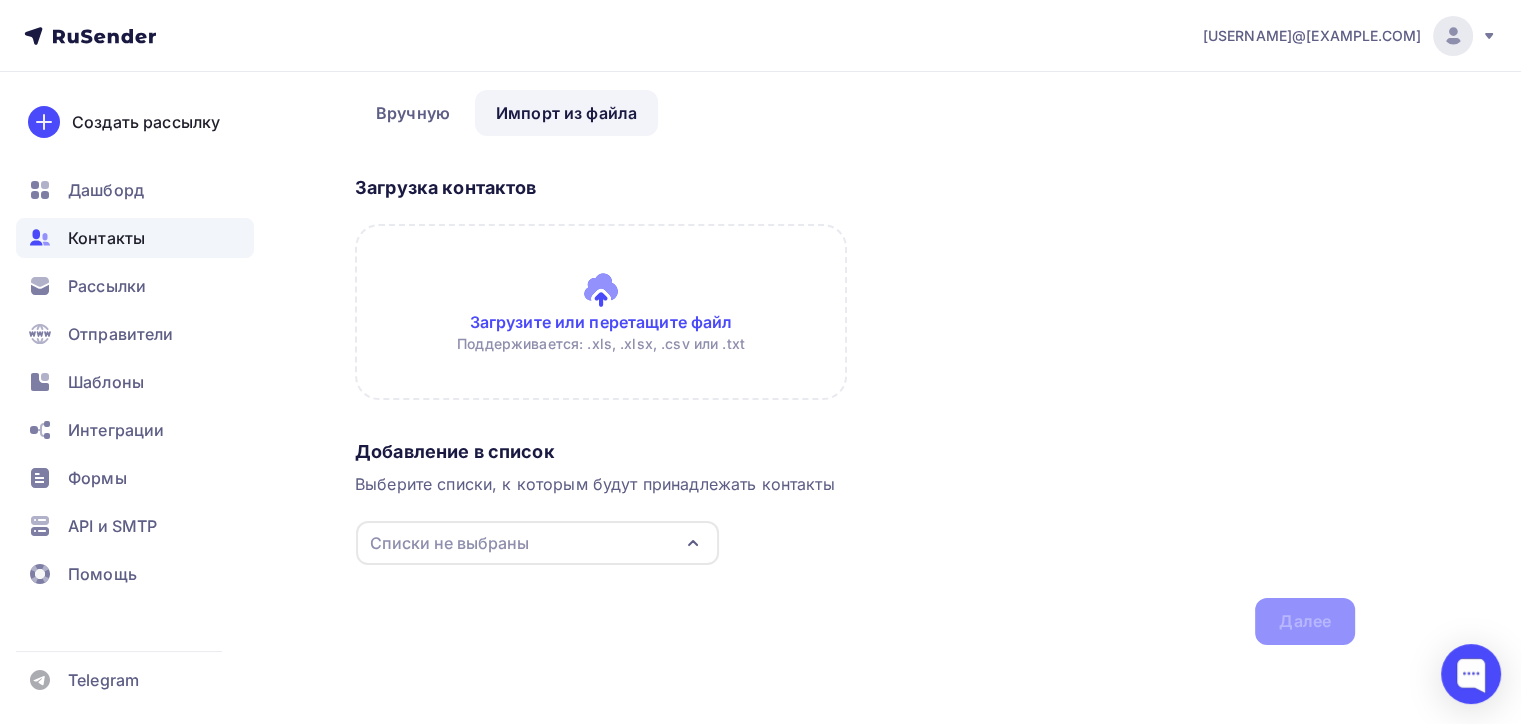 scroll, scrollTop: 208, scrollLeft: 0, axis: vertical 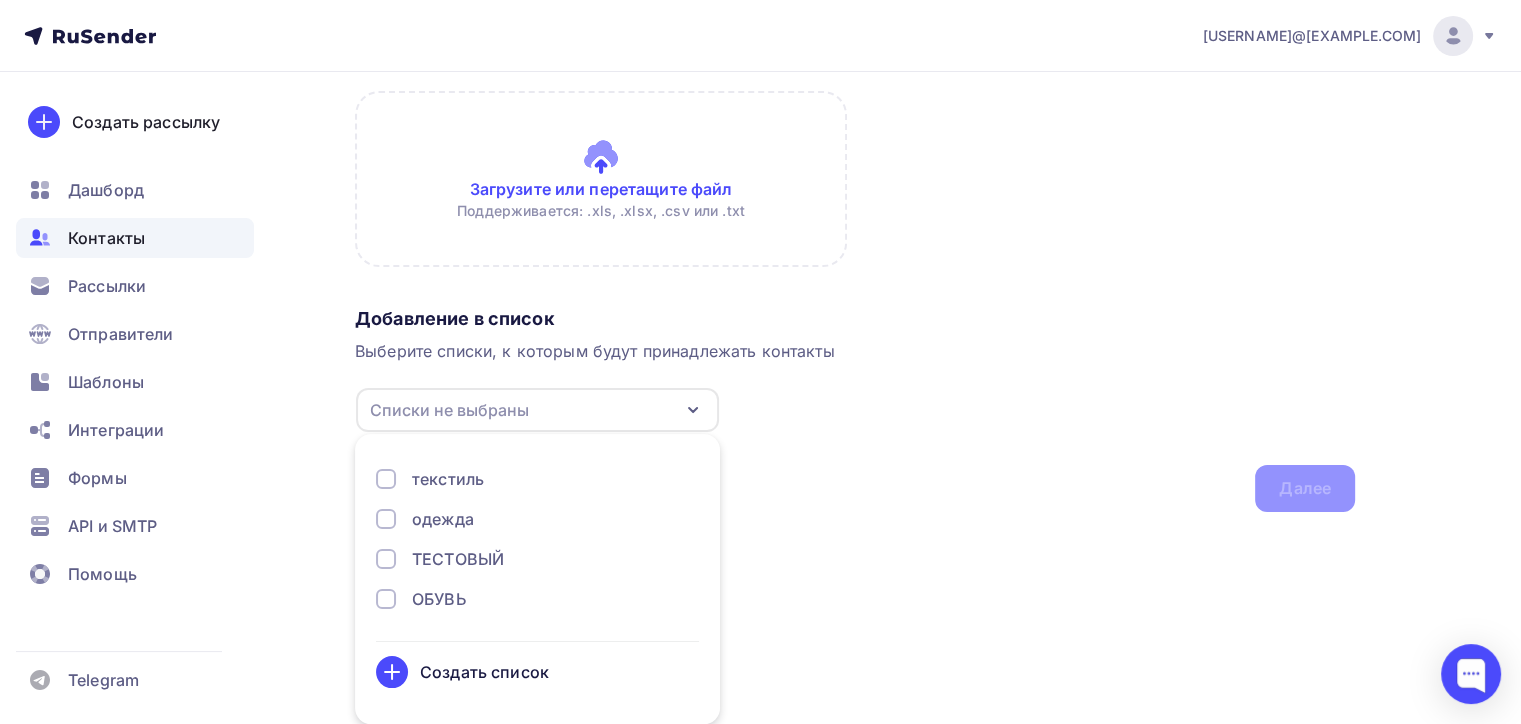 click at bounding box center [386, 519] 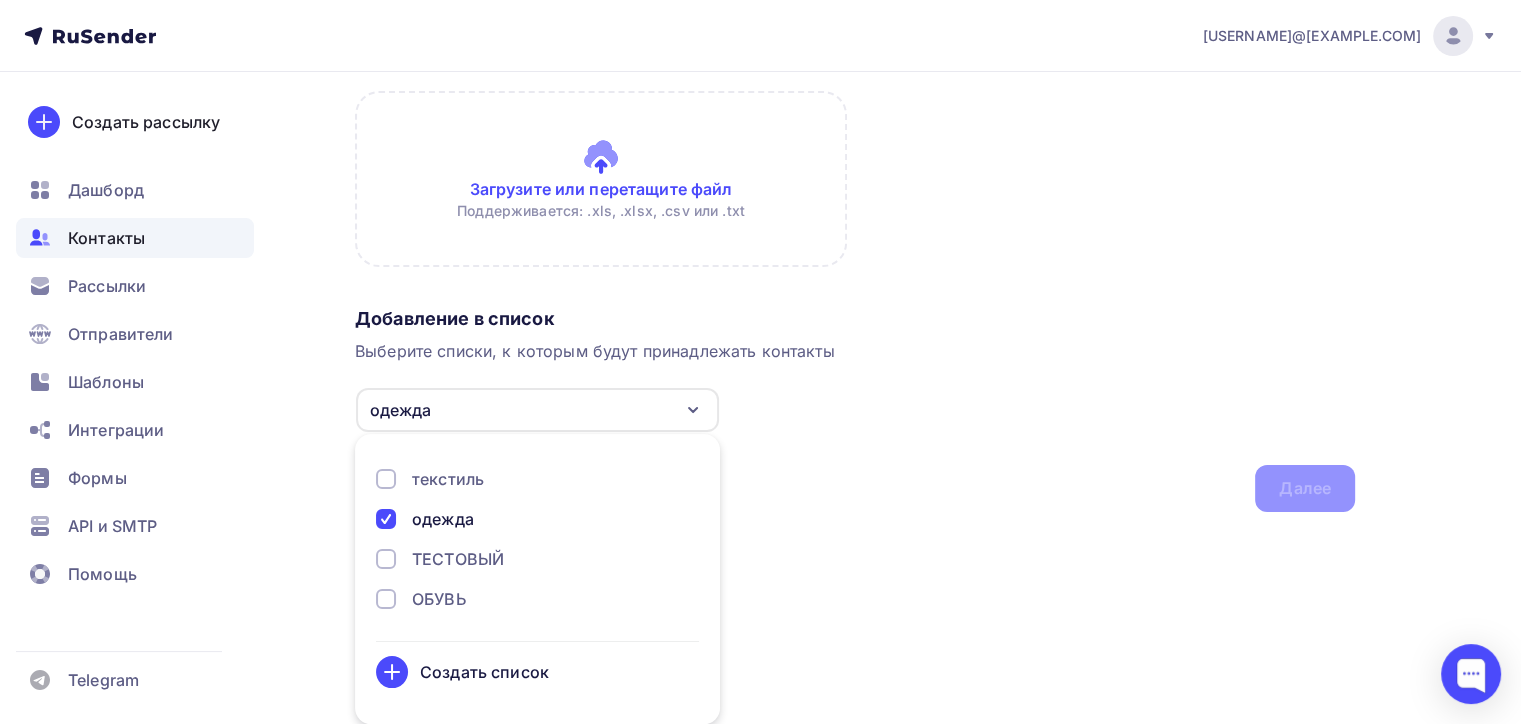 click on "Добавление в список
Выберите списки, к которым будут принадлежать контакты
одежда
текстиль
одежда
ТЕСТОВЫЙ
ОБУВЬ
Создать список
Для добавления контактов необходимо  создать список     Далее" at bounding box center [855, 405] 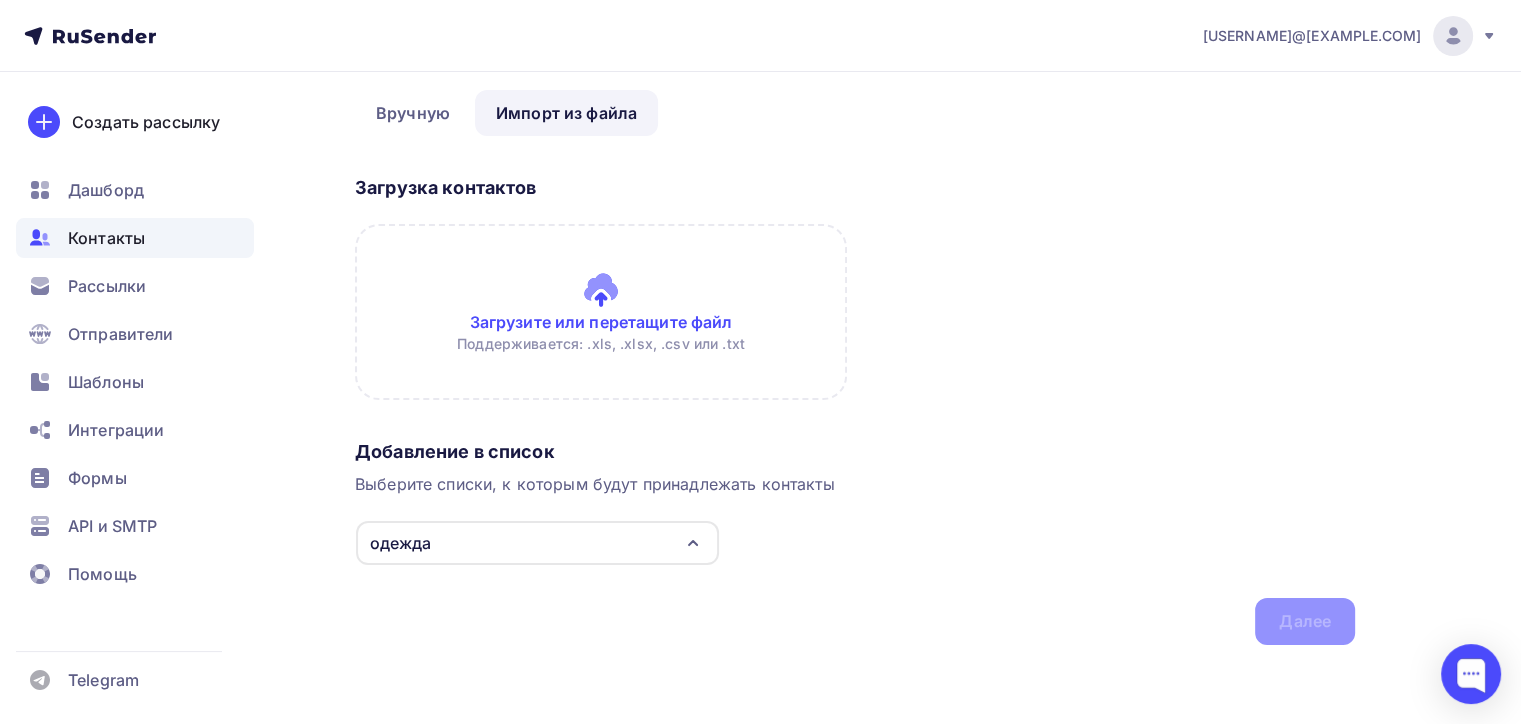 scroll, scrollTop: 0, scrollLeft: 0, axis: both 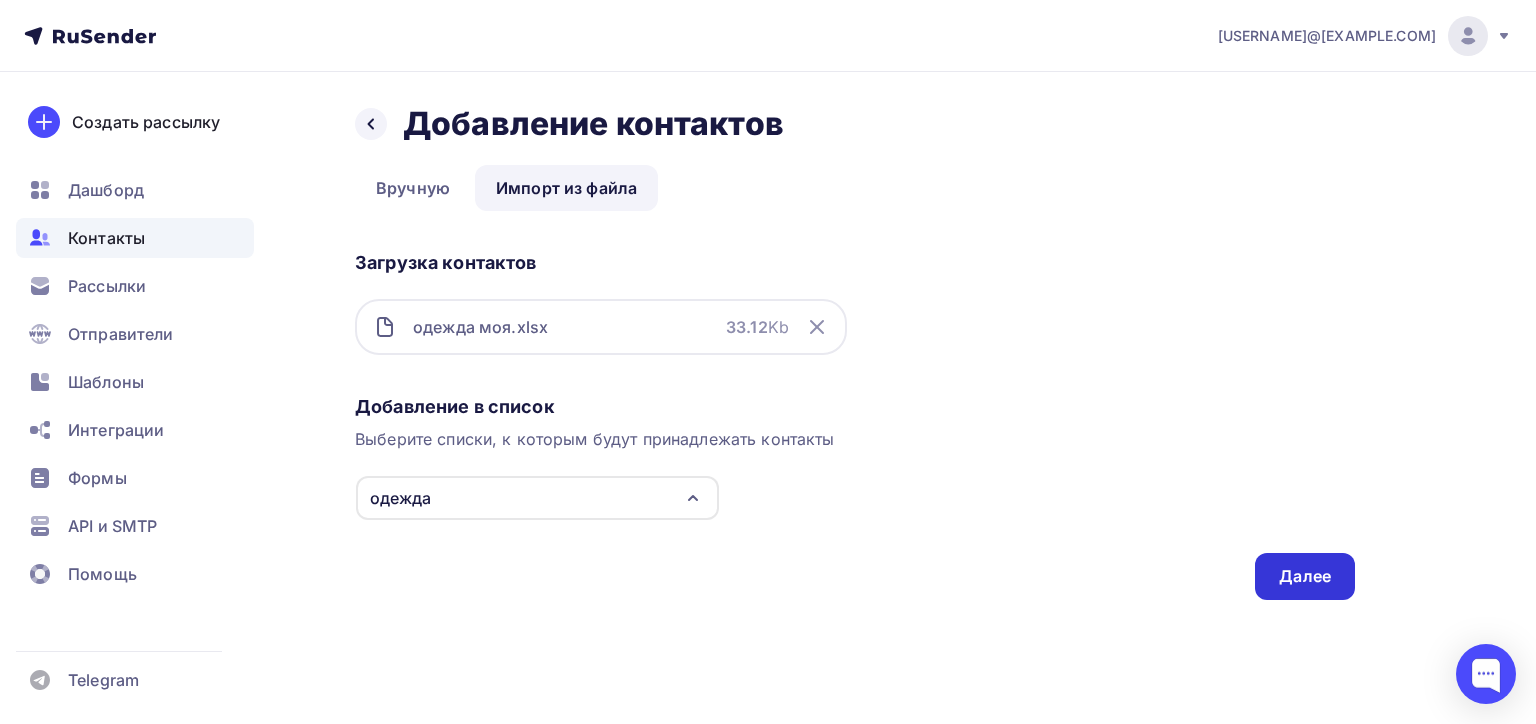 click on "Далее" at bounding box center [1305, 576] 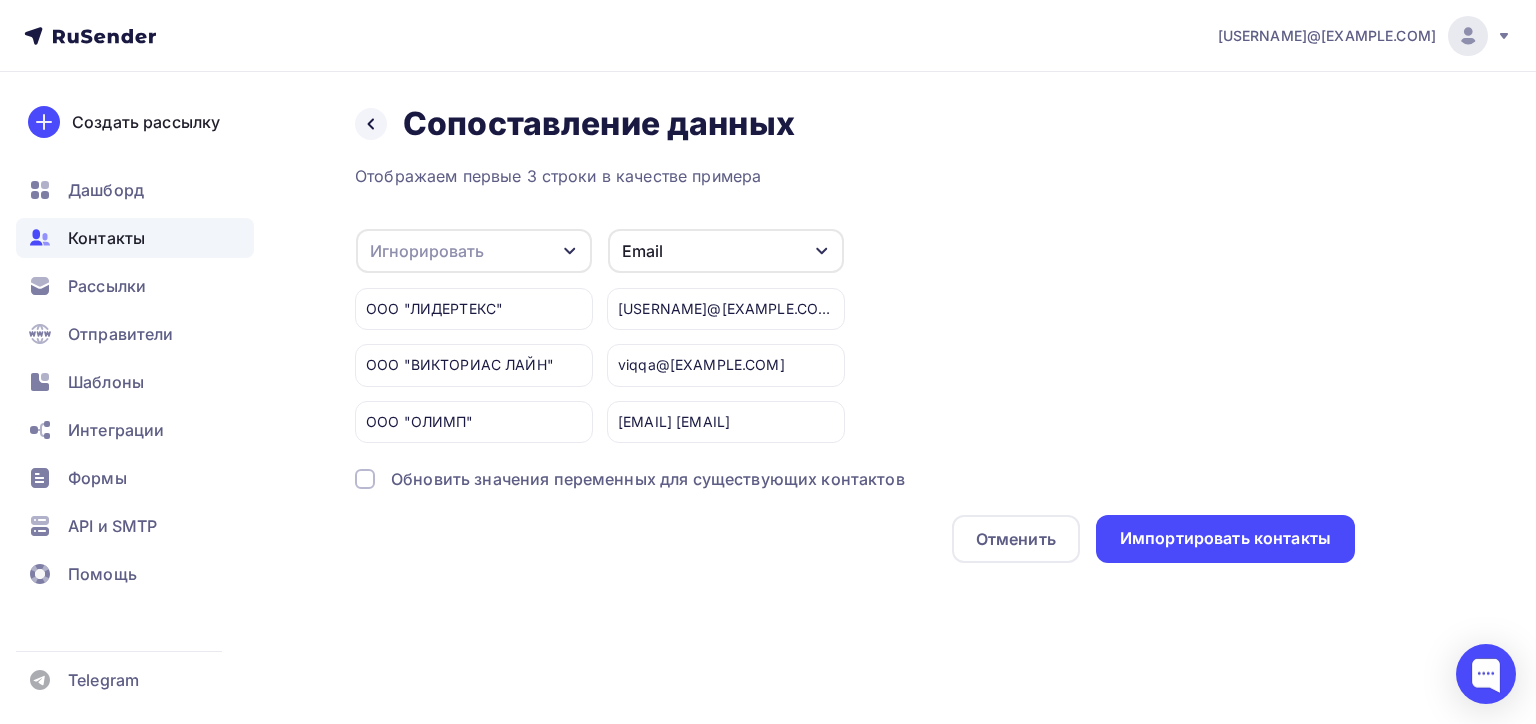 click on "Игнорировать" at bounding box center [474, 251] 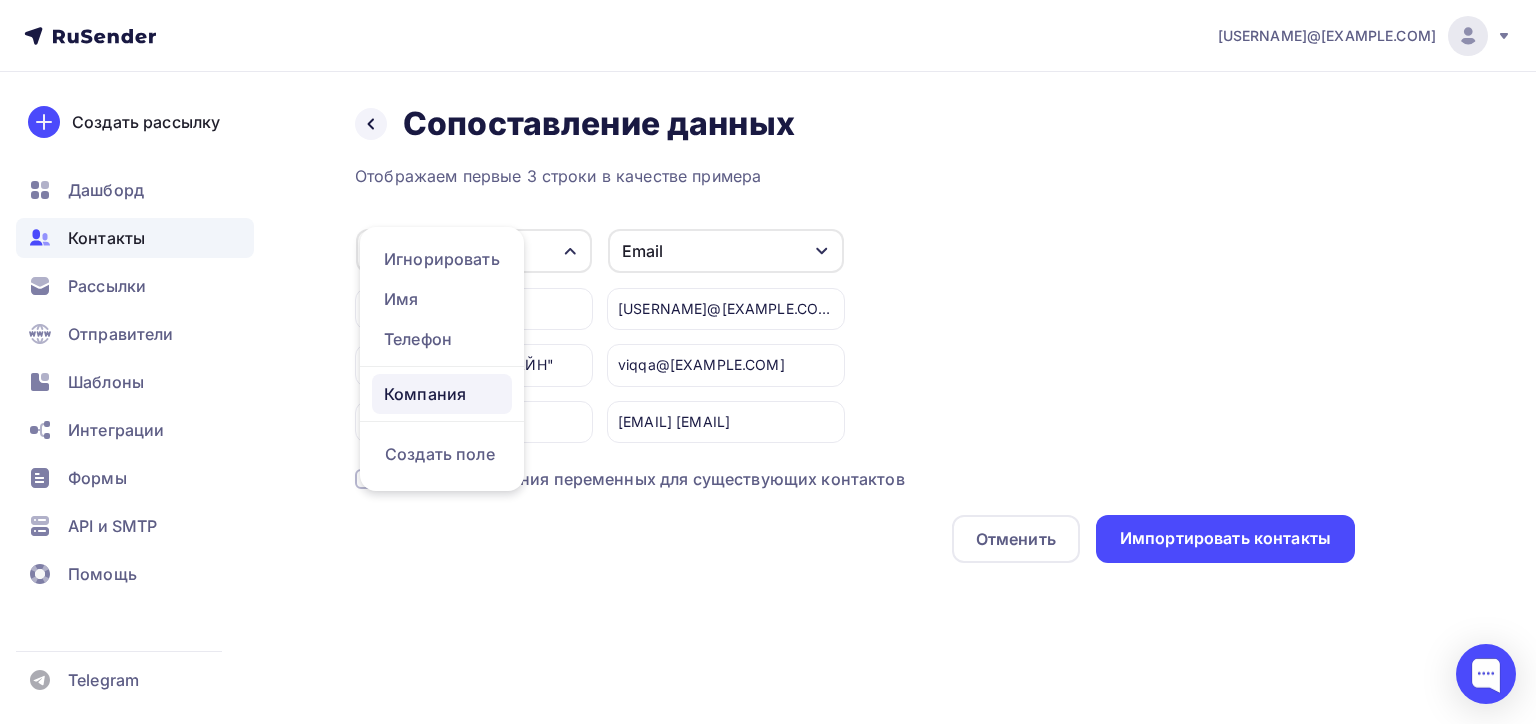 click on "Компания" at bounding box center (442, 394) 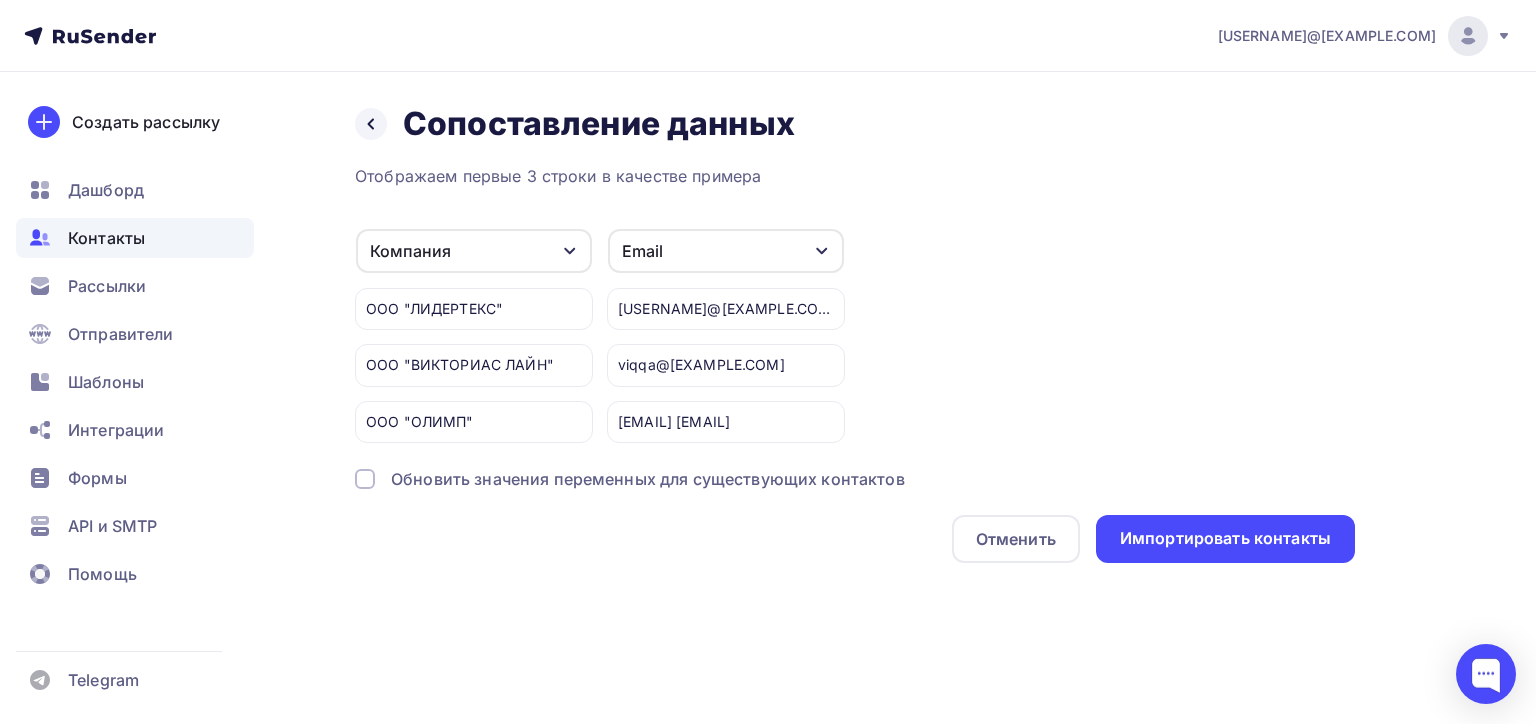 click on "Обновить значения переменных для существующих контактов" at bounding box center (648, 479) 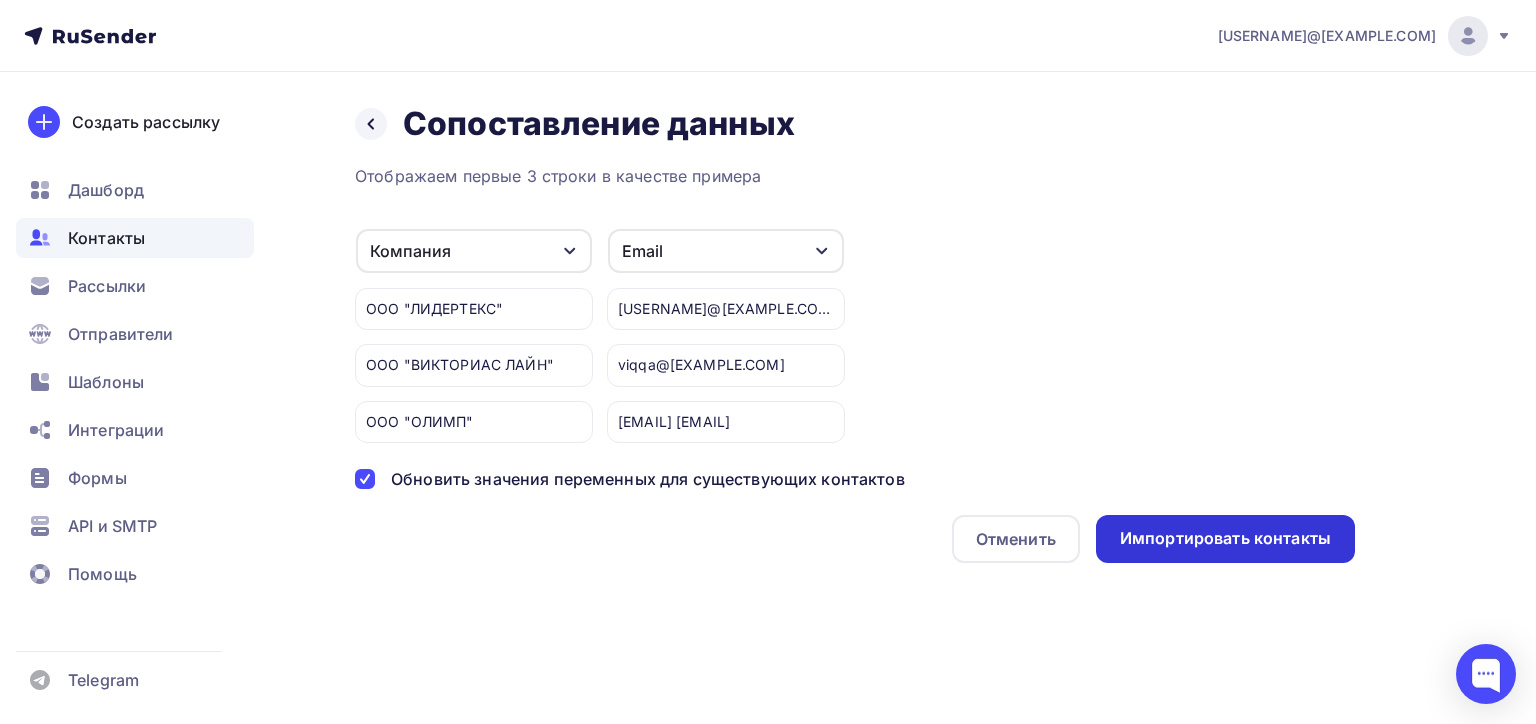 click on "Импортировать контакты" at bounding box center (1225, 538) 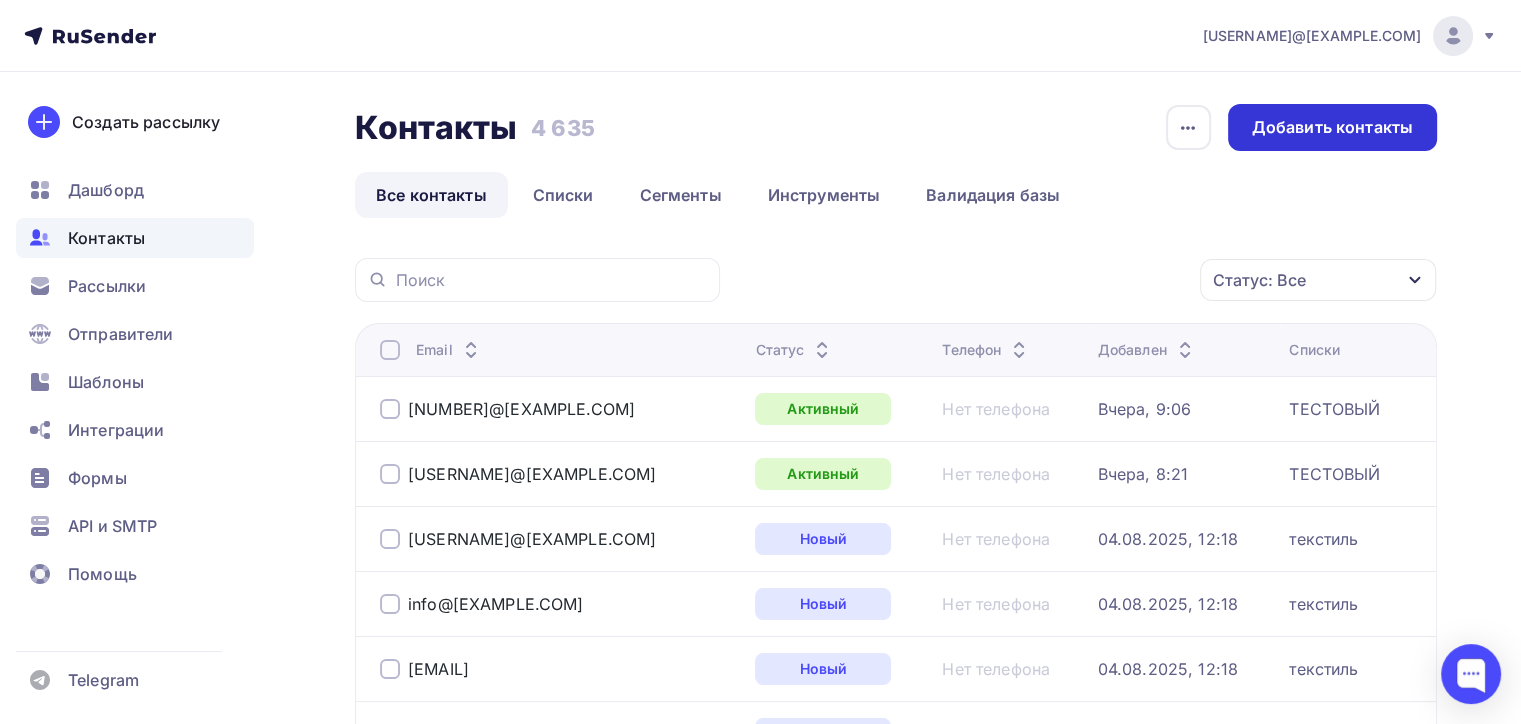 click on "Добавить контакты" at bounding box center [1332, 127] 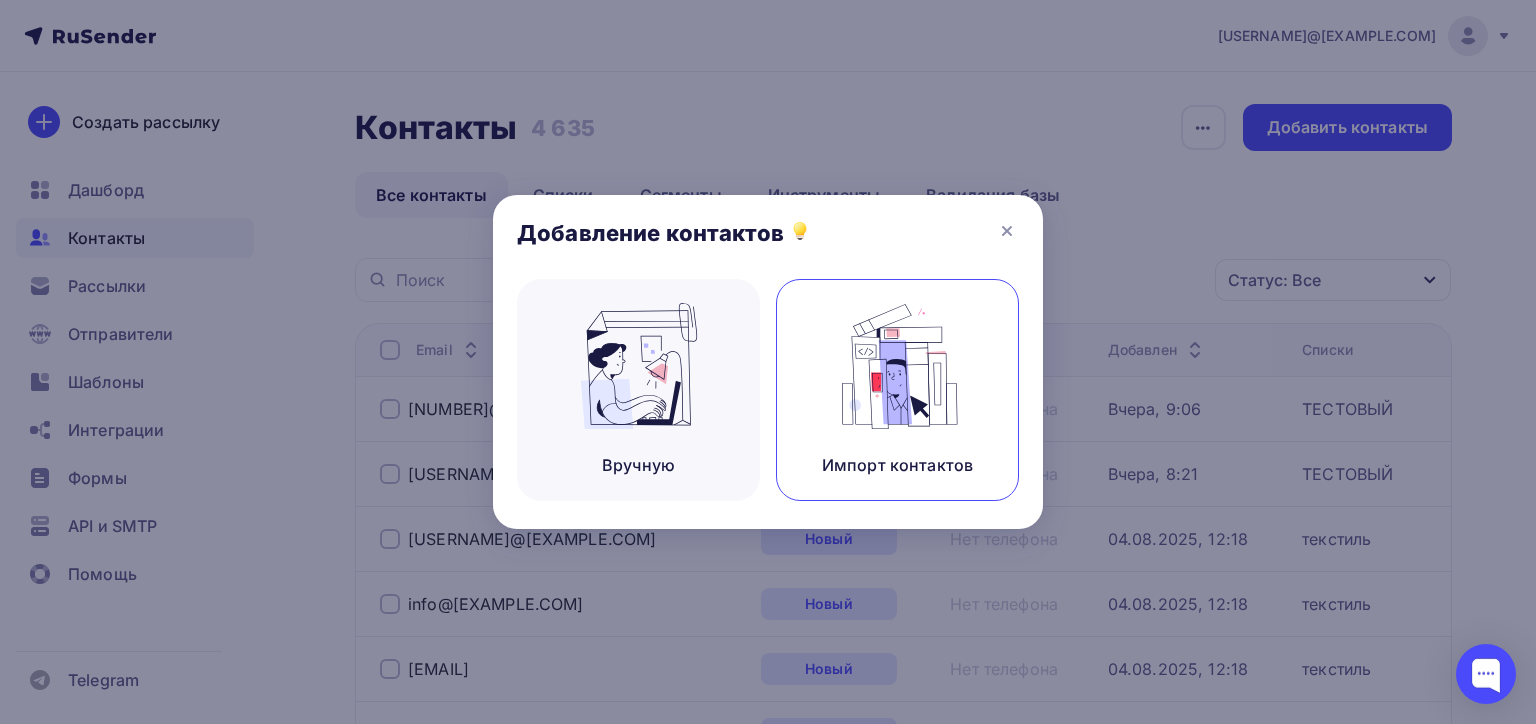 click at bounding box center (898, 366) 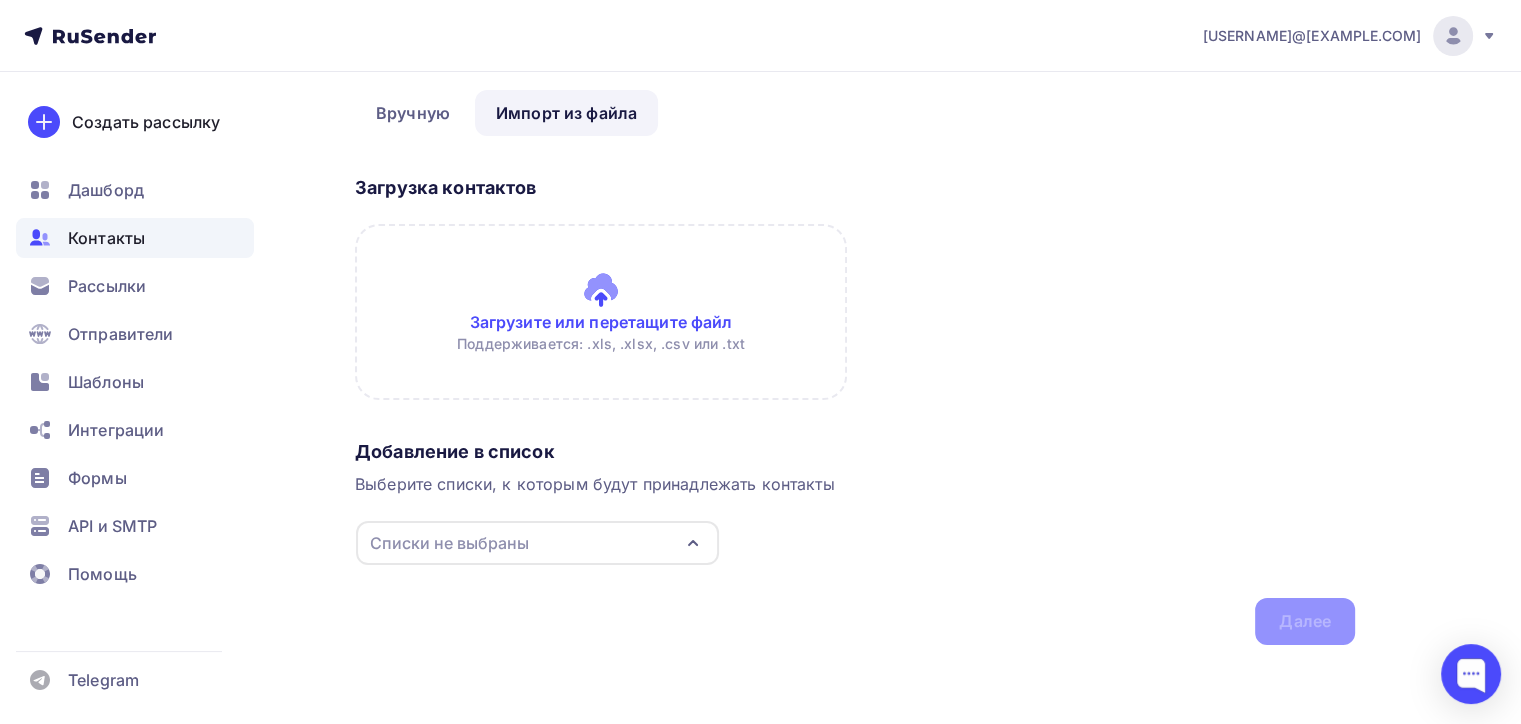 click on "Списки не выбраны" at bounding box center [537, 543] 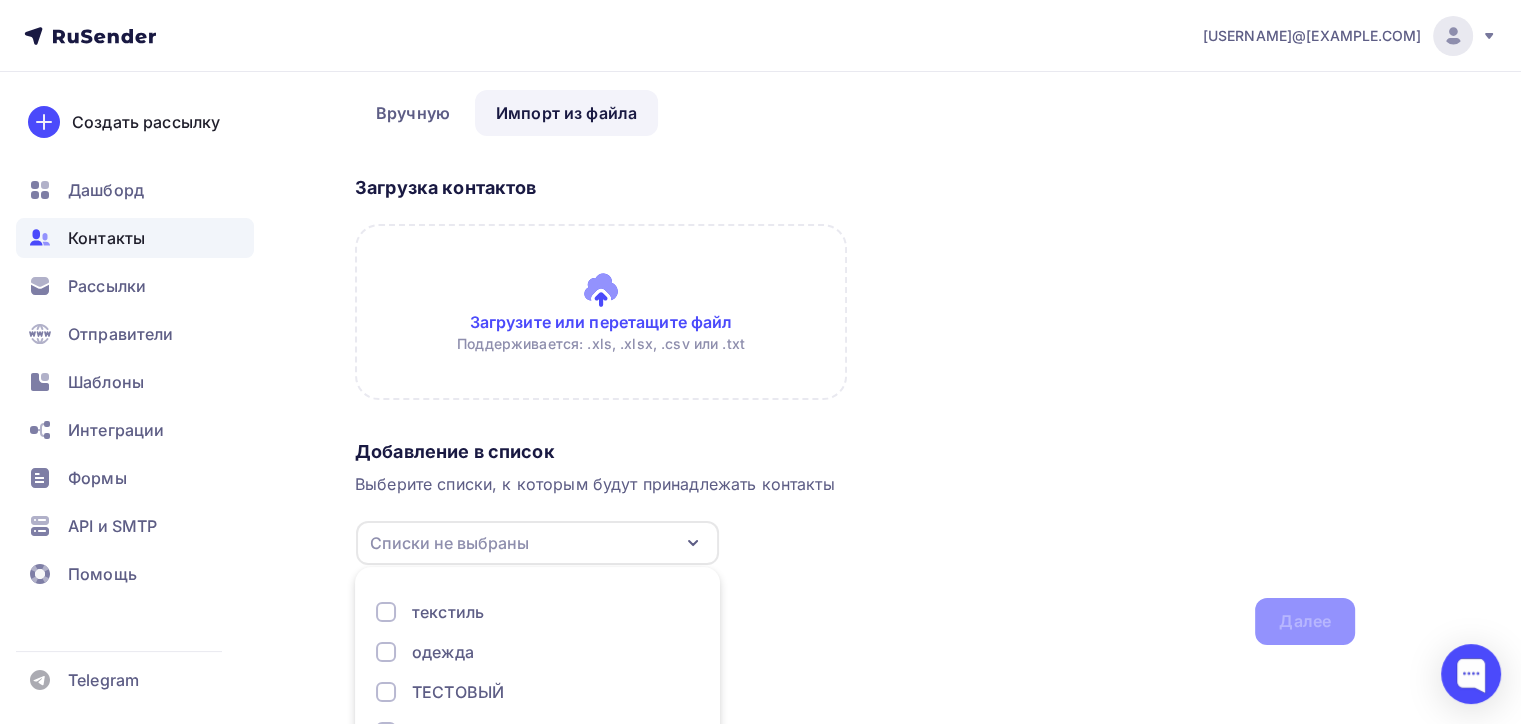 scroll, scrollTop: 208, scrollLeft: 0, axis: vertical 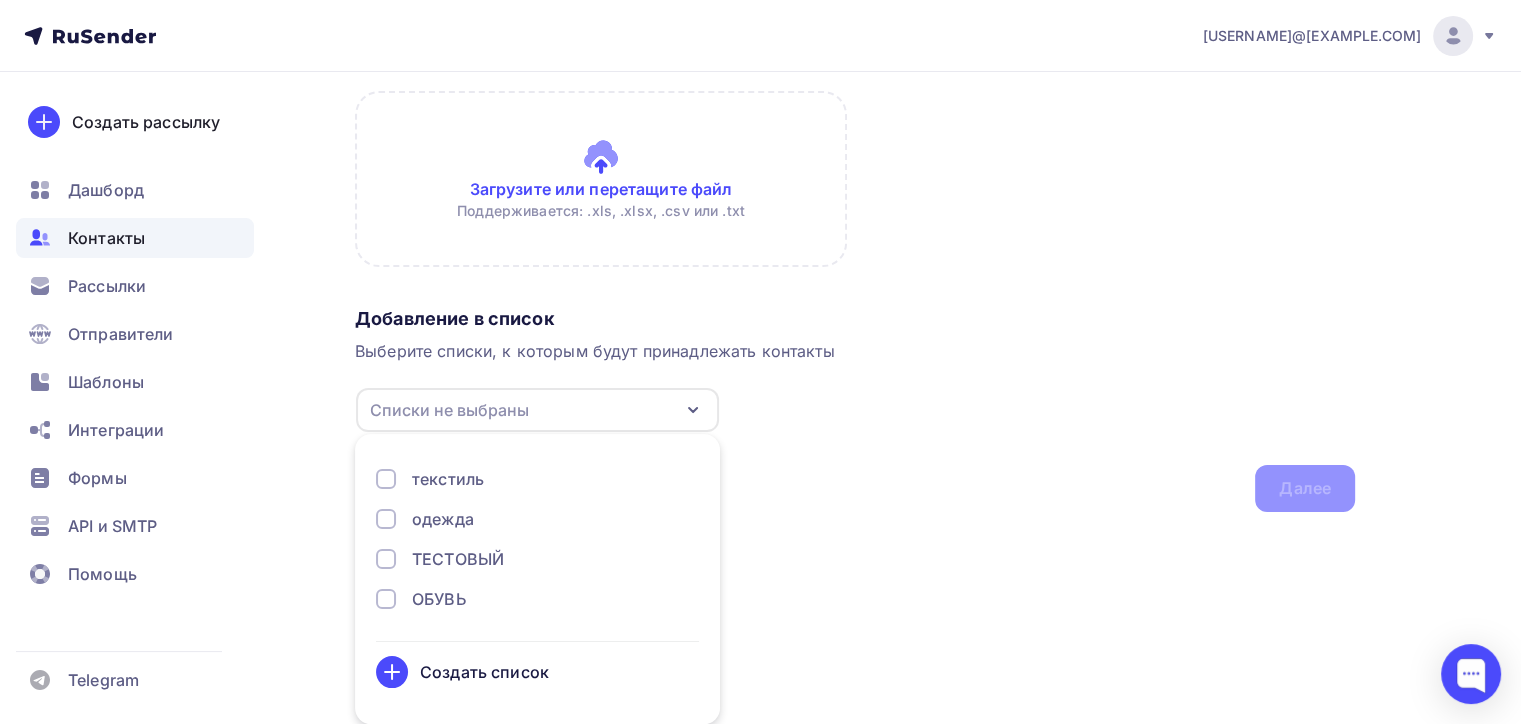click on "текстиль" at bounding box center (448, 479) 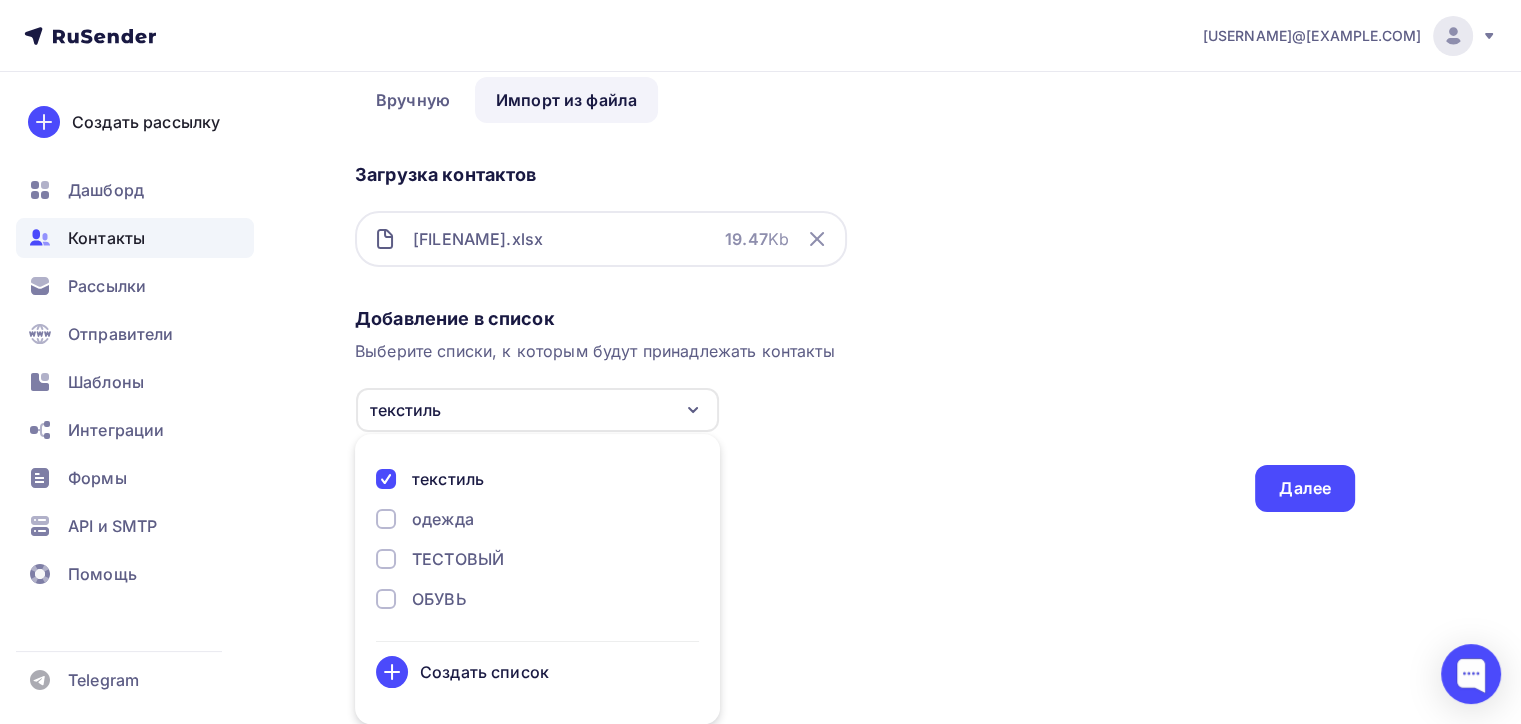 scroll, scrollTop: 88, scrollLeft: 0, axis: vertical 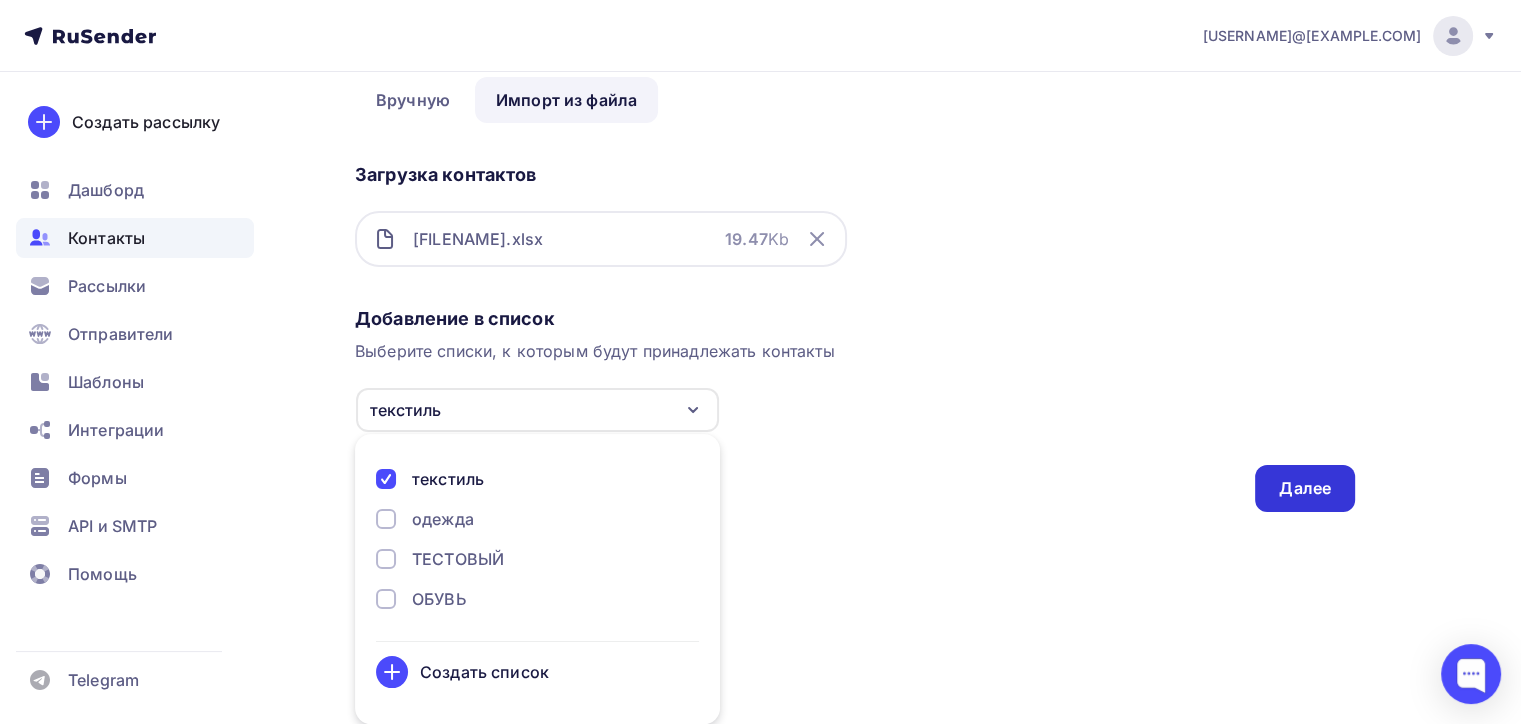 click on "Далее" at bounding box center [1305, 488] 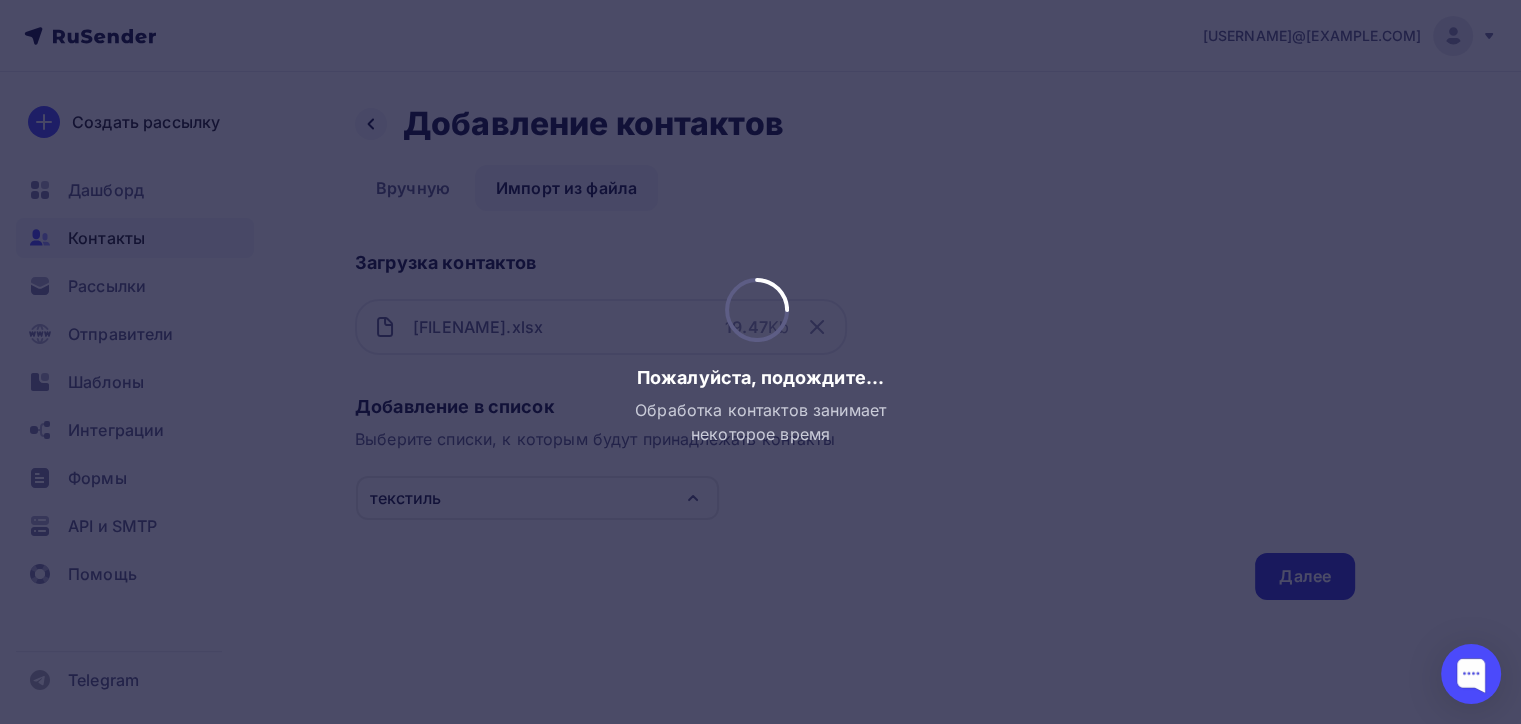 scroll, scrollTop: 0, scrollLeft: 0, axis: both 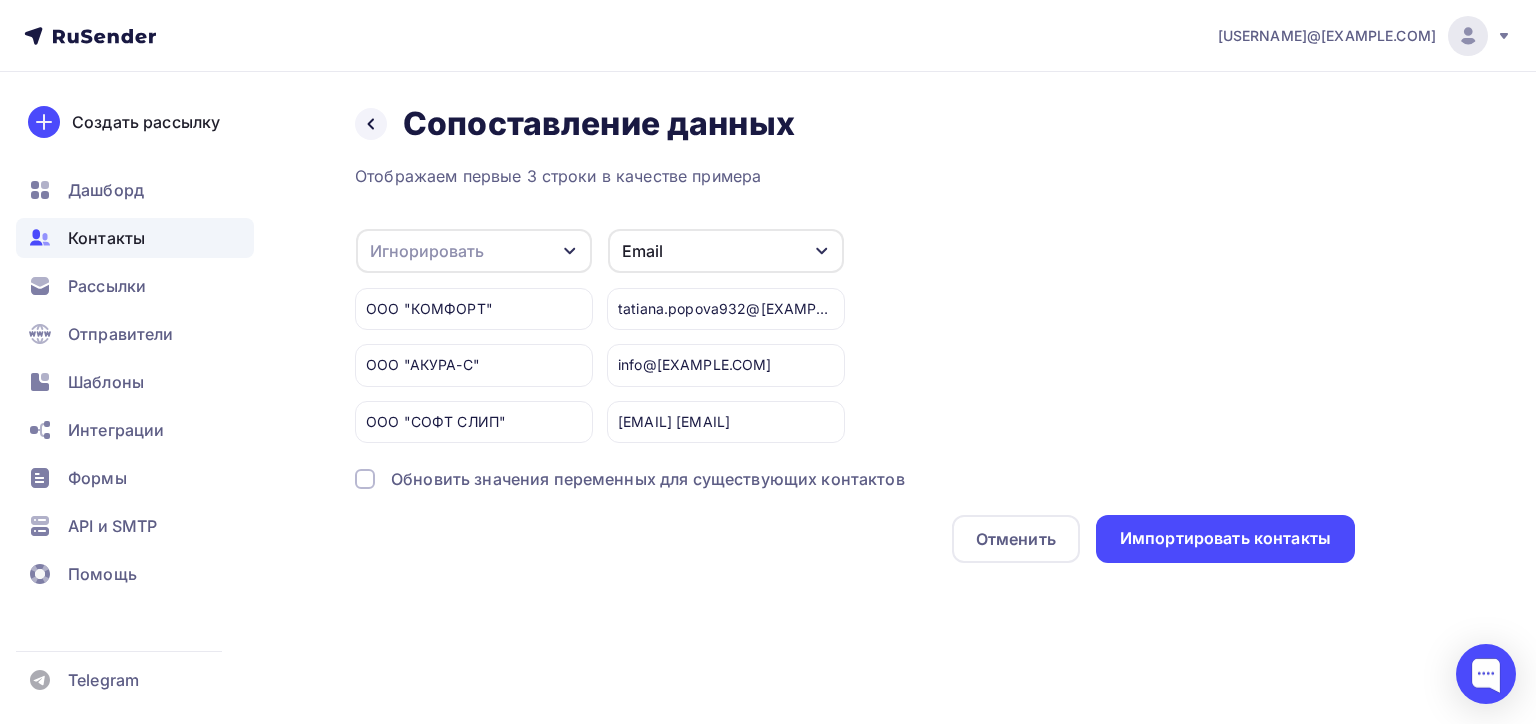 click on "Игнорировать" at bounding box center [427, 251] 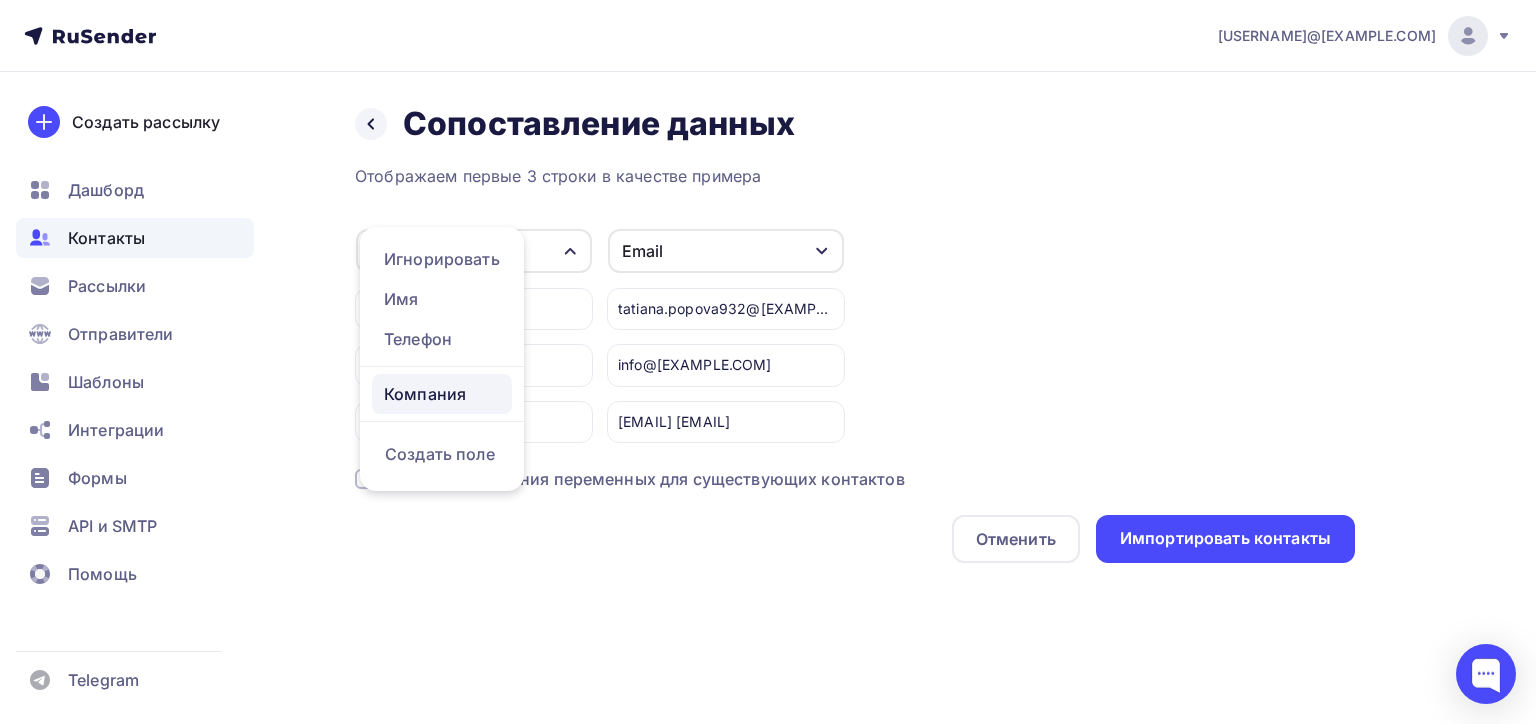click on "Компания" at bounding box center [442, 394] 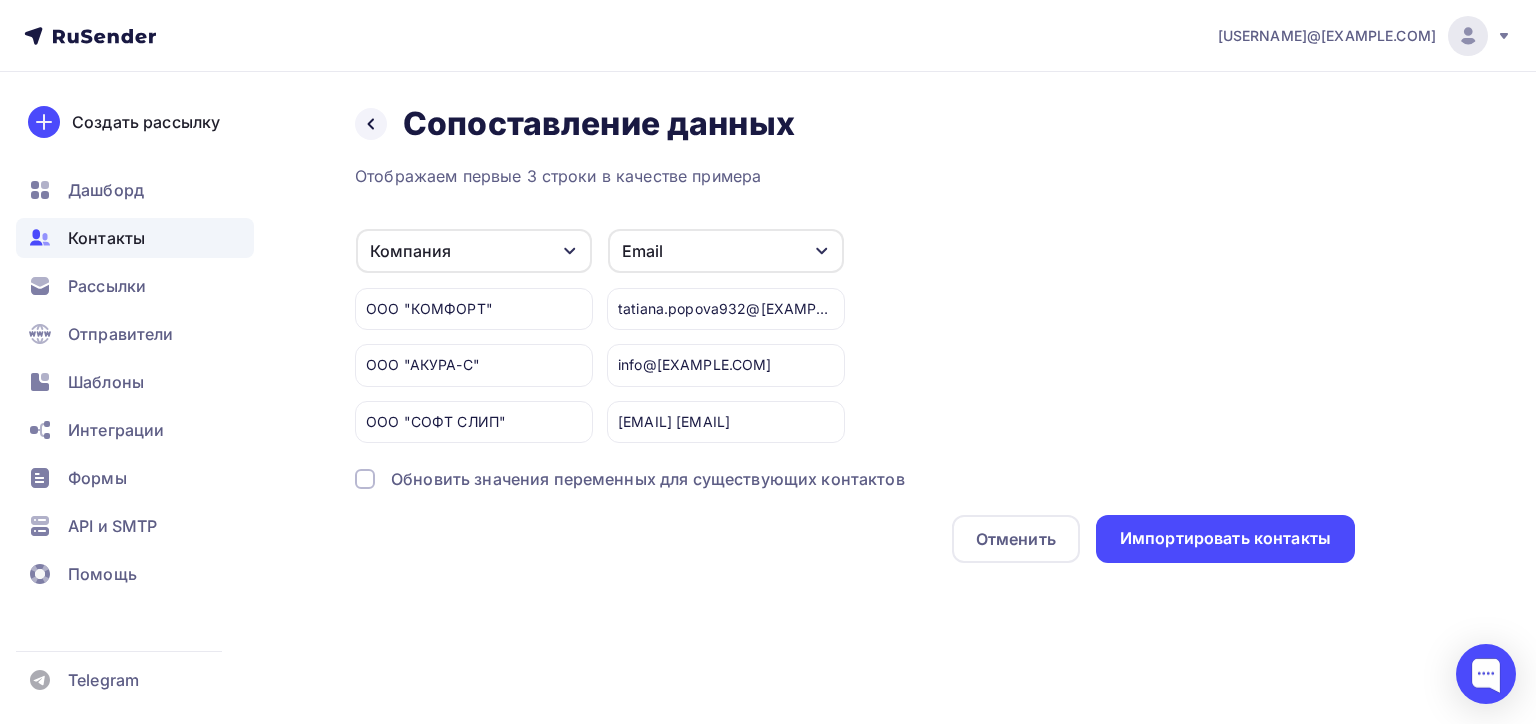 click on "Обновить значения переменных для существующих контактов" at bounding box center [648, 479] 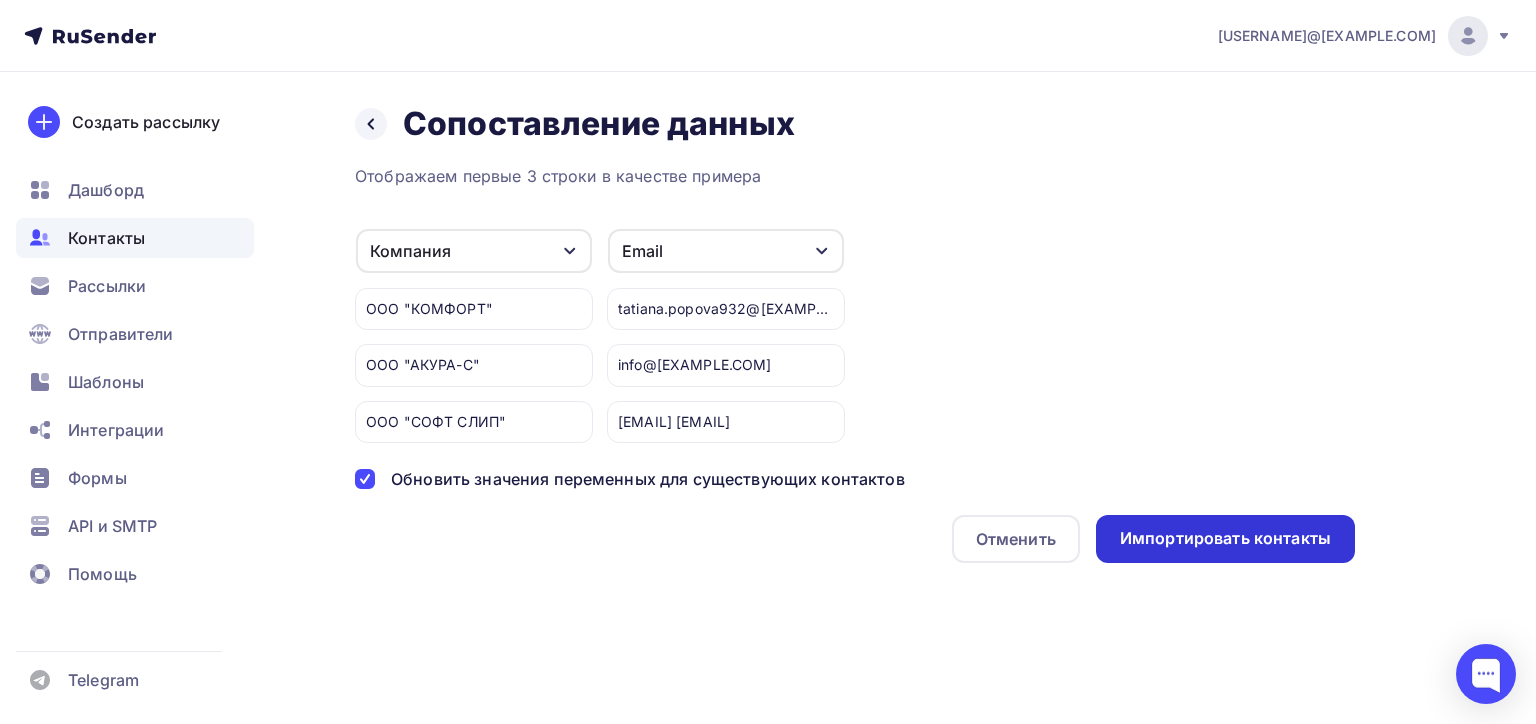 click on "Импортировать контакты" at bounding box center [1225, 538] 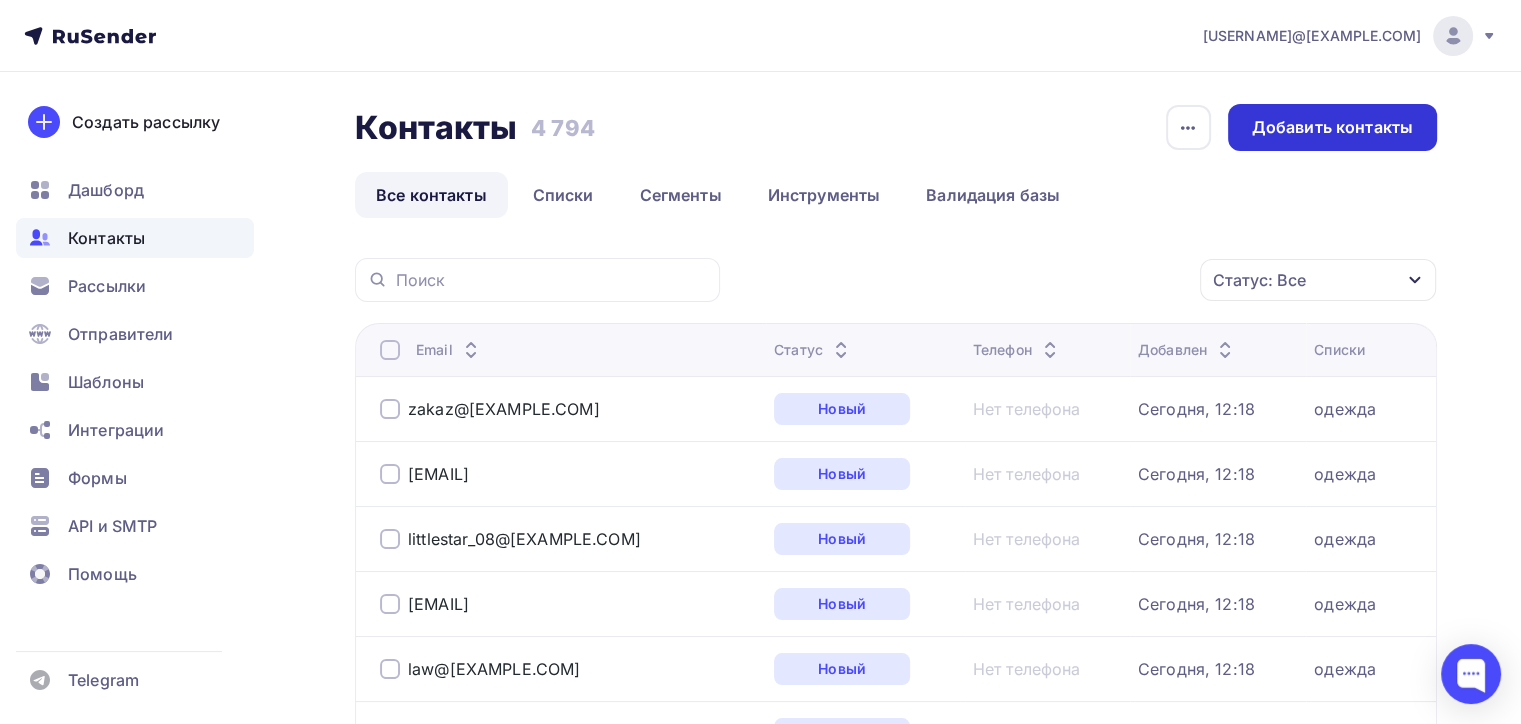 click on "Добавить контакты" at bounding box center [1332, 127] 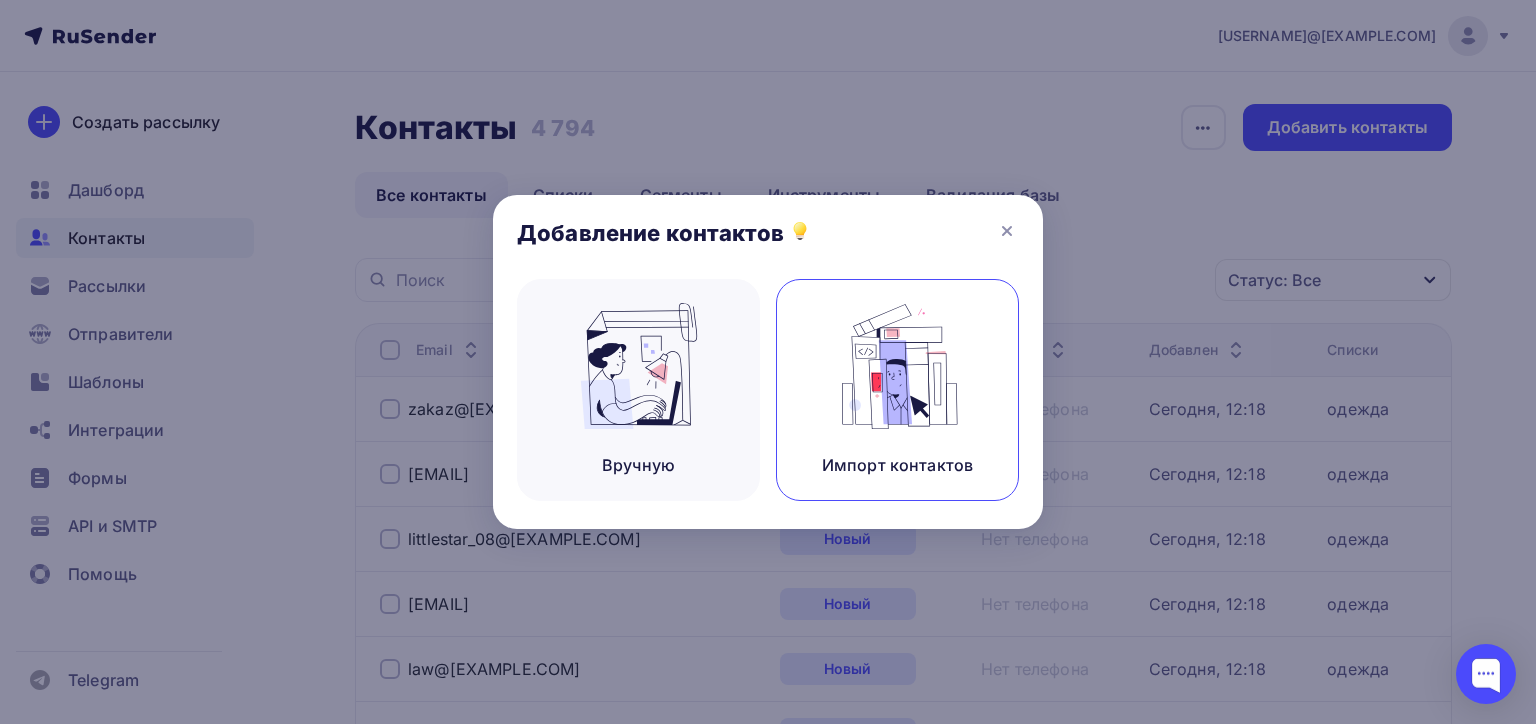click at bounding box center [898, 366] 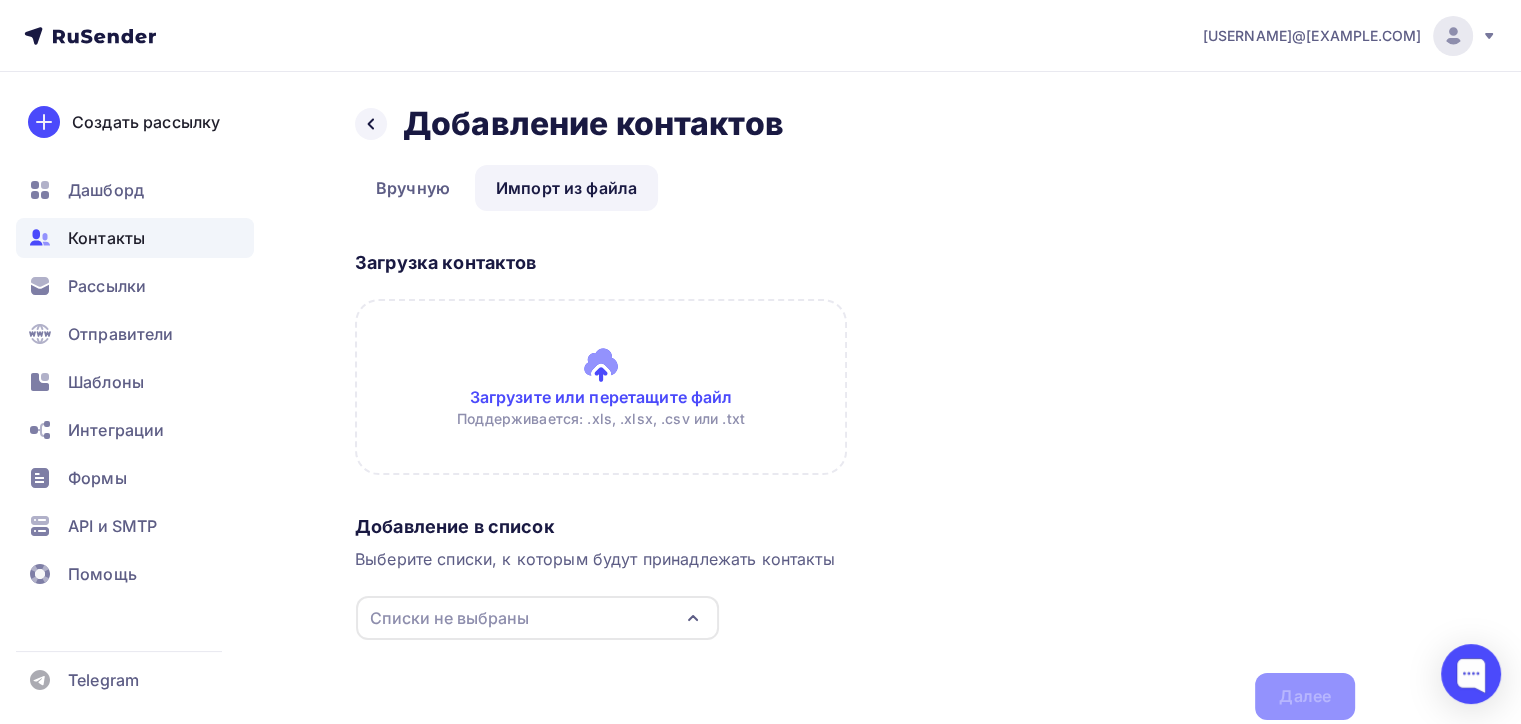 scroll, scrollTop: 75, scrollLeft: 0, axis: vertical 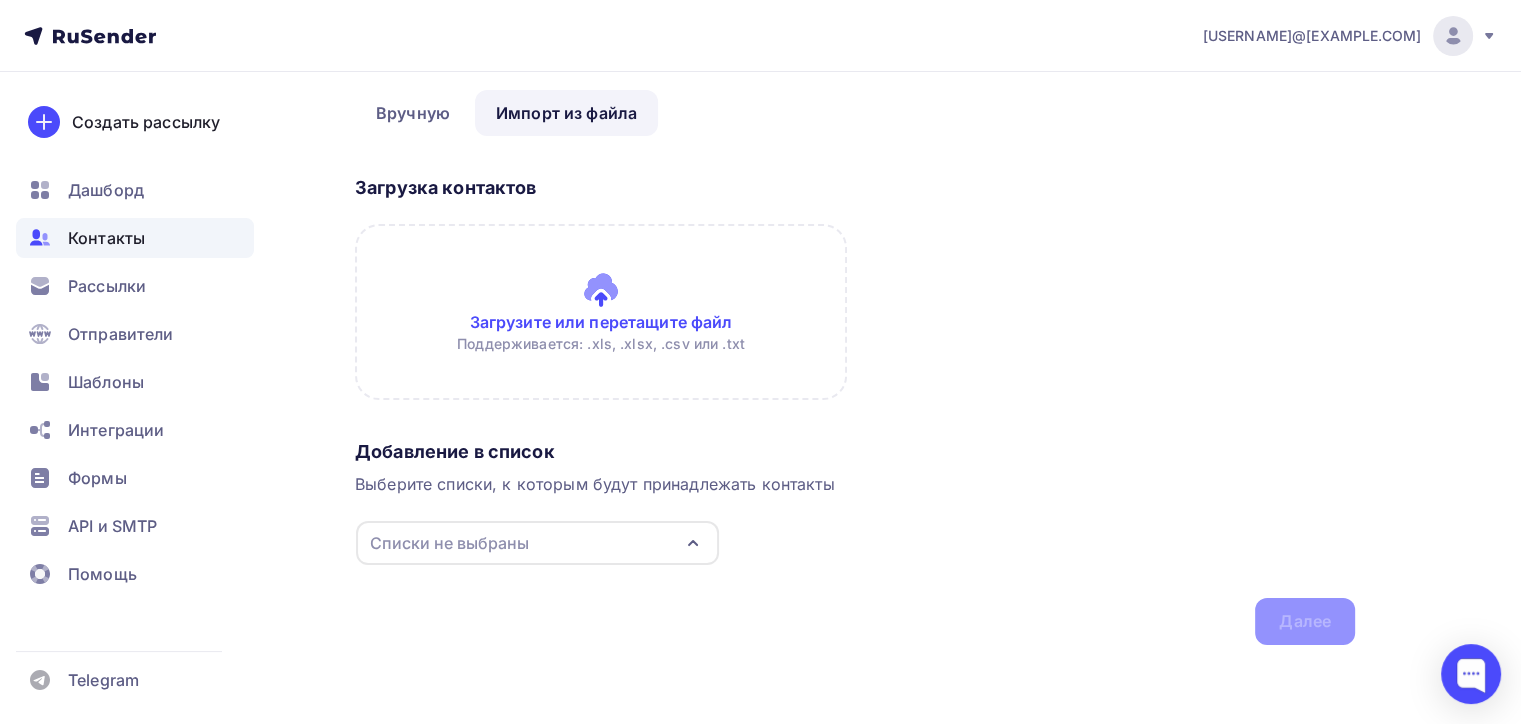 click on "Списки не выбраны" at bounding box center [537, 543] 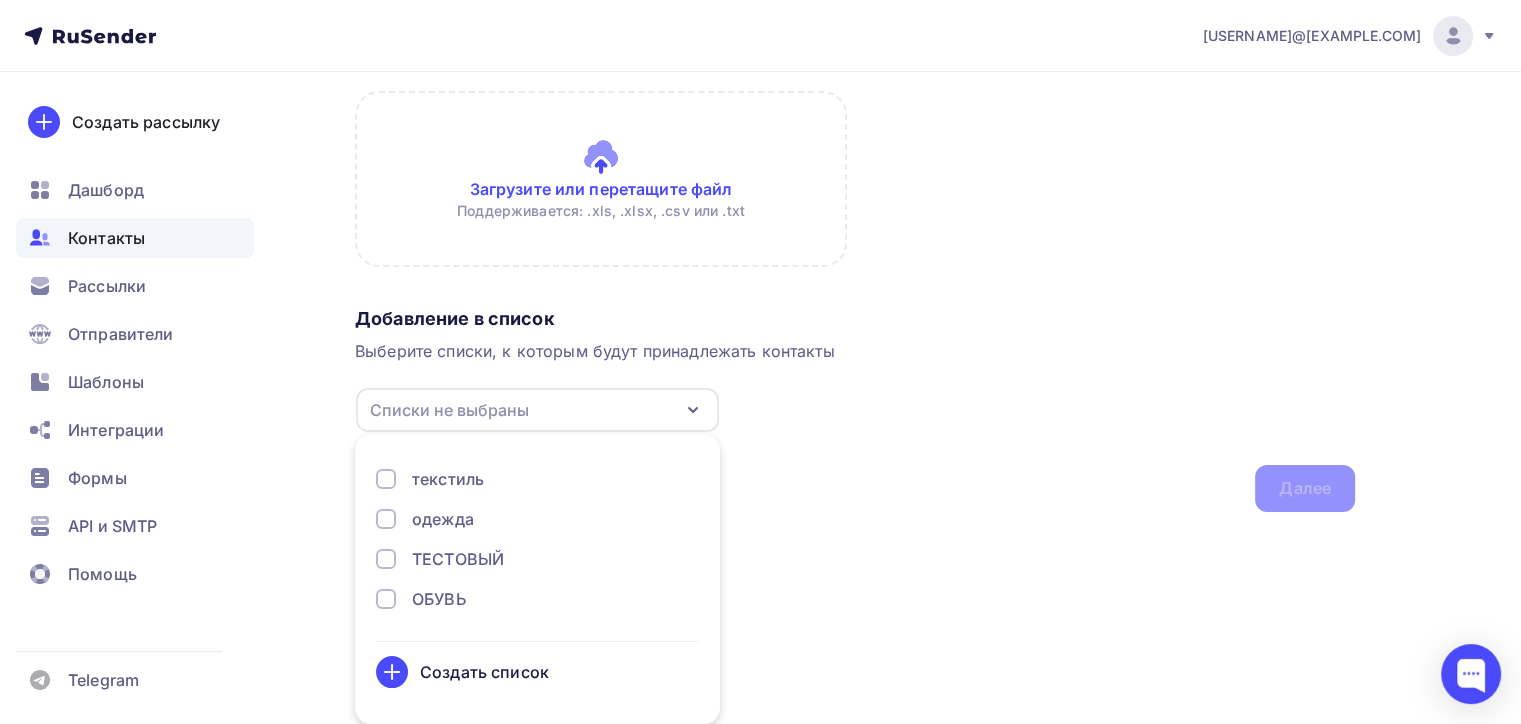 click on "Создать список" at bounding box center [484, 672] 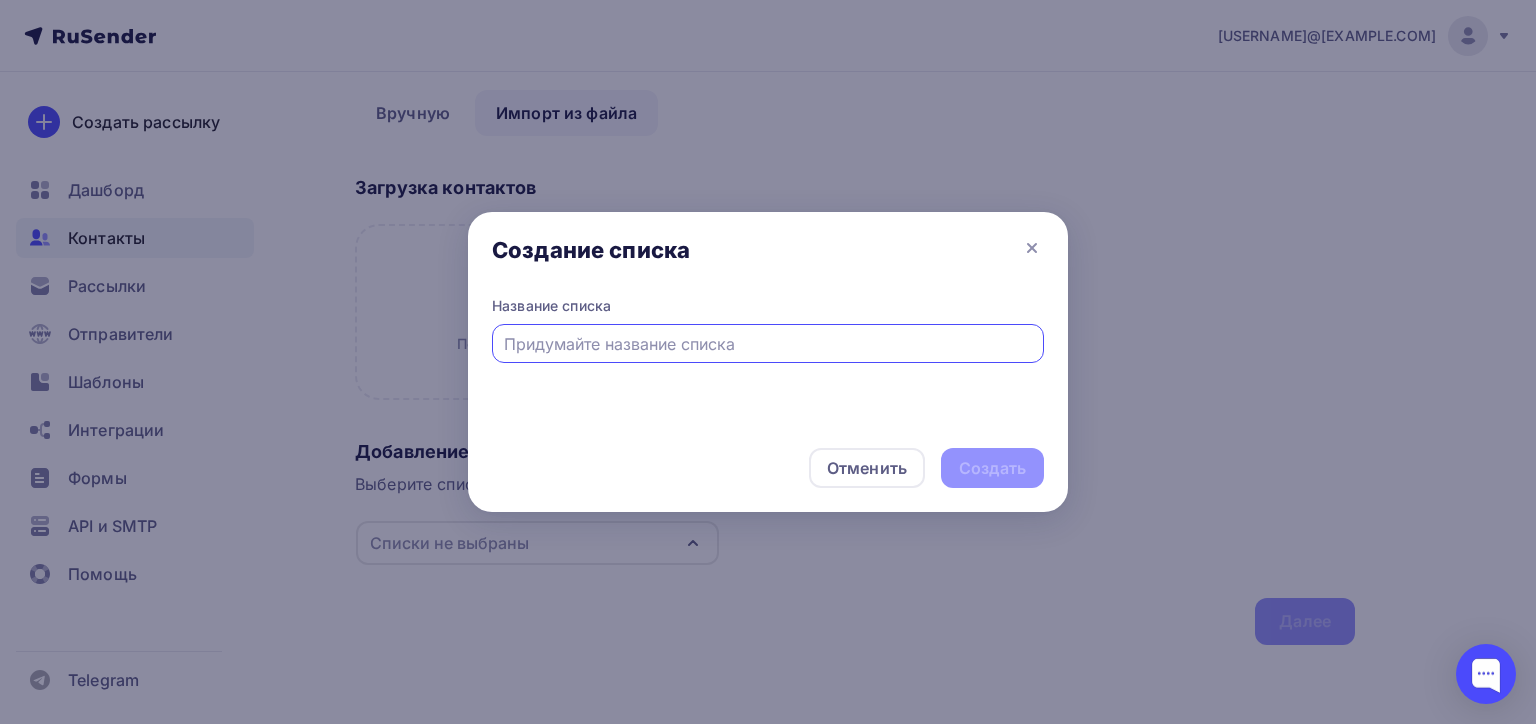 type on "б" 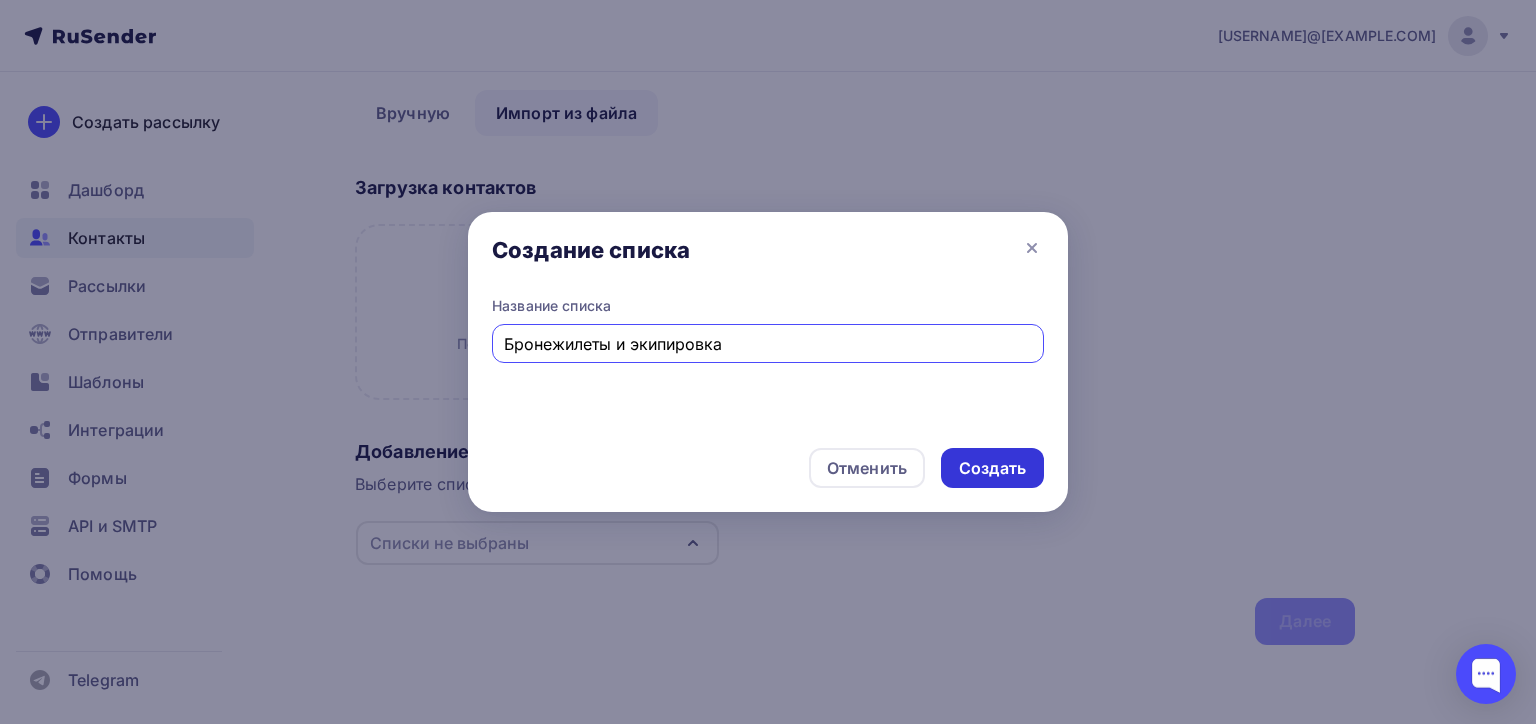 type on "Бронежилеты и экипировка" 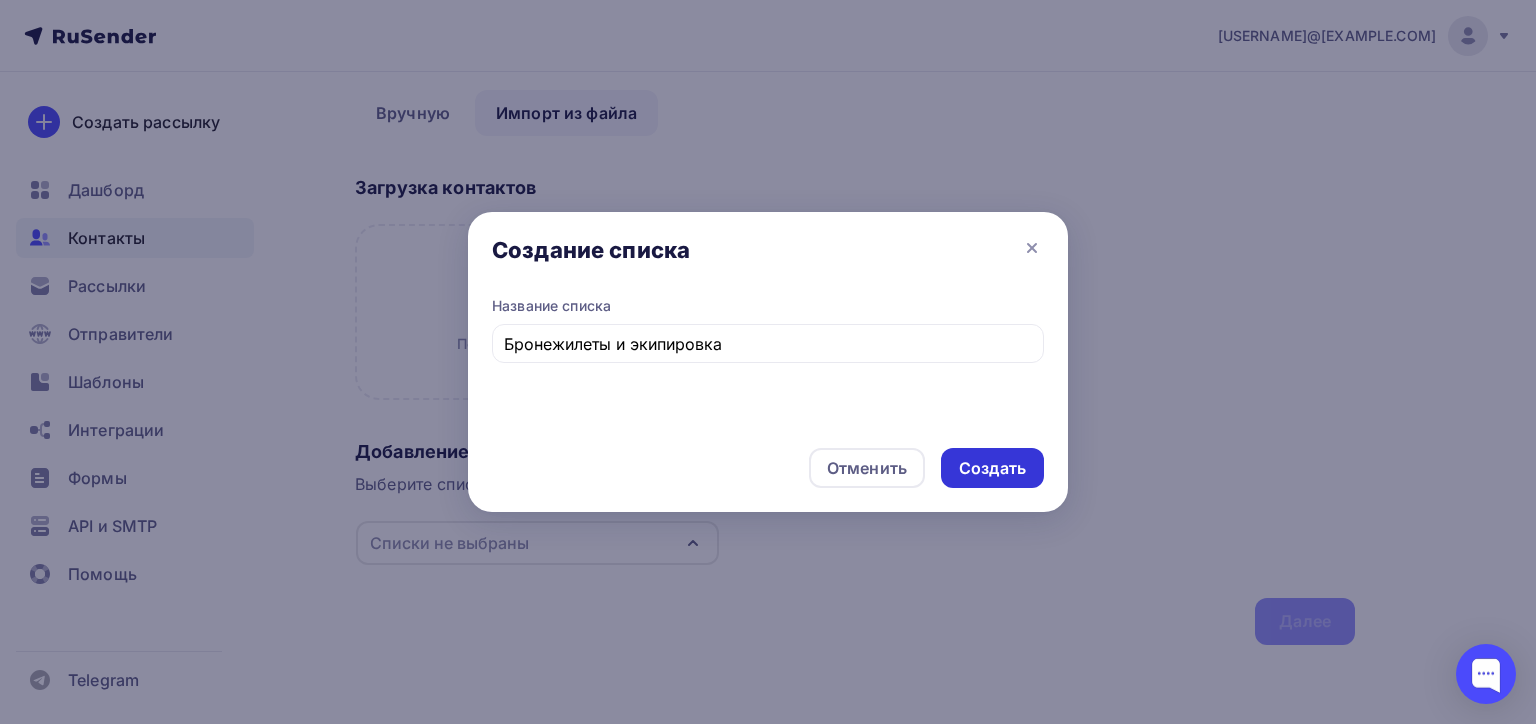 click on "Создать" at bounding box center (992, 468) 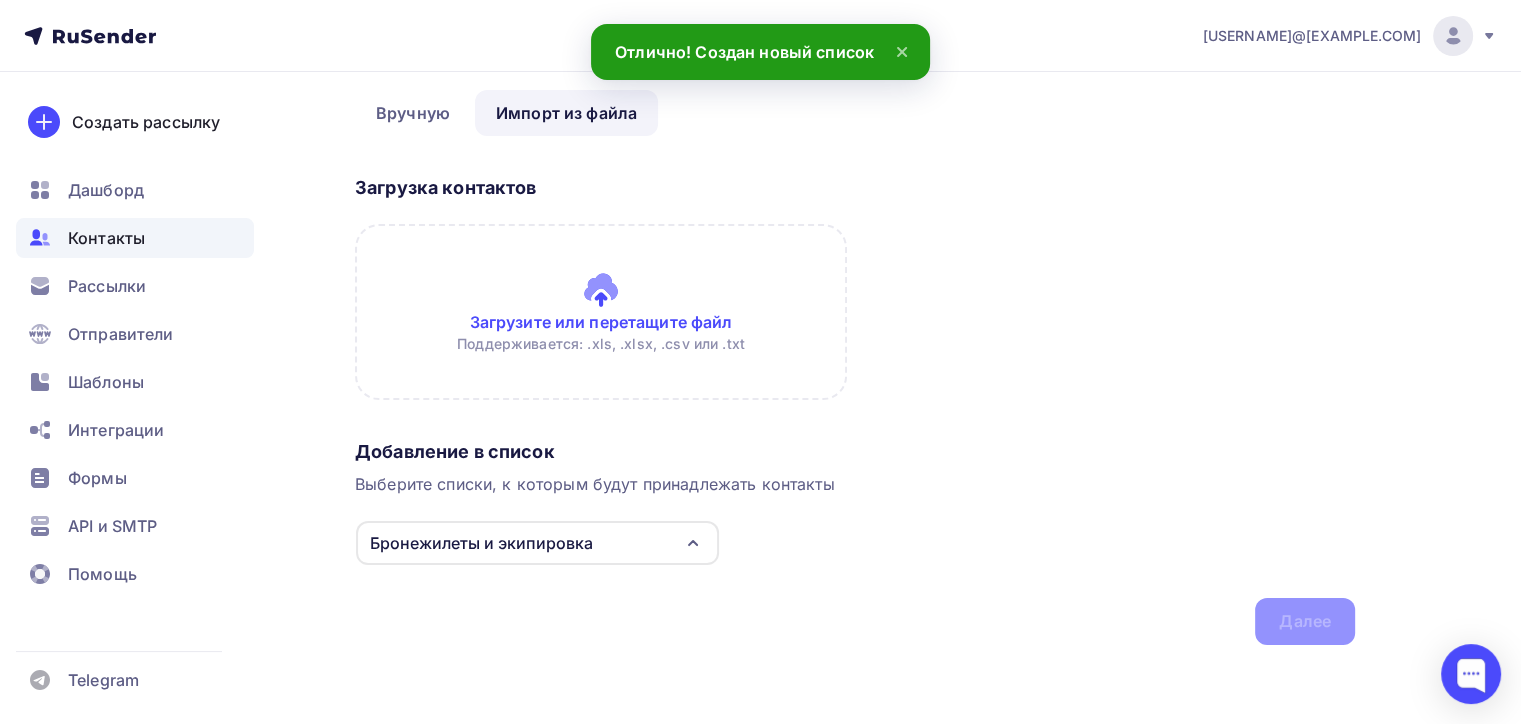 scroll, scrollTop: 0, scrollLeft: 0, axis: both 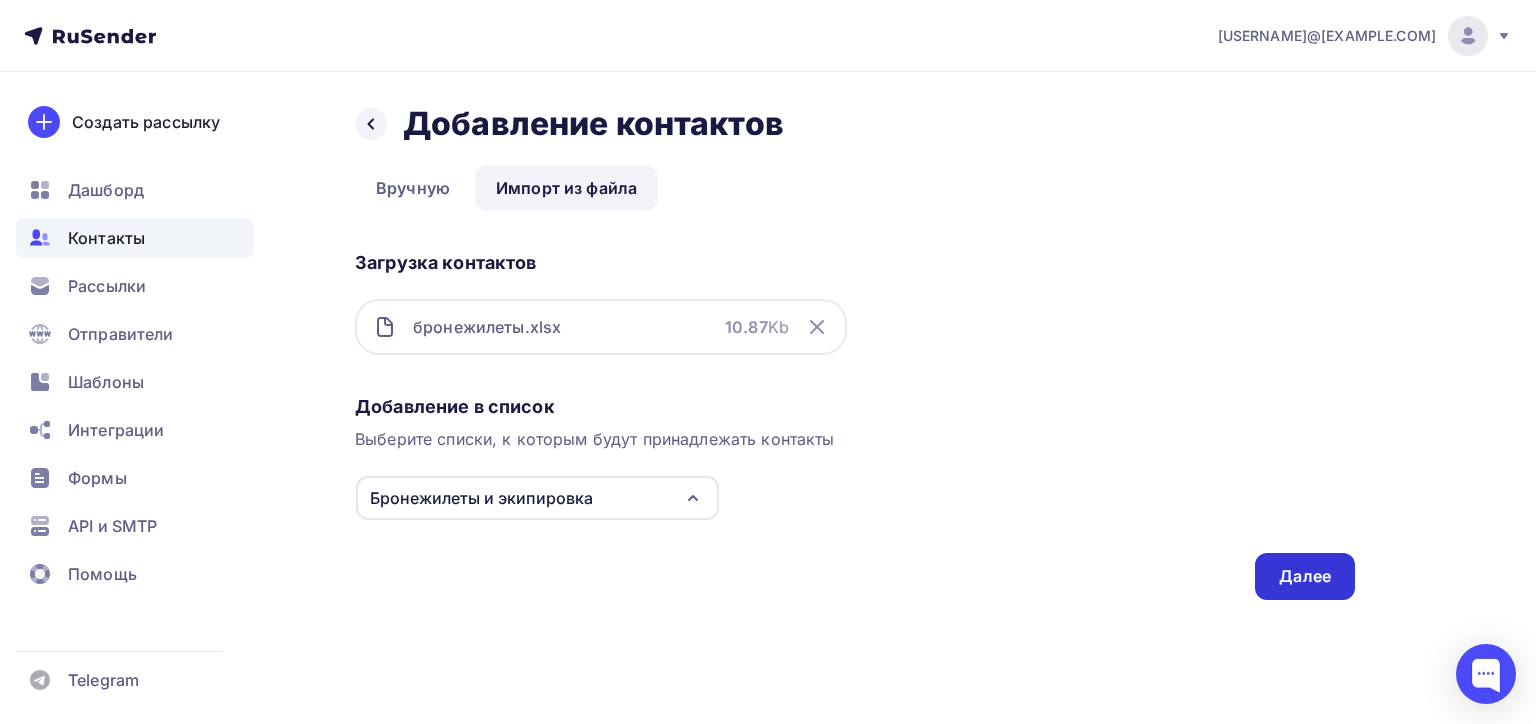 click on "Далее" at bounding box center [1305, 576] 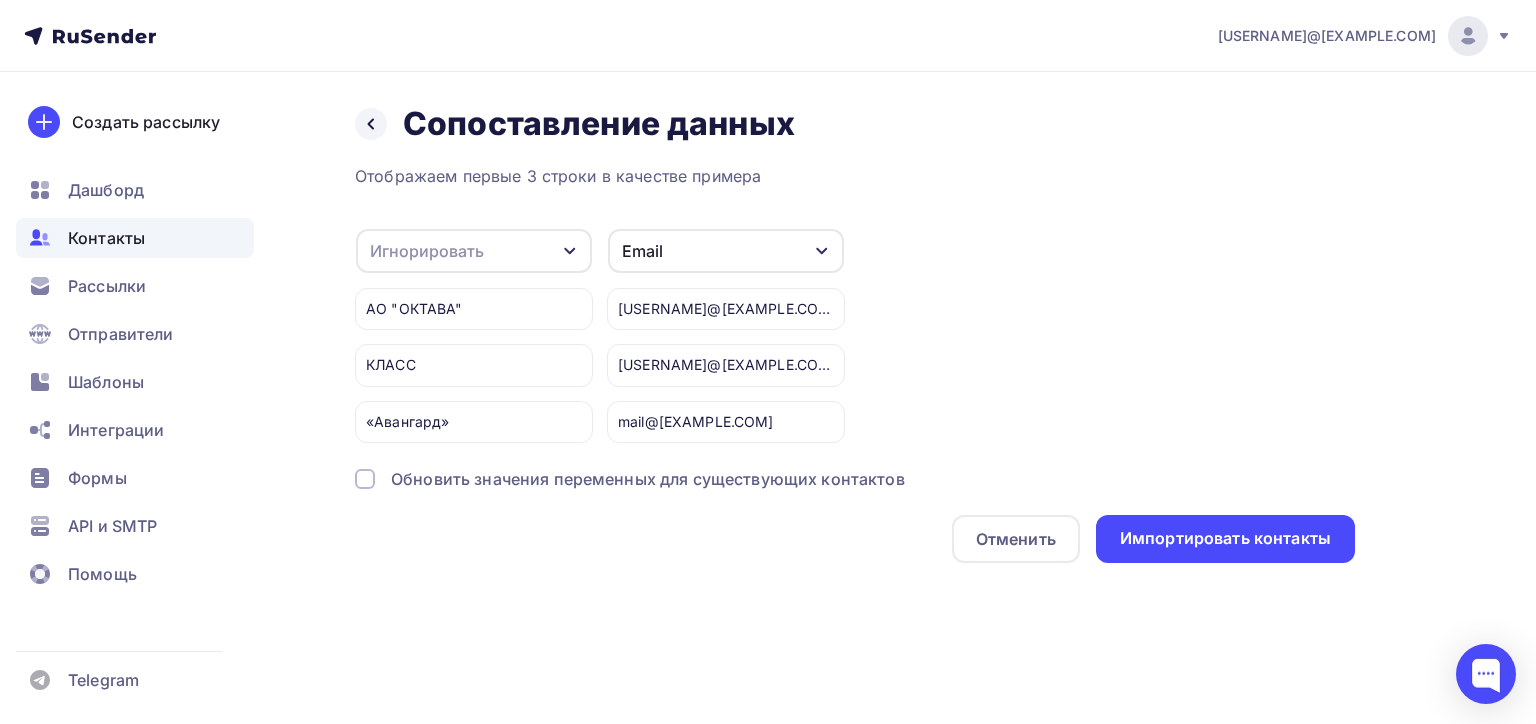 click on "Игнорировать" at bounding box center (474, 251) 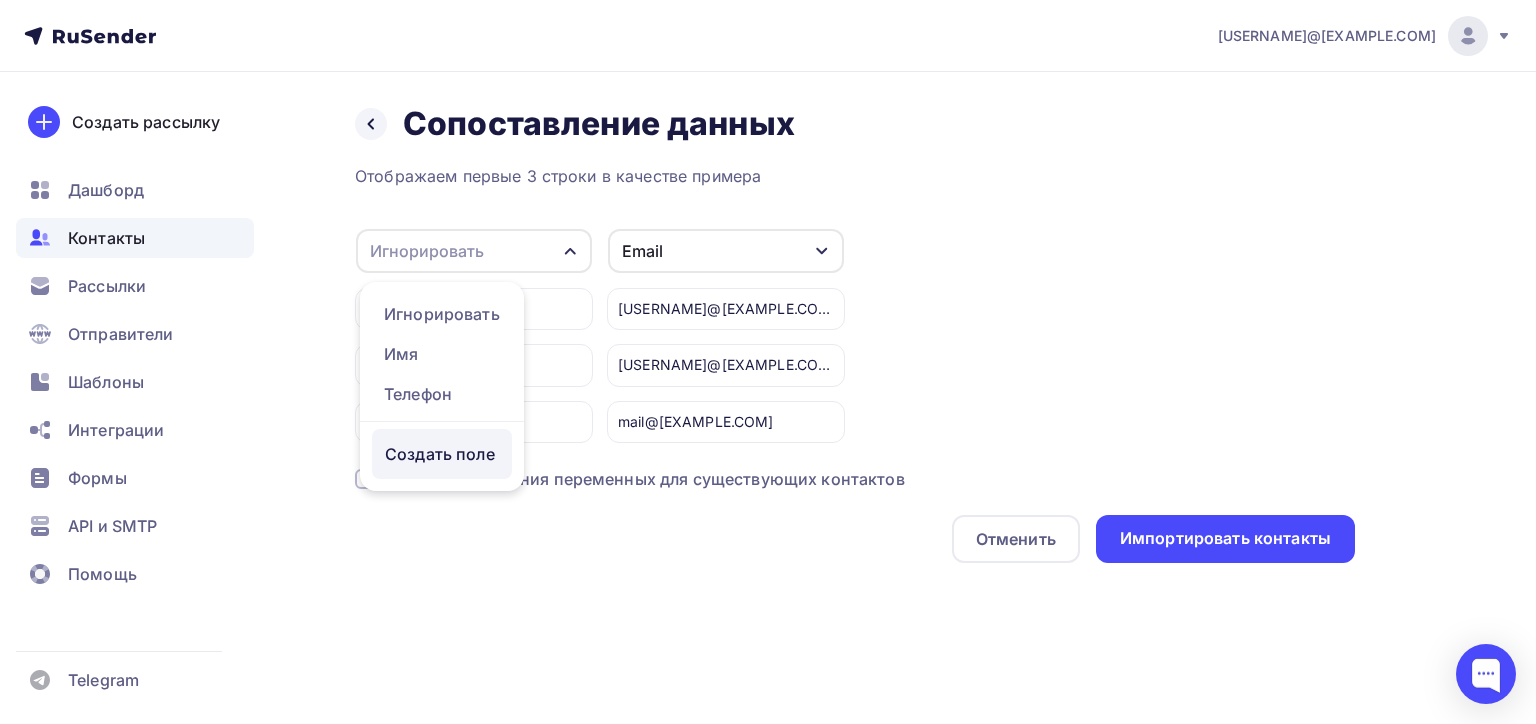 click on "Создать поле" at bounding box center (442, 454) 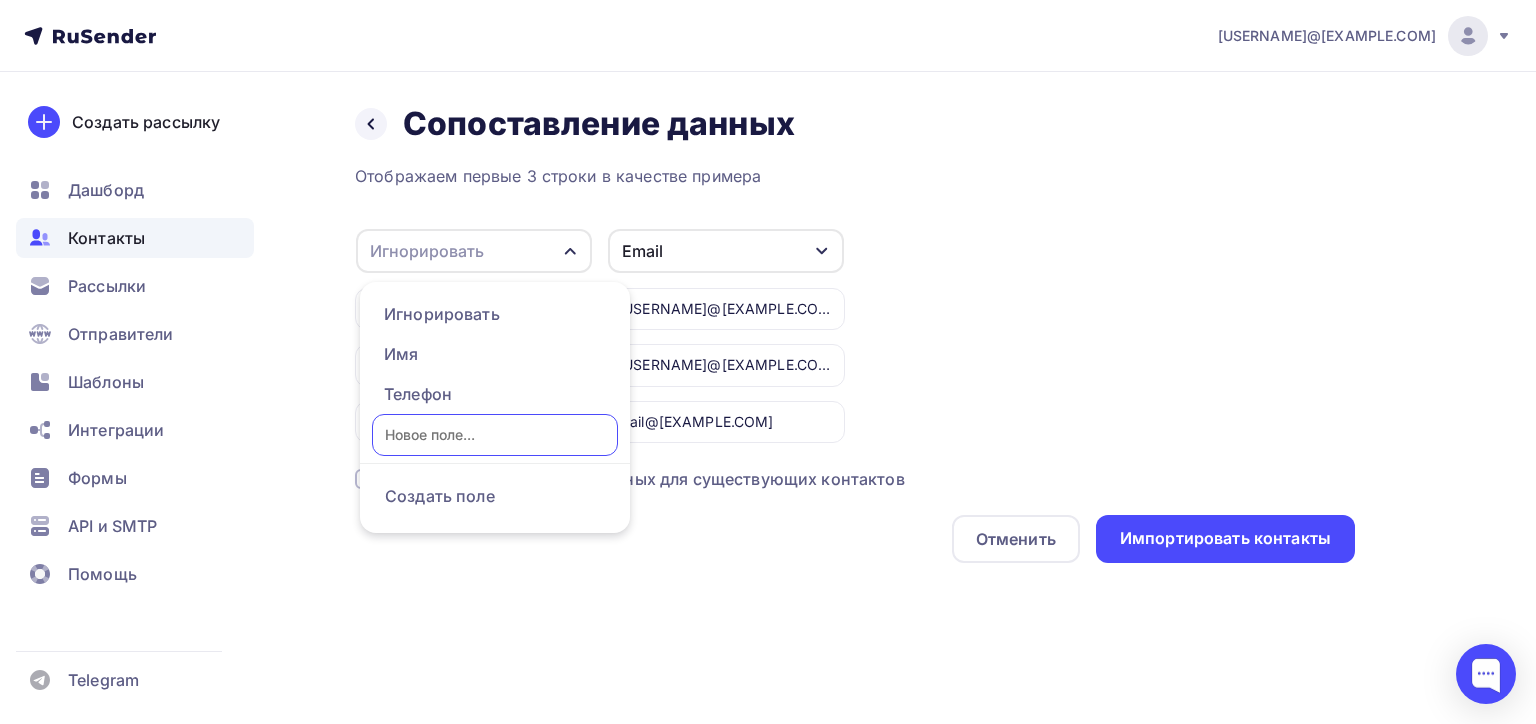 type on "к" 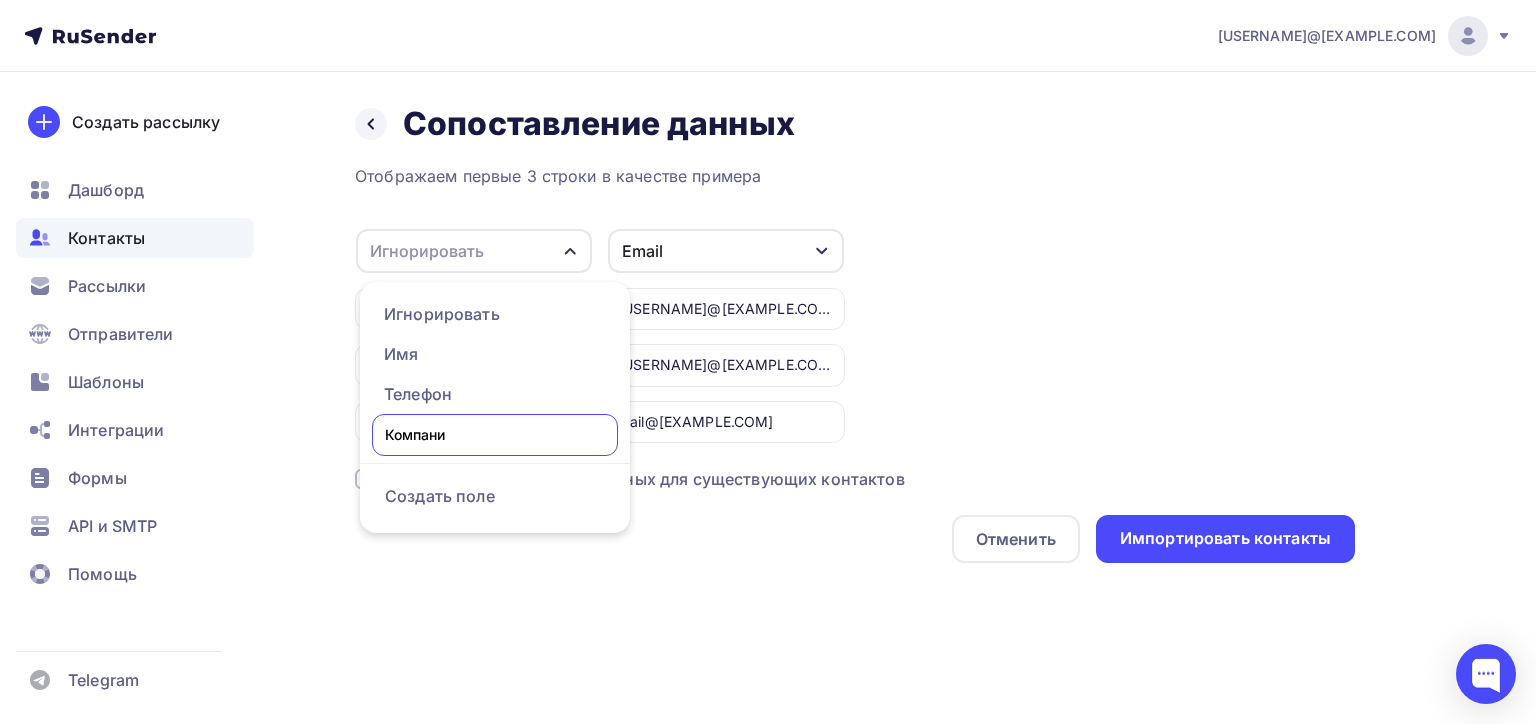 type on "Компания" 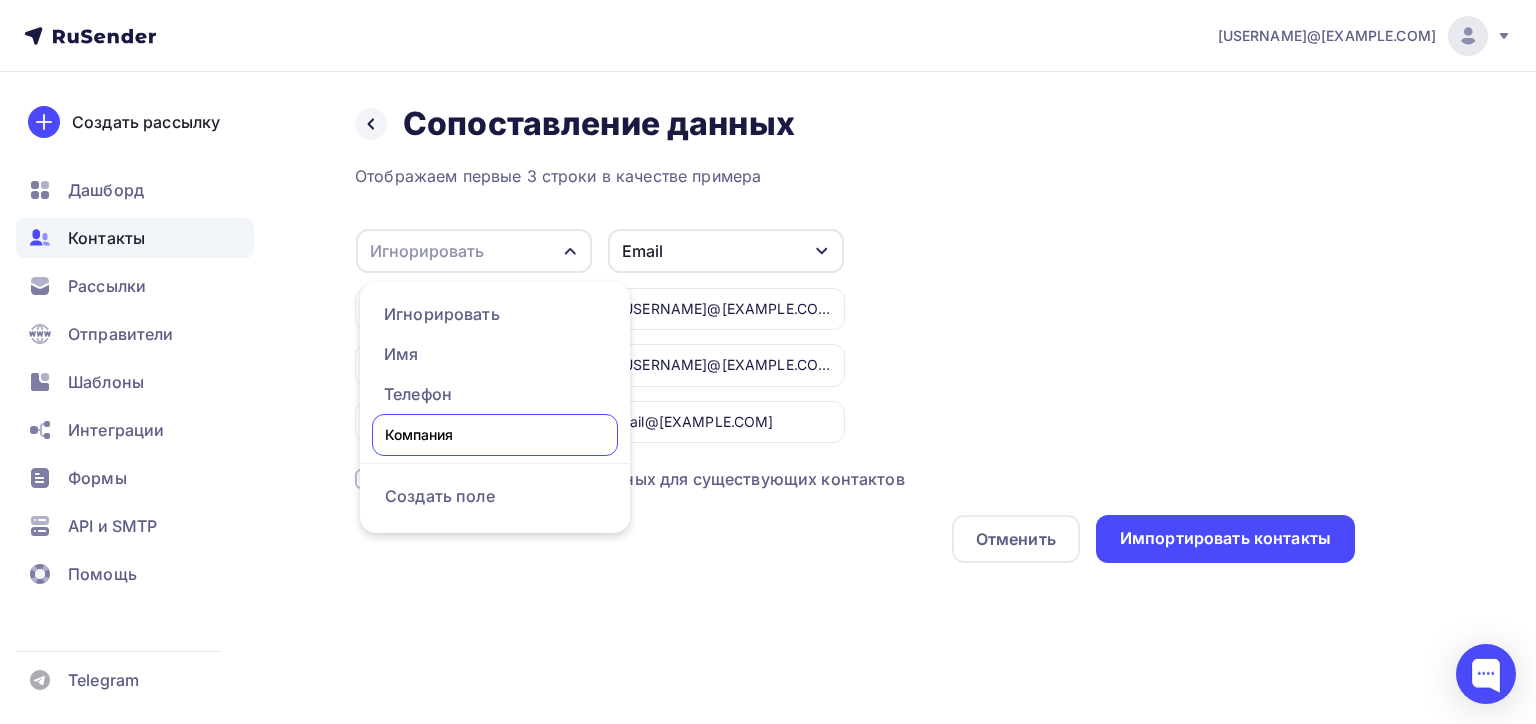 click on "Отображаем первые 3 строки в качестве примера
Игнорировать
Игнорировать
Имя
Телефон
Компания
Создать поле
АО "ОКТАВА"
КЛАСС
«Авангард»
Email
Игнорировать
Имя
Телефон
Создать поле
oktavatula@oktavatula.ru
koltunova.va@oktavatula.ru
oktavatula@yandex.ru
class@classcom.ru
mail@bronegilet.ru
Обновить значения переменных для существующих контактов
Отменить" at bounding box center (855, 363) 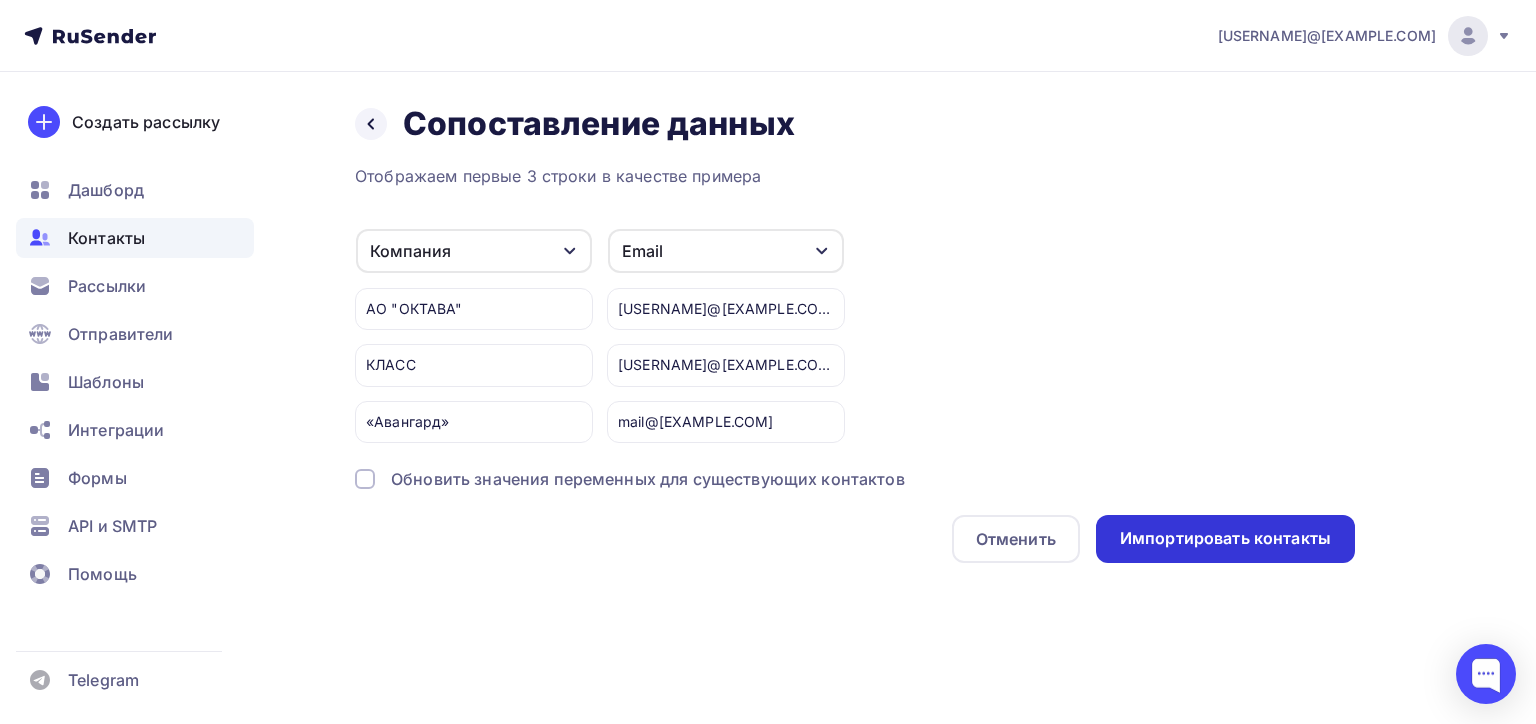 click on "Импортировать контакты" at bounding box center [1225, 538] 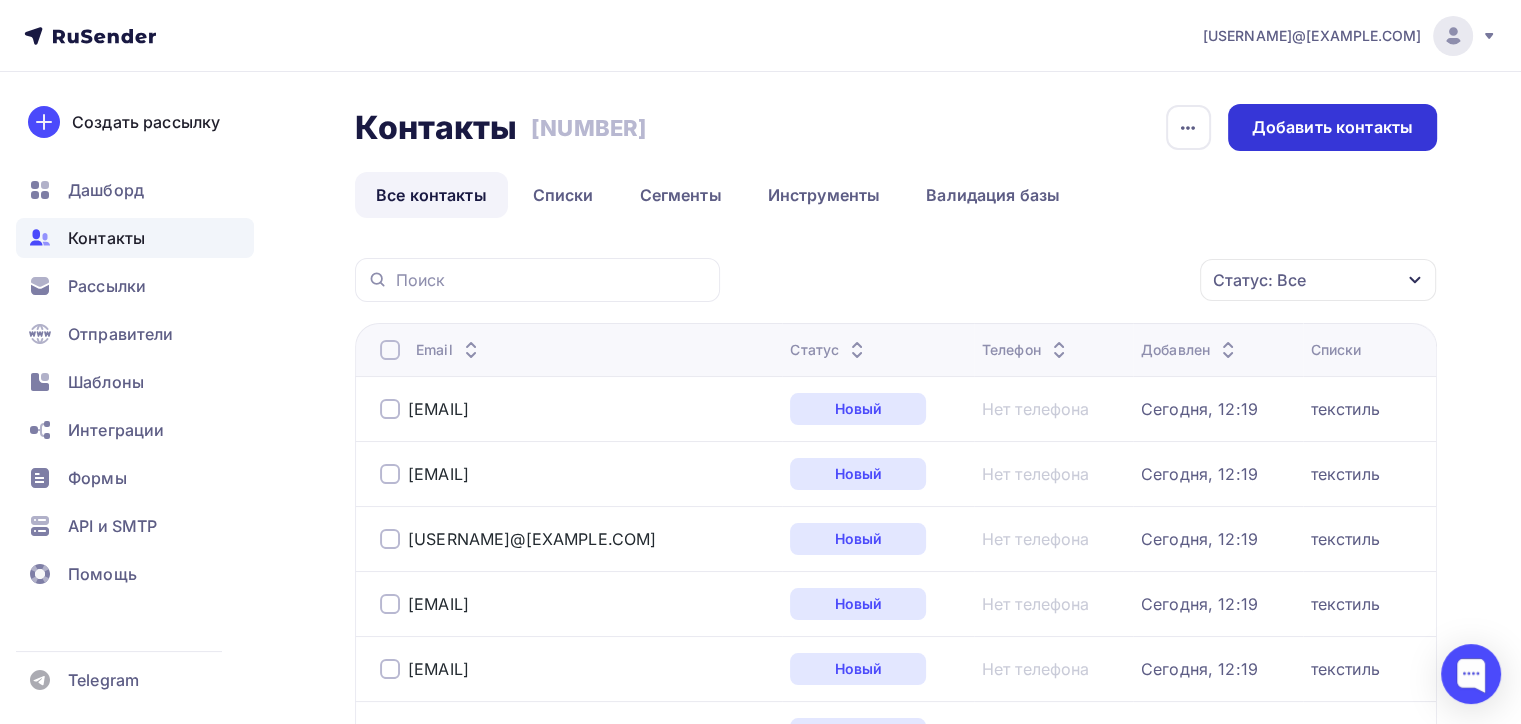 click on "Добавить контакты" at bounding box center [1332, 127] 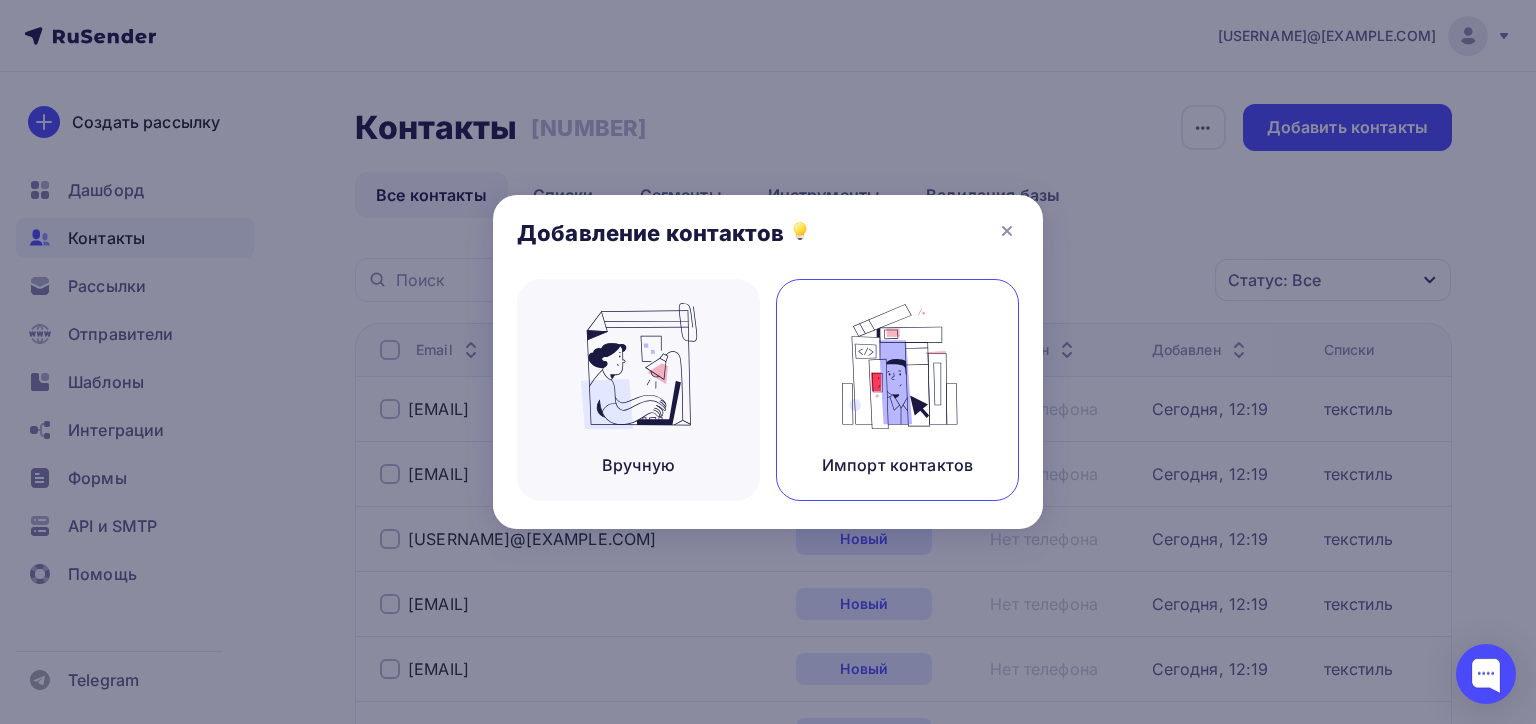 click at bounding box center [898, 366] 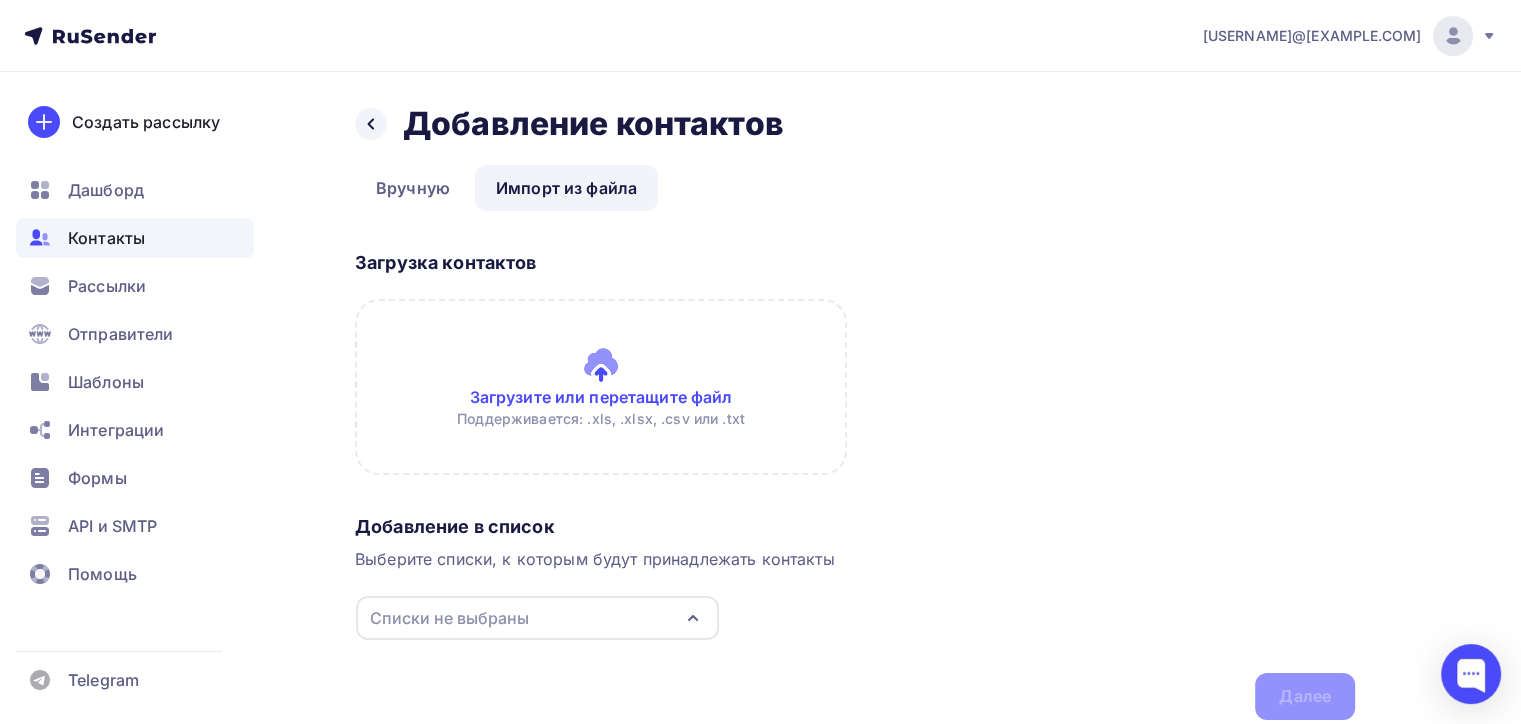 click on "Списки не выбраны" at bounding box center [537, 618] 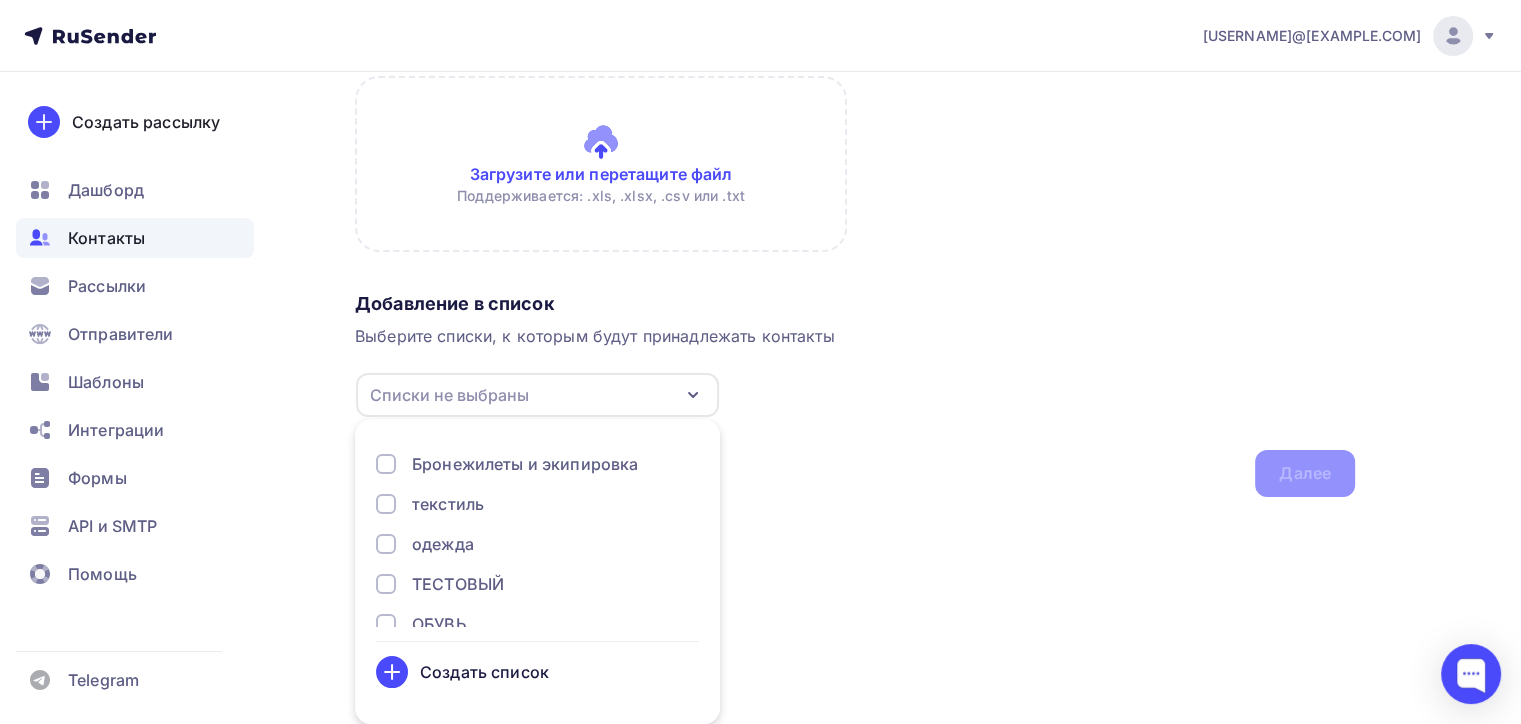 click on "Создать список" at bounding box center [484, 672] 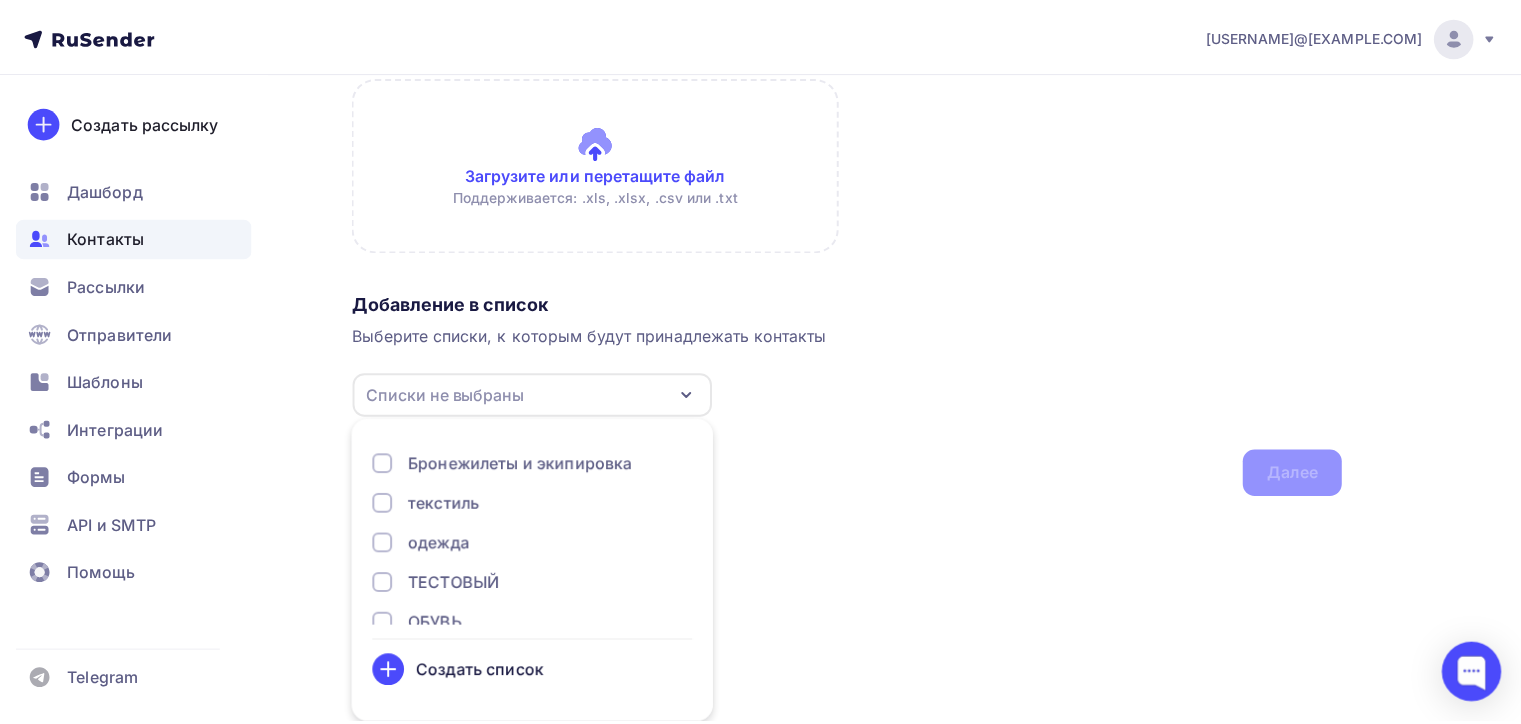 scroll, scrollTop: 75, scrollLeft: 0, axis: vertical 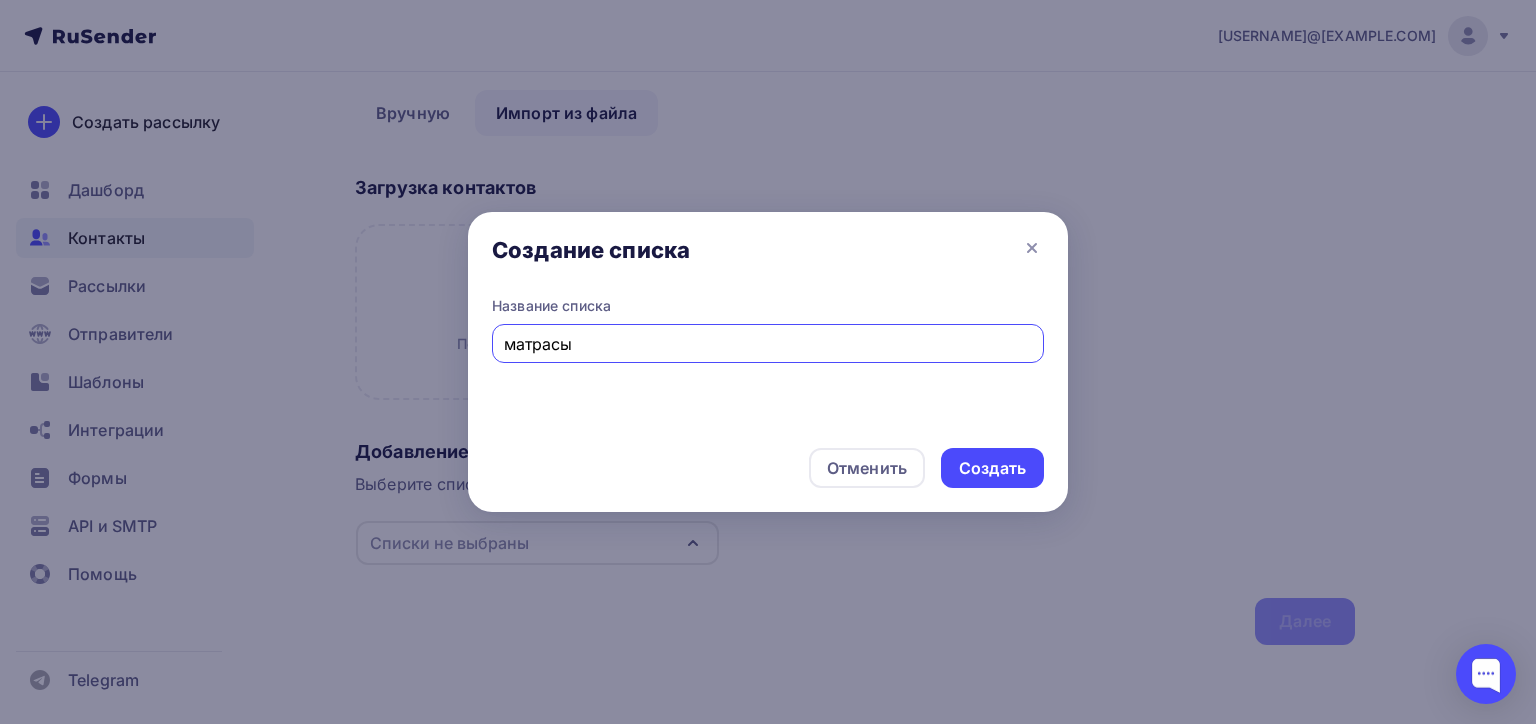 click on "матрасы" at bounding box center [768, 344] 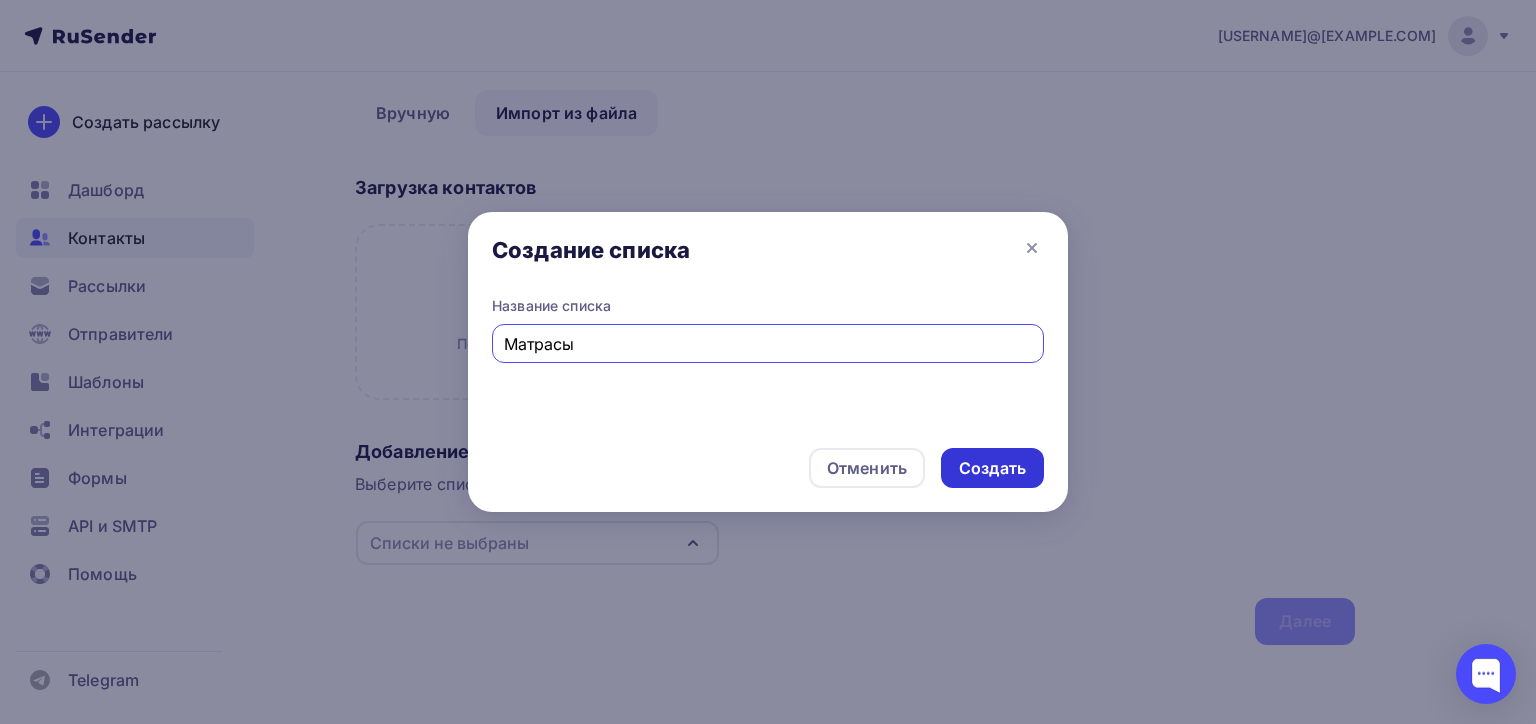 type on "Матрасы" 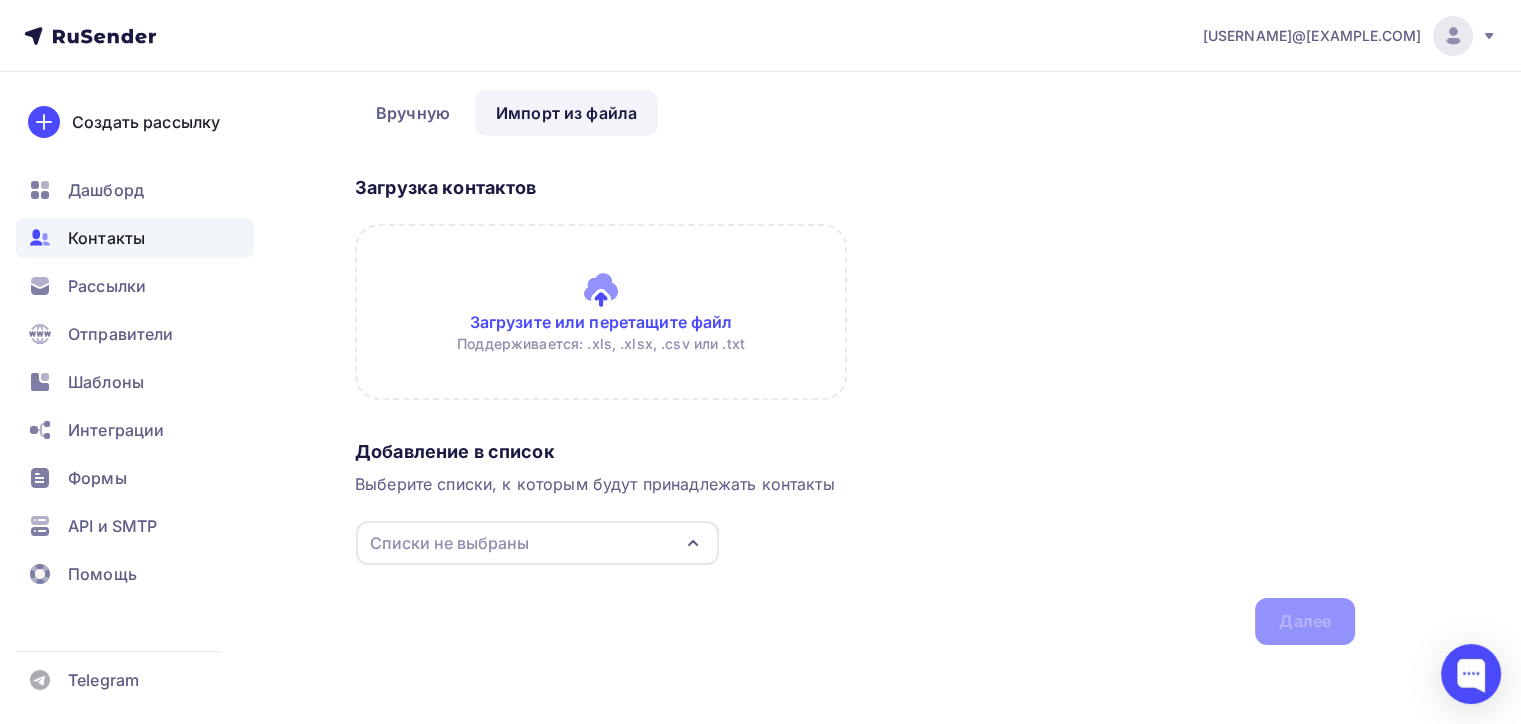 click on "Списки не выбраны" at bounding box center (537, 543) 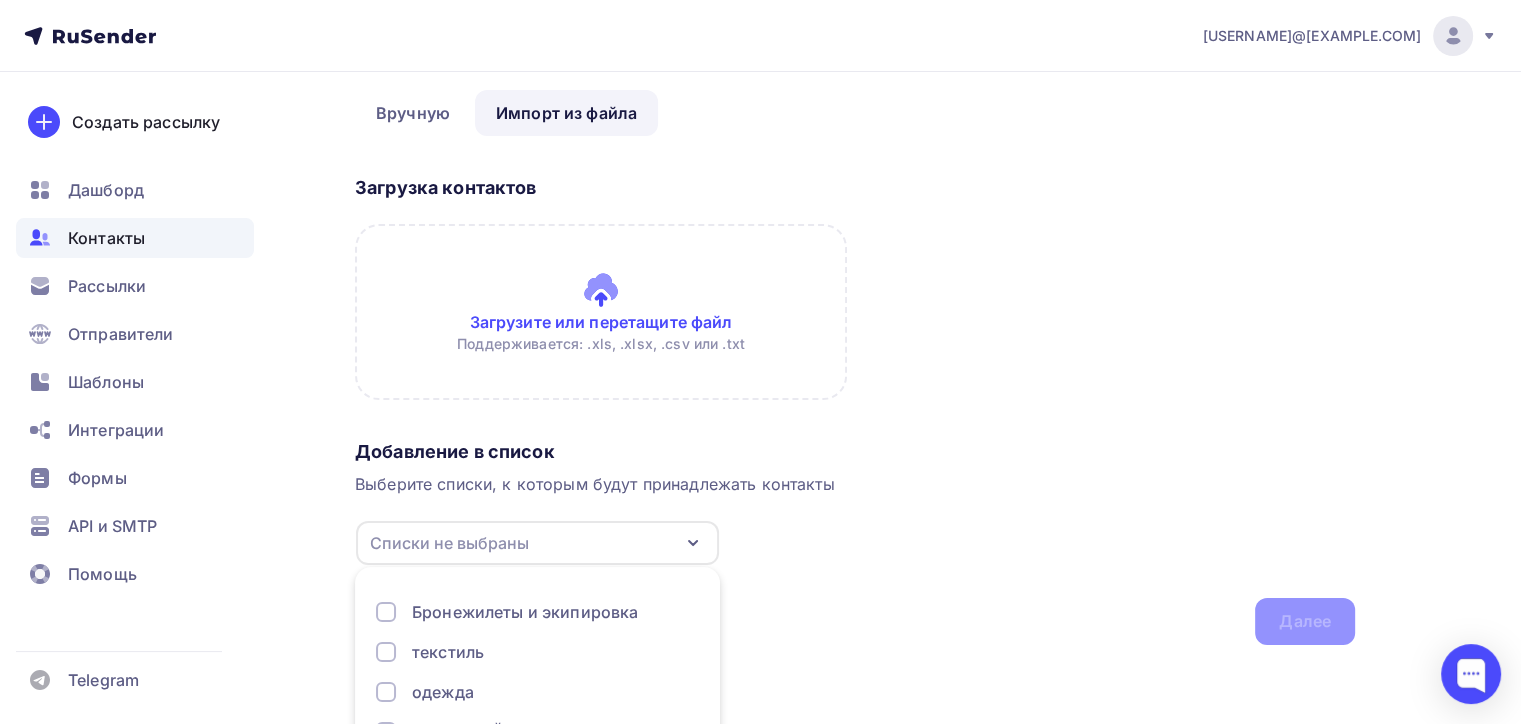 scroll, scrollTop: 223, scrollLeft: 0, axis: vertical 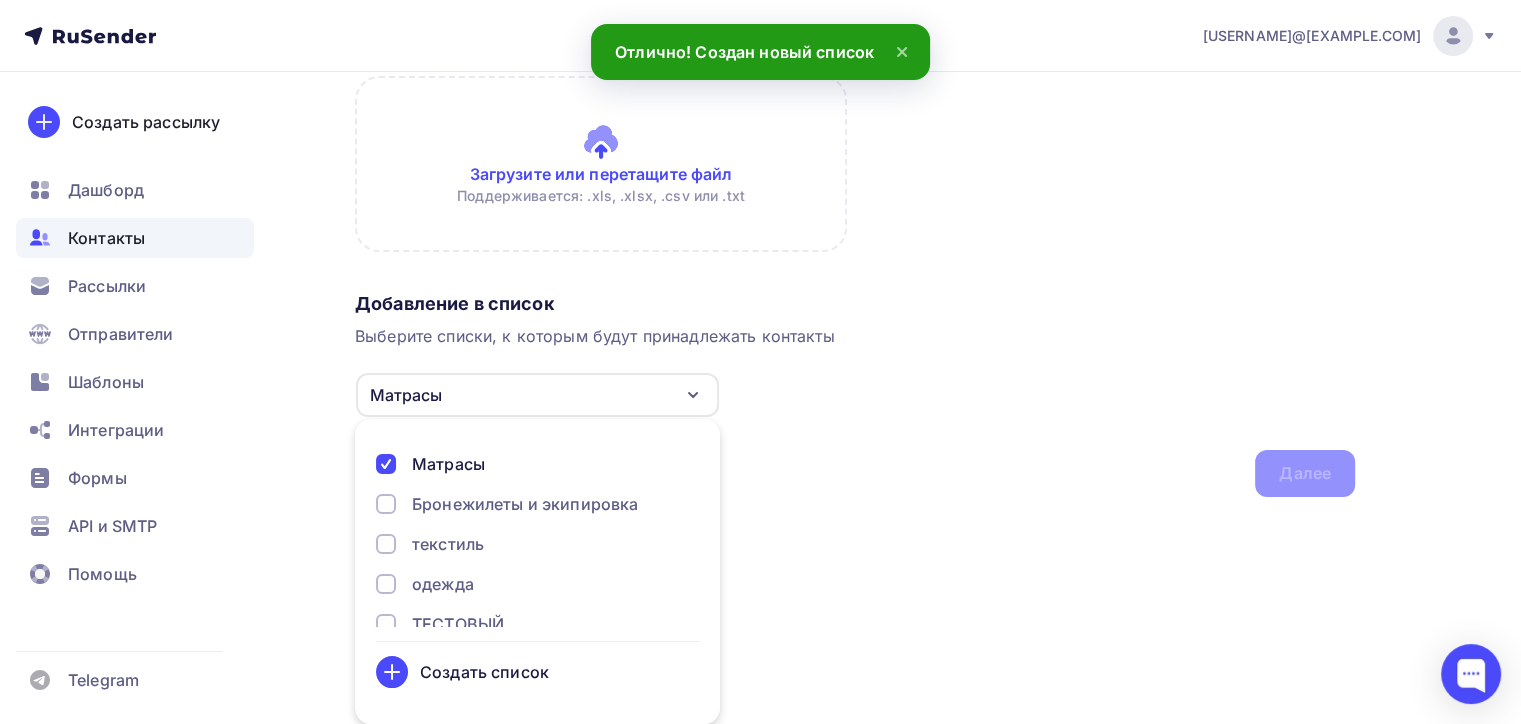 click on "Выберите списки, к которым будут принадлежать контакты" at bounding box center [855, 336] 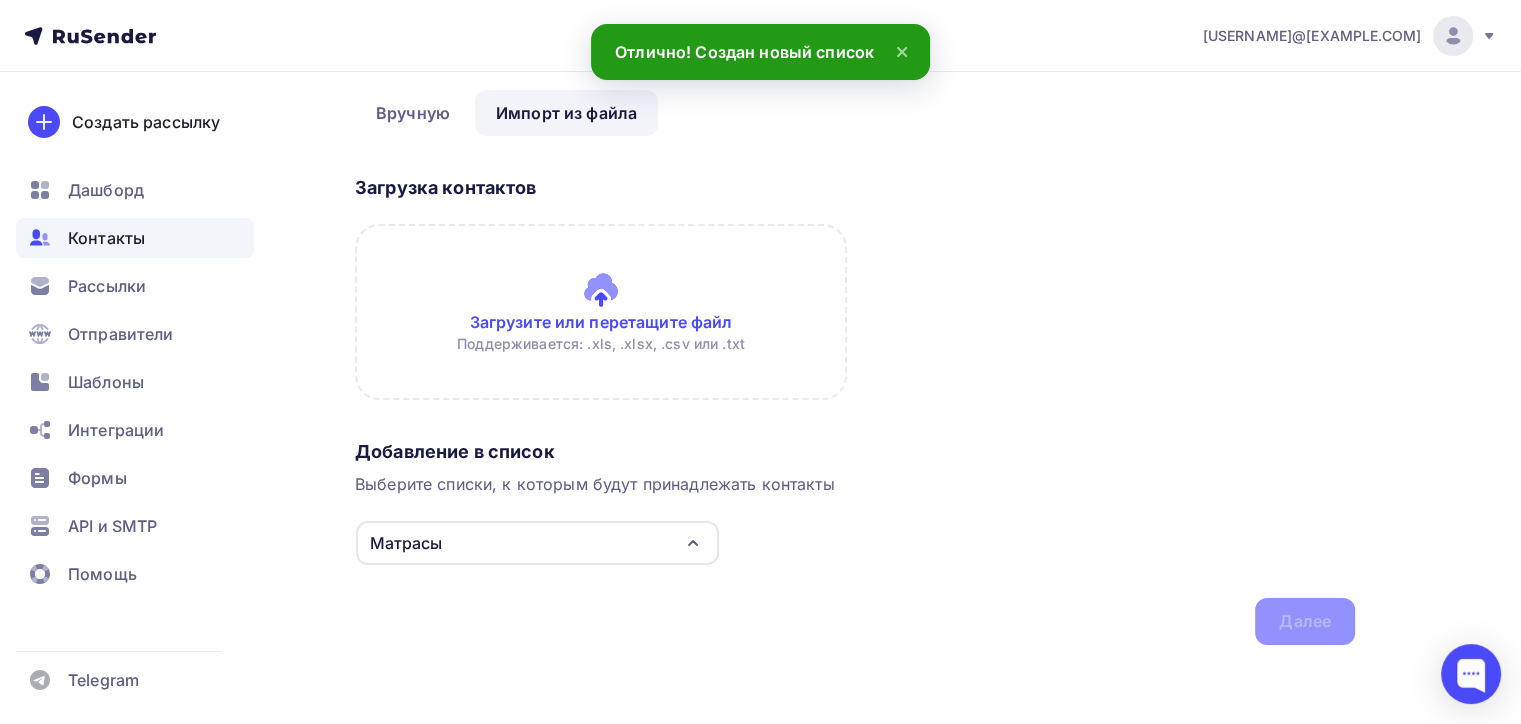 scroll, scrollTop: 0, scrollLeft: 0, axis: both 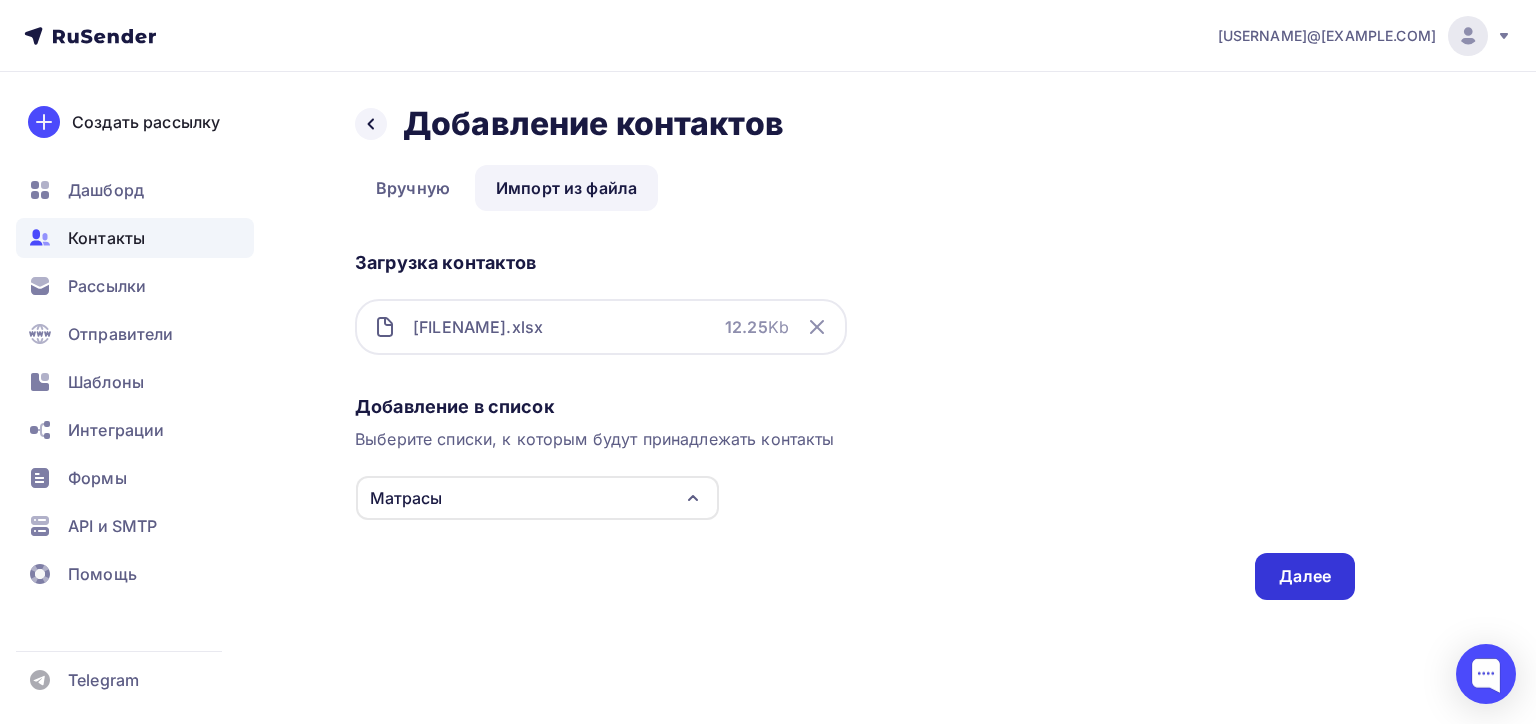 click on "Далее" at bounding box center (1305, 576) 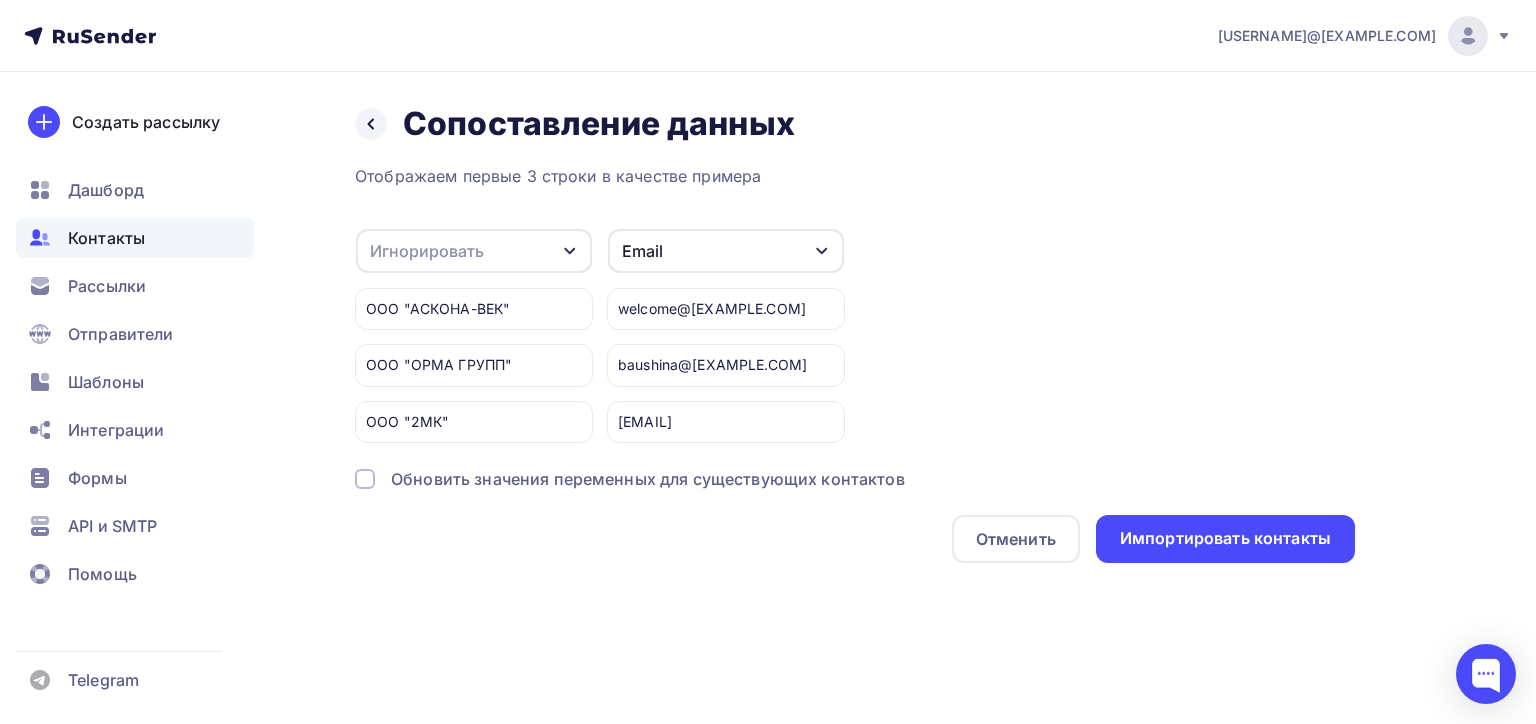 click on "Игнорировать" at bounding box center (474, 251) 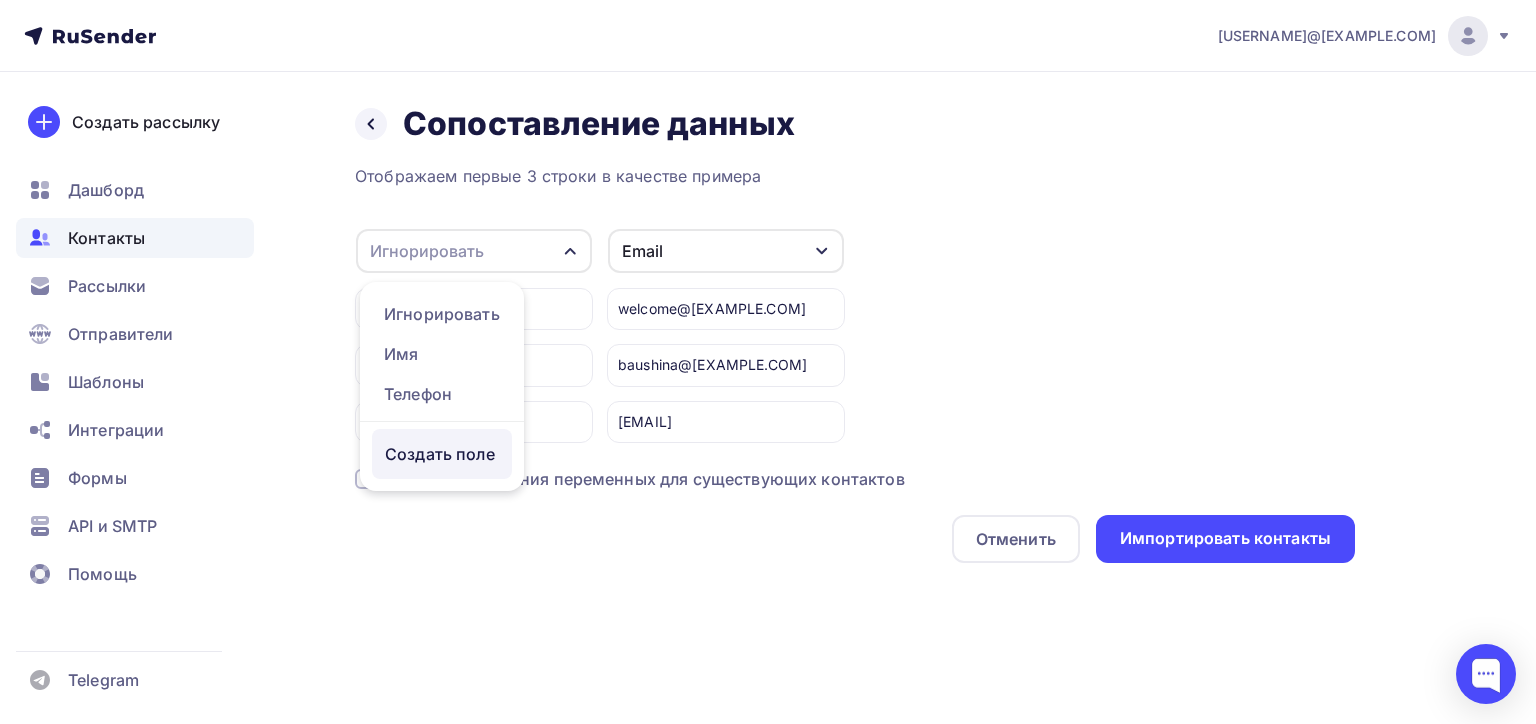 click on "Создать поле" at bounding box center [442, 454] 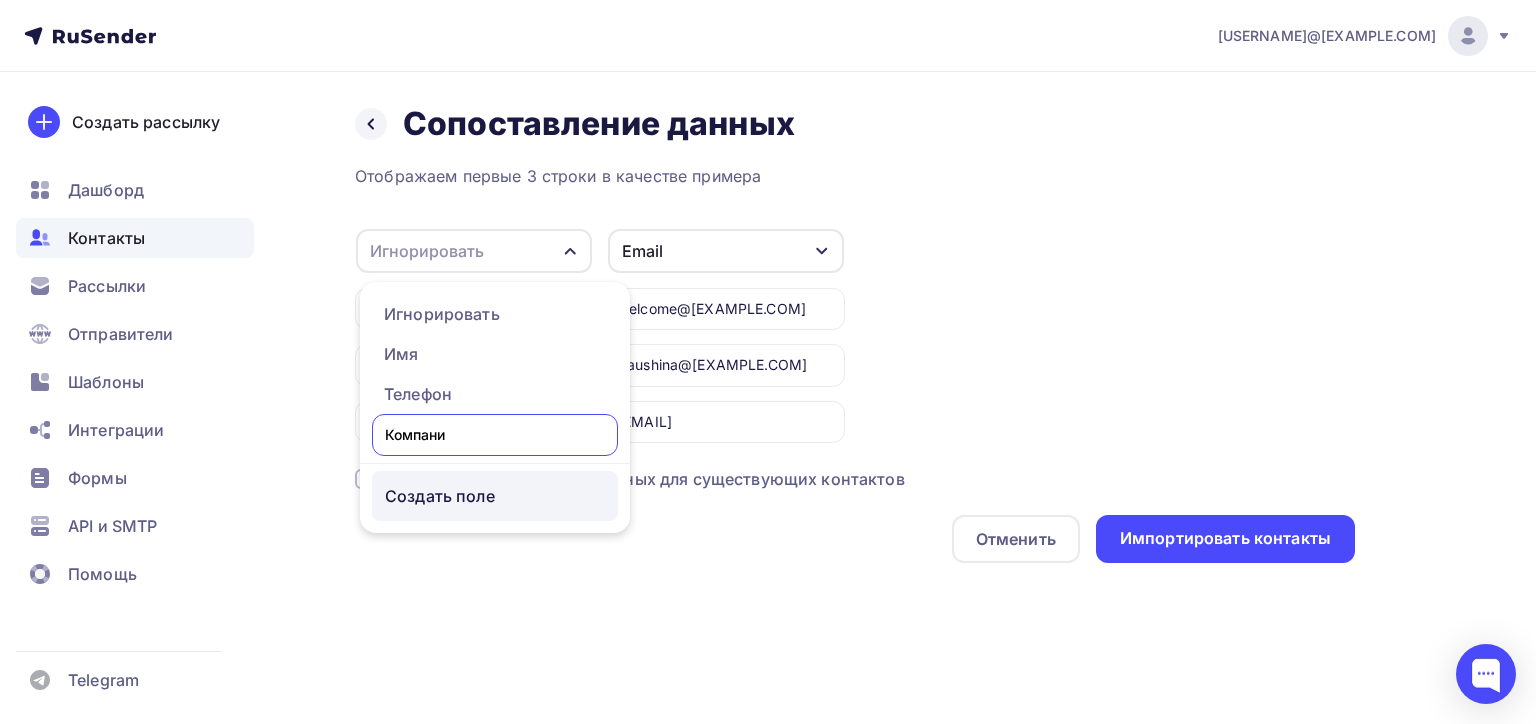 type on "Компания" 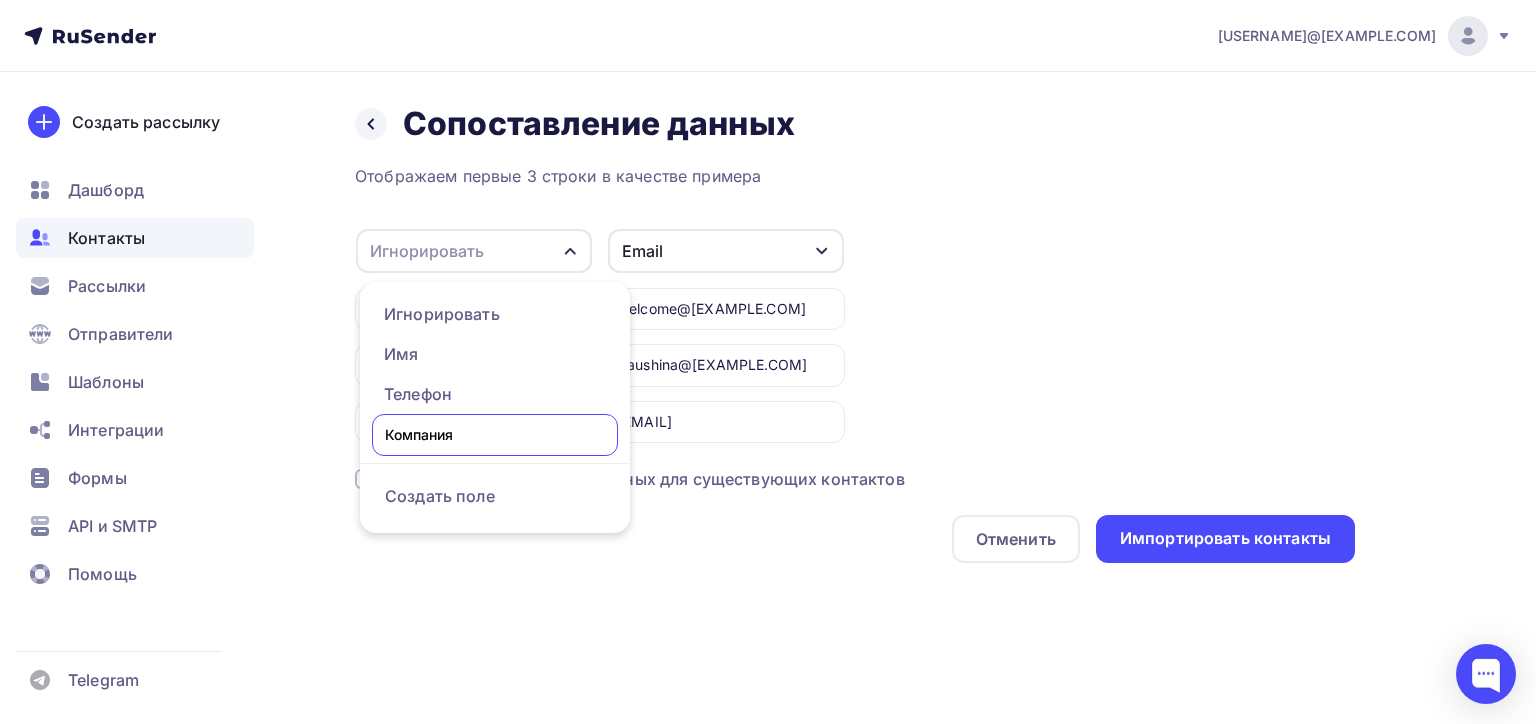 click on "Игнорировать
Игнорировать
Имя
Телефон
Компания
Создать поле
ООО "АСКОНА-ВЕК"
ООО "ОРМА ГРУПП"
ООО "2МК"
Email
Игнорировать
Имя
Телефон
Создать поле
welcome@askona.ru
baushina@ormatek.com
solopov@nafta-him.ru" at bounding box center (855, 335) 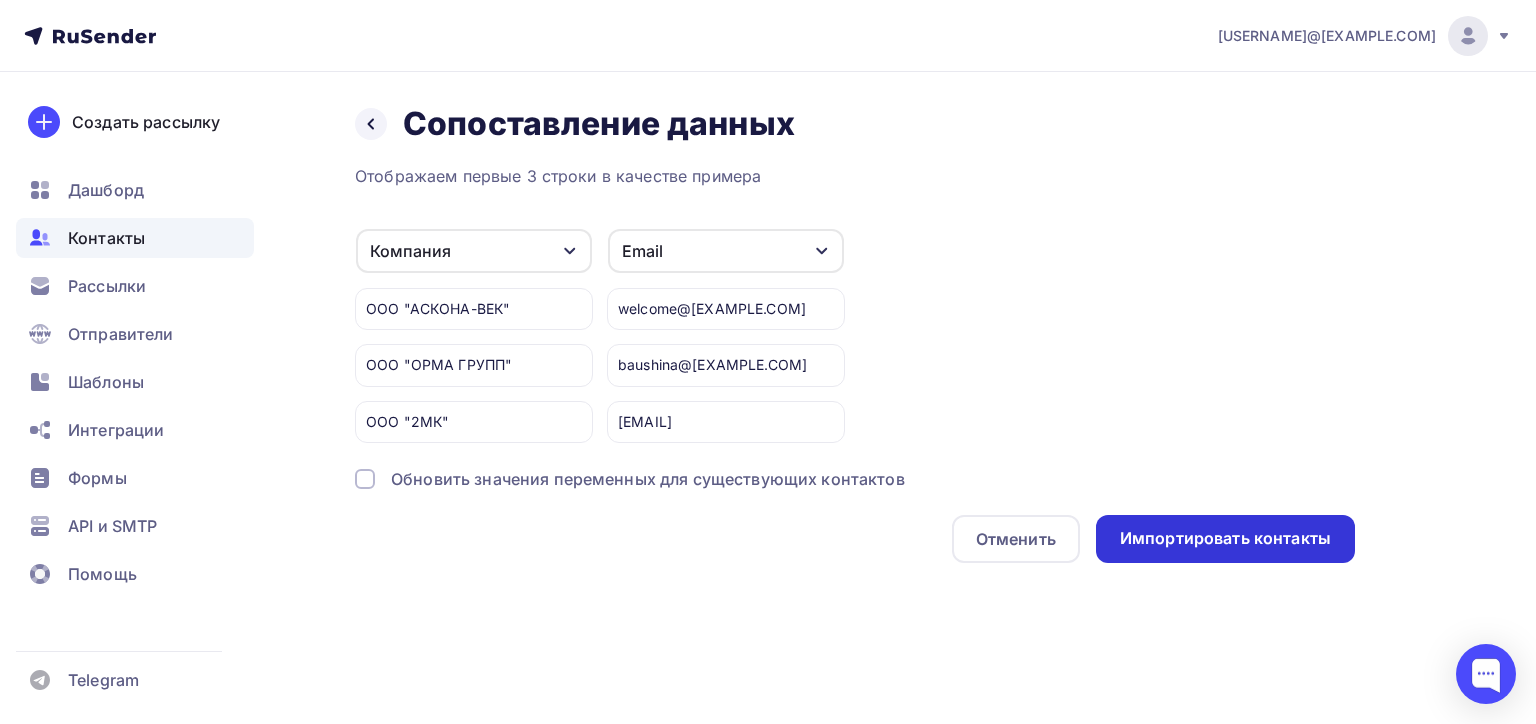 click on "Импортировать контакты" at bounding box center (1225, 538) 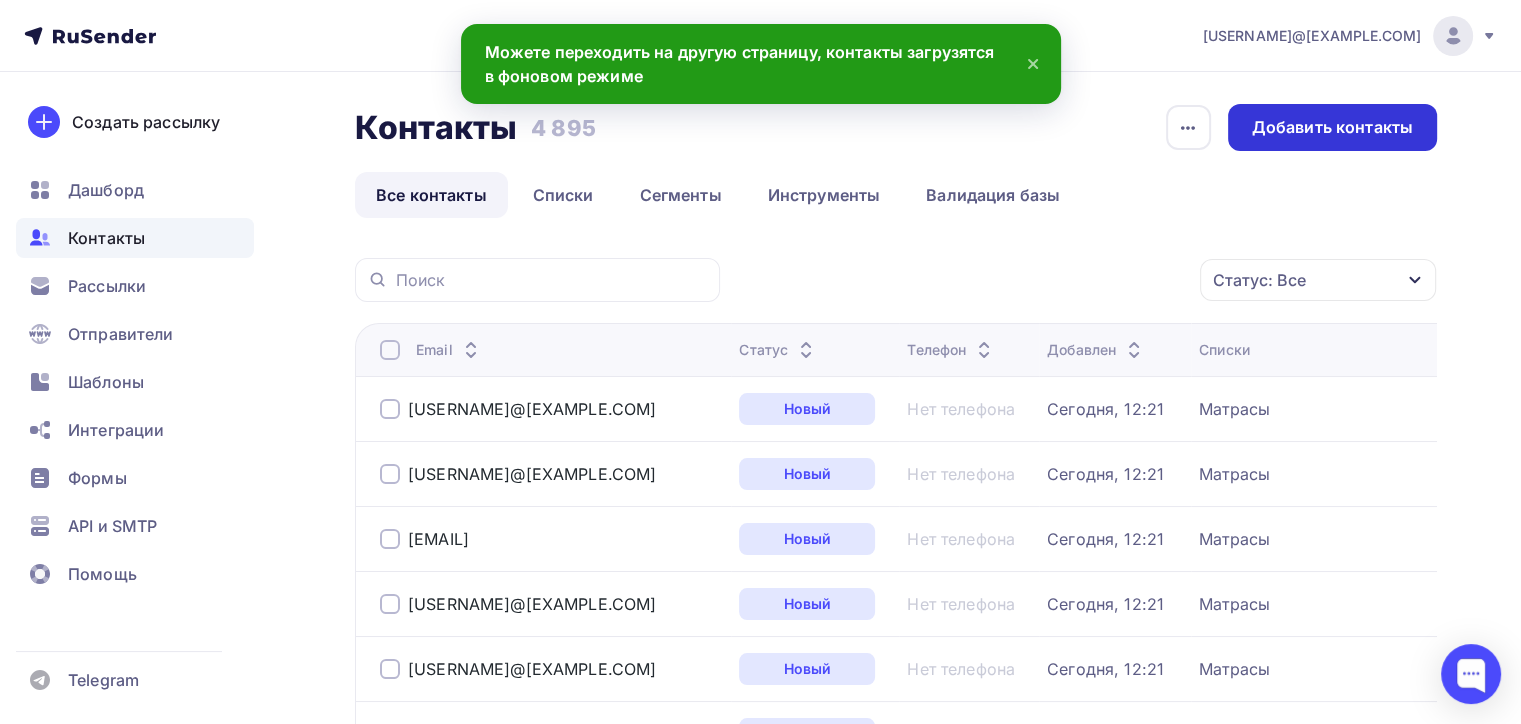 click on "Добавить контакты" at bounding box center (1332, 127) 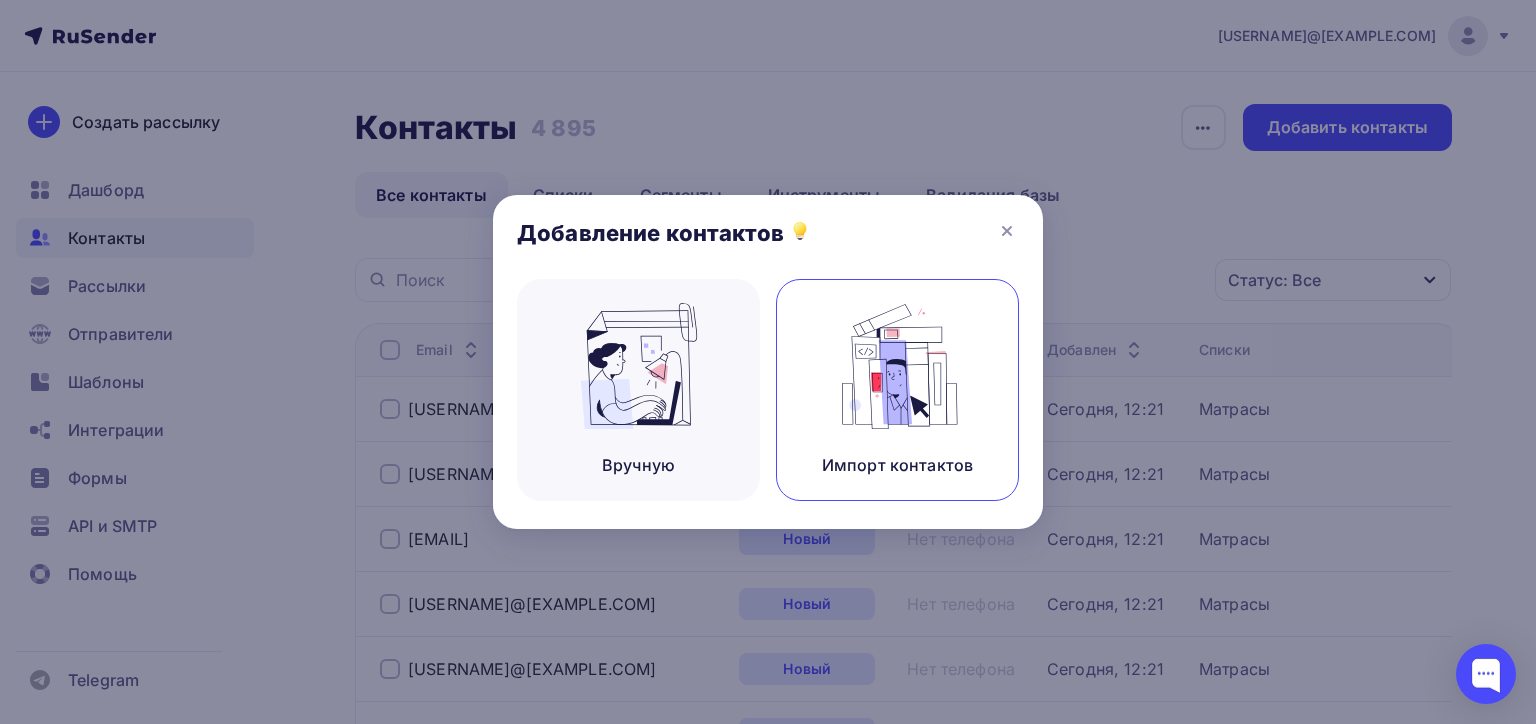 click on "Импорт контактов" at bounding box center (897, 390) 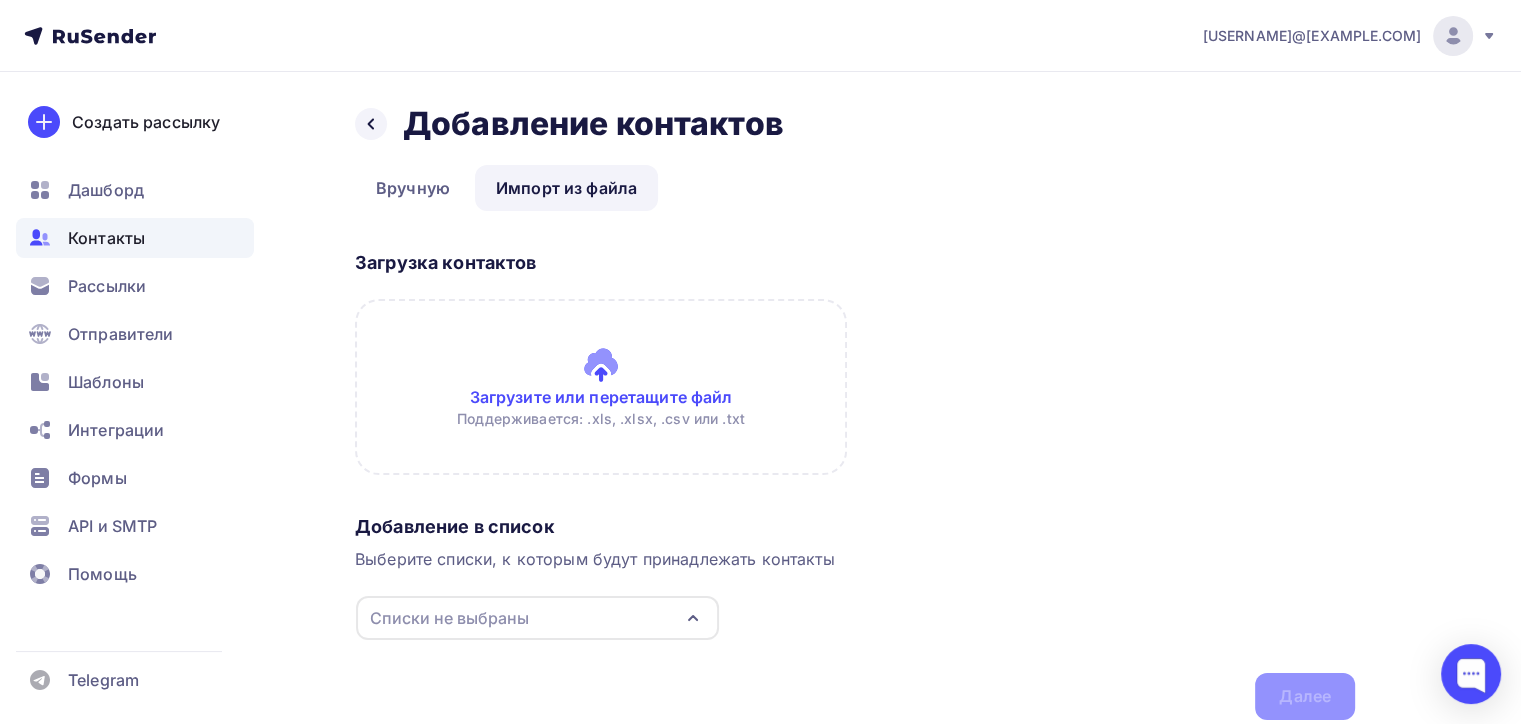 click on "Списки не выбраны" at bounding box center (537, 618) 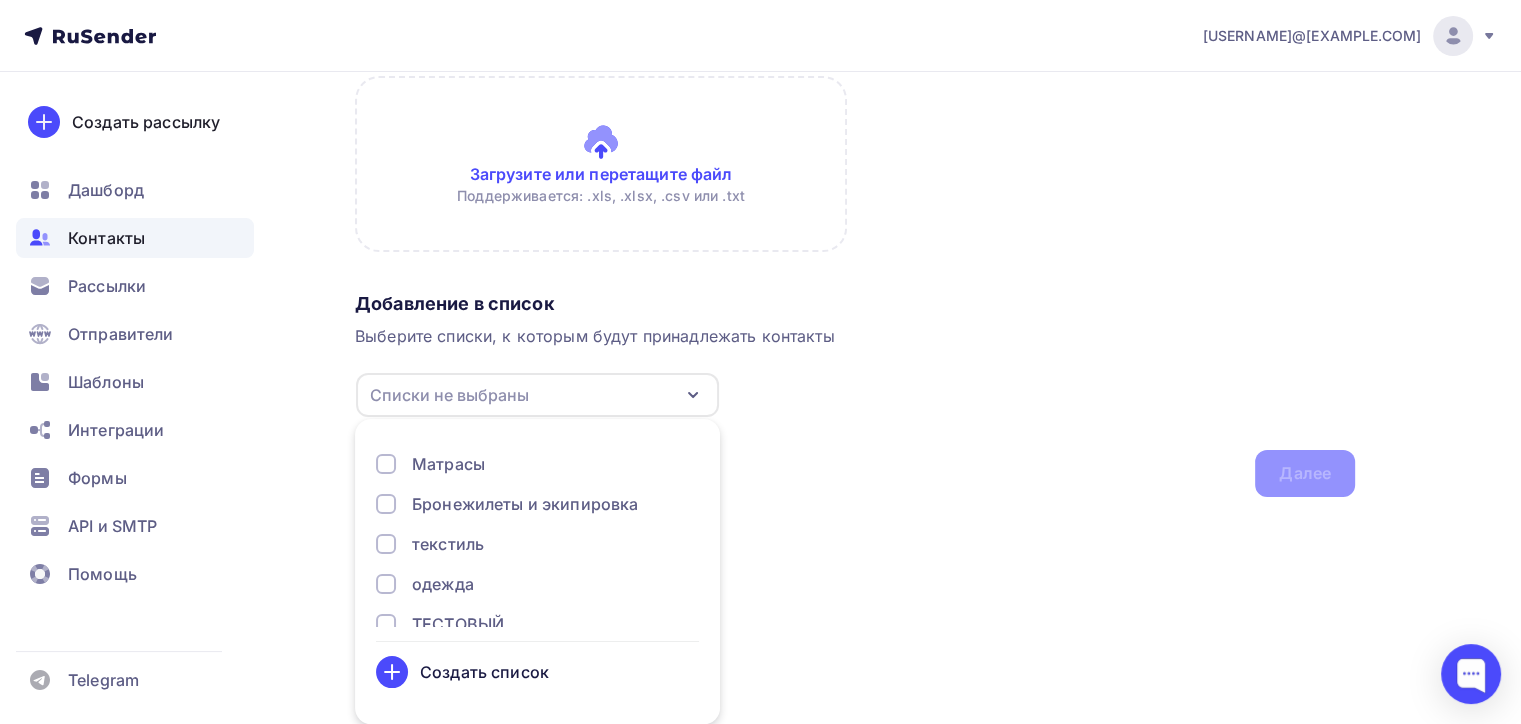 click on "Создать список" at bounding box center (484, 672) 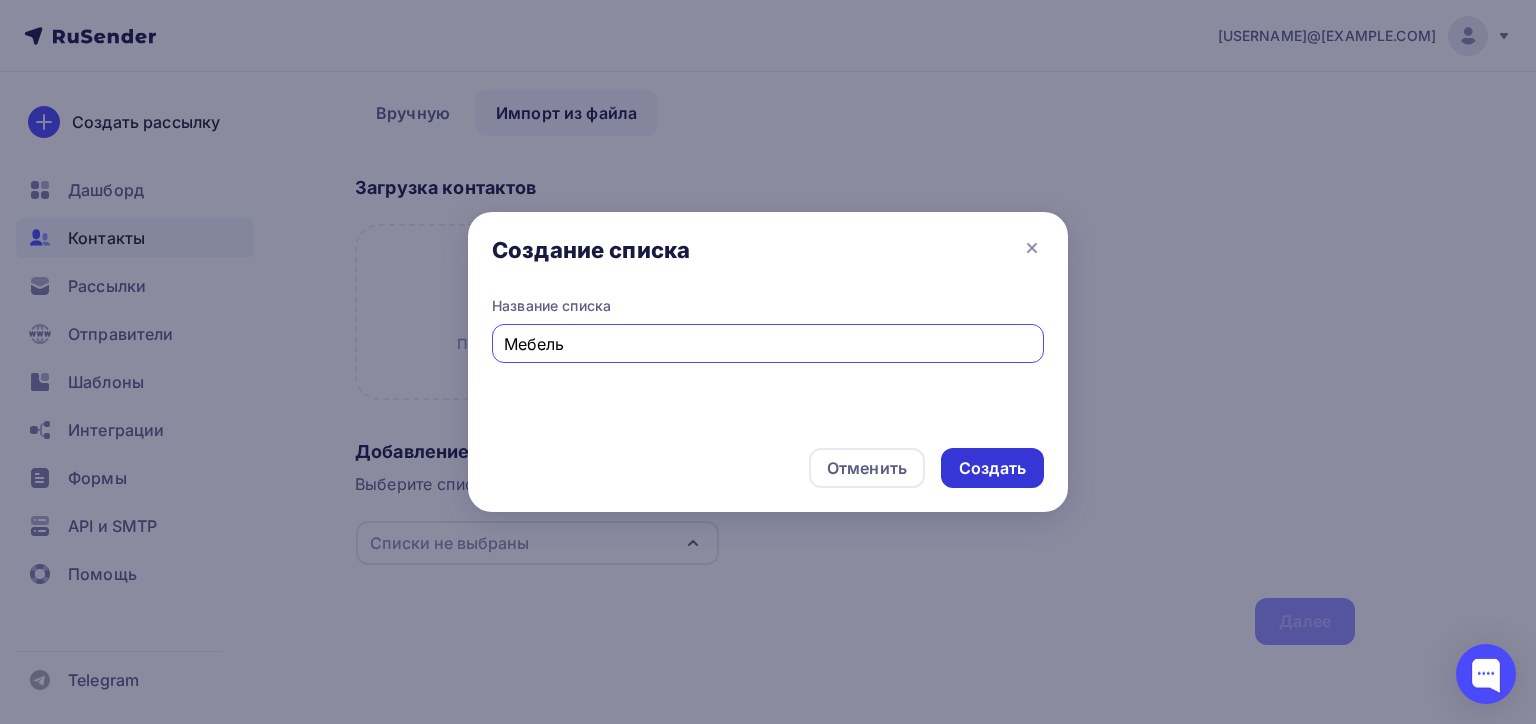 type on "Мебель" 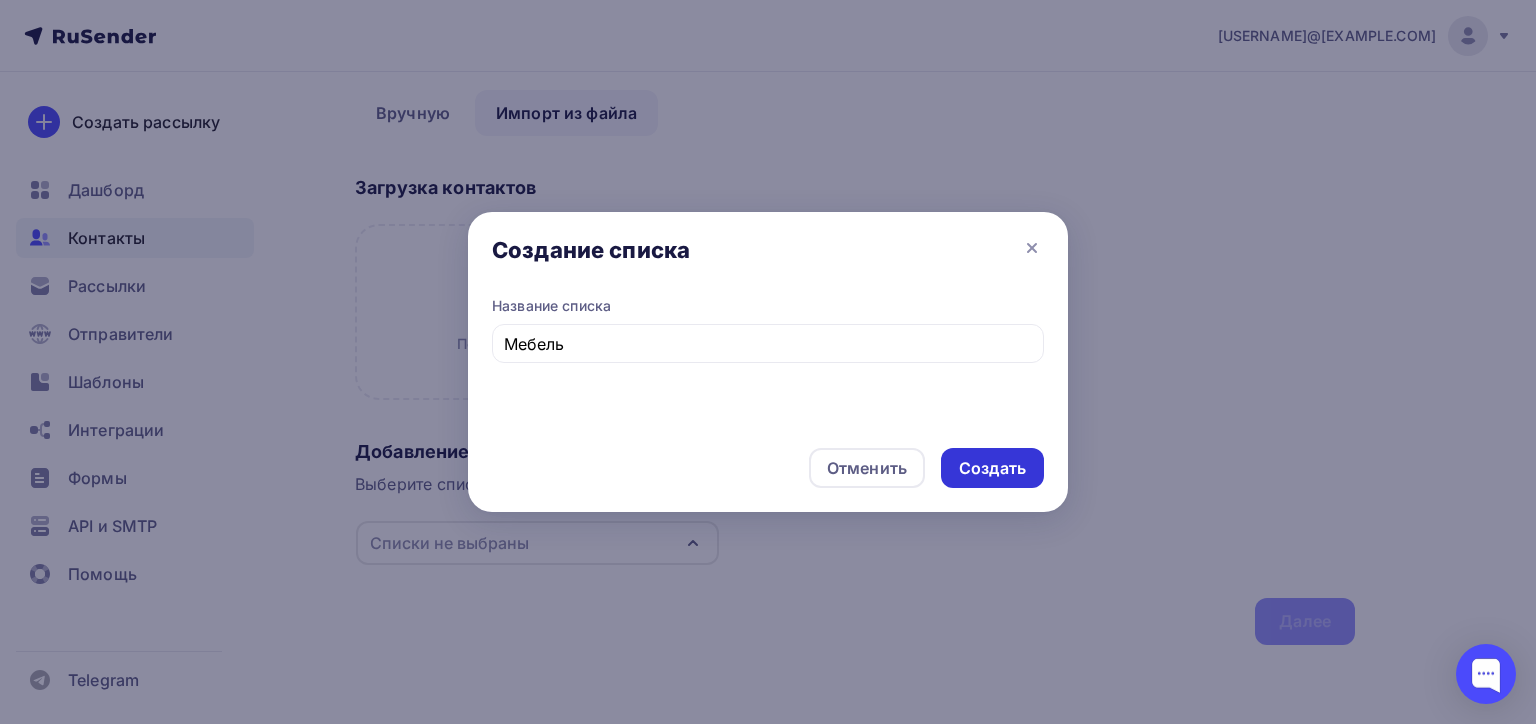 click on "Создать" at bounding box center (992, 468) 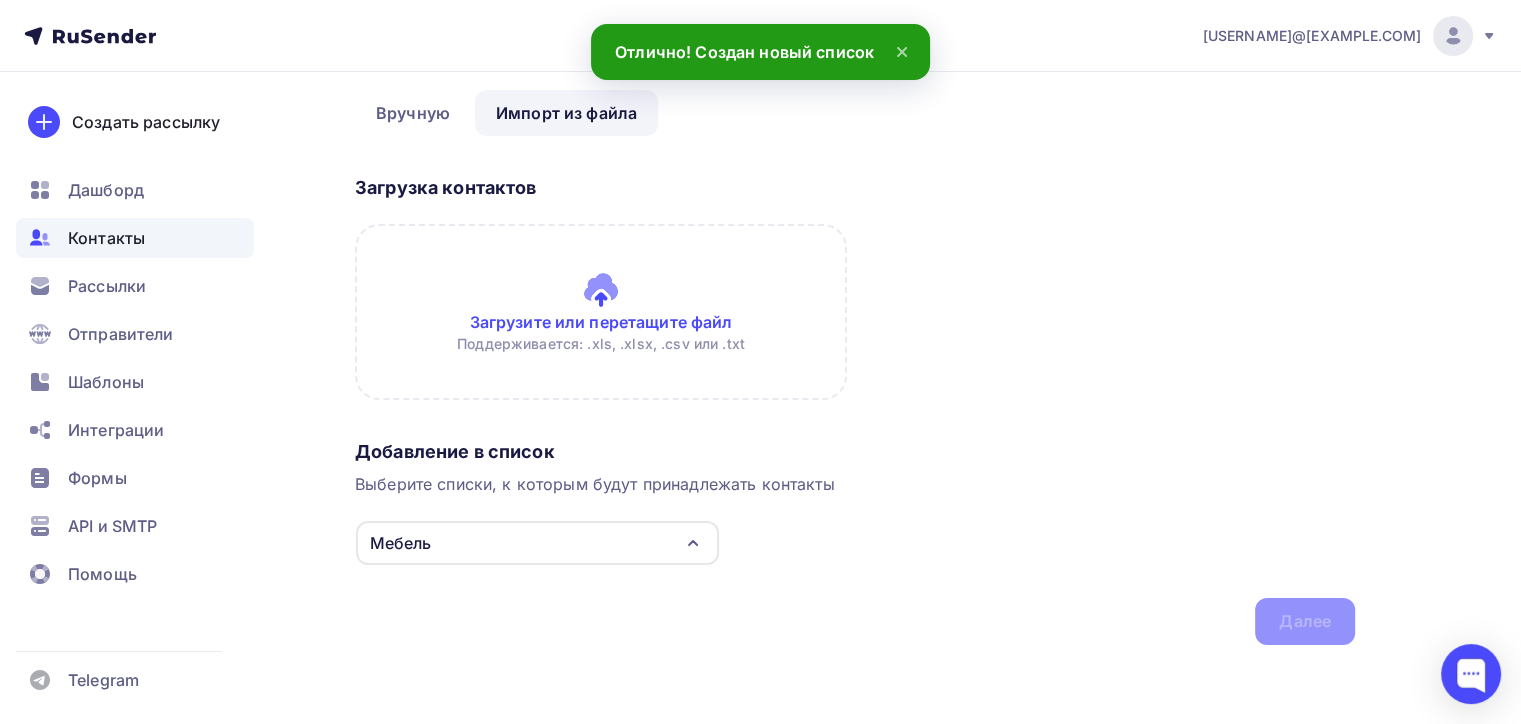 scroll, scrollTop: 0, scrollLeft: 0, axis: both 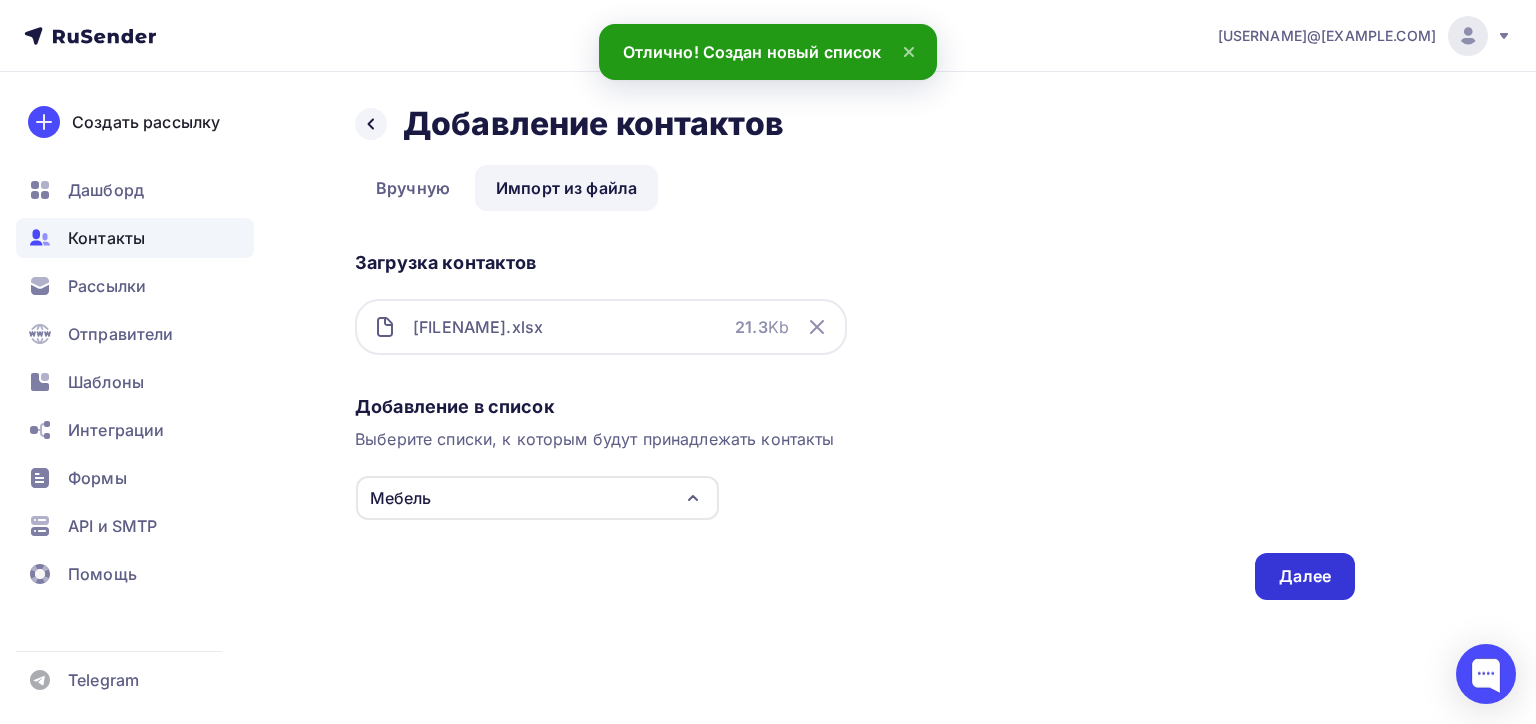 click on "Далее" at bounding box center [1305, 576] 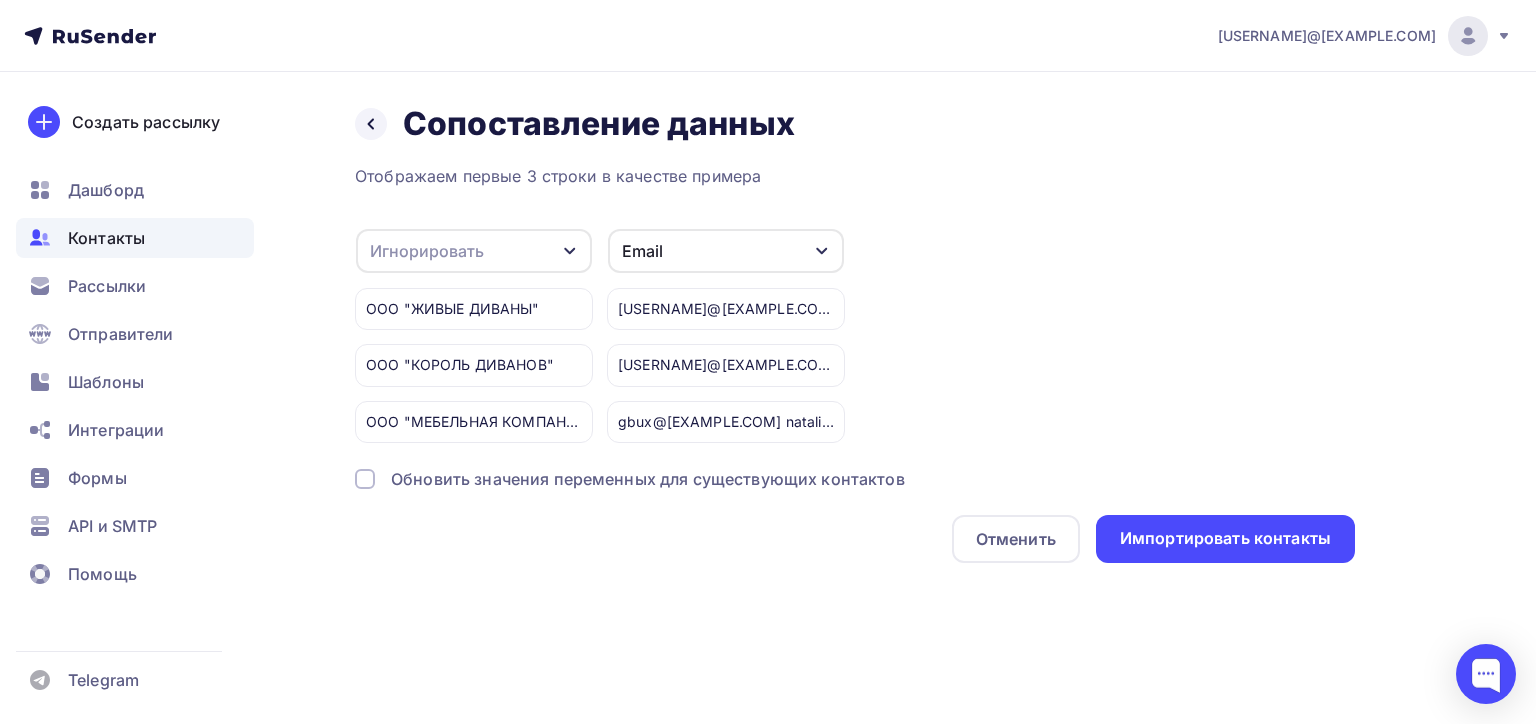click on "Игнорировать" at bounding box center [427, 251] 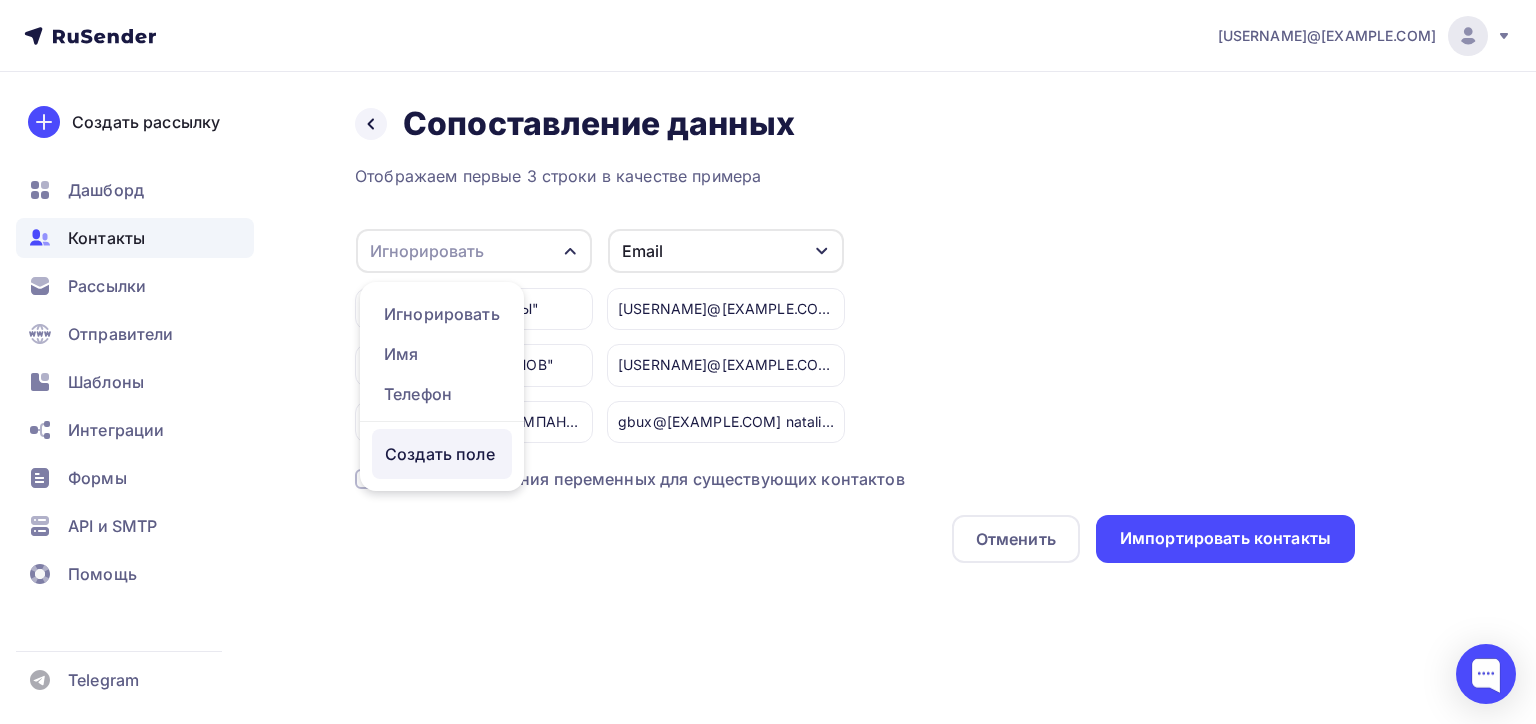 click on "Создать поле" at bounding box center [442, 454] 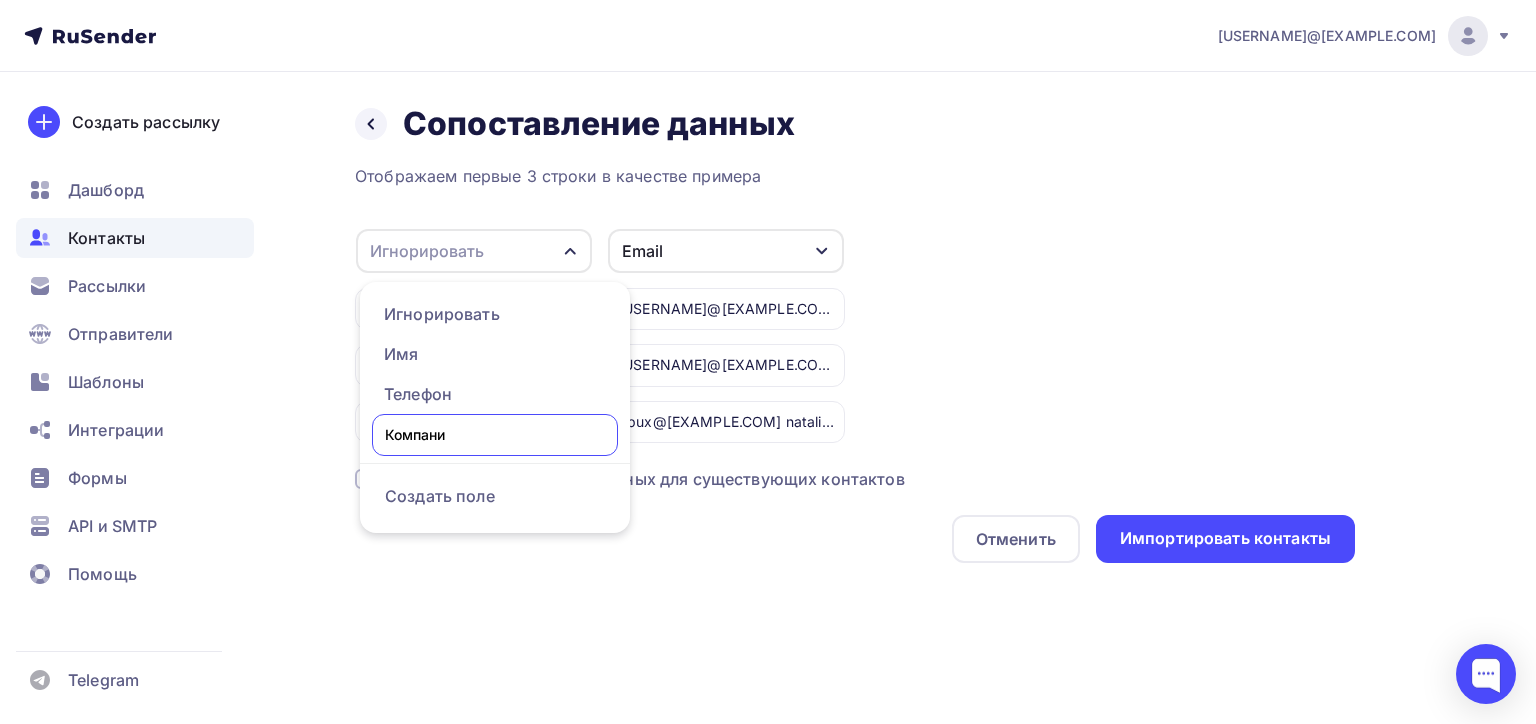 type on "Компания" 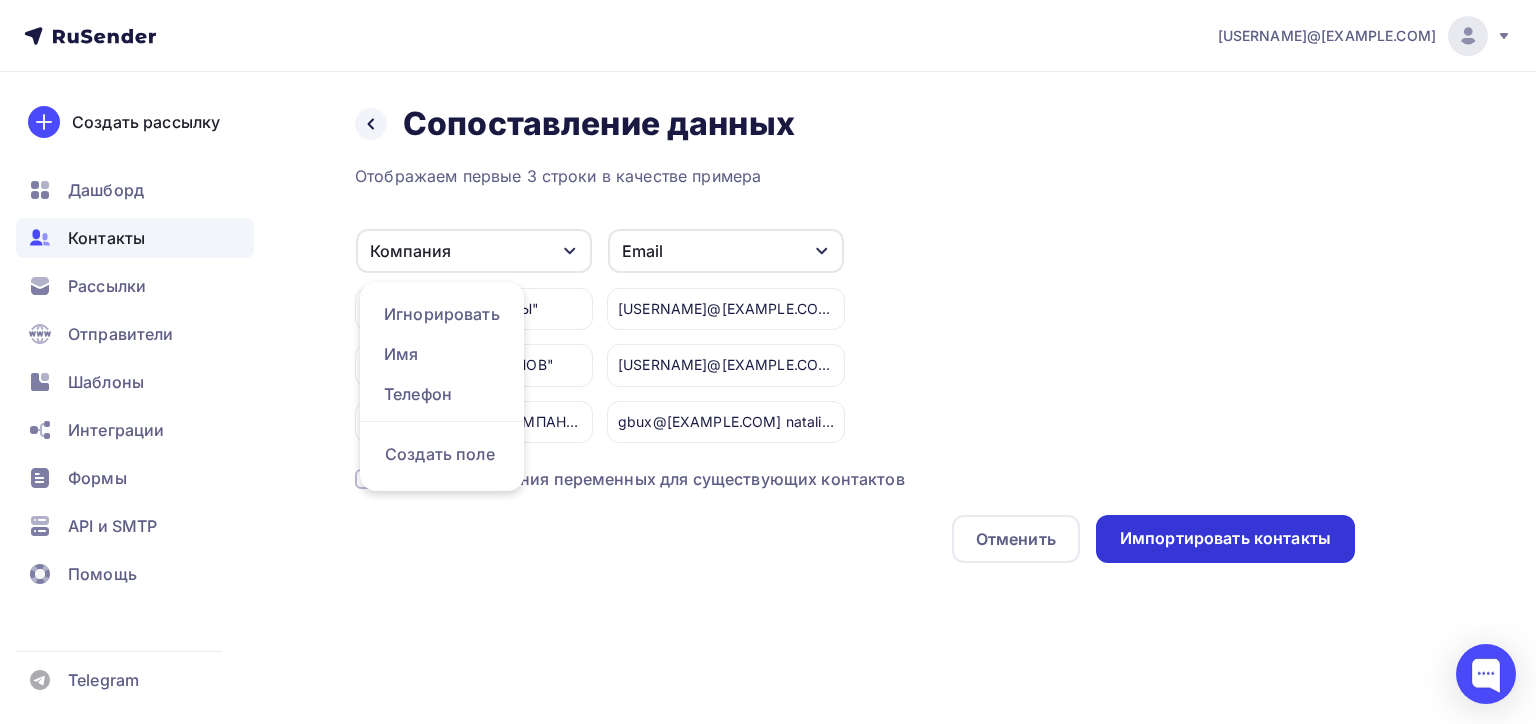 click on "Импортировать контакты" at bounding box center (1225, 539) 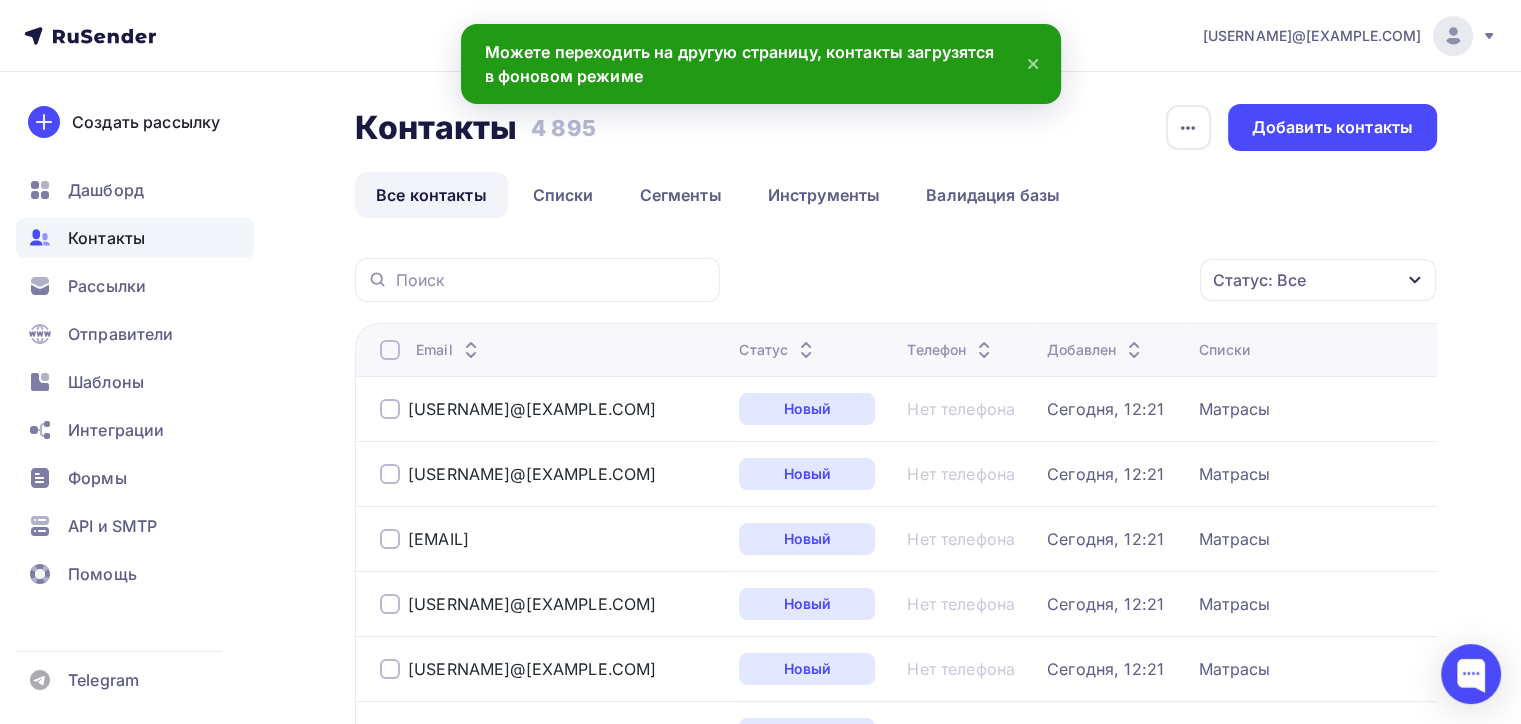 click on "Контакты   Контакты
4 895
4 895
История импорта
Добавить контакты
Все контакты
Списки
Сегменты
Инструменты
Валидация базы
Все контакты
Списки
Сегменты
Инструменты
Валидация базы" at bounding box center (896, 161) 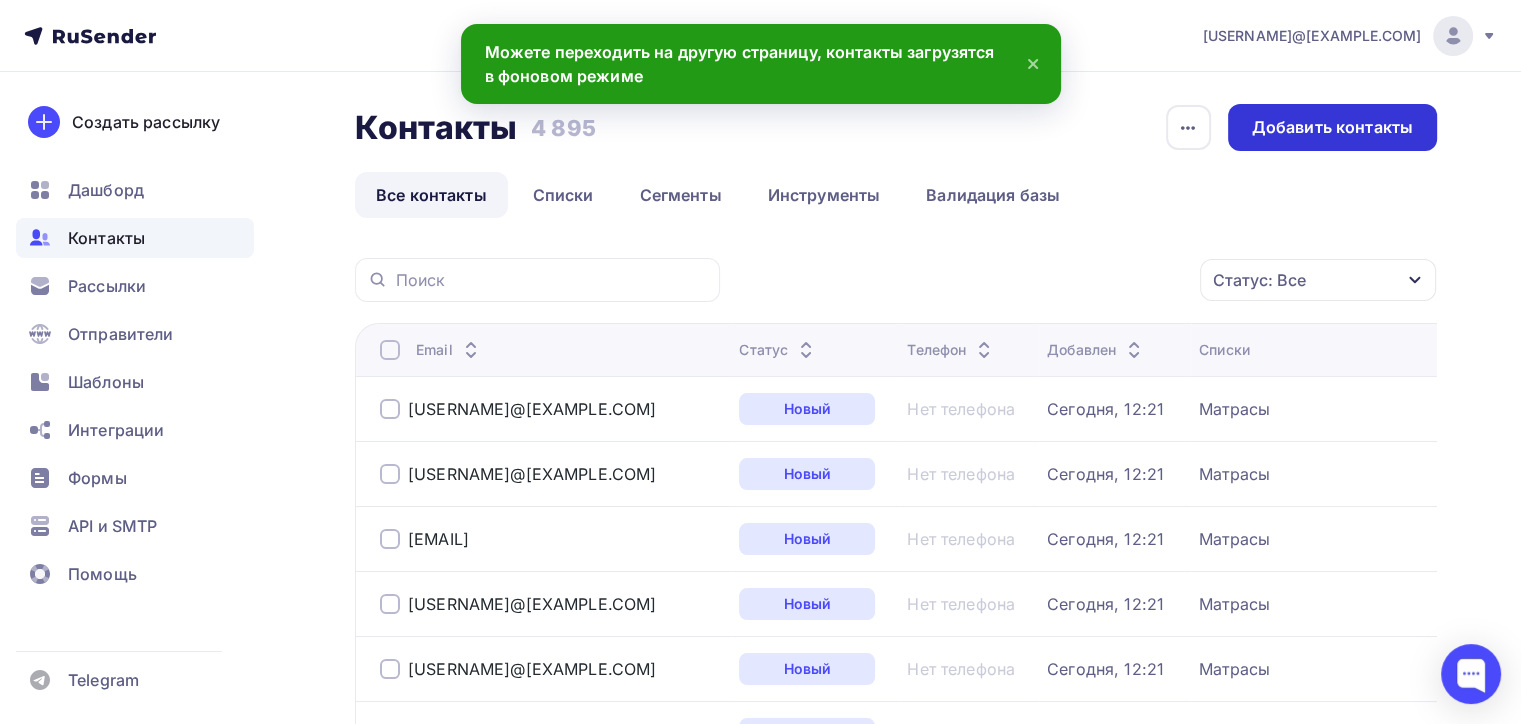 click on "Добавить контакты" at bounding box center [1332, 127] 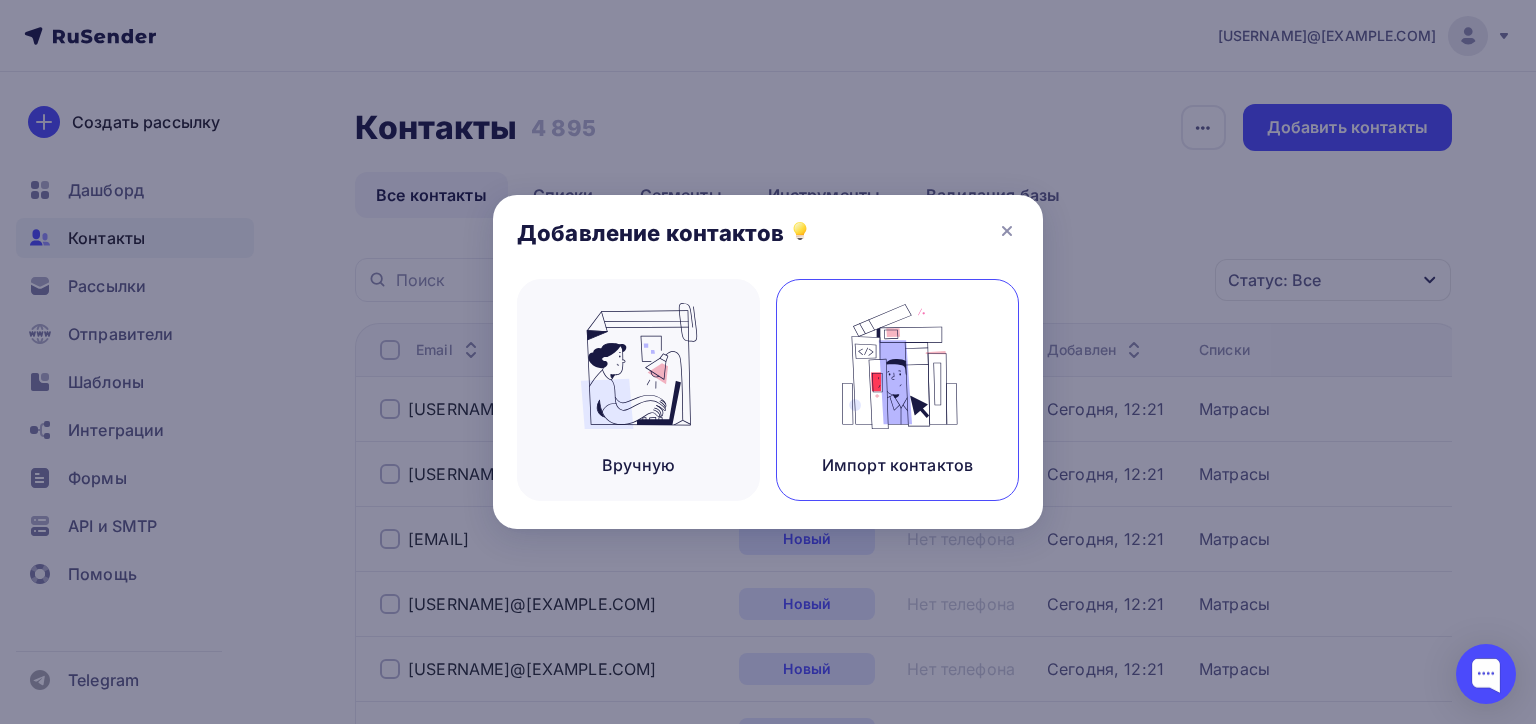 click at bounding box center [898, 366] 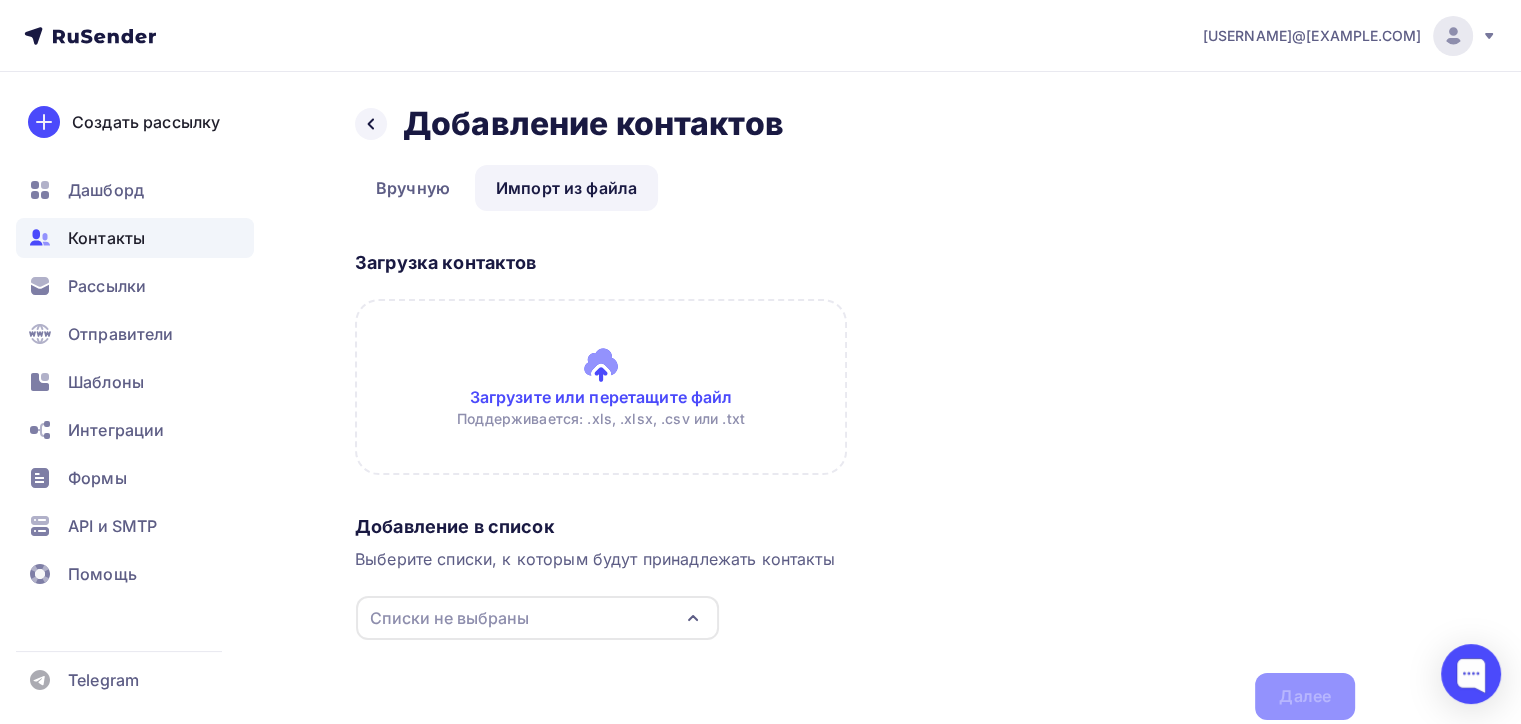 click on "Списки не выбраны" at bounding box center (537, 618) 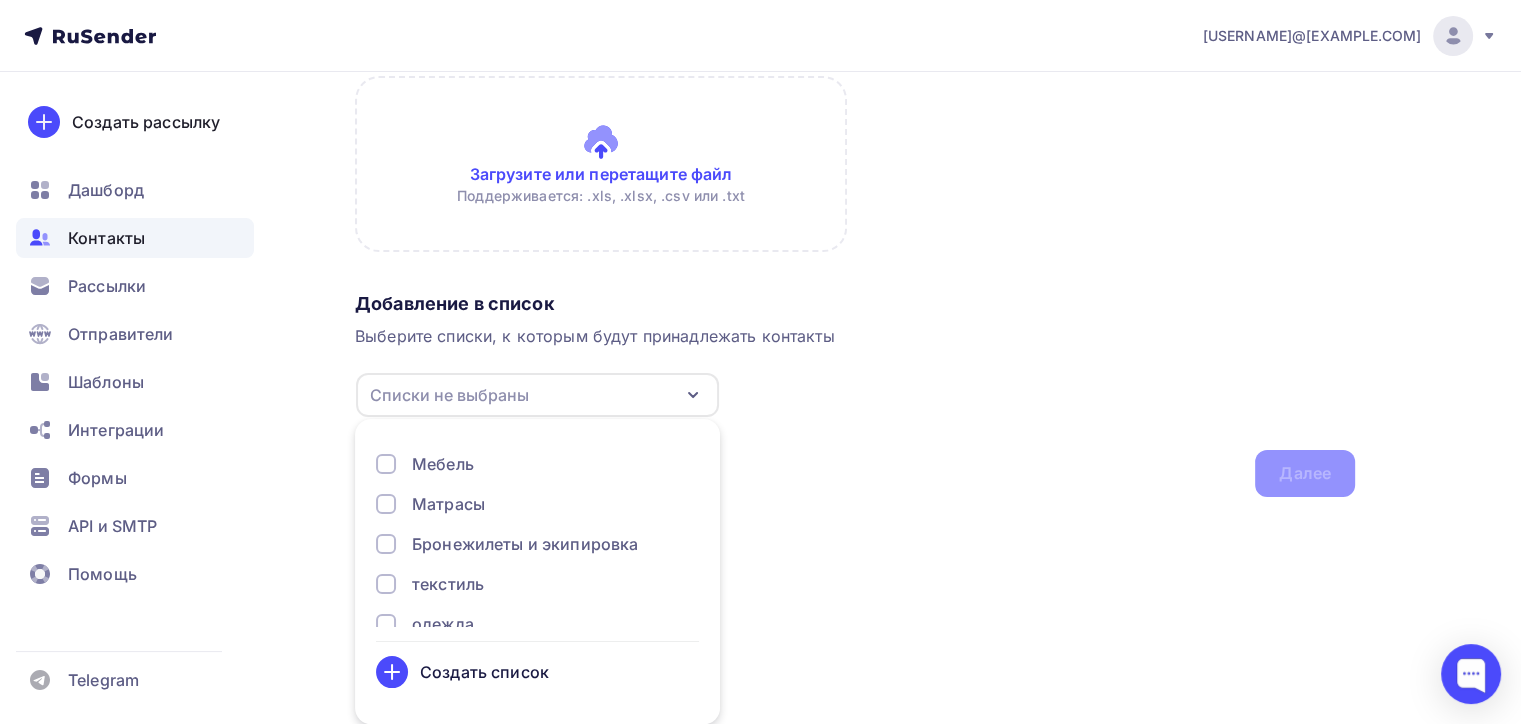 click on "Создать список" at bounding box center (537, 672) 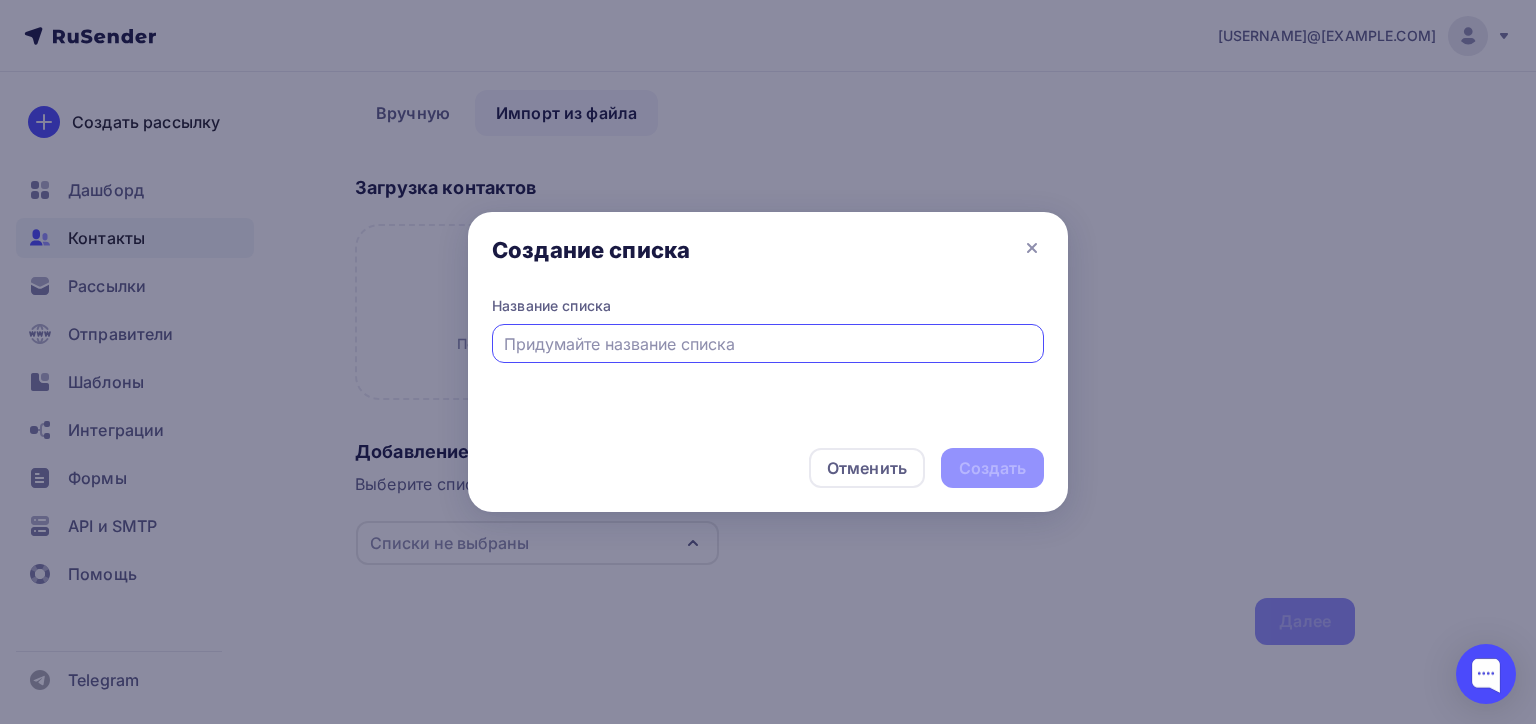 type on "м" 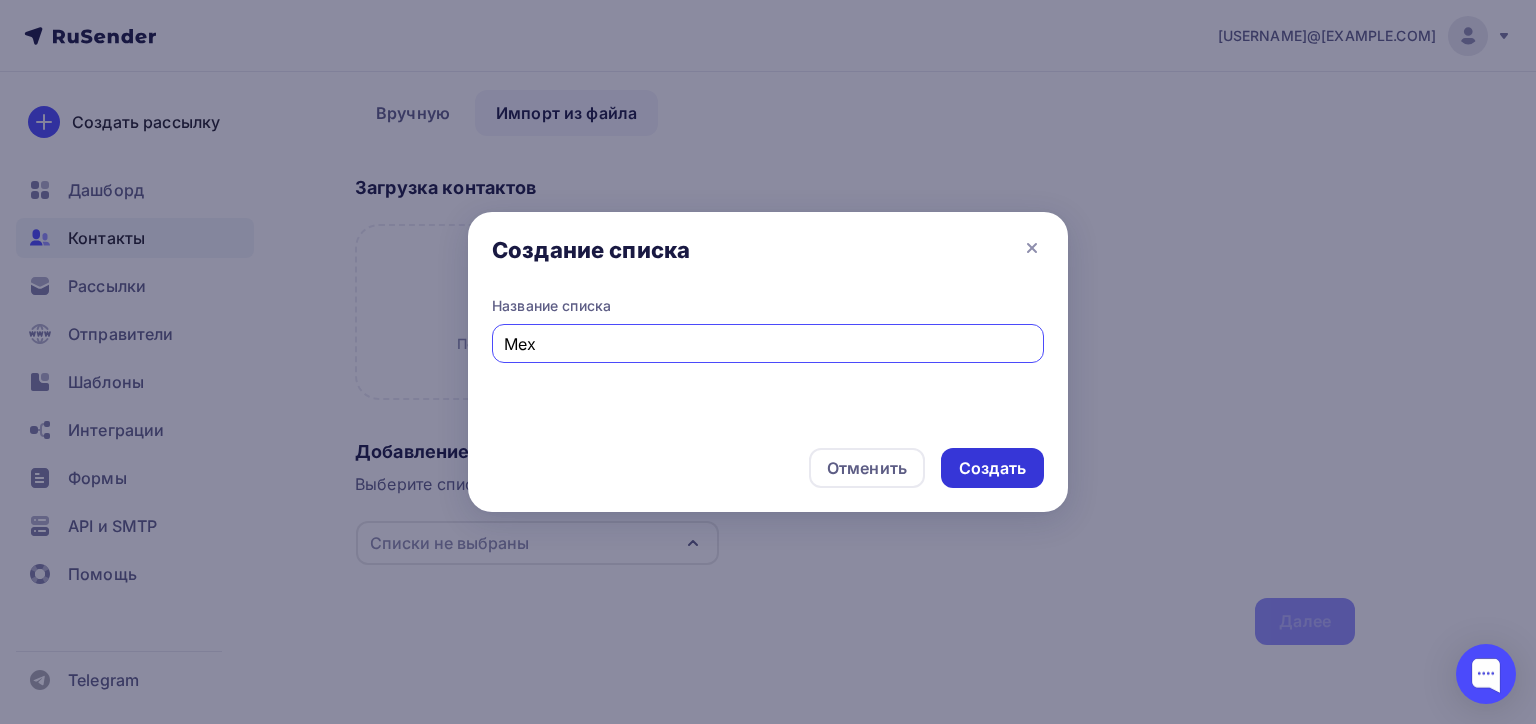 type on "Мех" 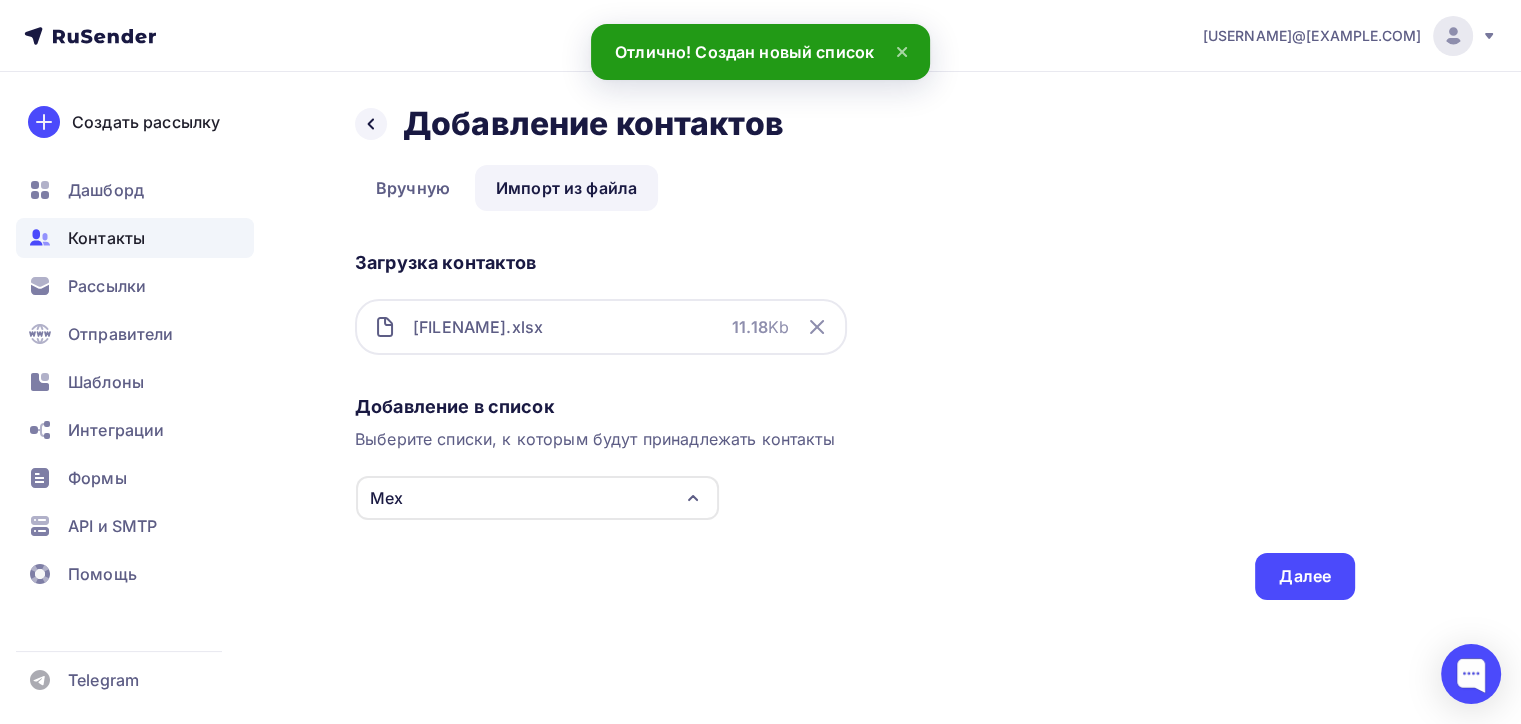 scroll, scrollTop: 0, scrollLeft: 0, axis: both 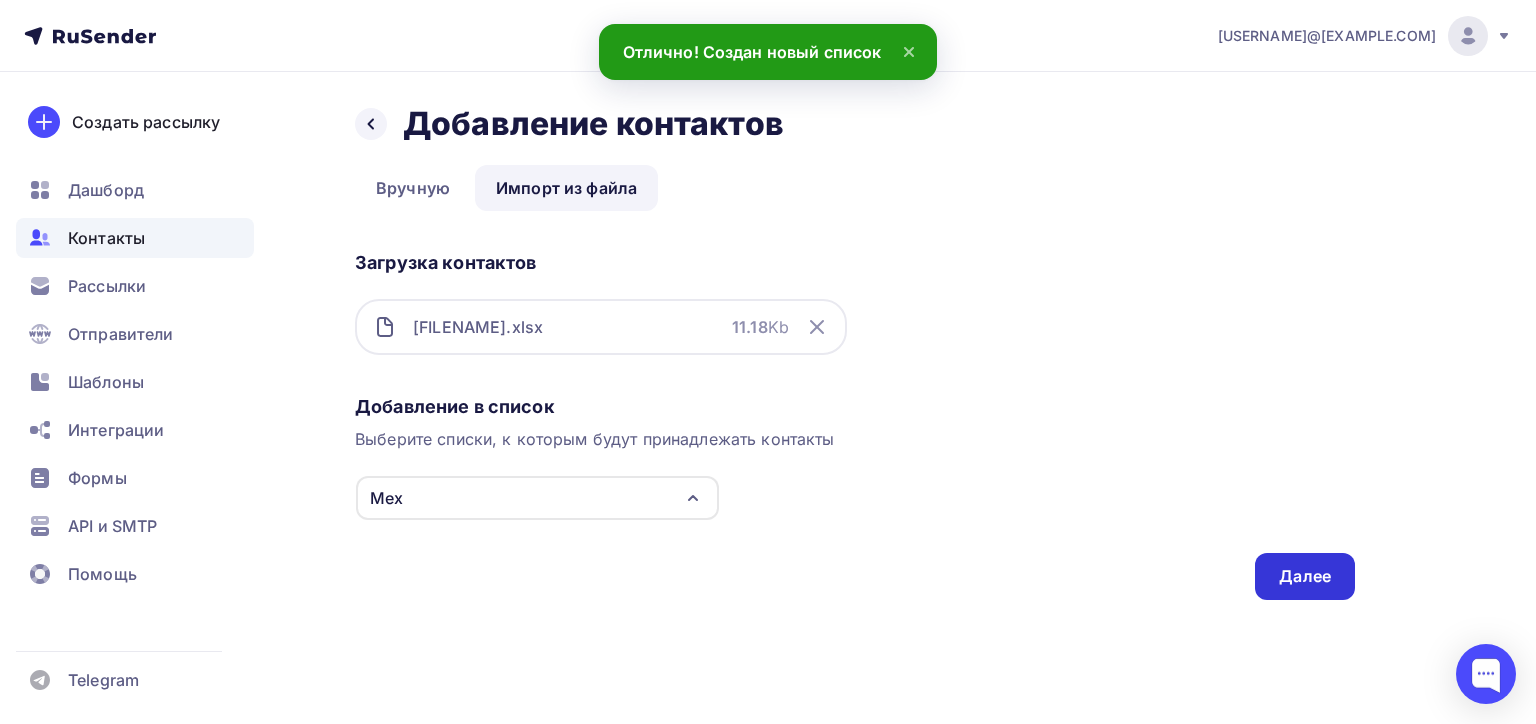 click on "Далее" at bounding box center (1305, 576) 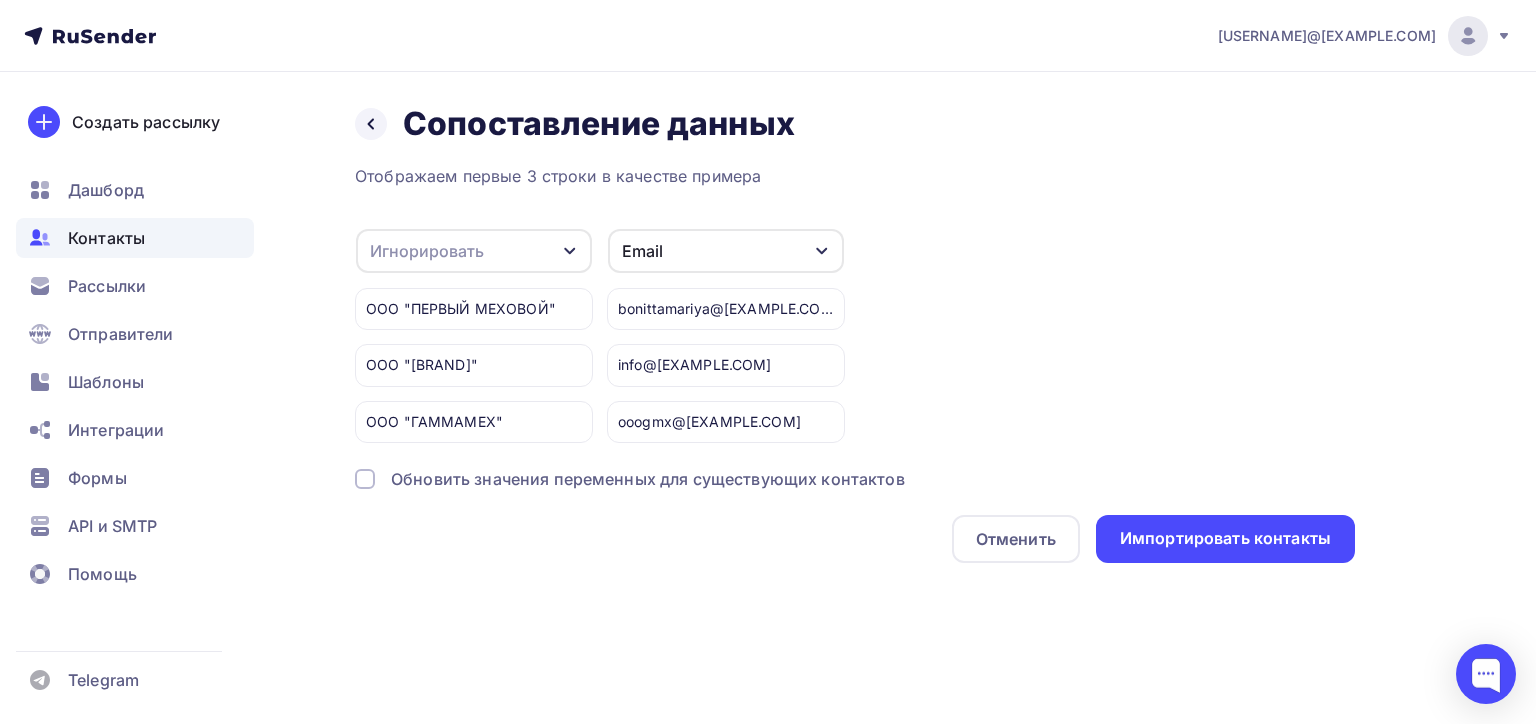 click on "Игнорировать" at bounding box center (474, 251) 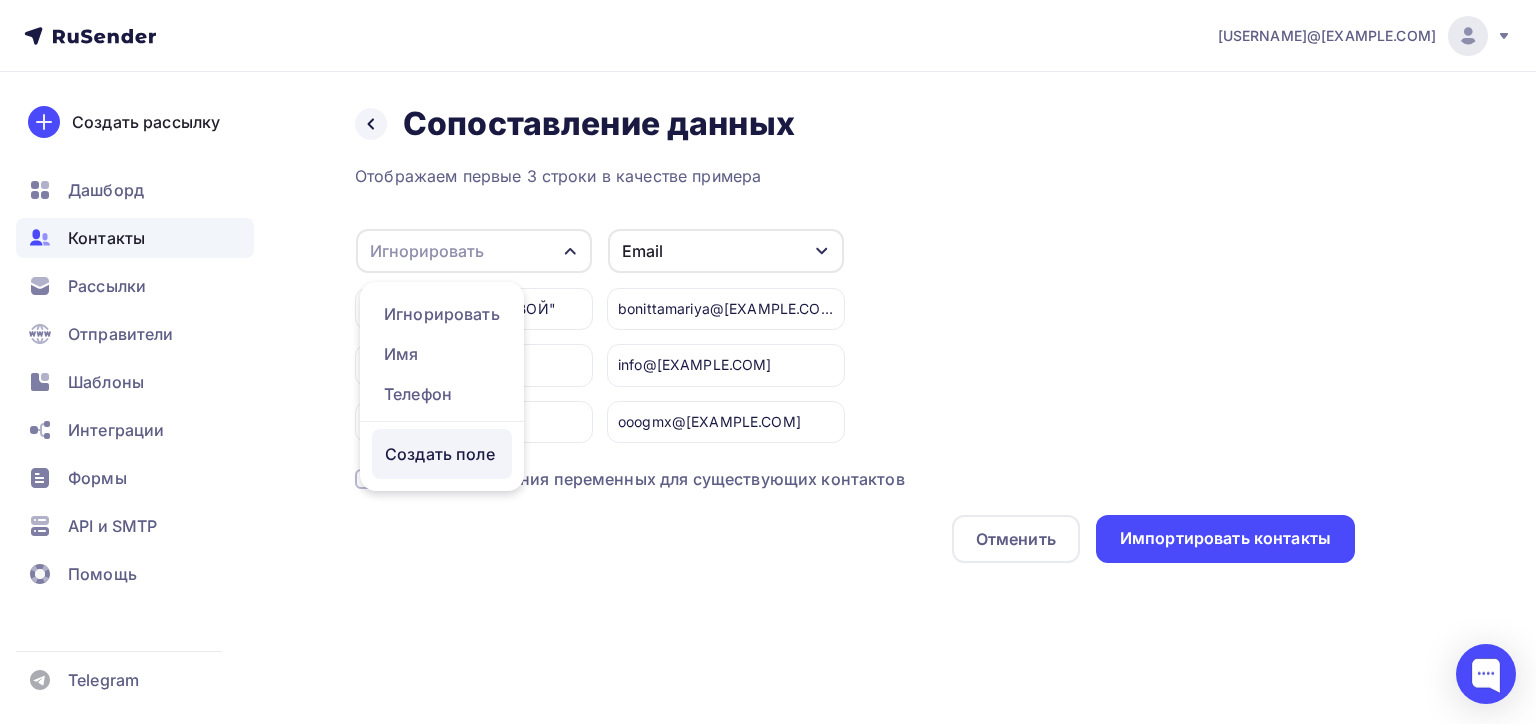 click on "Создать поле" at bounding box center (442, 454) 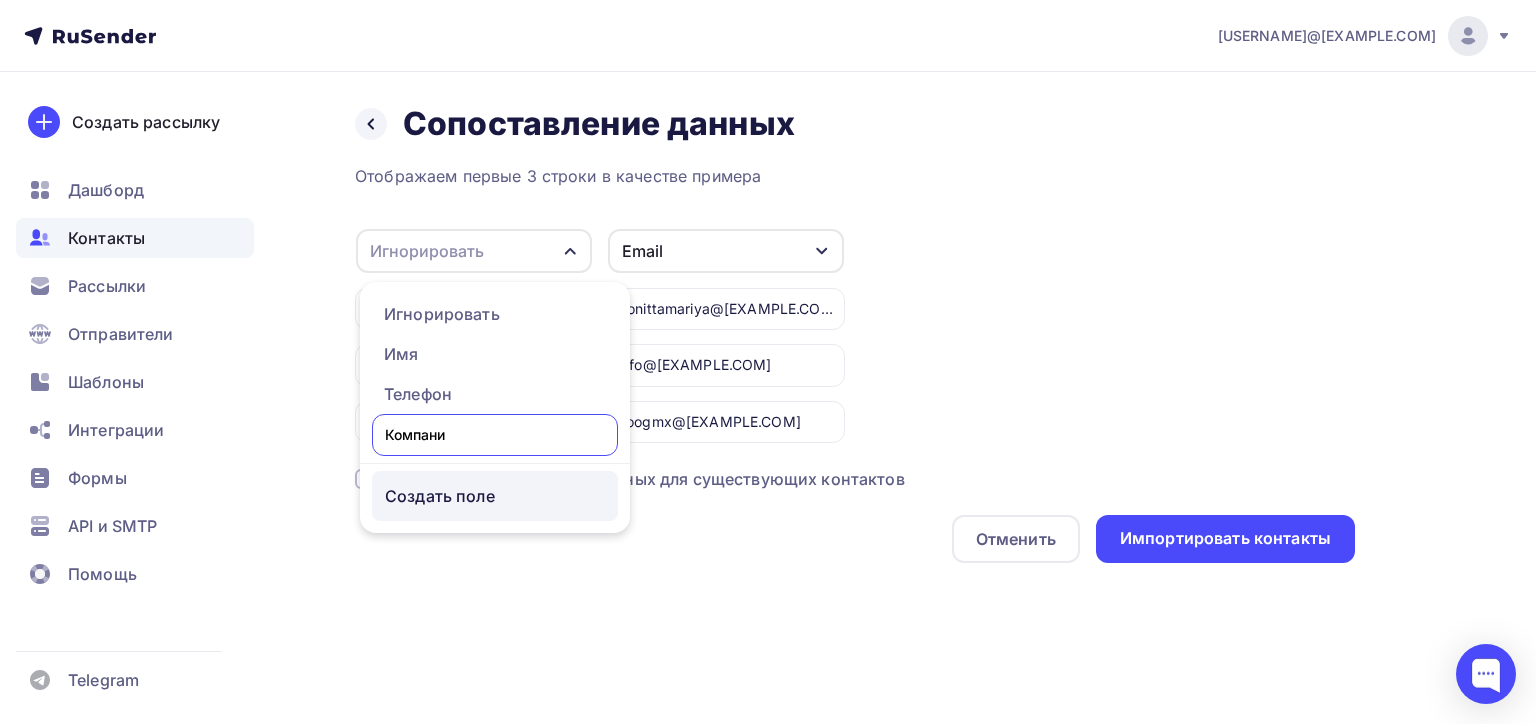 type on "Компания" 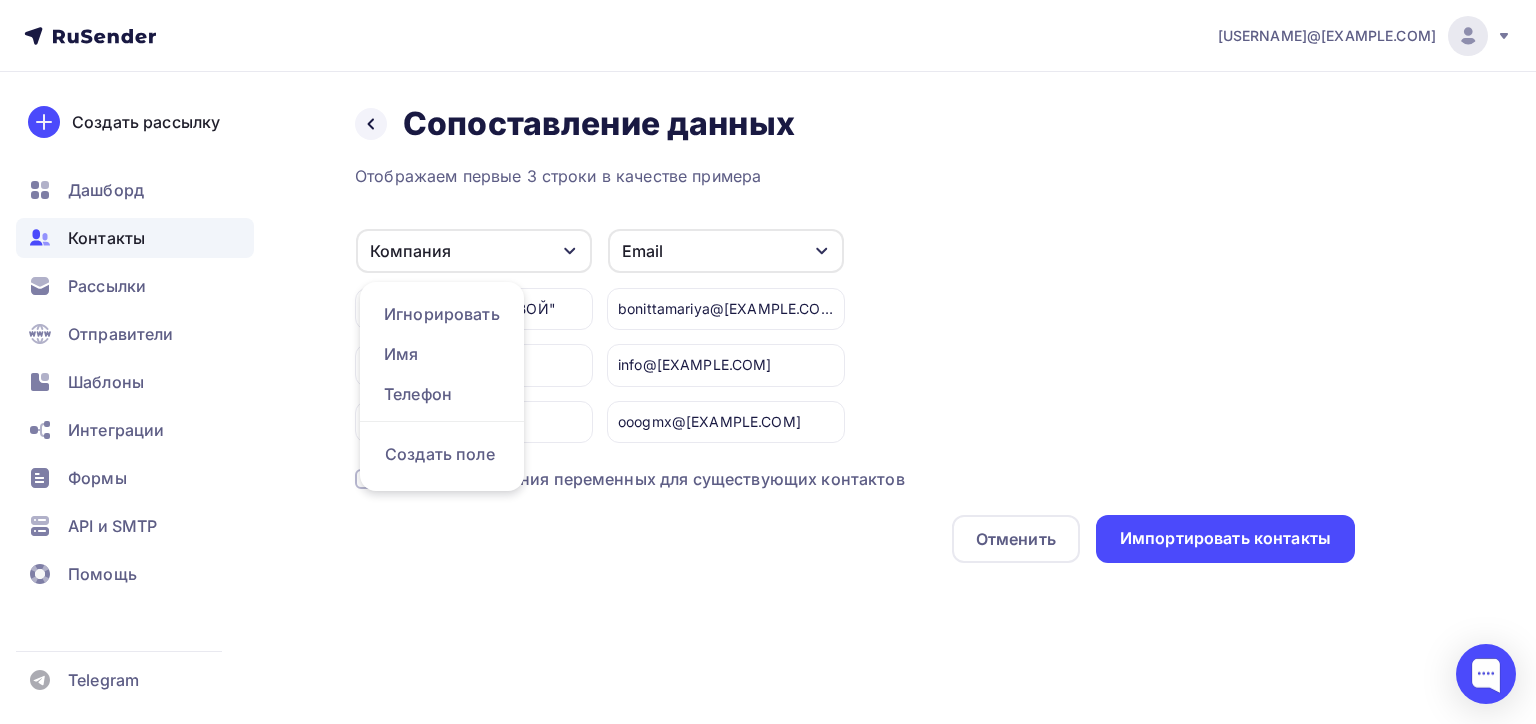 click on "Компания
Игнорировать
Имя
Телефон
Создать поле
ООО "ПЕРВЫЙ МЕХОВОЙ"
ООО "МЕЛИТА"
ООО "ГАММАМЕХ"
Email
Игнорировать
Имя
Телефон
Создать поле
bonittamariya@ya.ru
info@melita.ru
ooogmx@mail.ru" at bounding box center [855, 335] 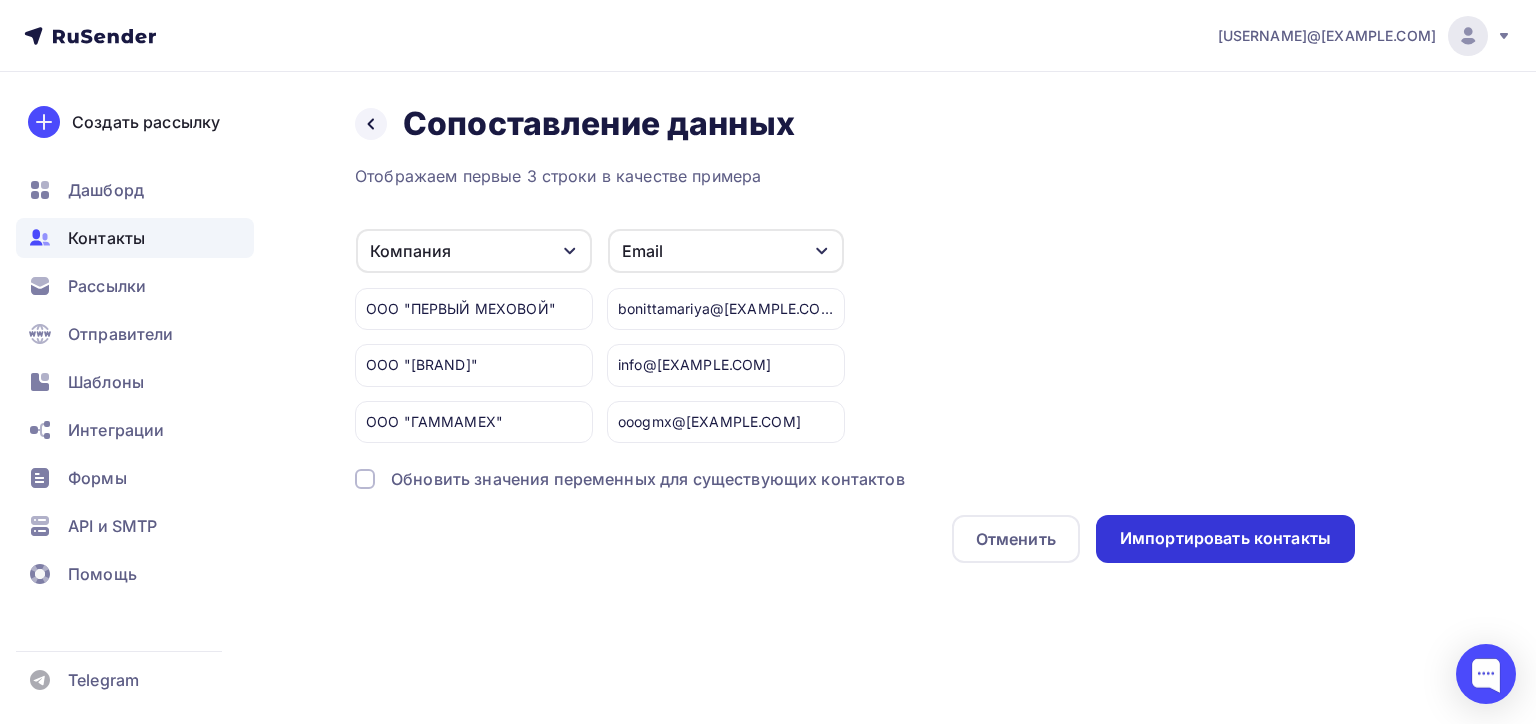 click on "Импортировать контакты" at bounding box center (1225, 539) 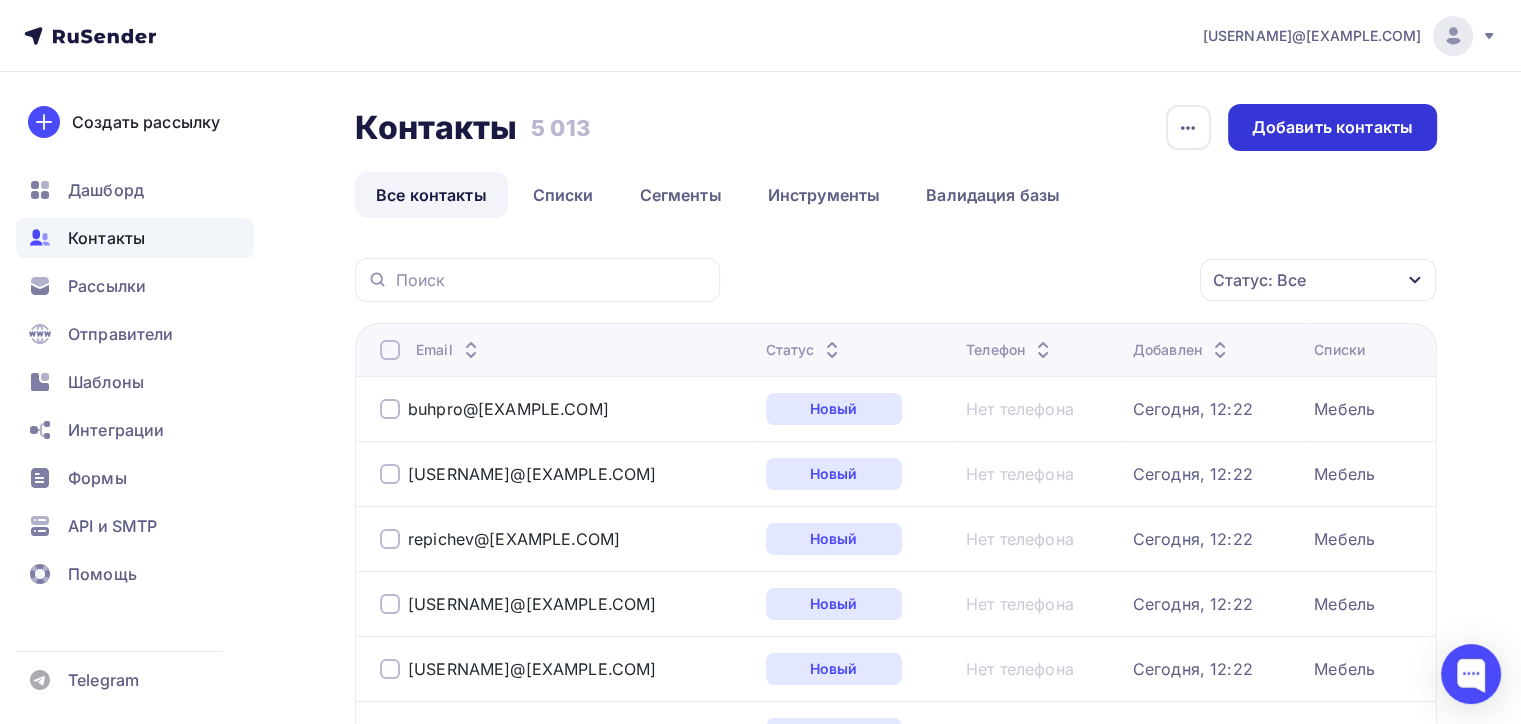 click on "Добавить контакты" at bounding box center [1332, 127] 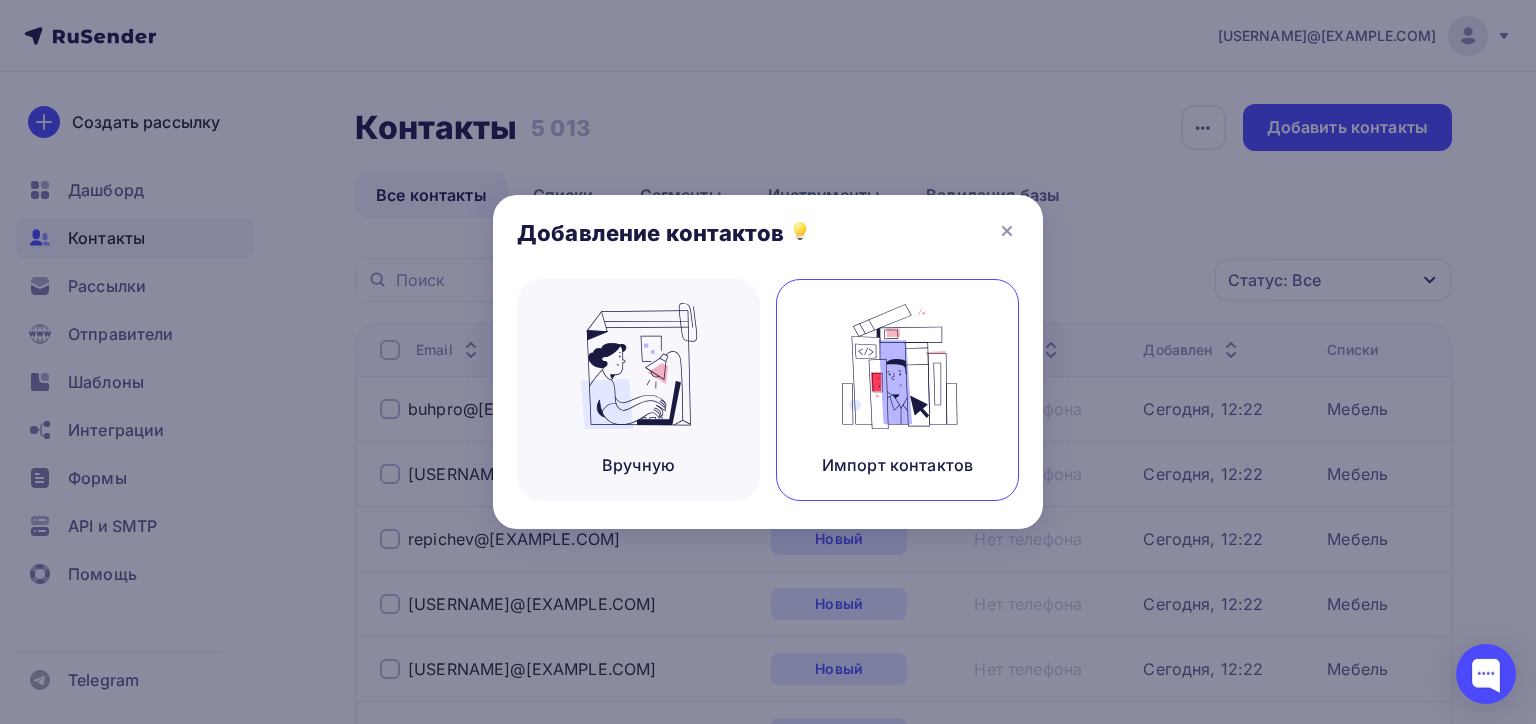 click at bounding box center [898, 366] 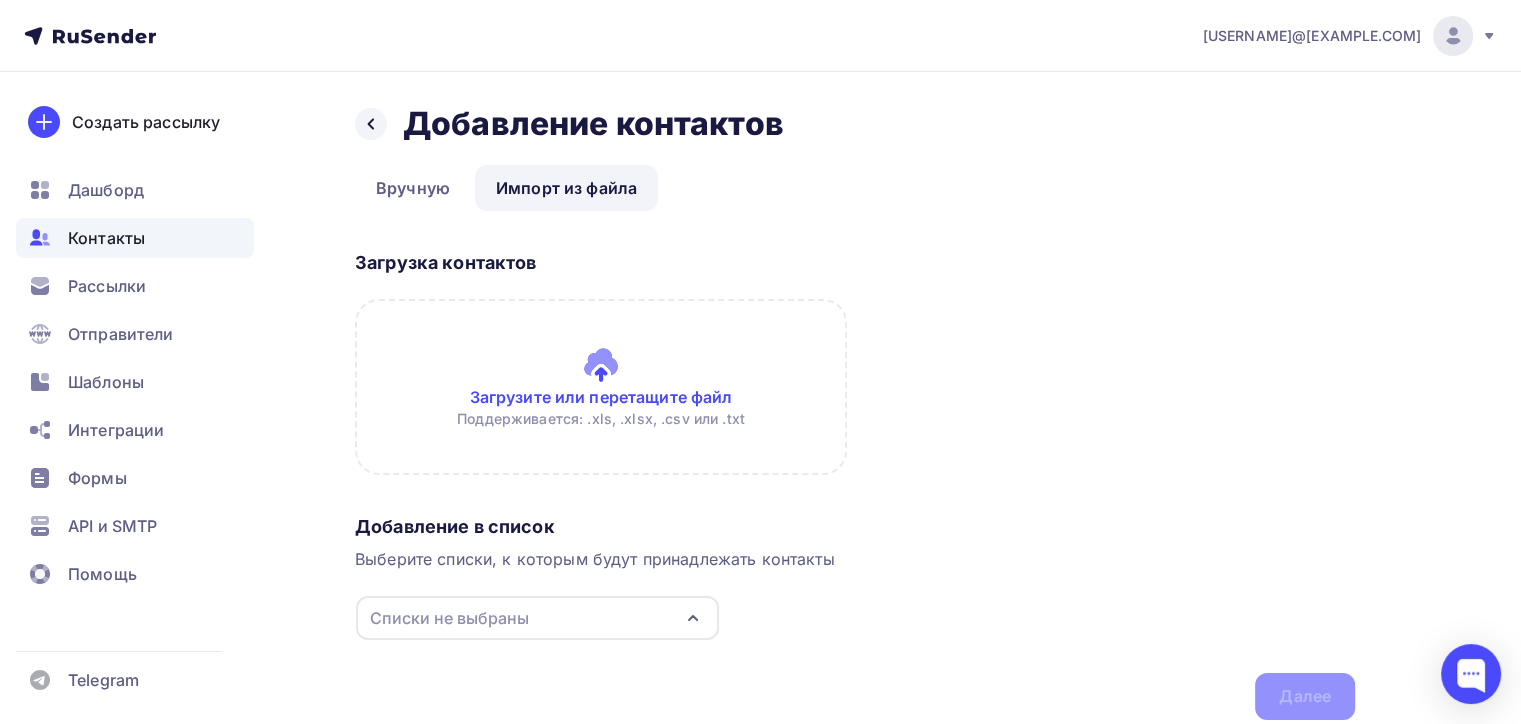 click on "Списки не выбраны" at bounding box center [537, 618] 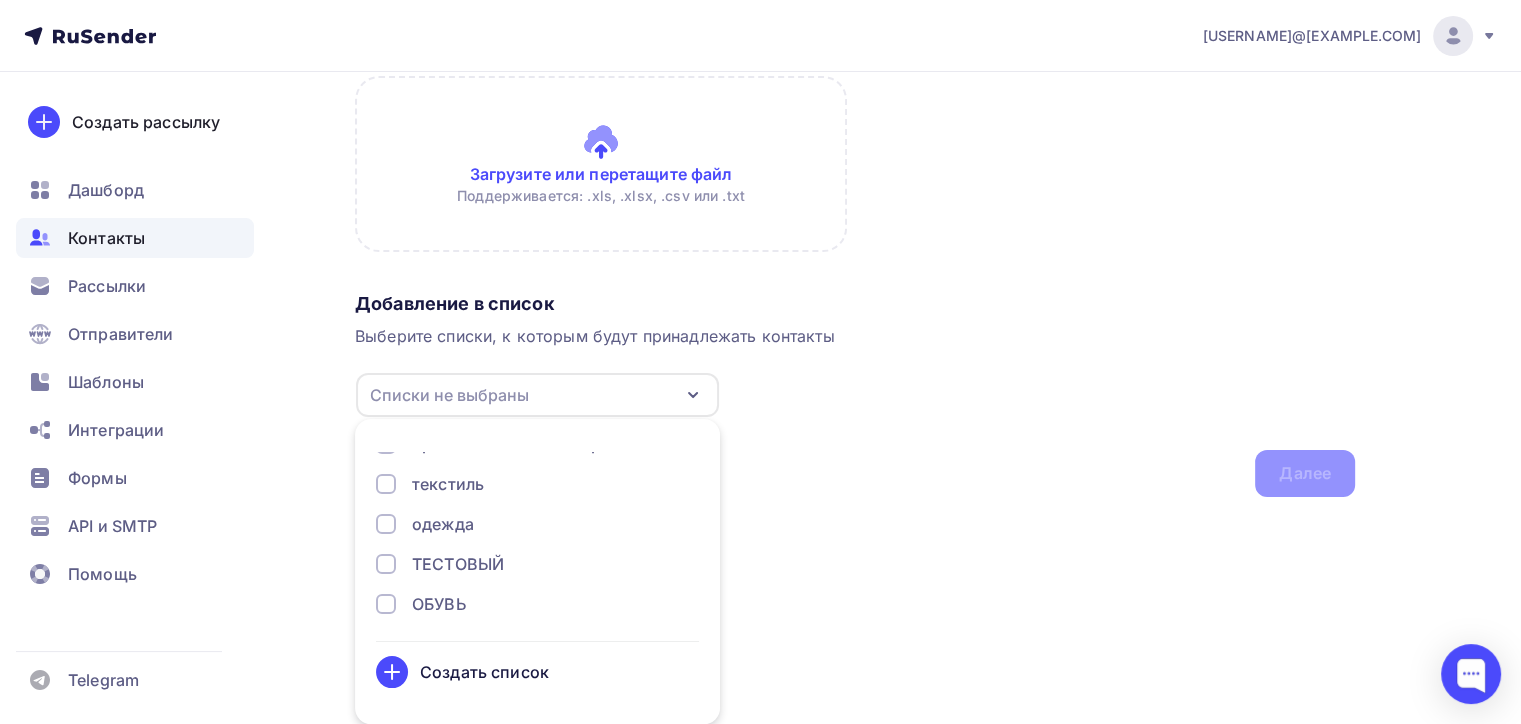 scroll, scrollTop: 144, scrollLeft: 0, axis: vertical 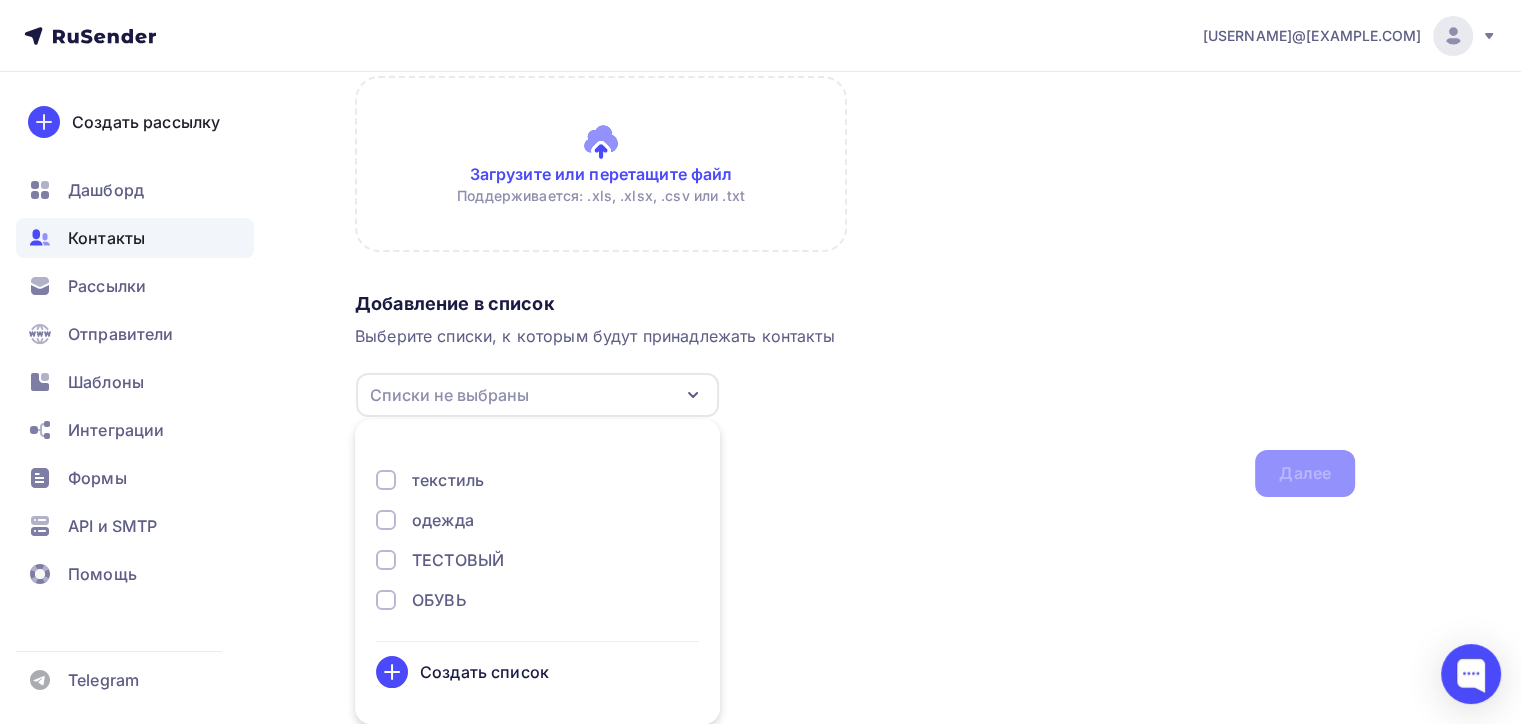 click at bounding box center [386, 600] 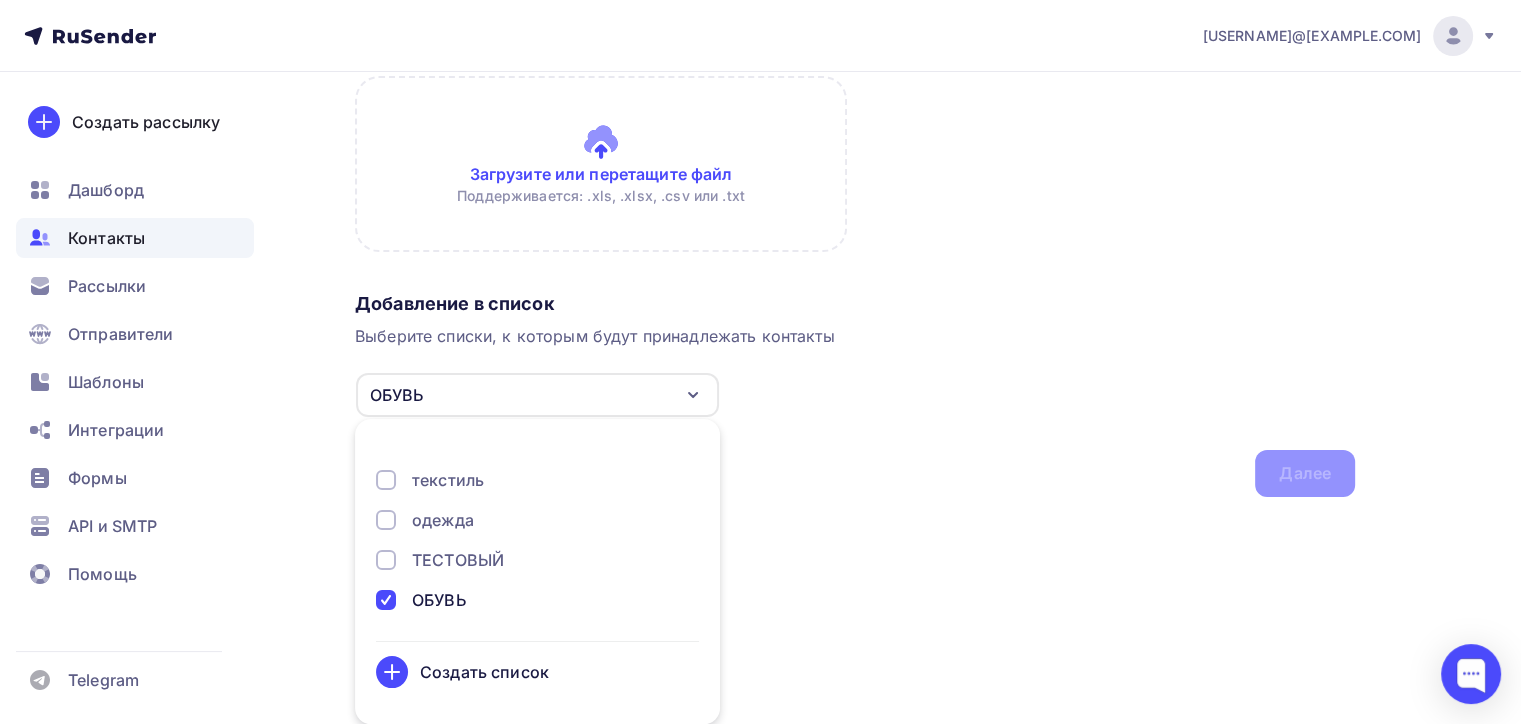 click on "Добавление в список
Выберите списки, к которым будут принадлежать контакты
ОБУВЬ
Мех
Мебель
Матрасы
Бронежилеты и экипировка
текстиль
одежда
ТЕСТОВЫЙ
ОБУВЬ
Создать список
Для добавления контактов необходимо  создать список     Далее" at bounding box center (855, 390) 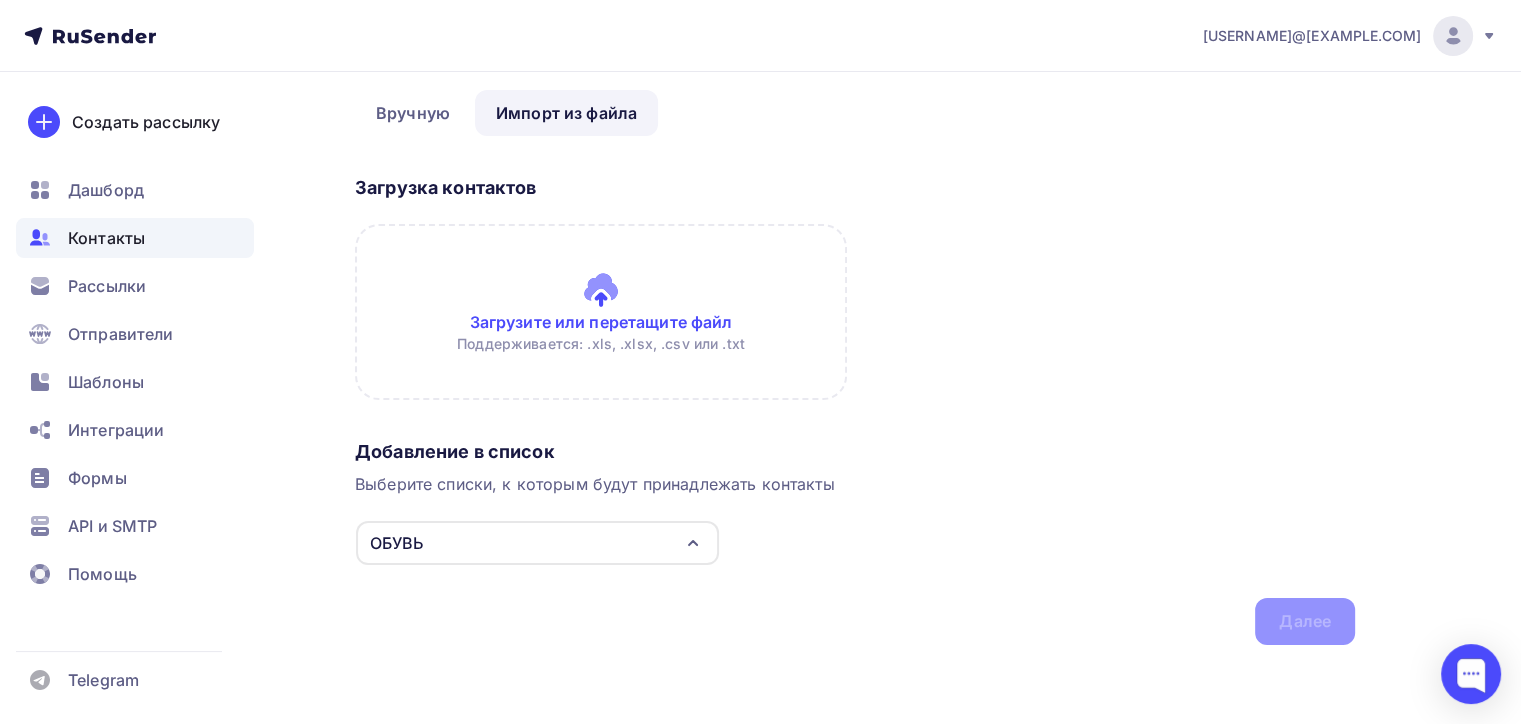 scroll, scrollTop: 0, scrollLeft: 0, axis: both 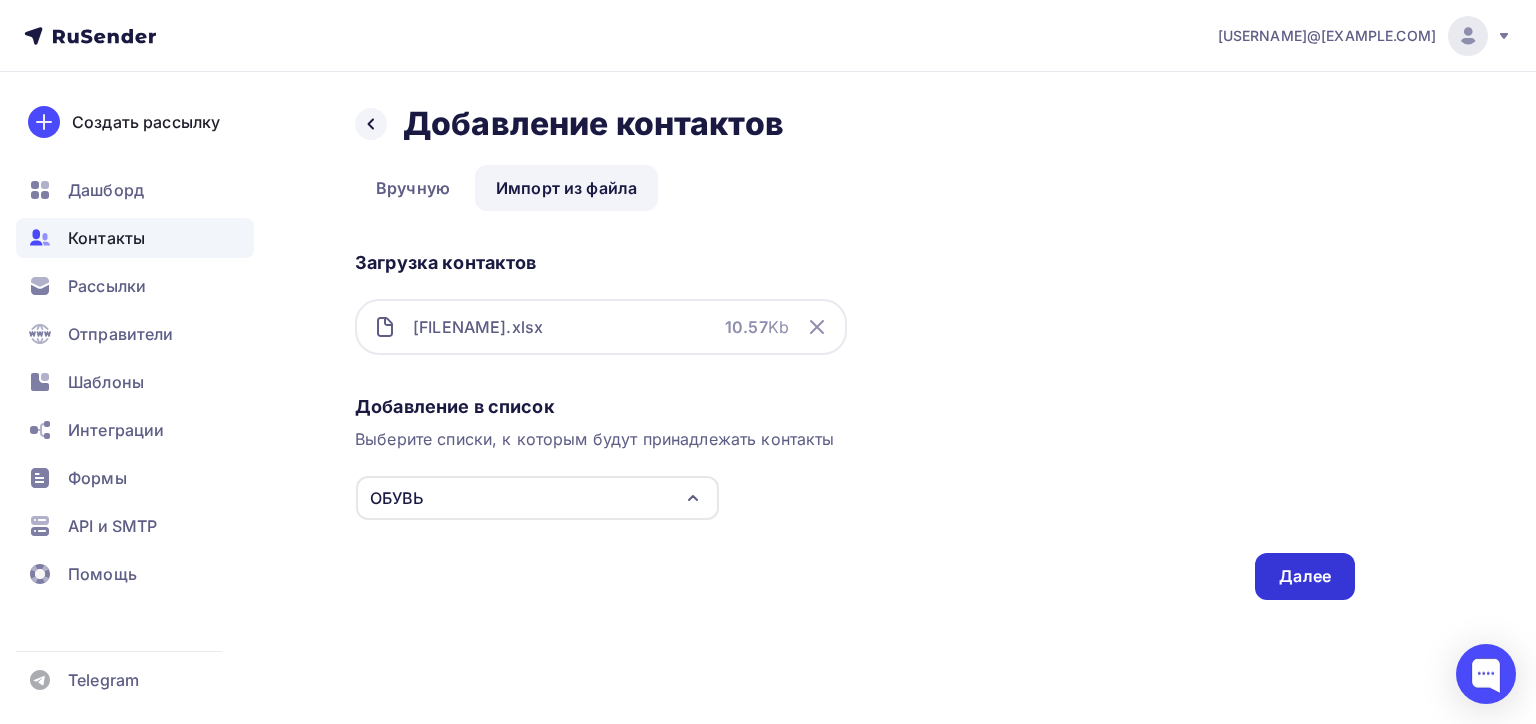 click on "Далее" at bounding box center (1305, 576) 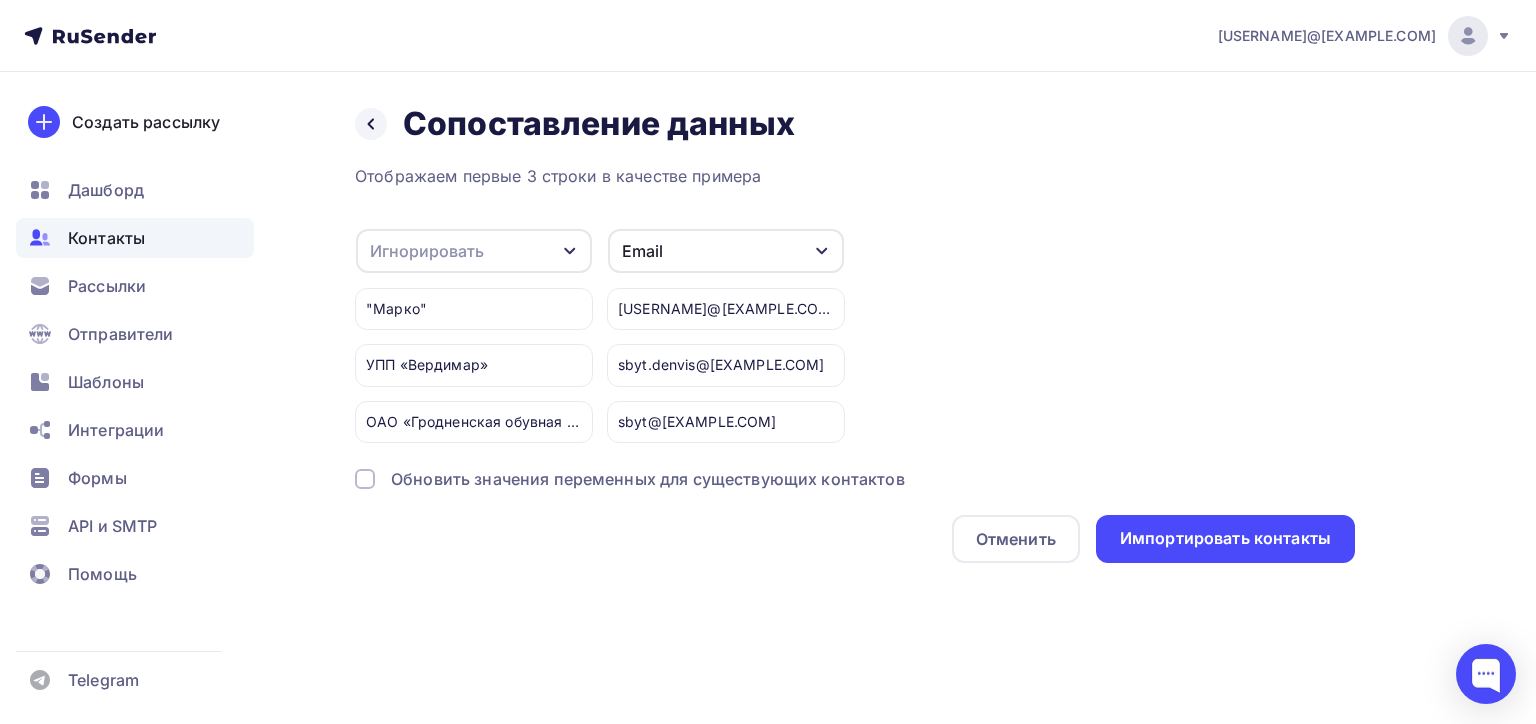 click on "Игнорировать" at bounding box center (474, 251) 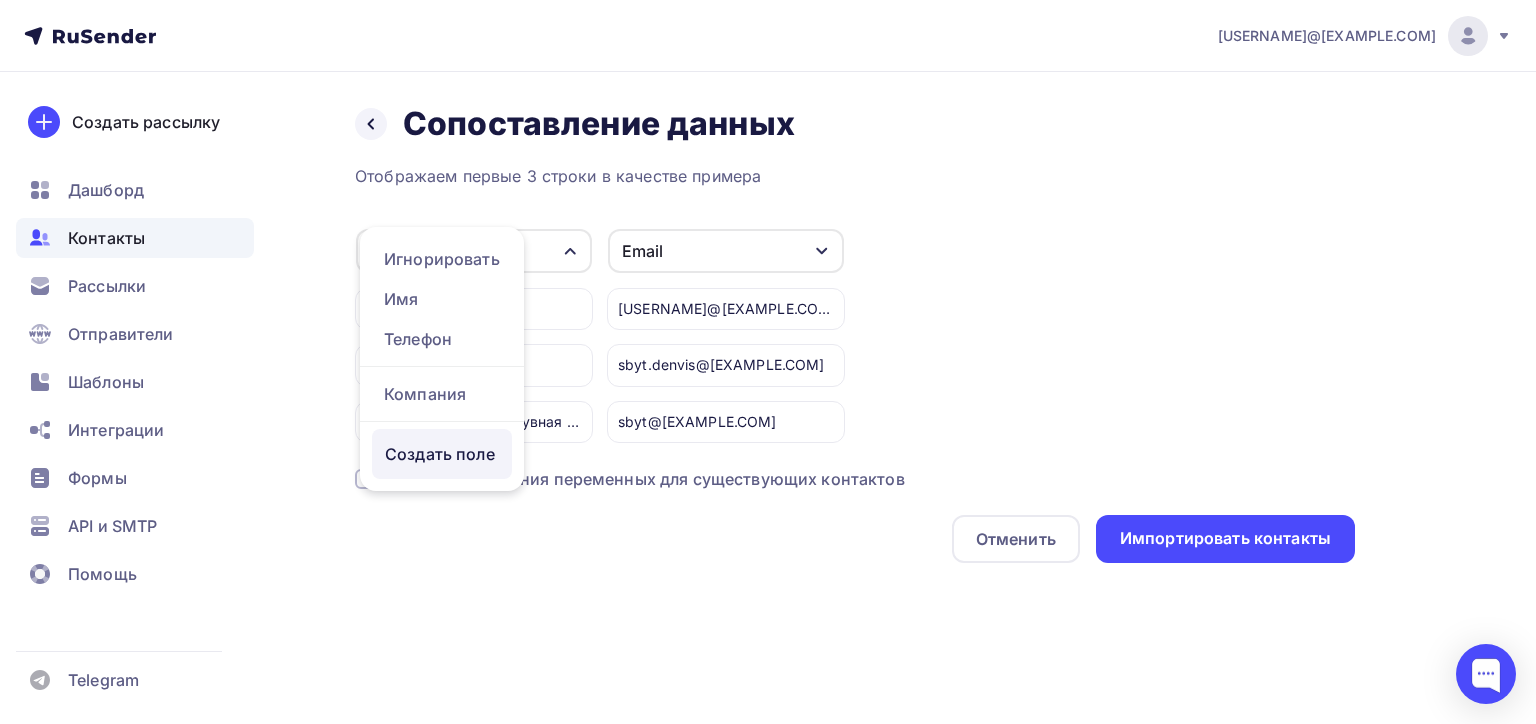 click on "Создать поле" at bounding box center [442, 454] 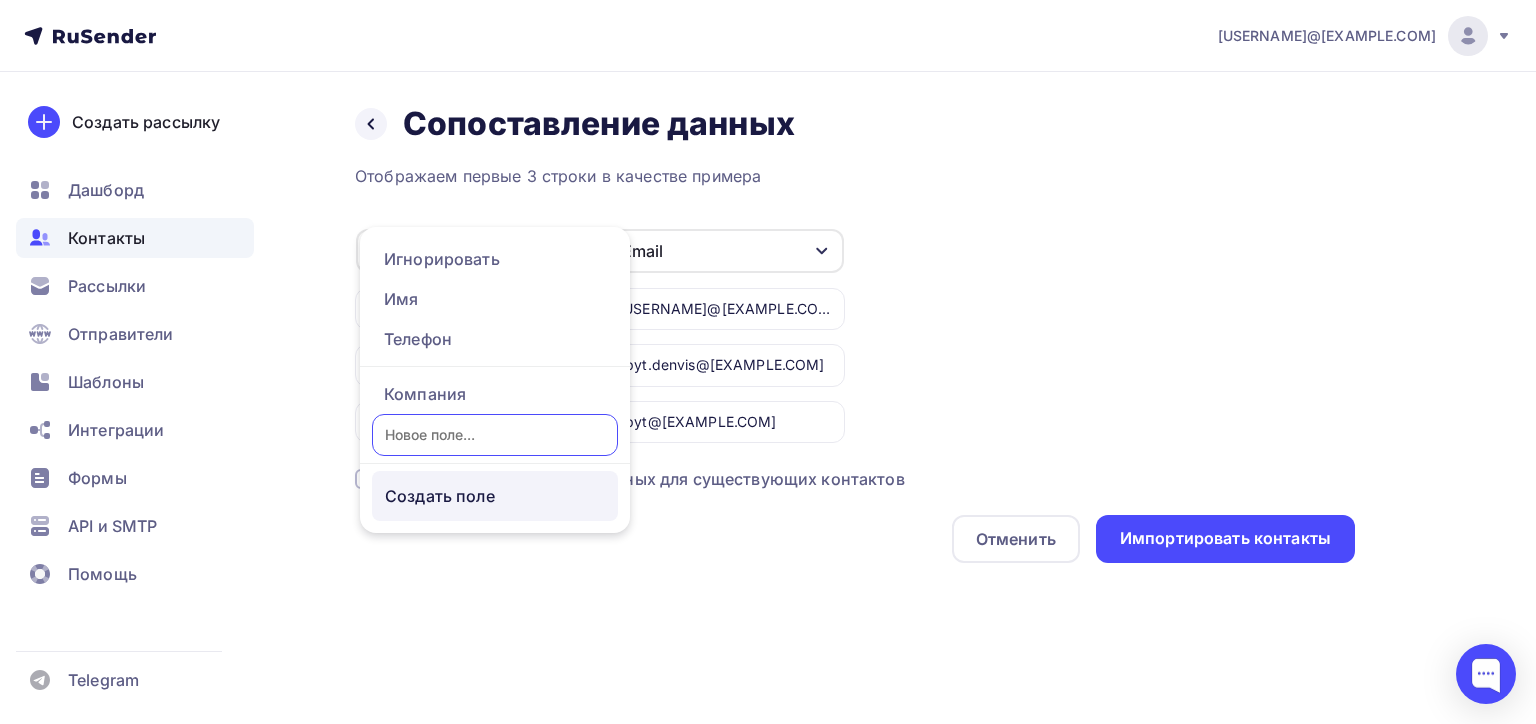 type on "А" 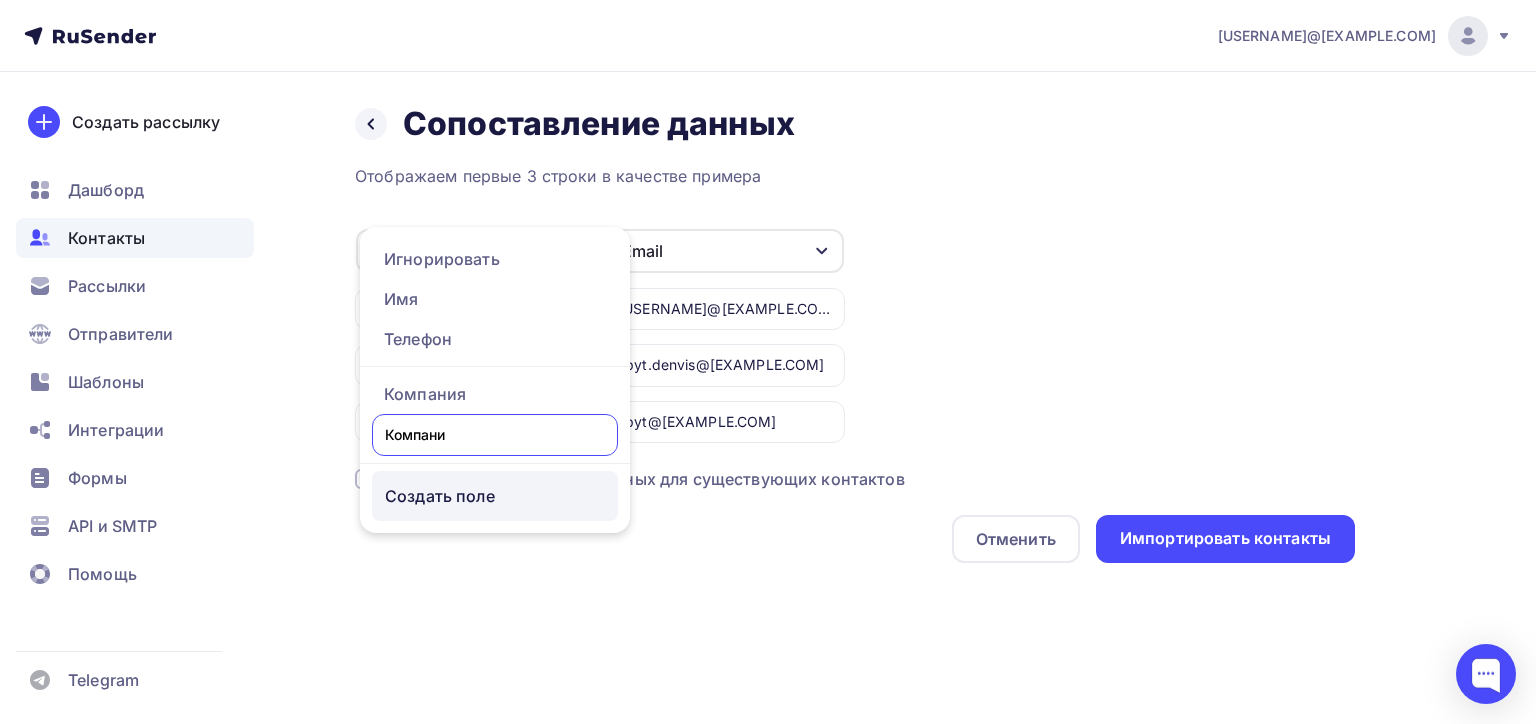 type on "Компания" 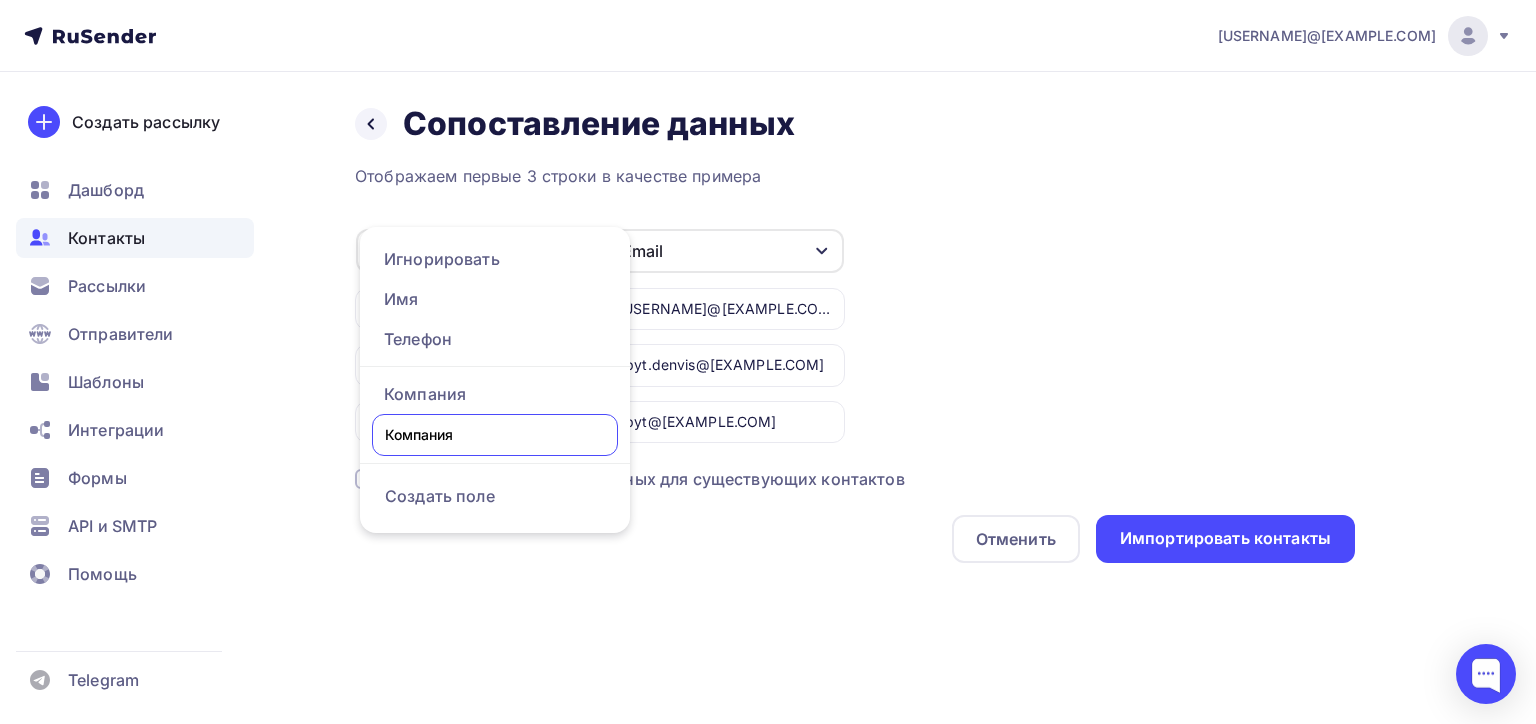 click on "Игнорировать
Игнорировать
Имя
Телефон
Компания
Компания
Создать поле
"Марко"
УПП «Вердимар»
ОАО «Гродненская обувная фабрика «Неман»
Email
Игнорировать
Имя
Телефон
Компания
Создать поле
post@marko.by
sbyt.denvis@gmail.com
sbyt@neman.biz" at bounding box center (855, 335) 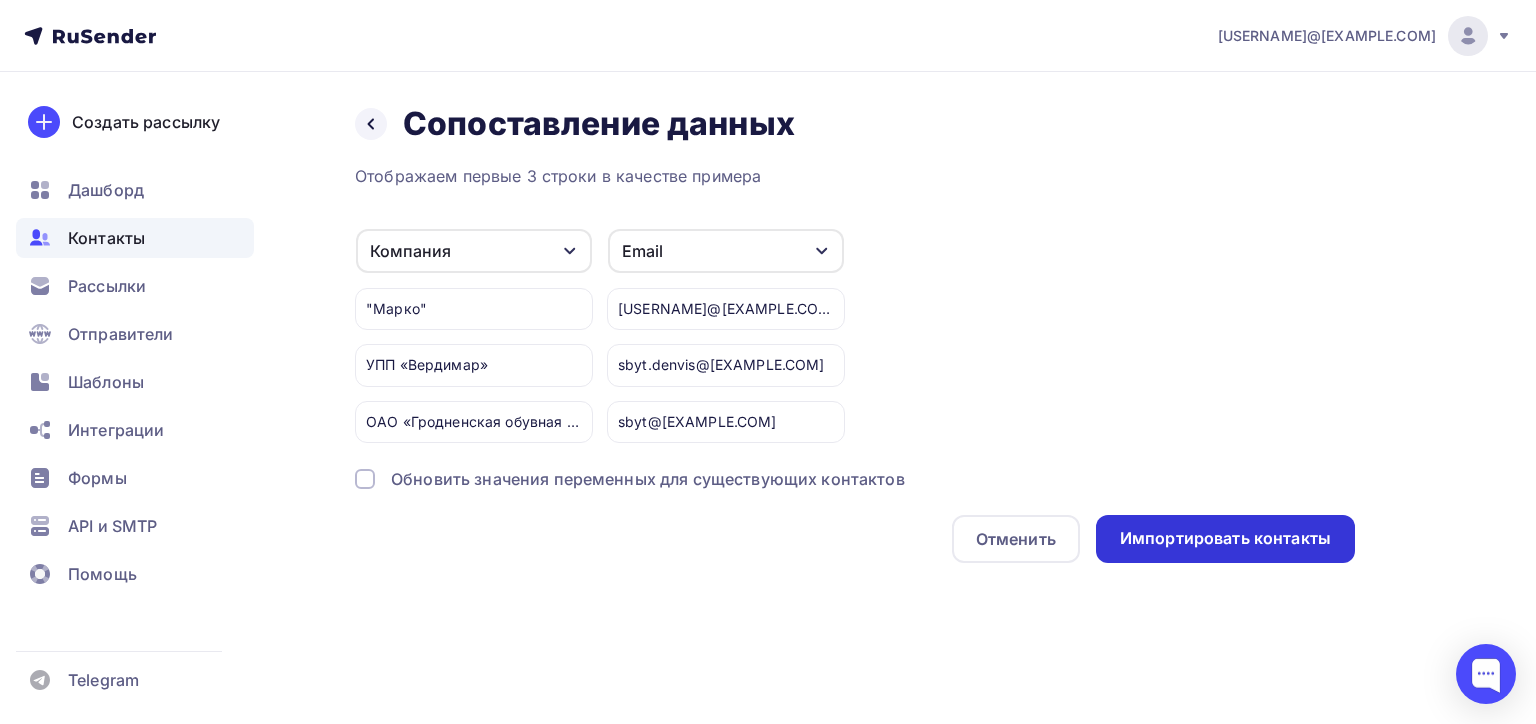 click on "Импортировать контакты" at bounding box center (1225, 538) 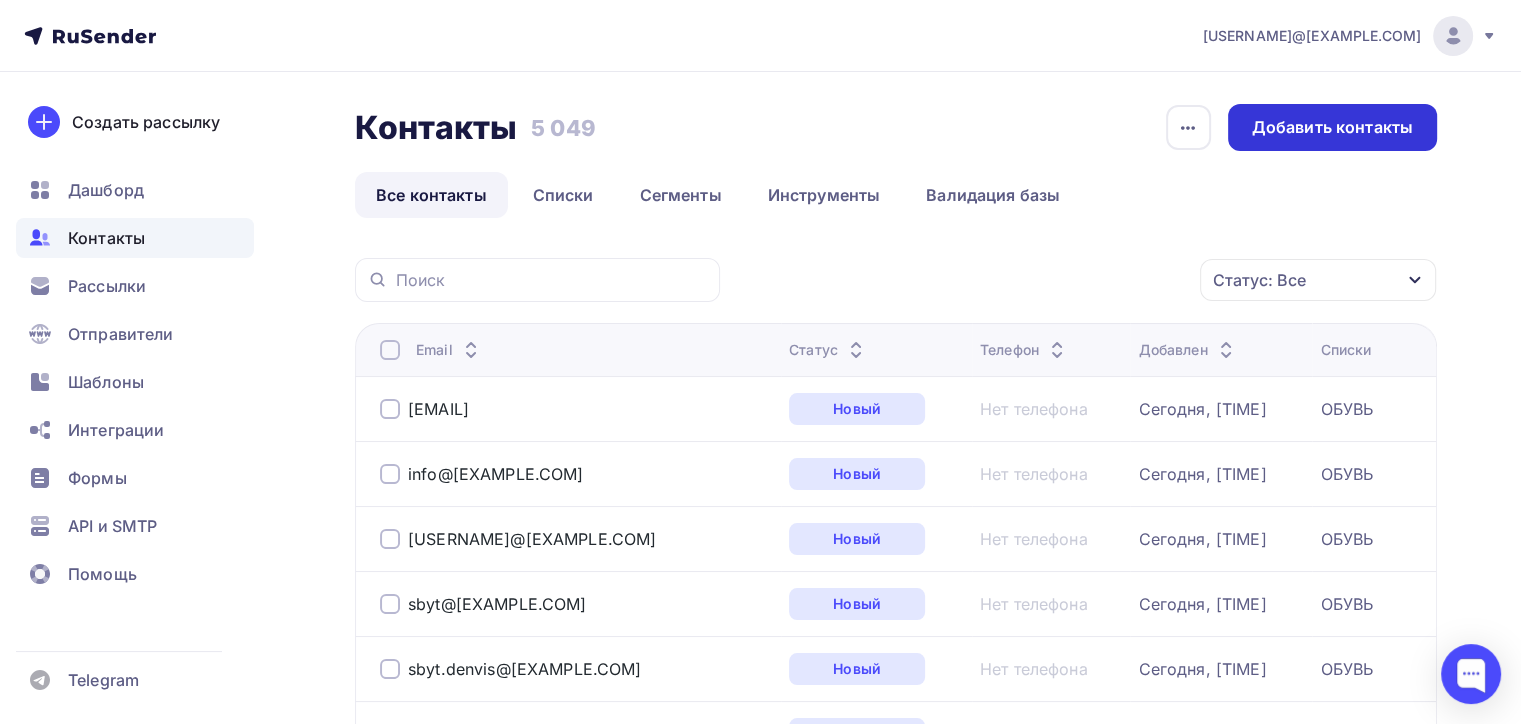 click on "Добавить контакты" at bounding box center (1332, 127) 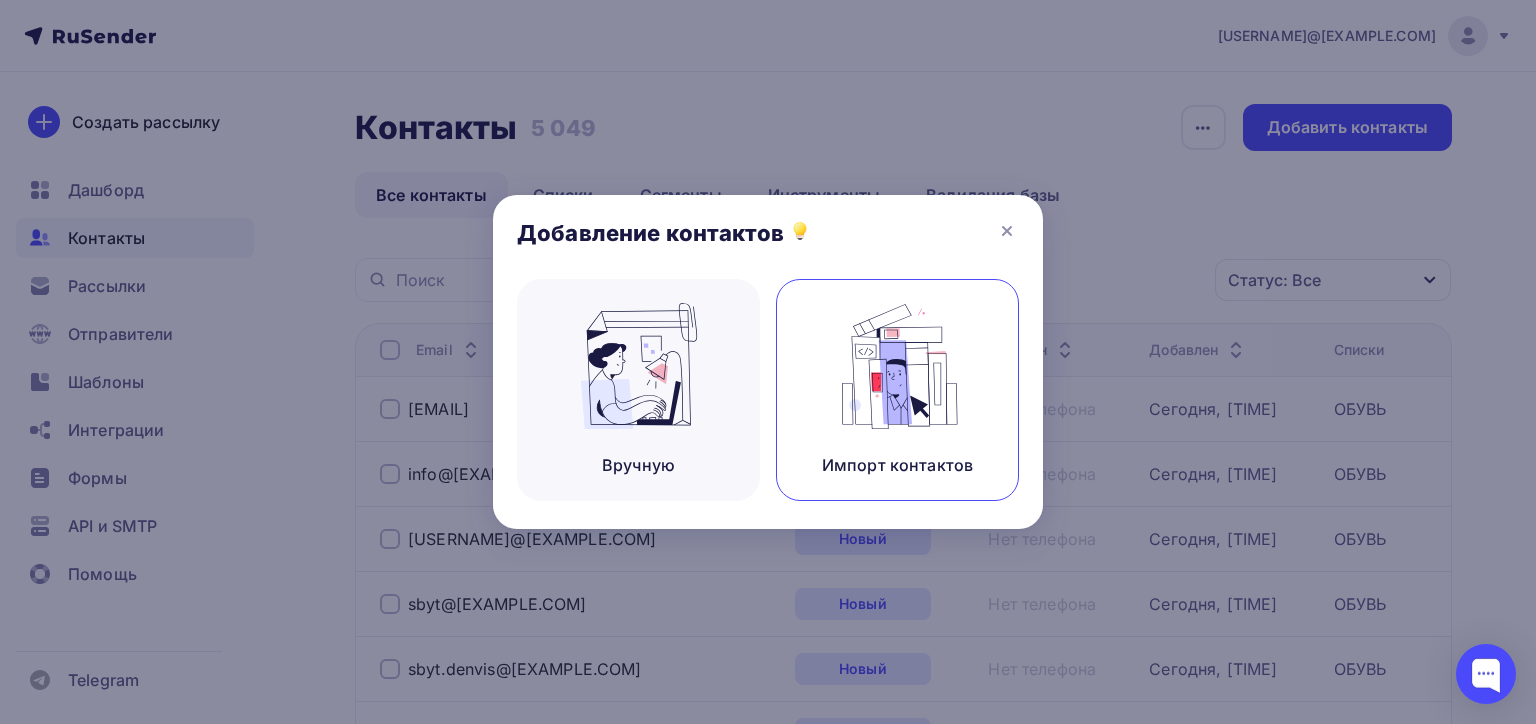 click at bounding box center [898, 366] 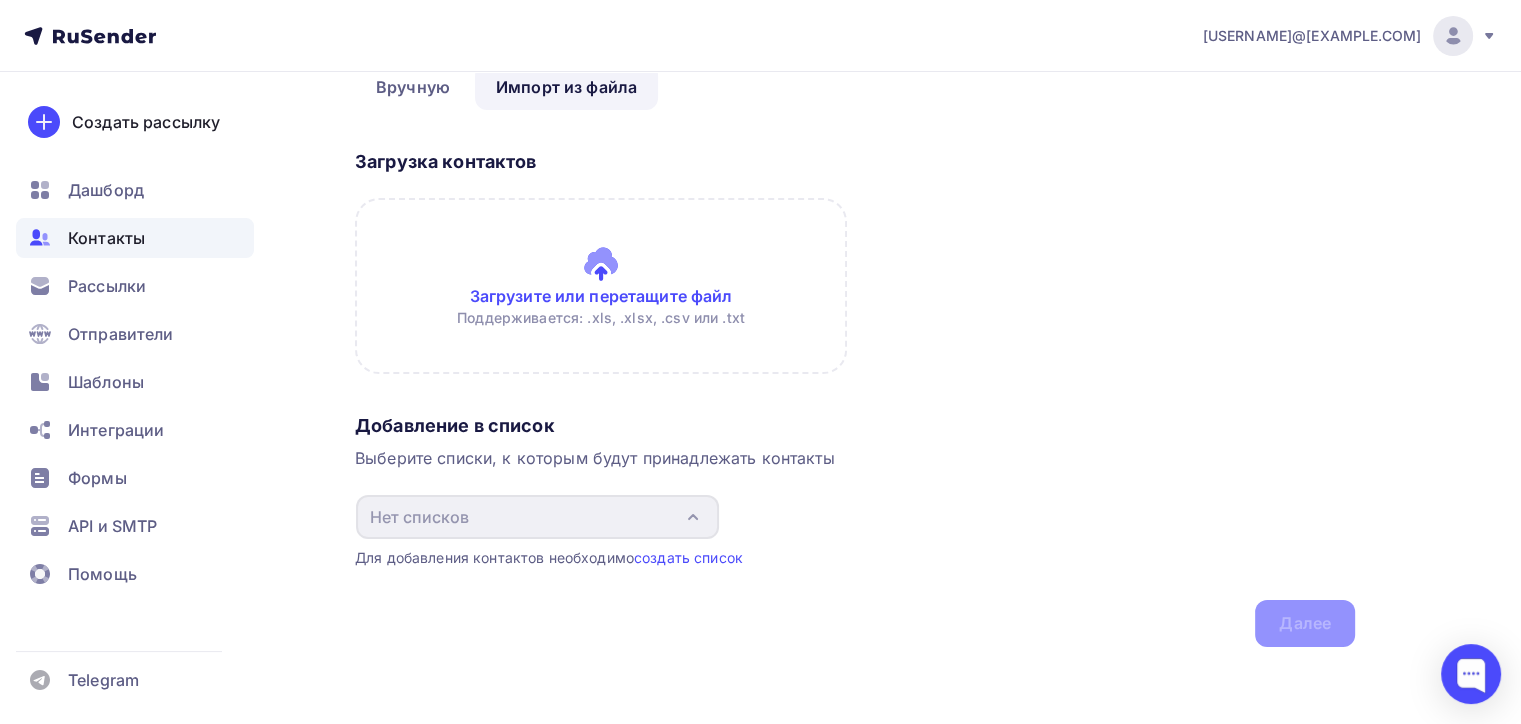 scroll, scrollTop: 103, scrollLeft: 0, axis: vertical 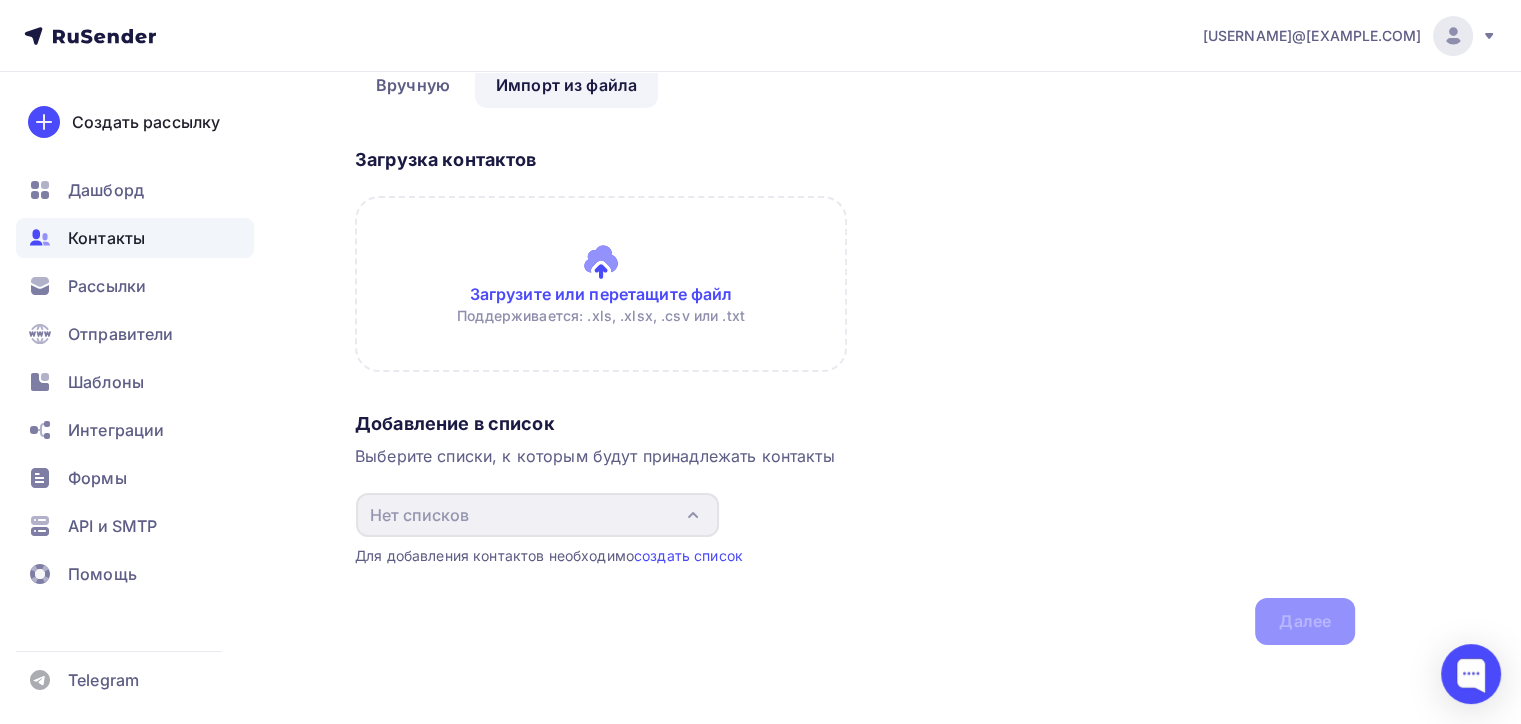click on "Добавление в список
Выберите списки, к которым будут принадлежать контакты
Нет списков
Создать список
Для добавления контактов необходимо  создать список     Далее" at bounding box center [855, 524] 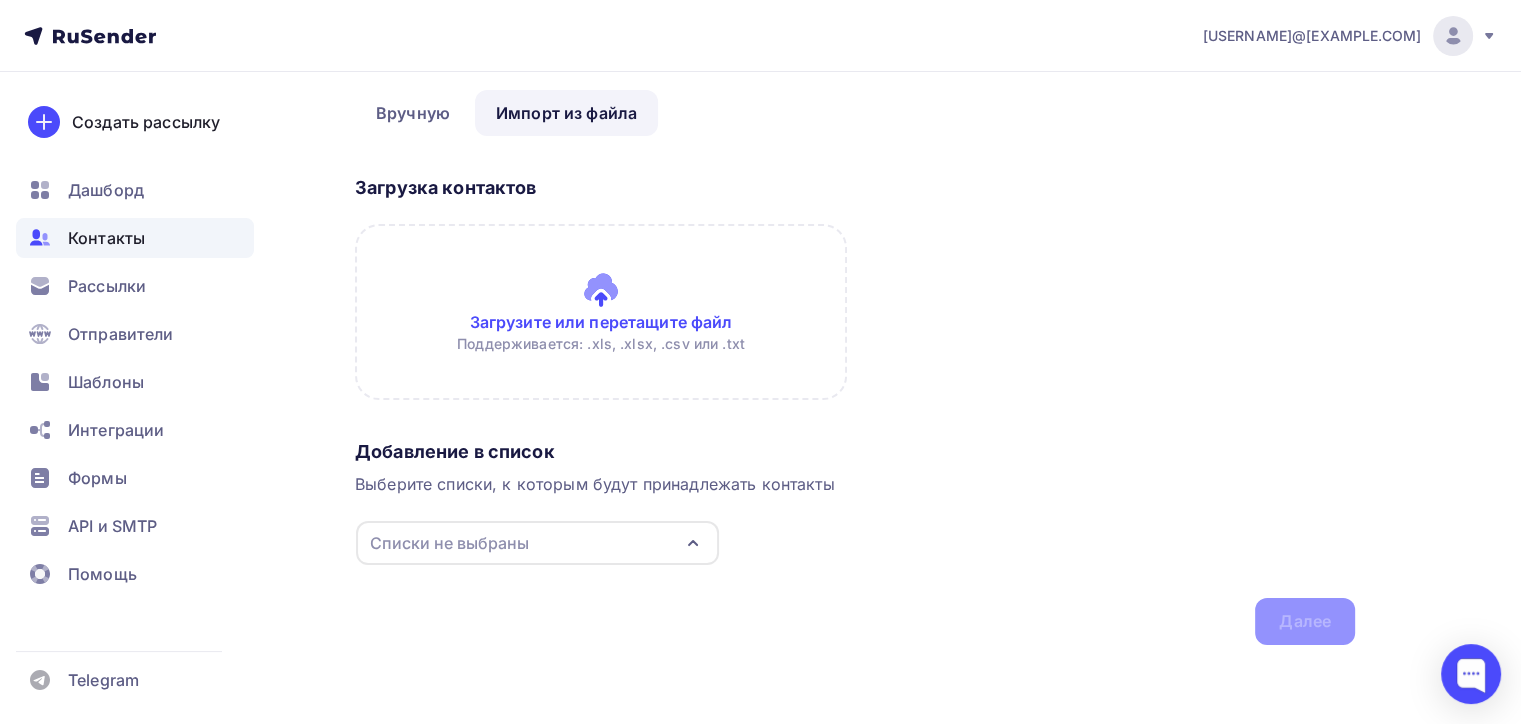 click on "Добавление в список
Выберите списки, к которым будут принадлежать контакты
Списки не выбраны
Мех
Мебель
Матрасы
Бронежилеты и экипировка
текстиль
одежда
ТЕСТОВЫЙ
ОБУВЬ
Создать список
Для добавления контактов необходимо  создать список     Далее" at bounding box center (855, 538) 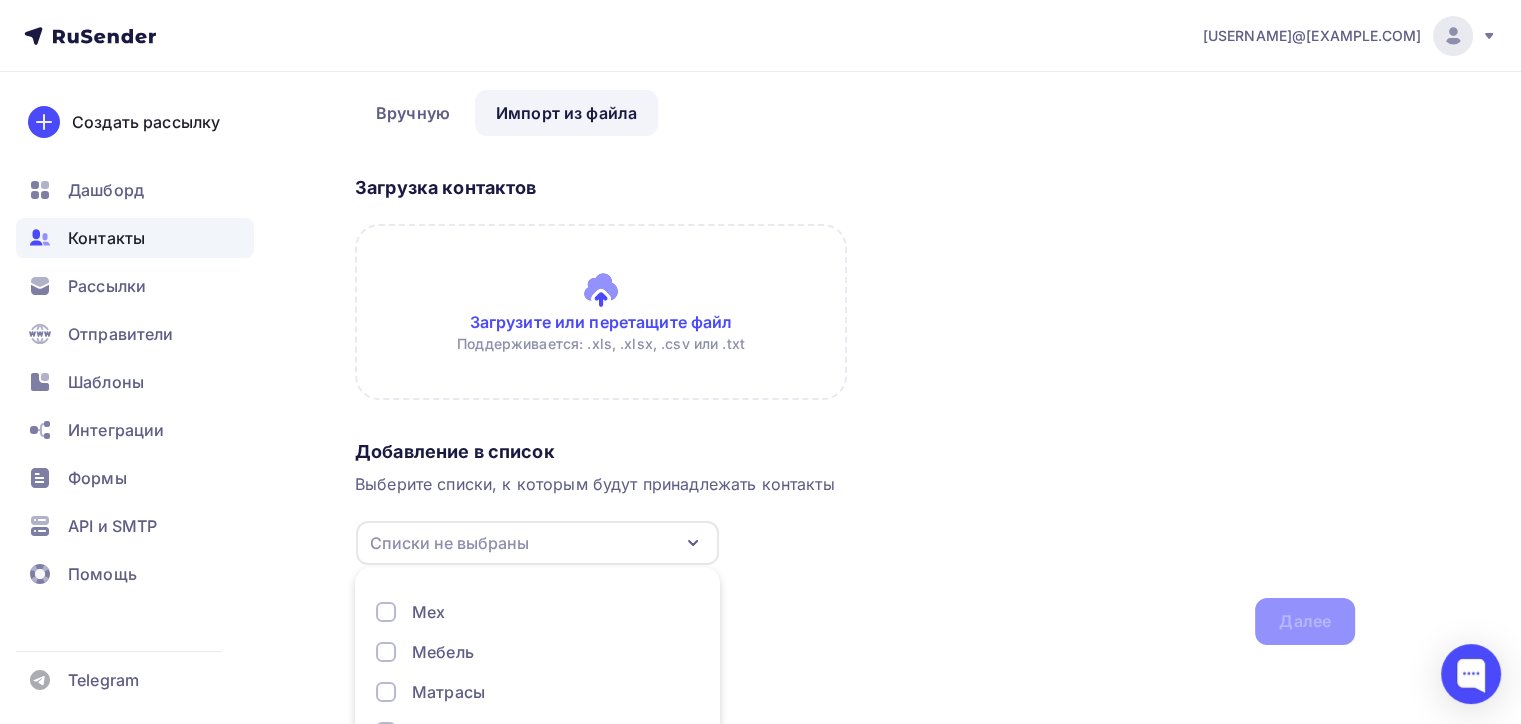 scroll, scrollTop: 223, scrollLeft: 0, axis: vertical 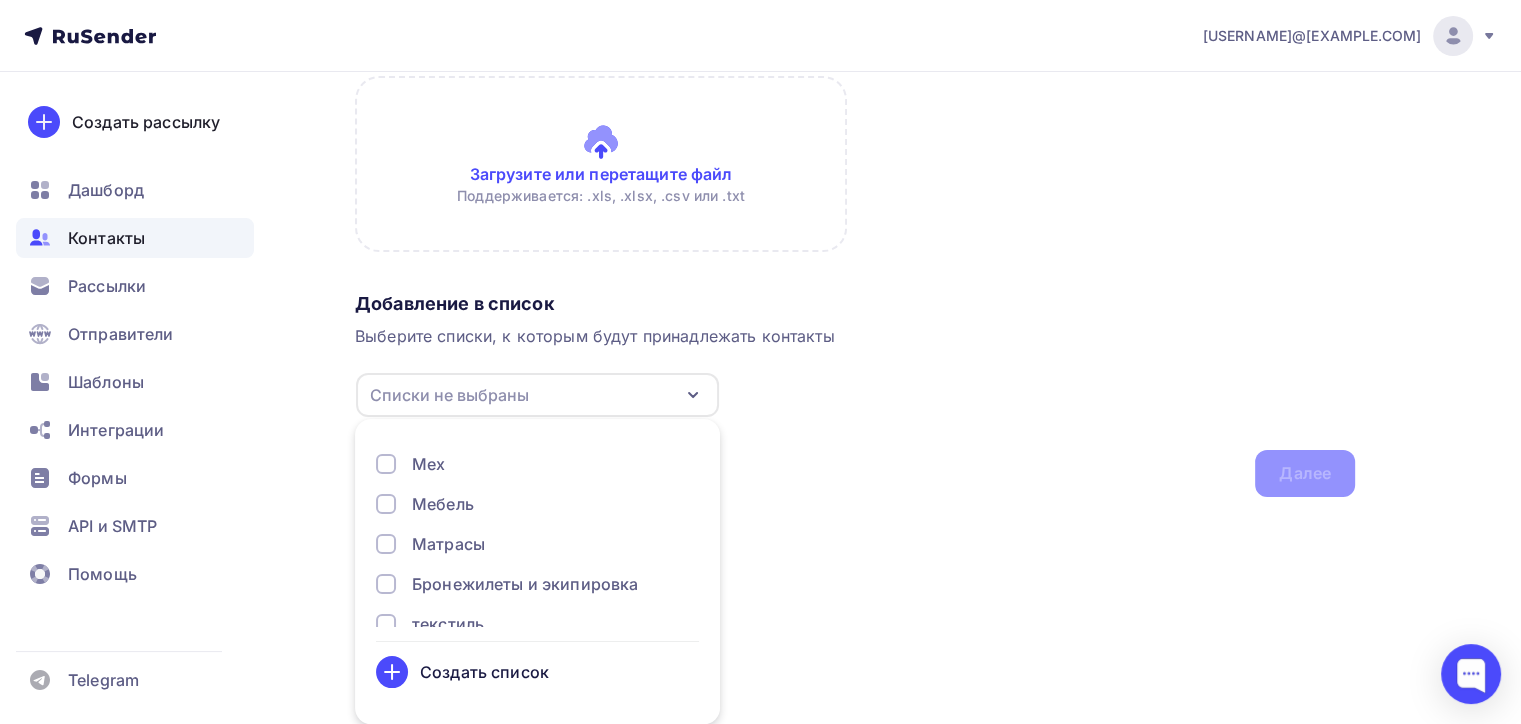 click on "Создать список" at bounding box center (484, 672) 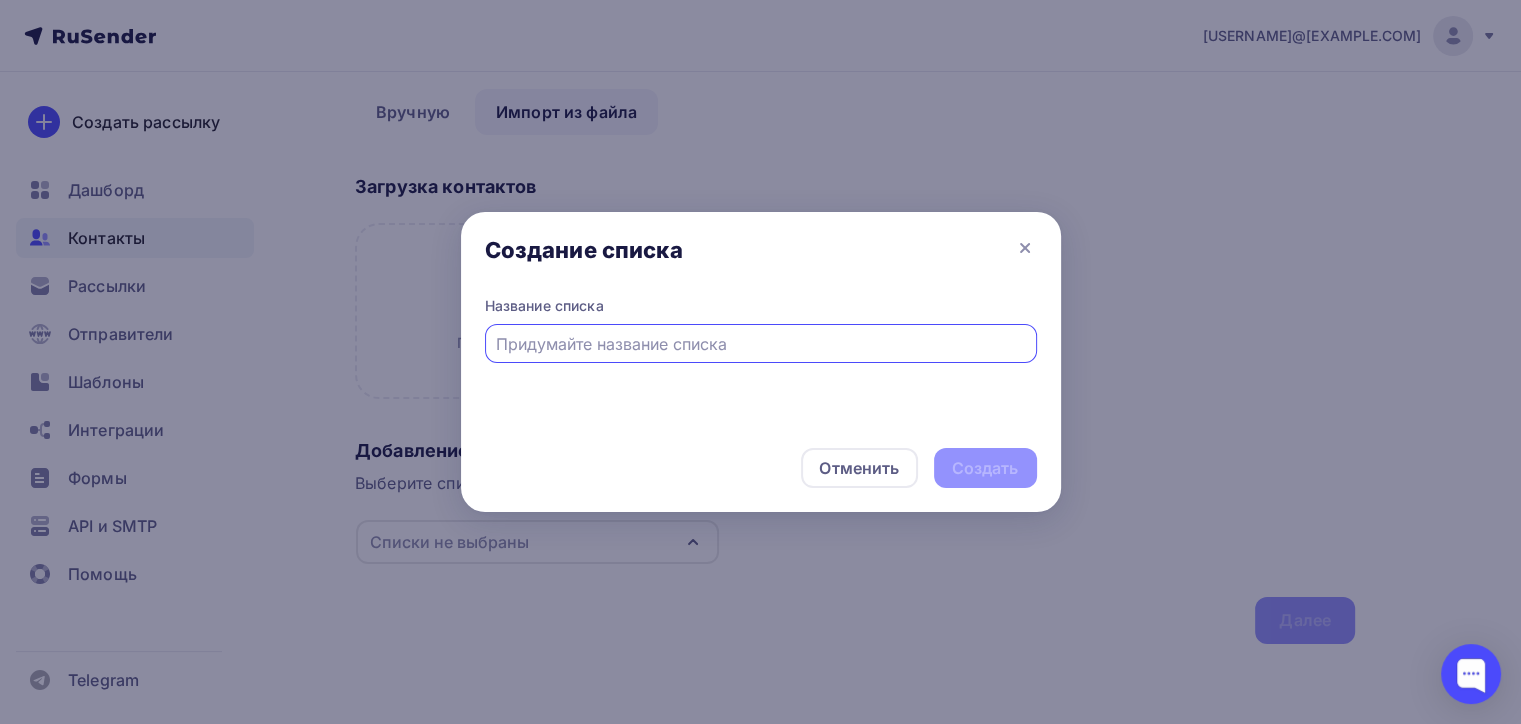 scroll, scrollTop: 75, scrollLeft: 0, axis: vertical 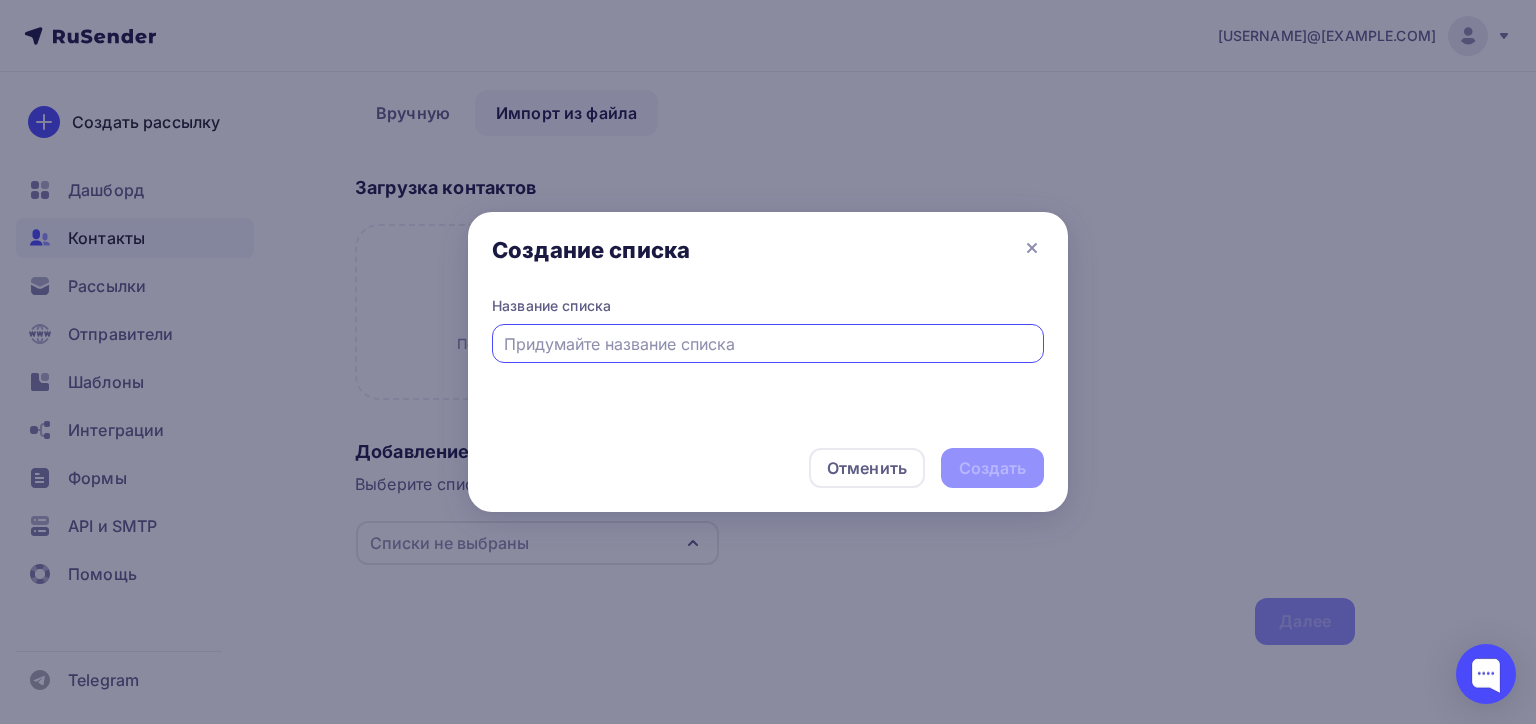 type on "с" 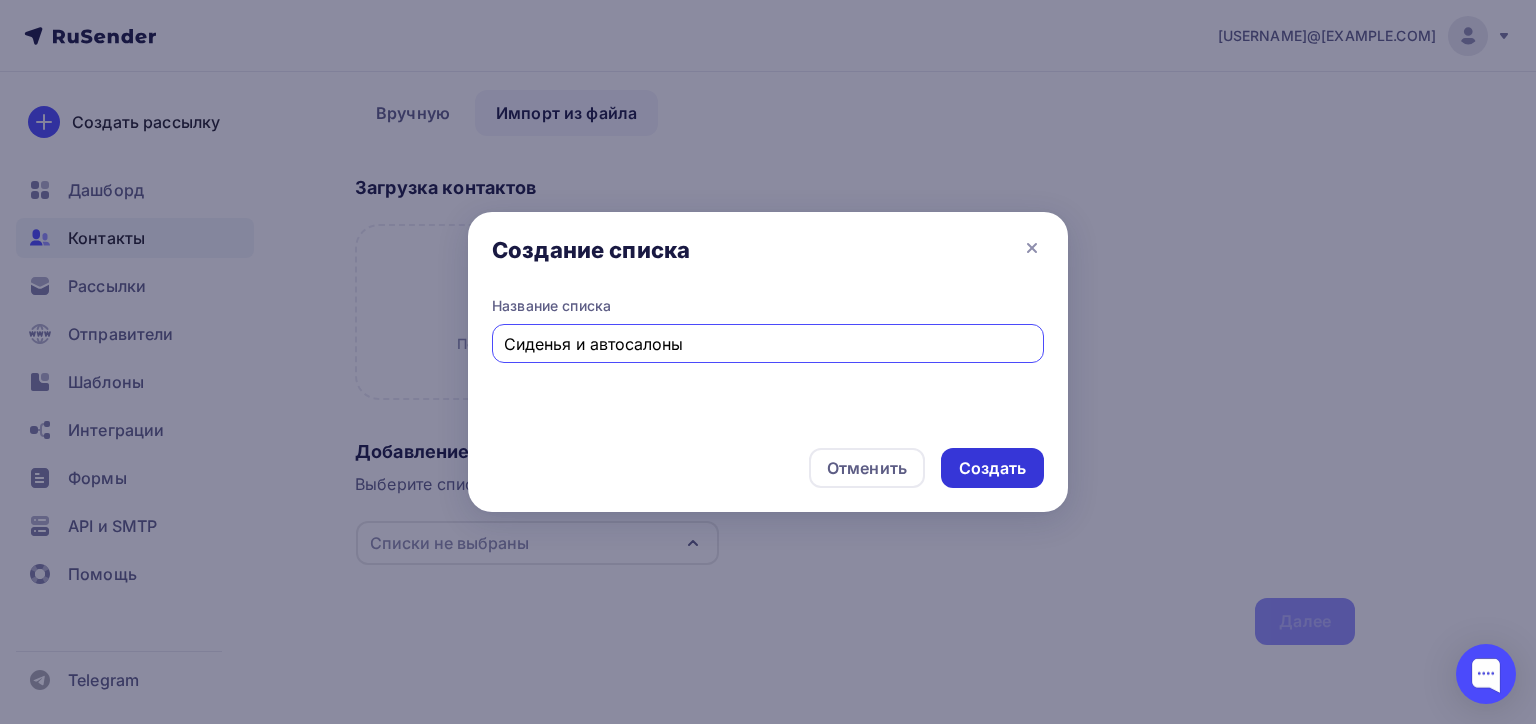 type on "Сиденья и автосалоны" 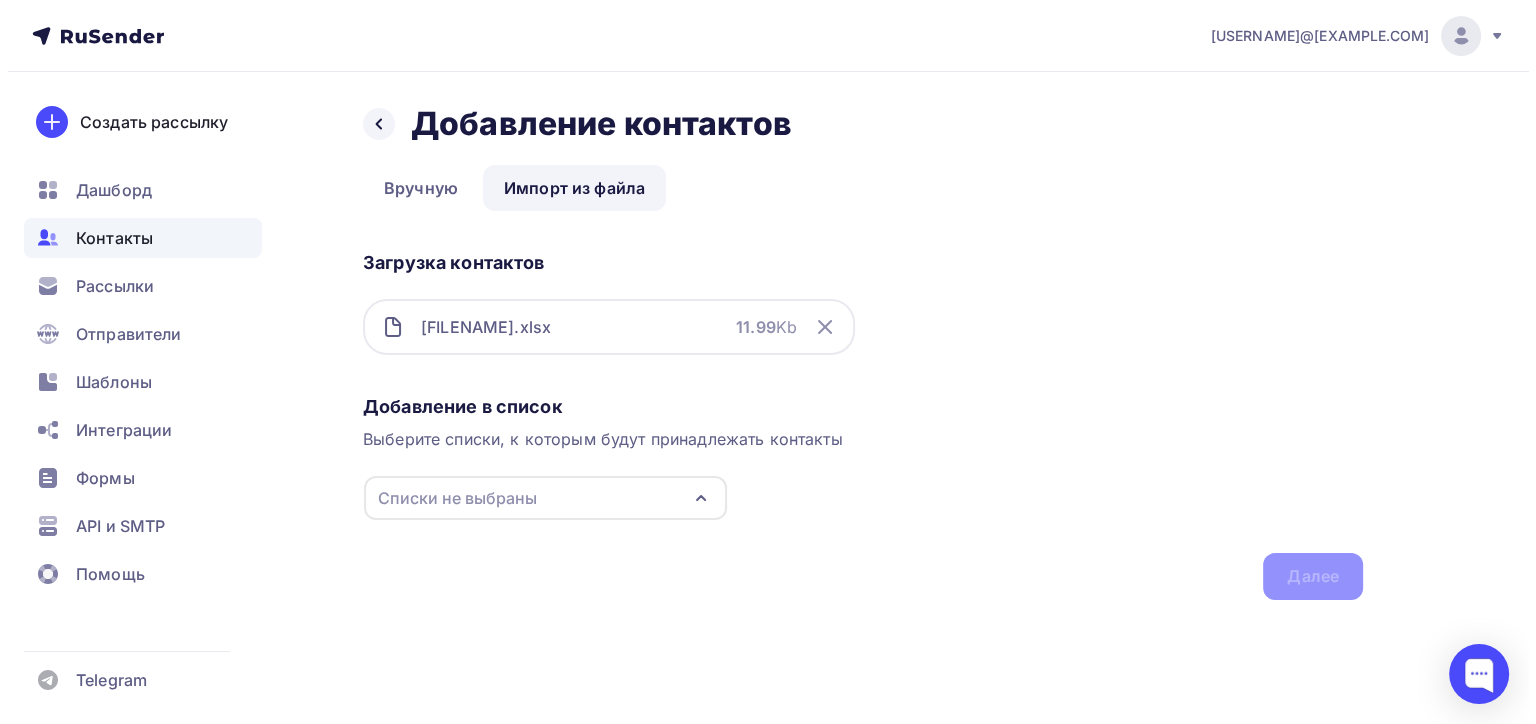 scroll, scrollTop: 0, scrollLeft: 0, axis: both 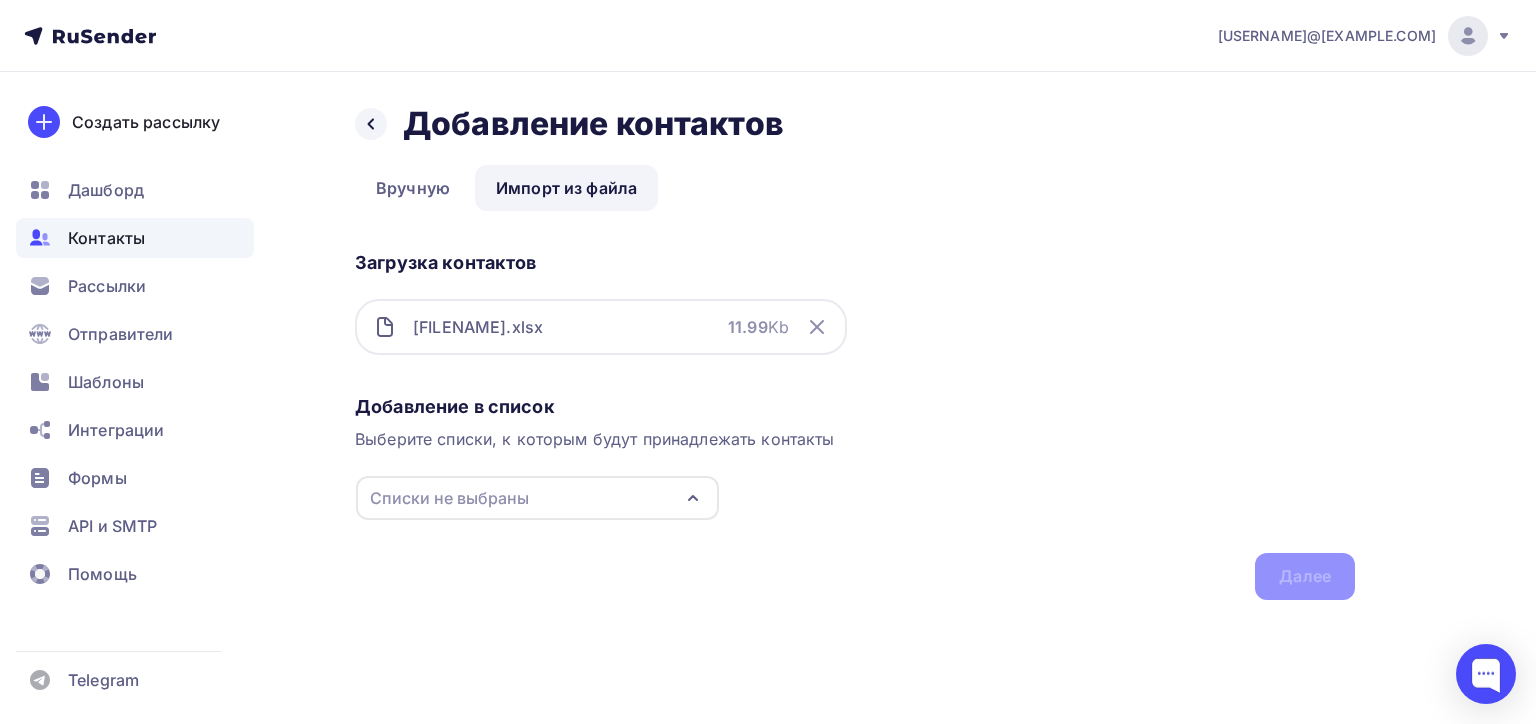 click on "Списки не выбраны" at bounding box center (537, 498) 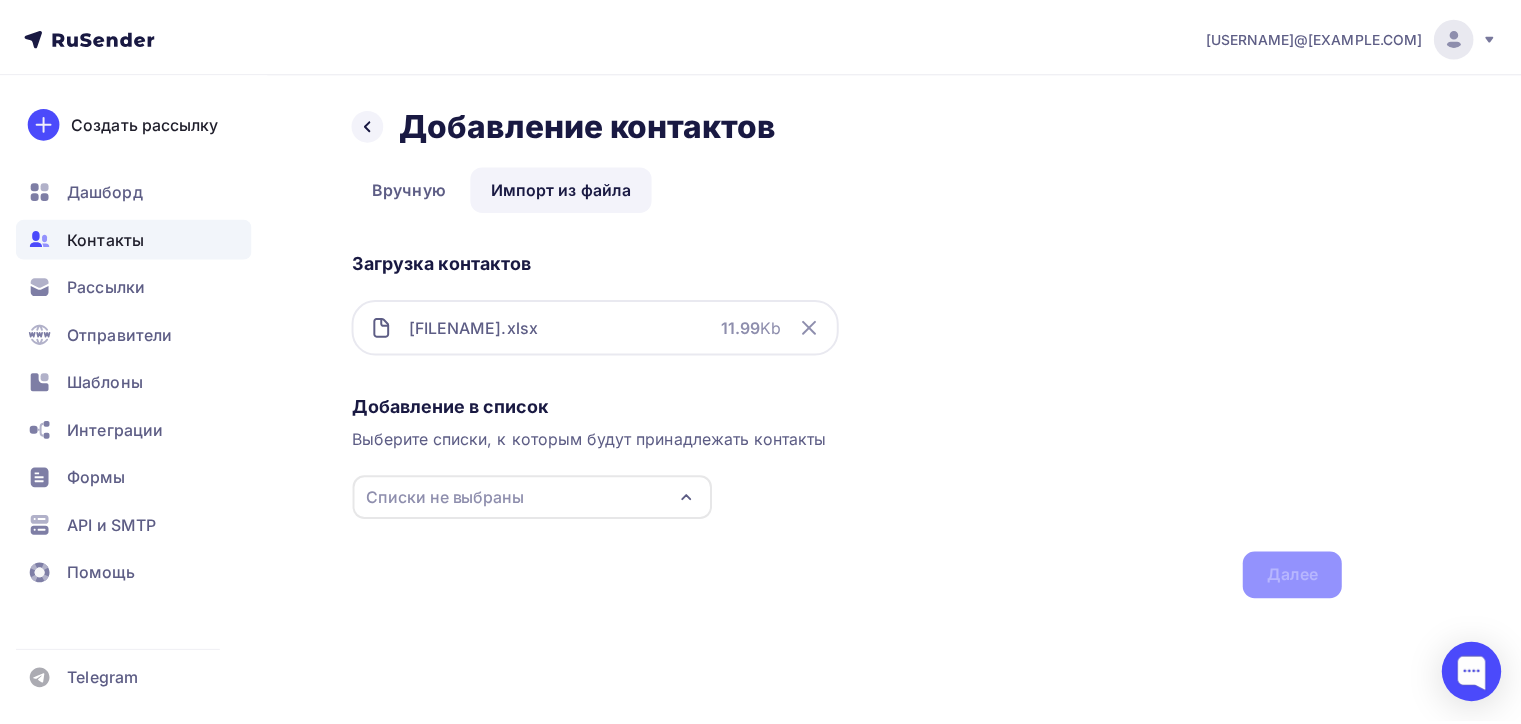 scroll, scrollTop: 103, scrollLeft: 0, axis: vertical 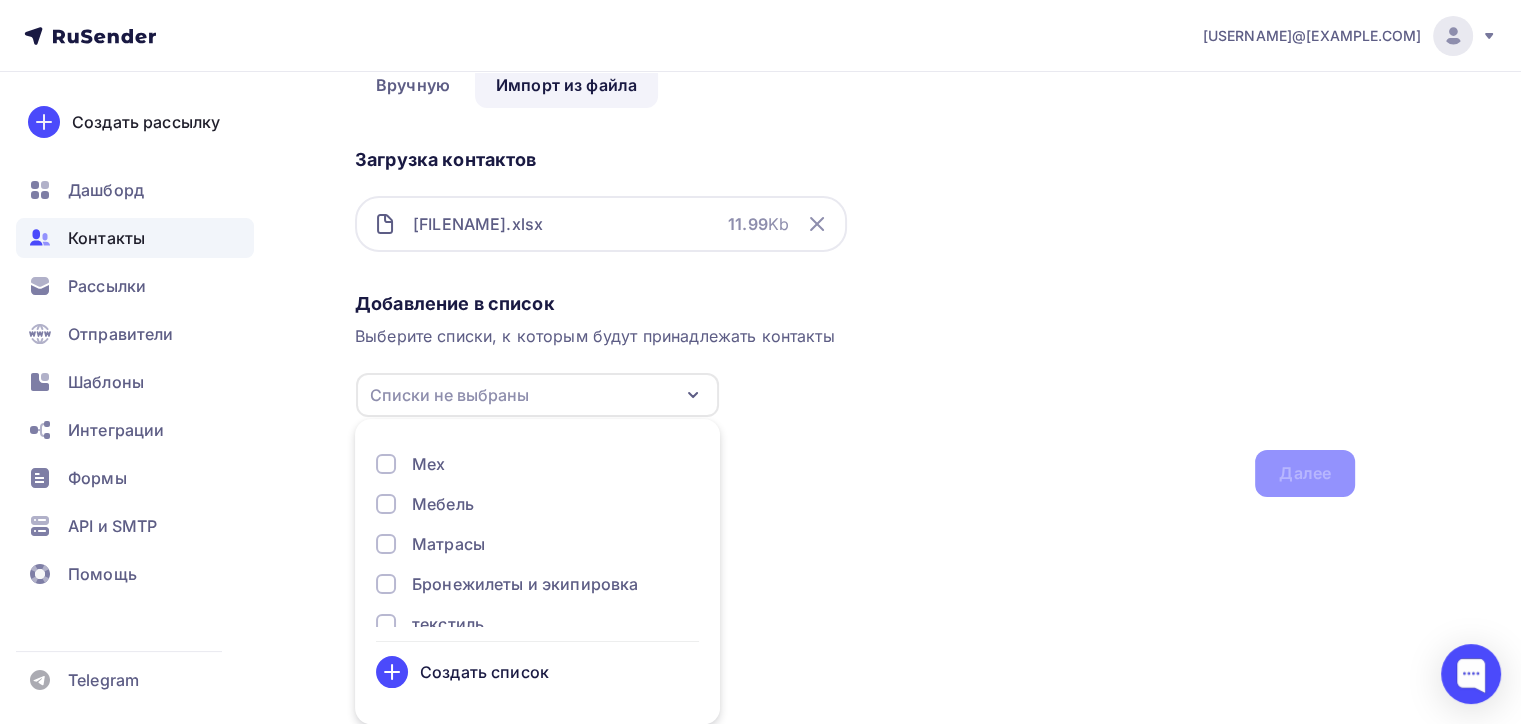 click on "Создать список" at bounding box center (537, 672) 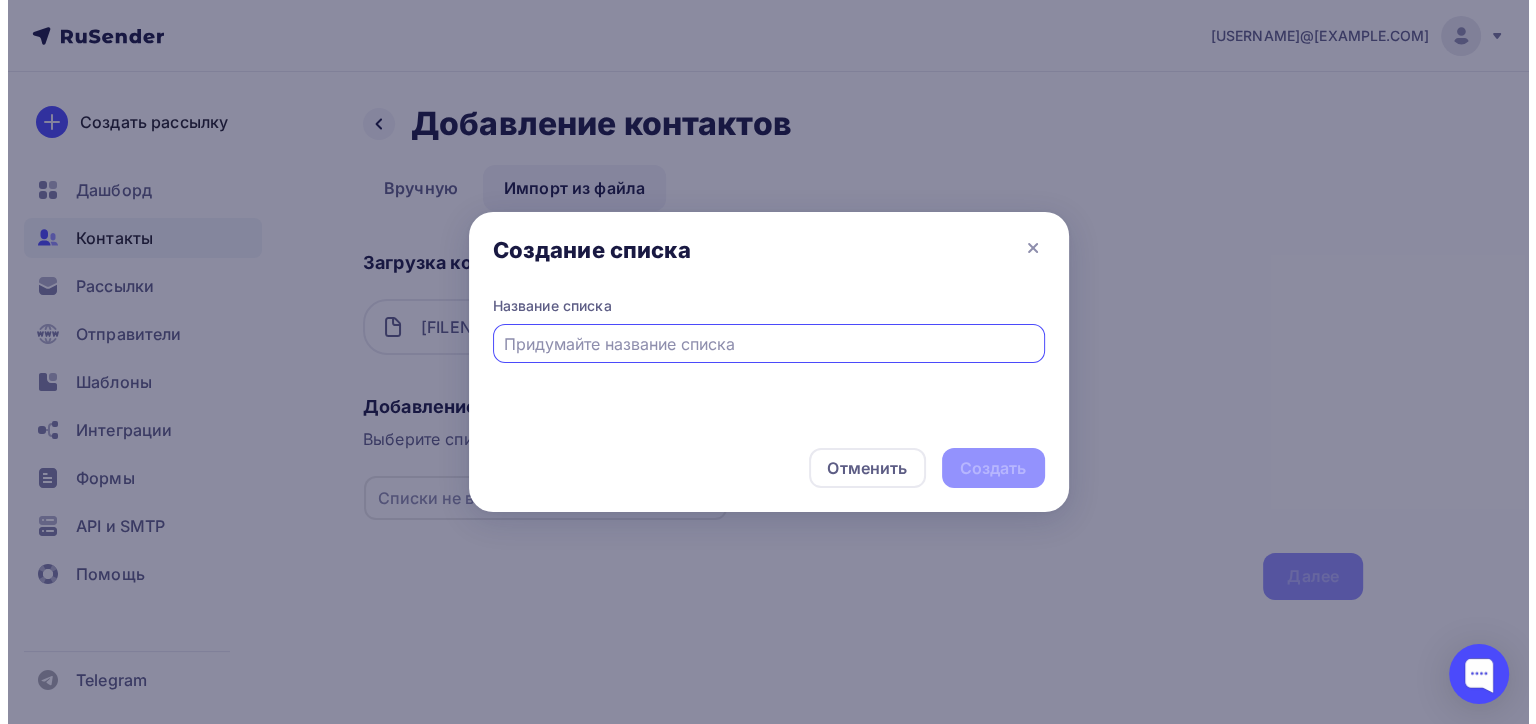 scroll, scrollTop: 0, scrollLeft: 0, axis: both 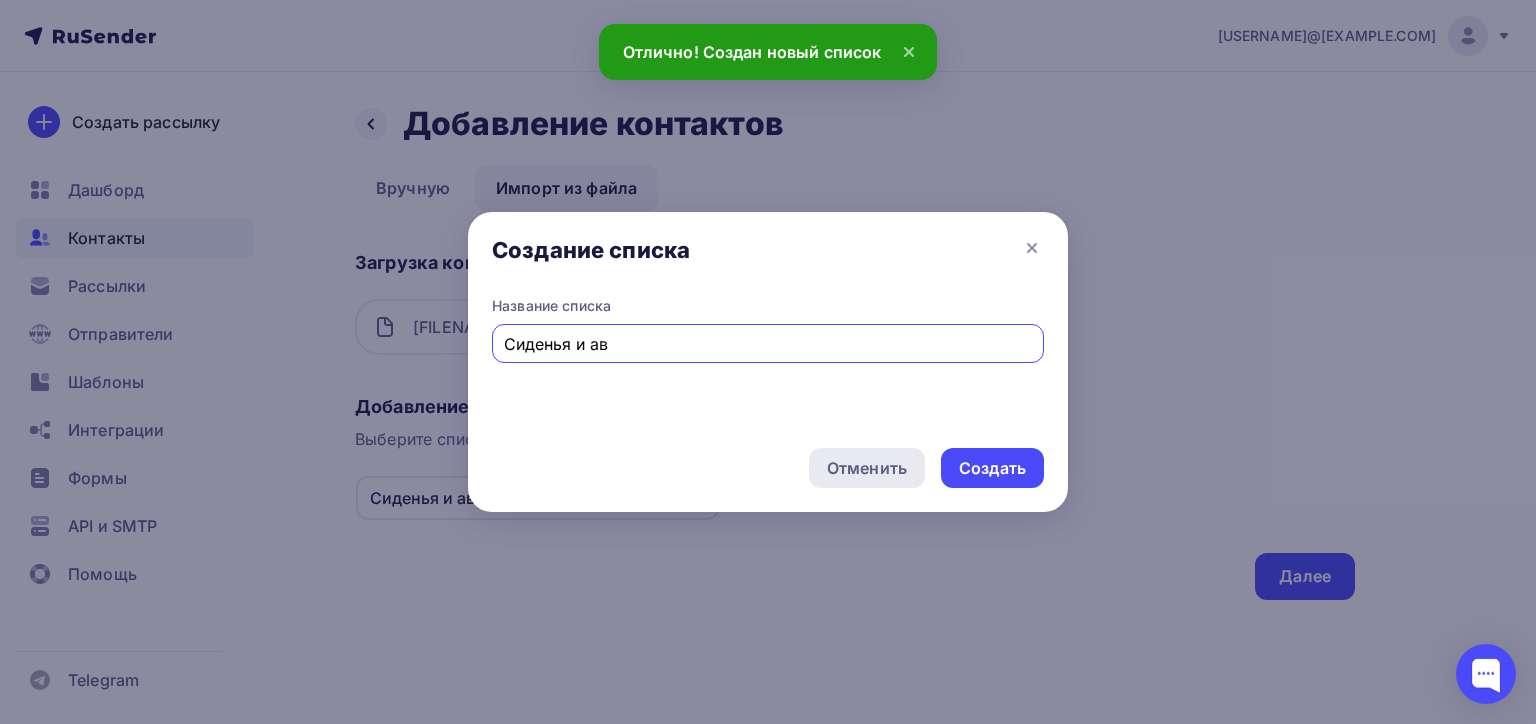 type on "Сиденья и ав" 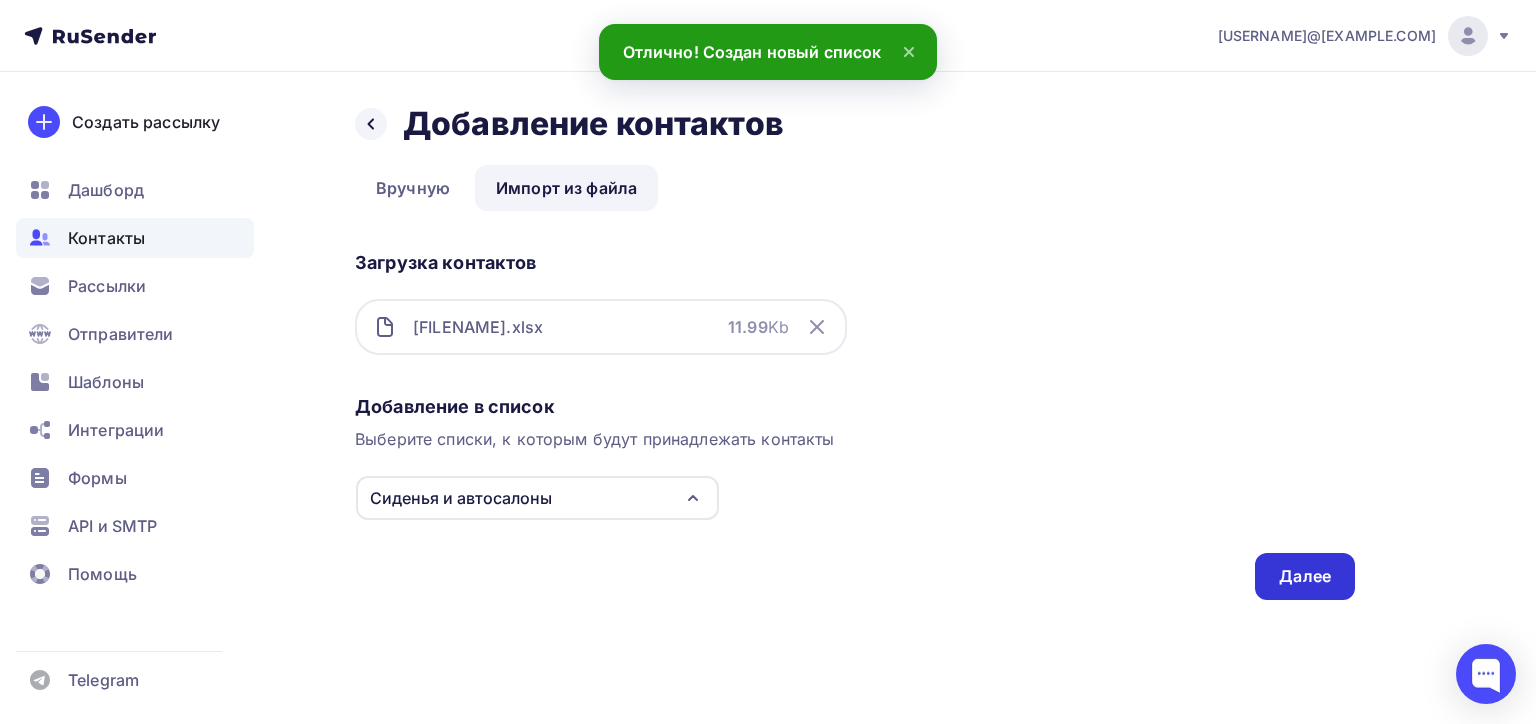 click on "Далее" at bounding box center (1305, 576) 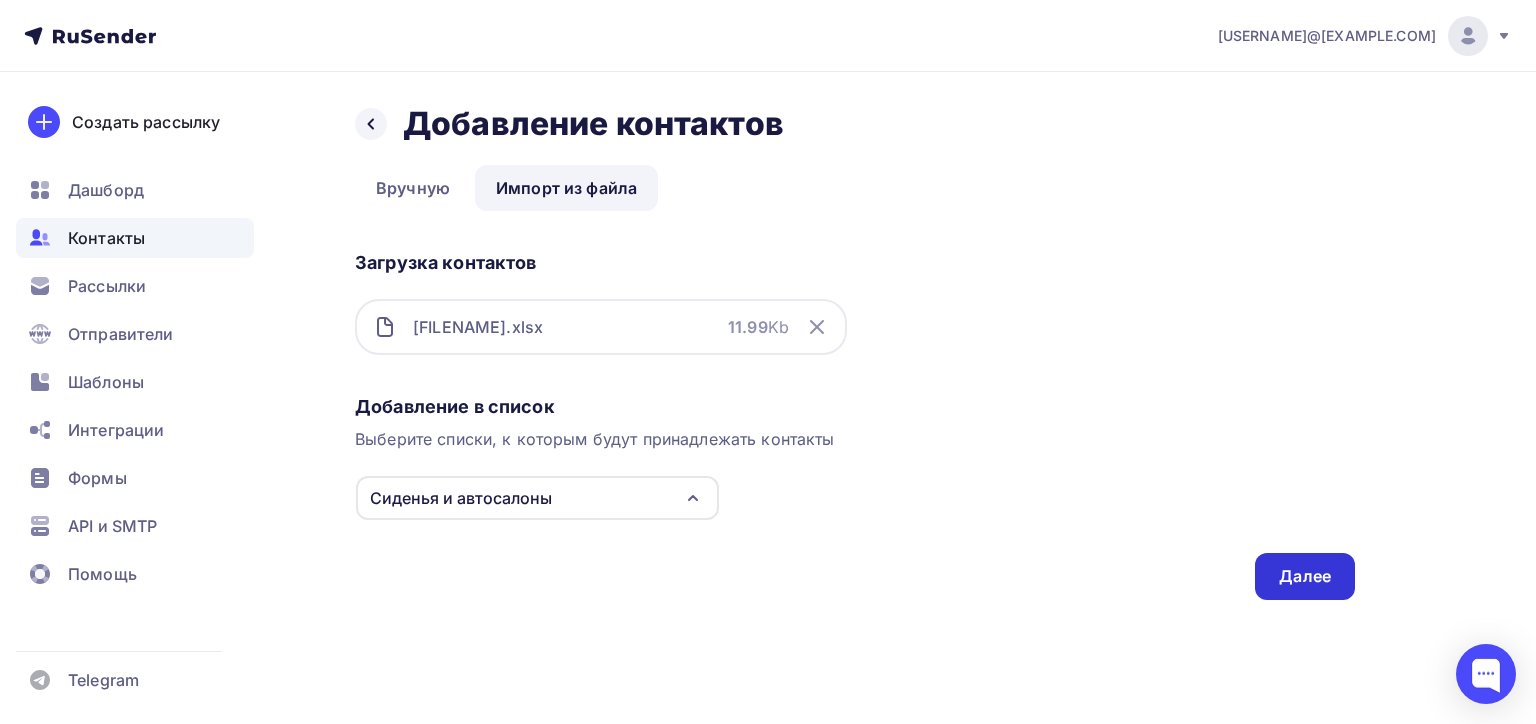 click on "Далее" at bounding box center [1305, 576] 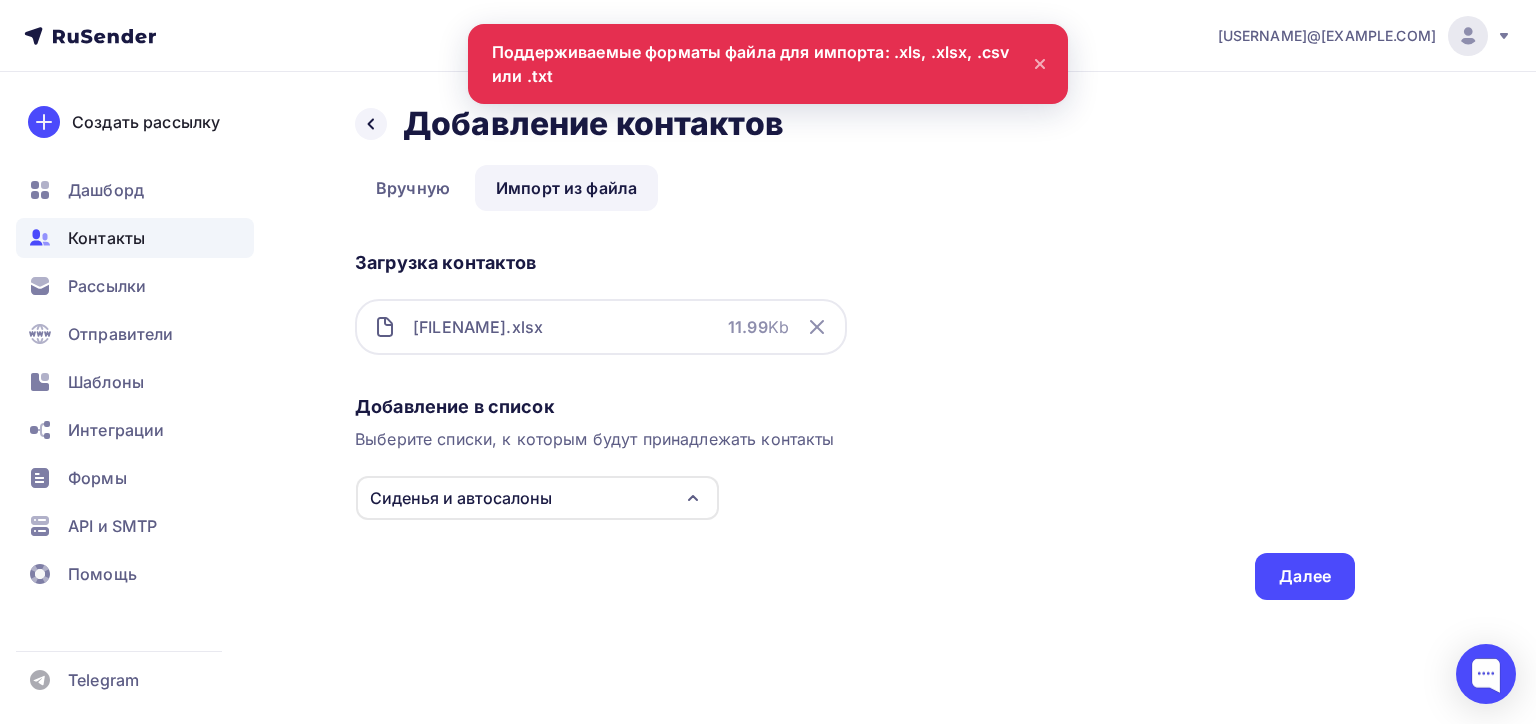 click on "сиденья.xlsx
11.99
Kb" at bounding box center (601, 327) 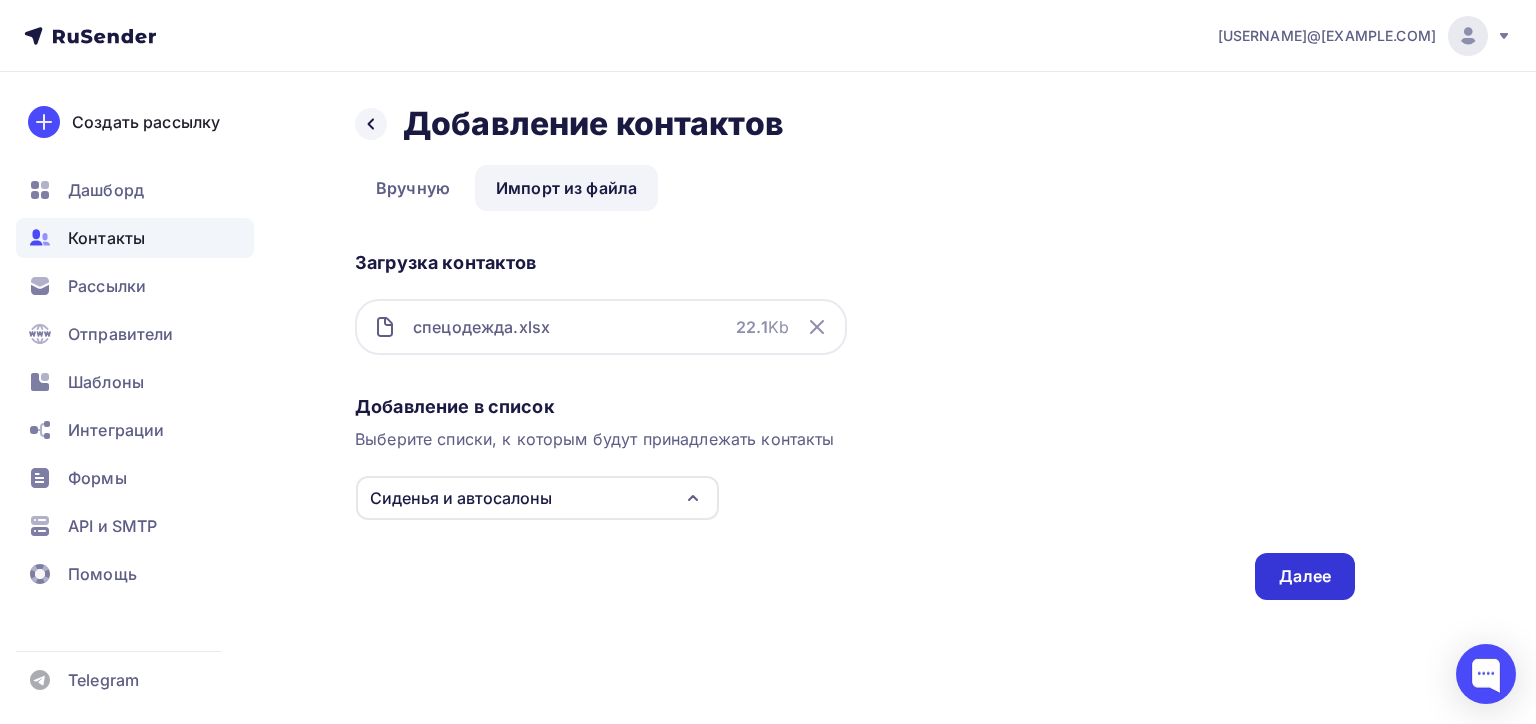 click on "Далее" at bounding box center [1305, 576] 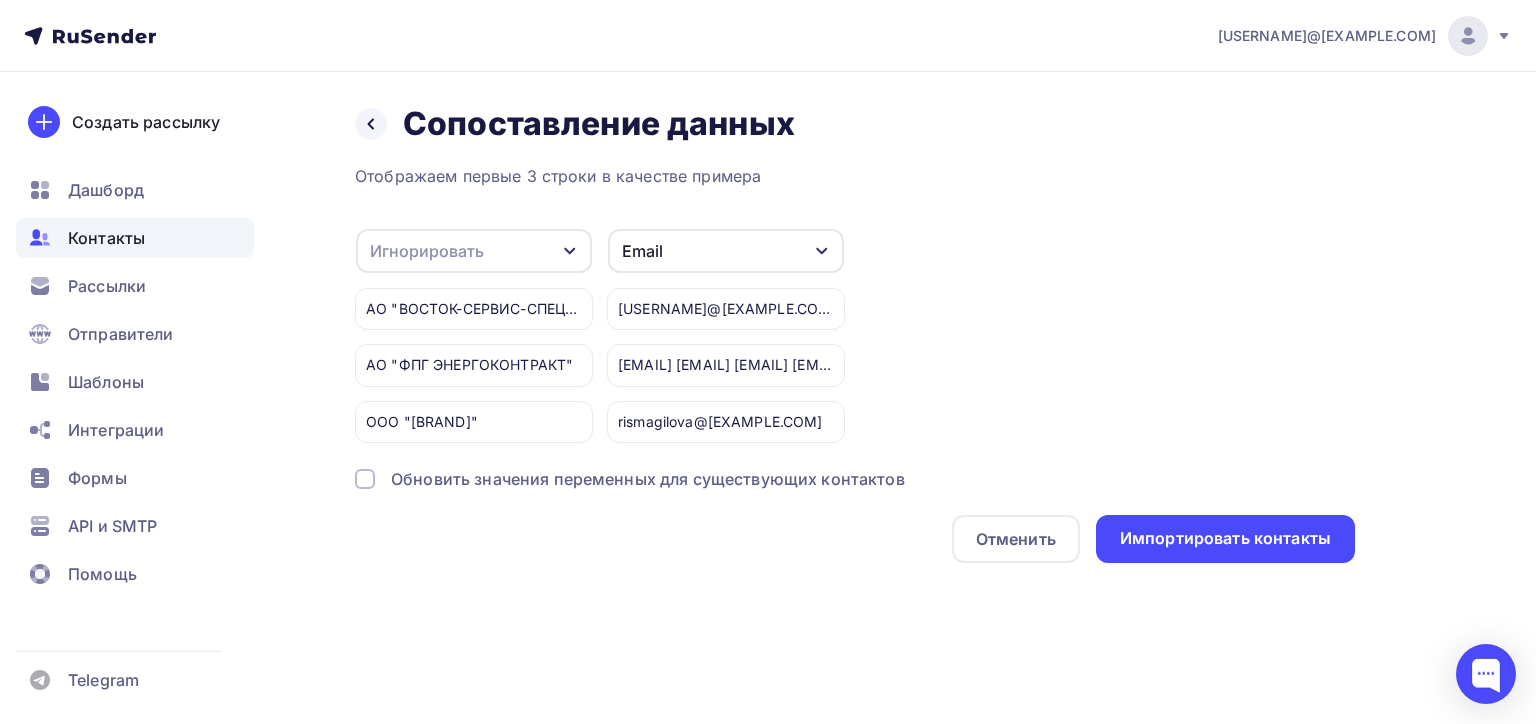 click on "Игнорировать" at bounding box center [427, 251] 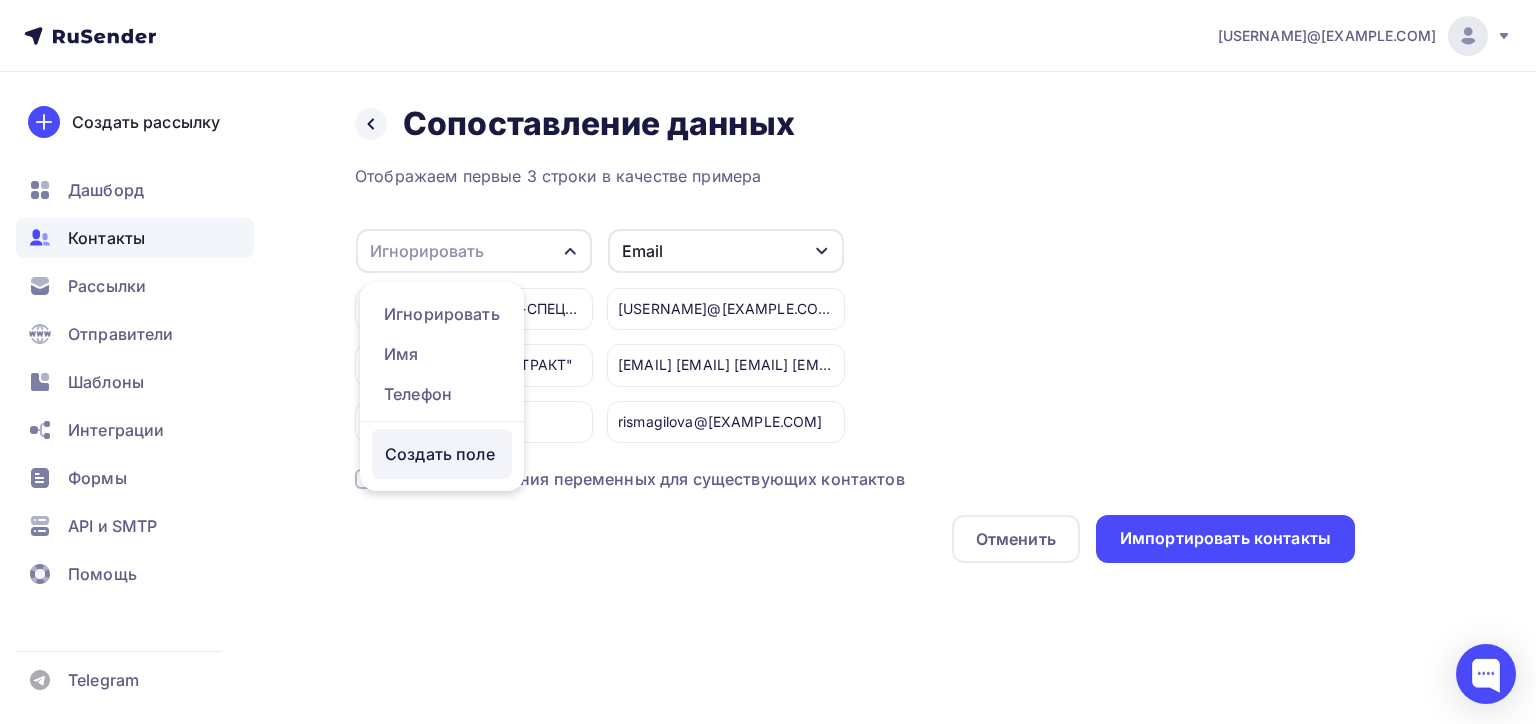 click on "Создать поле" at bounding box center (442, 454) 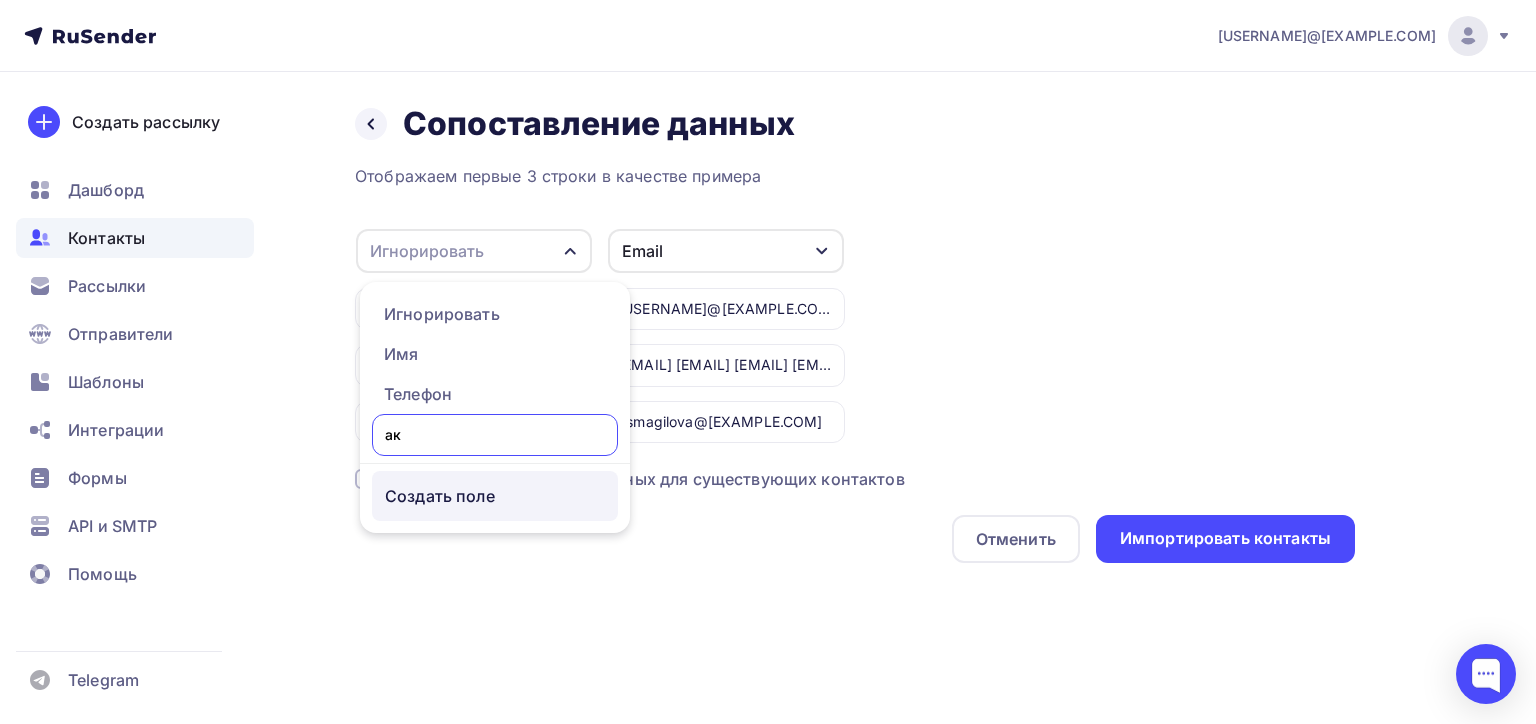 type on "а" 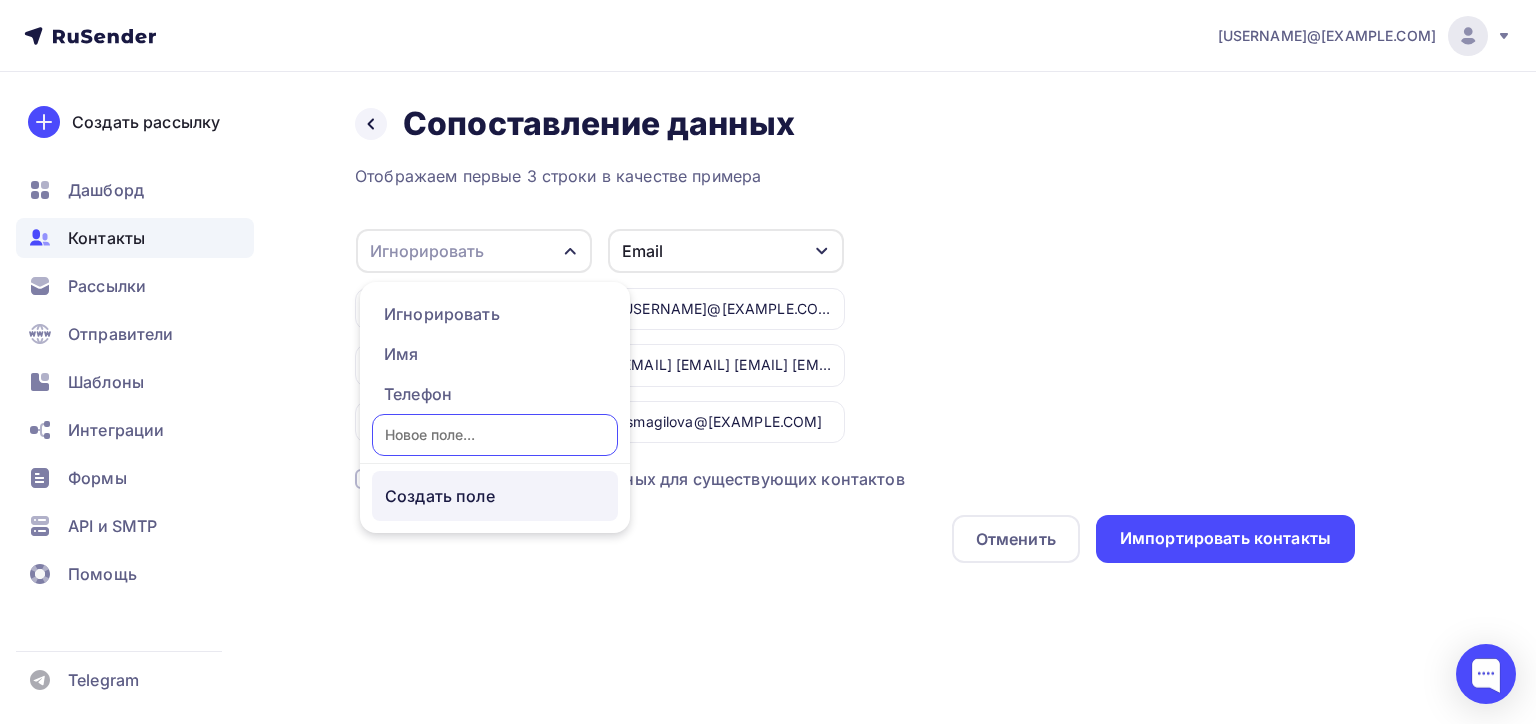 type on "к" 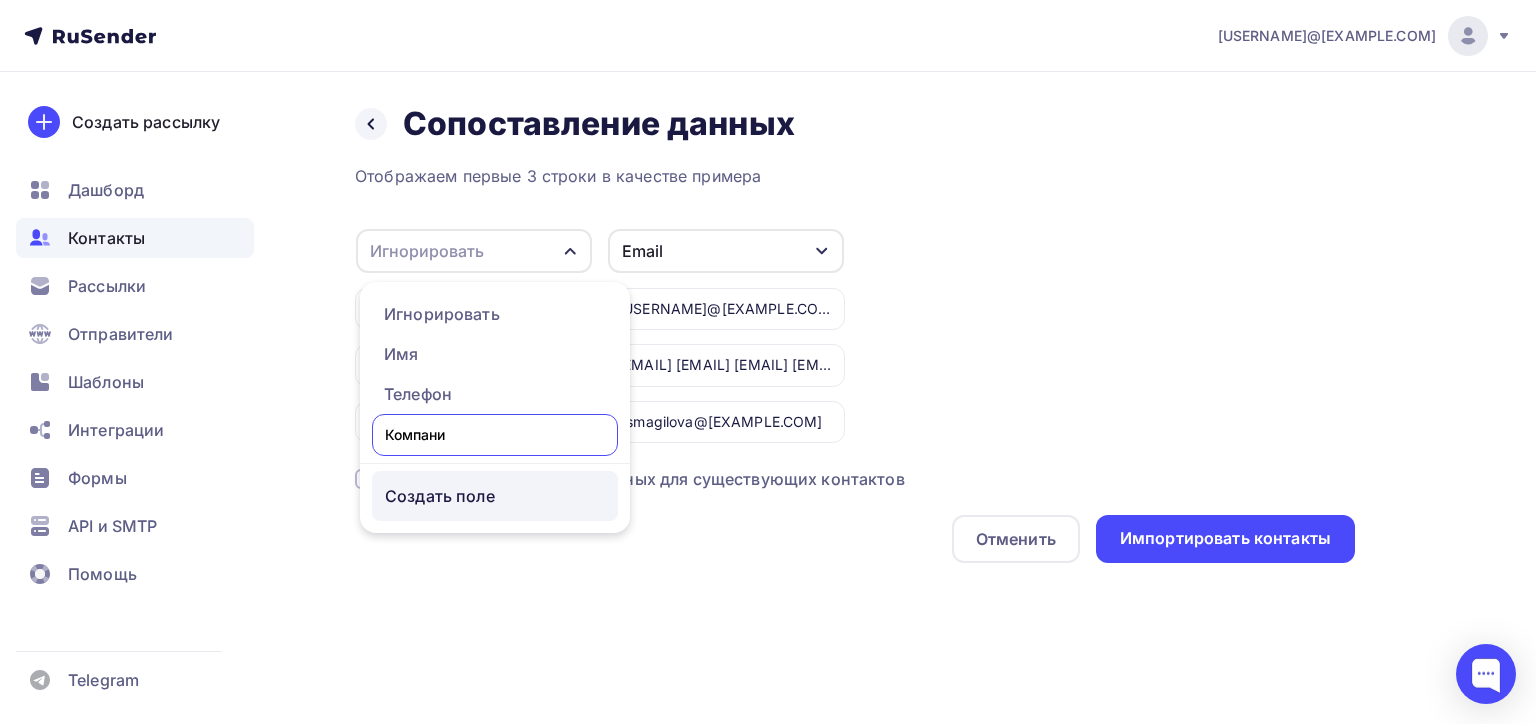 type on "Компания" 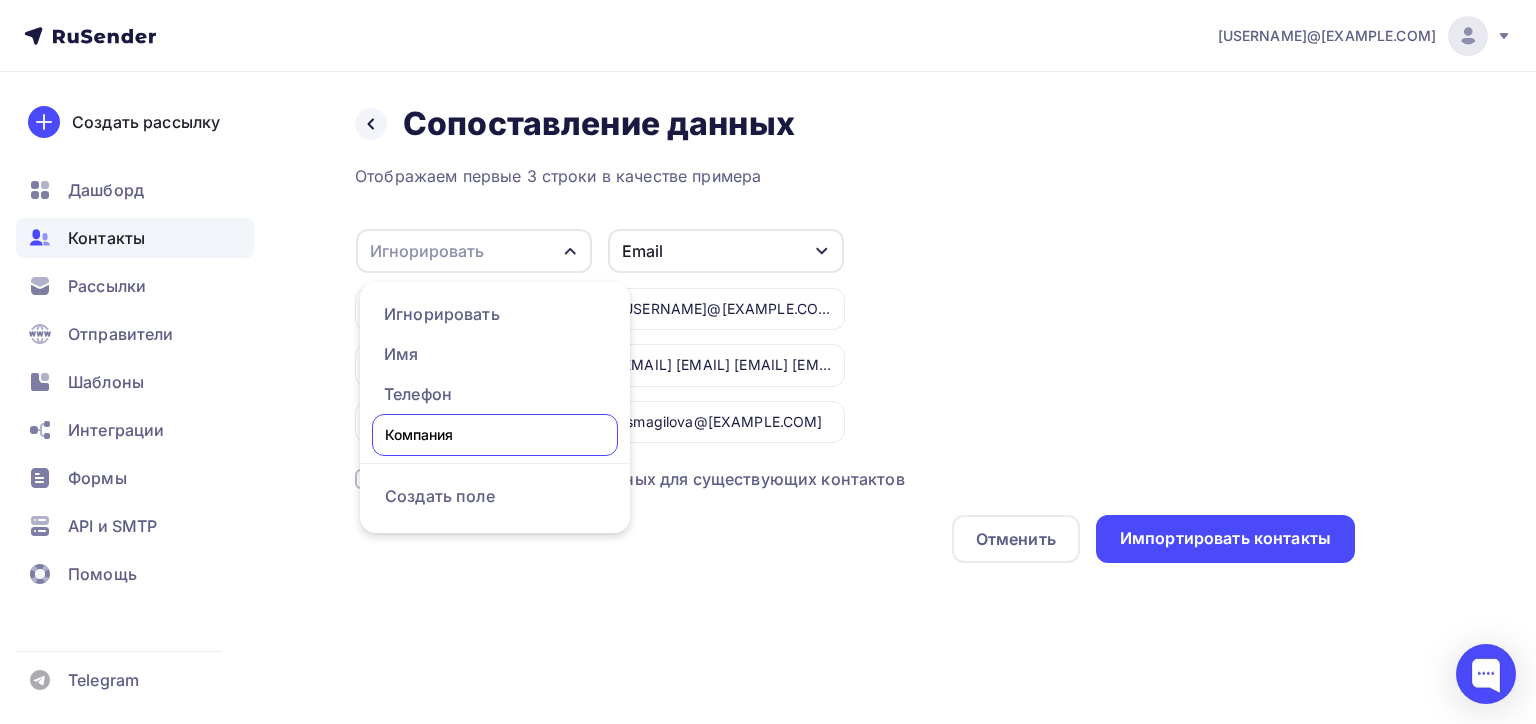 click on "Игнорировать
Игнорировать
Имя
Телефон
Компания
Создать поле
АО "ВОСТОК-СЕРВИС-СПЕЦКОМПЛЕКТ"
АО "ФПГ ЭНЕРГОКОНТРАКТ"
ООО "КОМБИНАТ РАБОЧЕЙ ОДЕЖДЫ"
Email
Игнорировать
Имя
Телефон
Создать поле
eyumakarova@vostok.ru
td@vostok.ru
efedorova@vostok.ru
tender1@energocontract.ru
ipatova@yandex.ru
ipatova@energocontract.ru
melnikov@energocontract.ru
info@energocontract.ru
energo@energocontract.ru
rismagilova@kazan.vostok.ru" at bounding box center [855, 335] 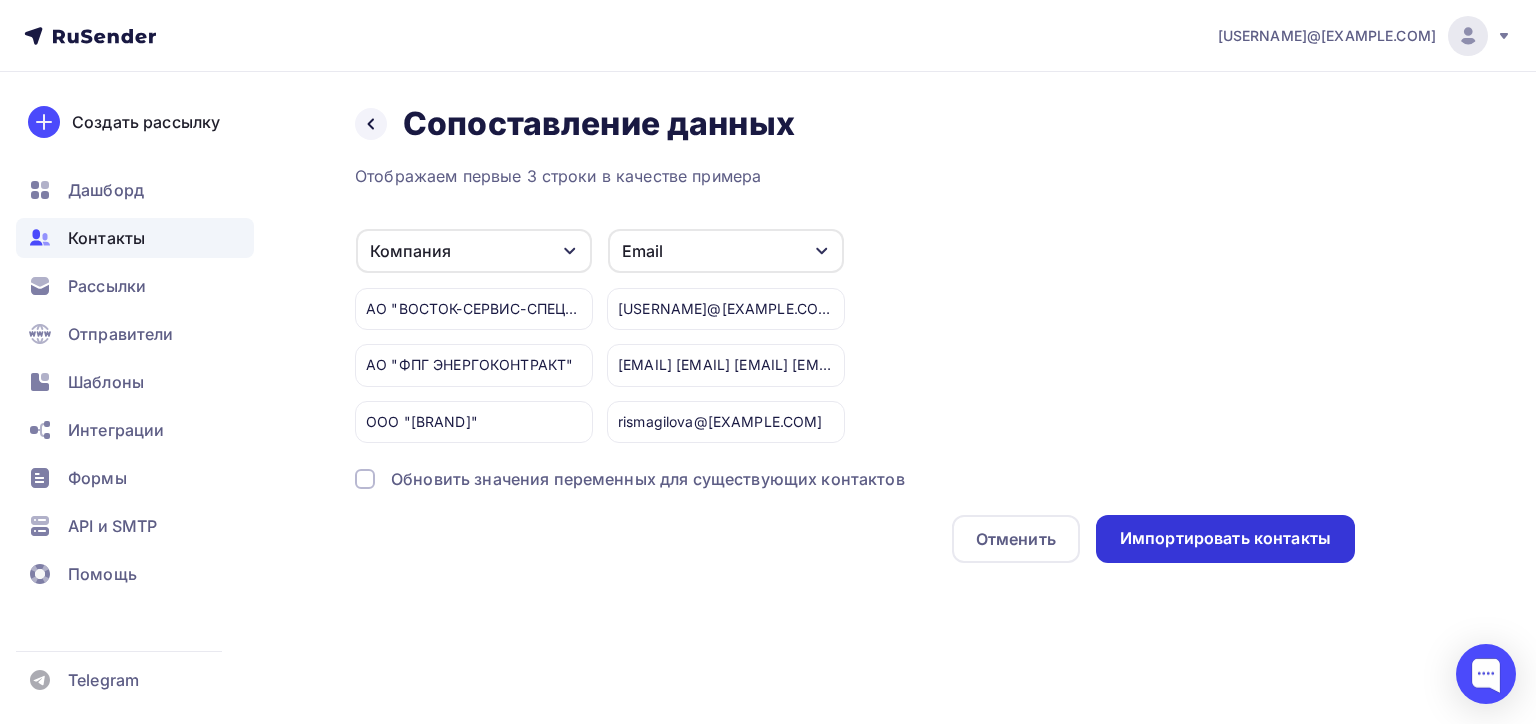 click on "Импортировать контакты" at bounding box center (1225, 538) 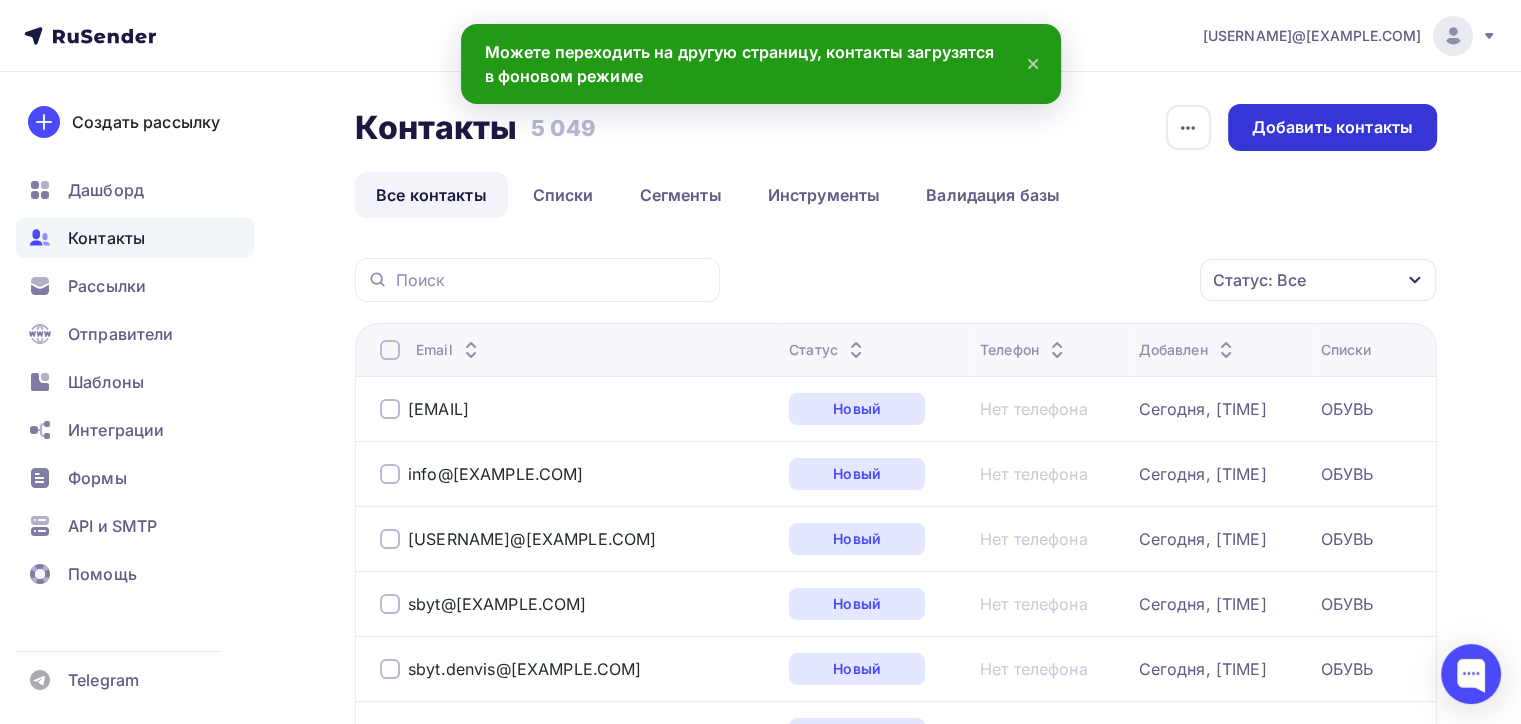 click on "Добавить контакты" at bounding box center (1332, 127) 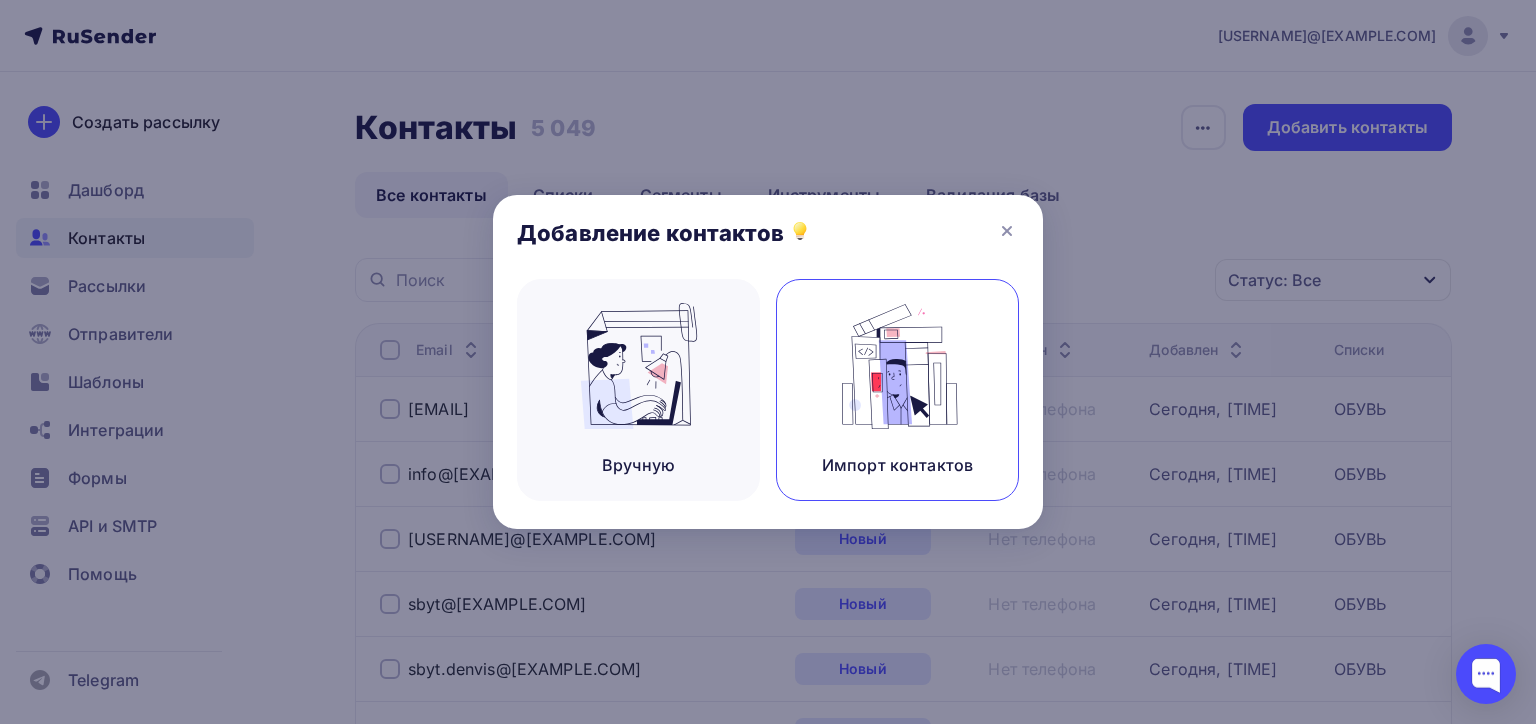 click at bounding box center (898, 366) 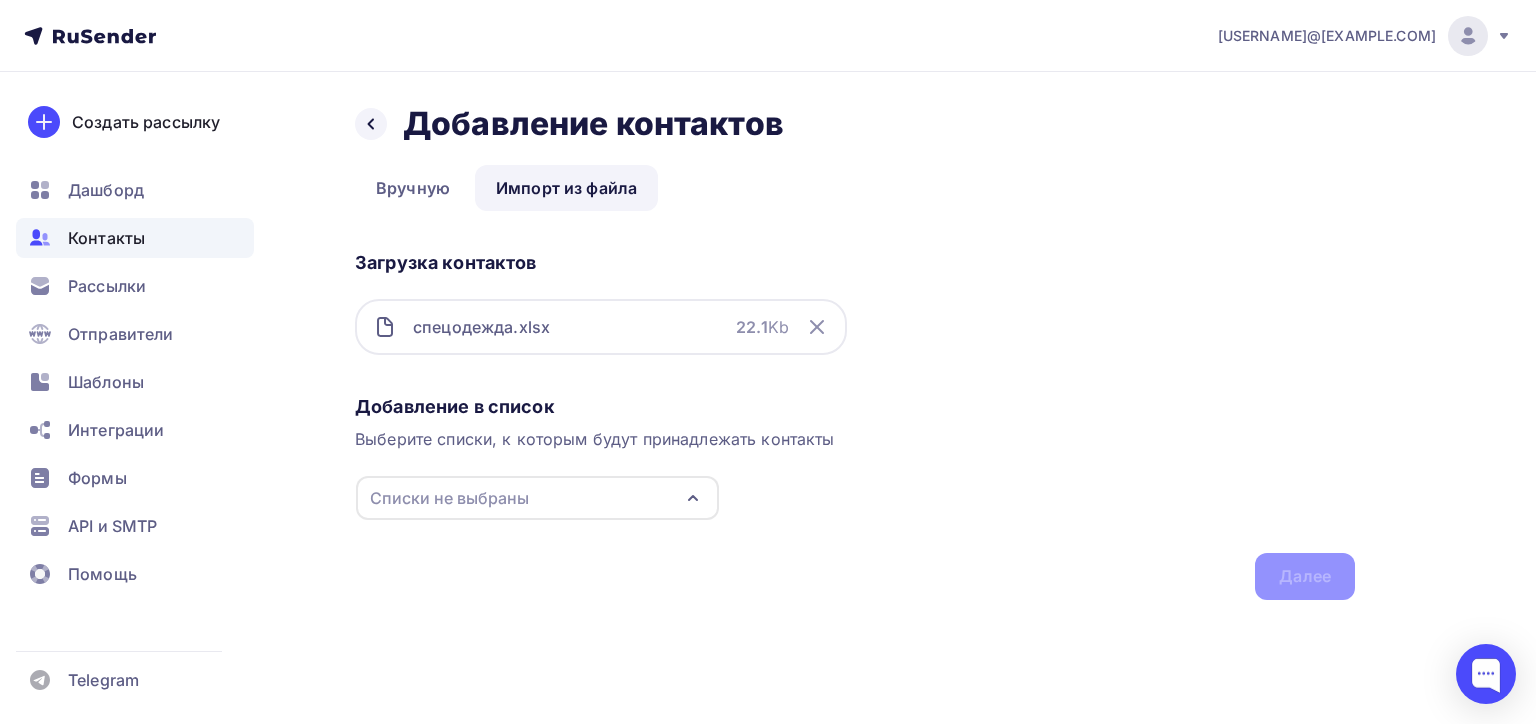 click on "Списки не выбраны" at bounding box center [449, 498] 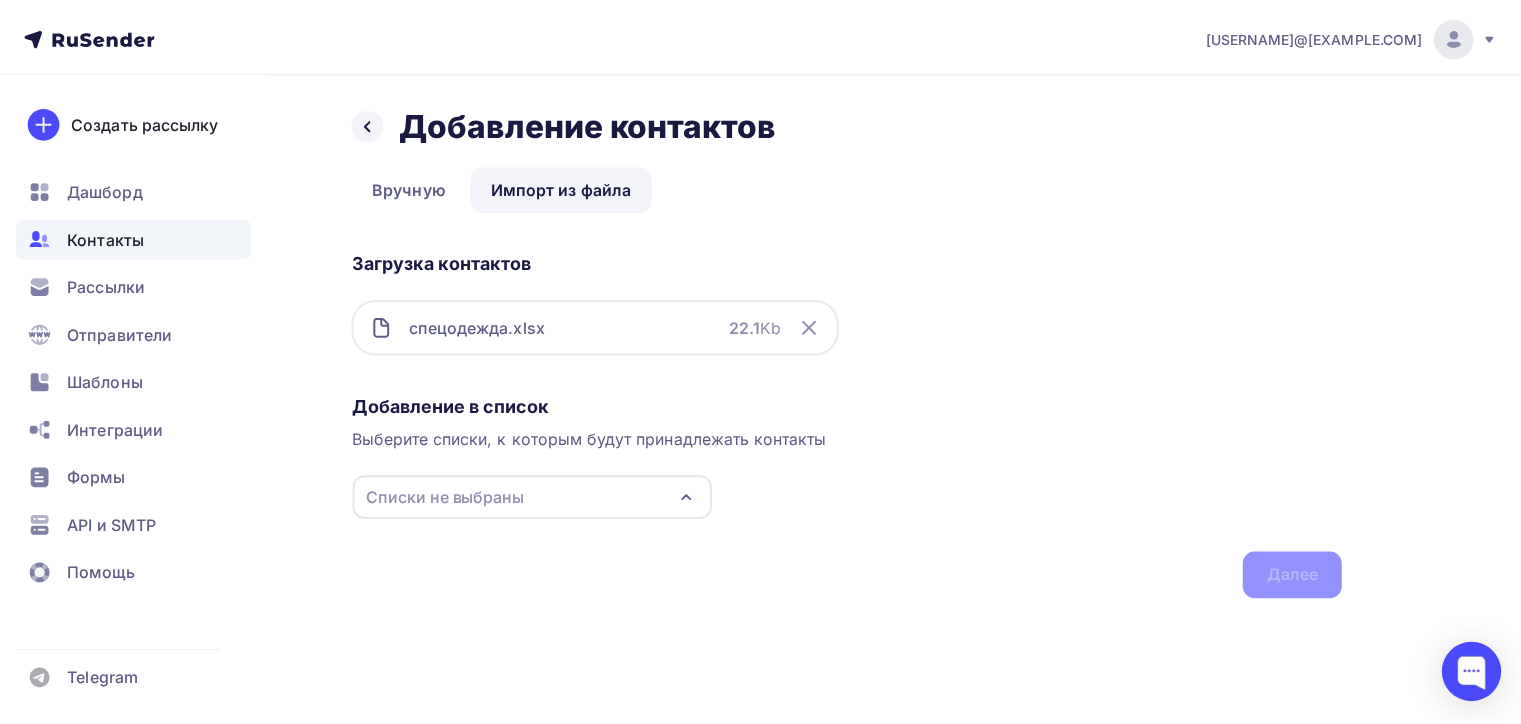 scroll, scrollTop: 103, scrollLeft: 0, axis: vertical 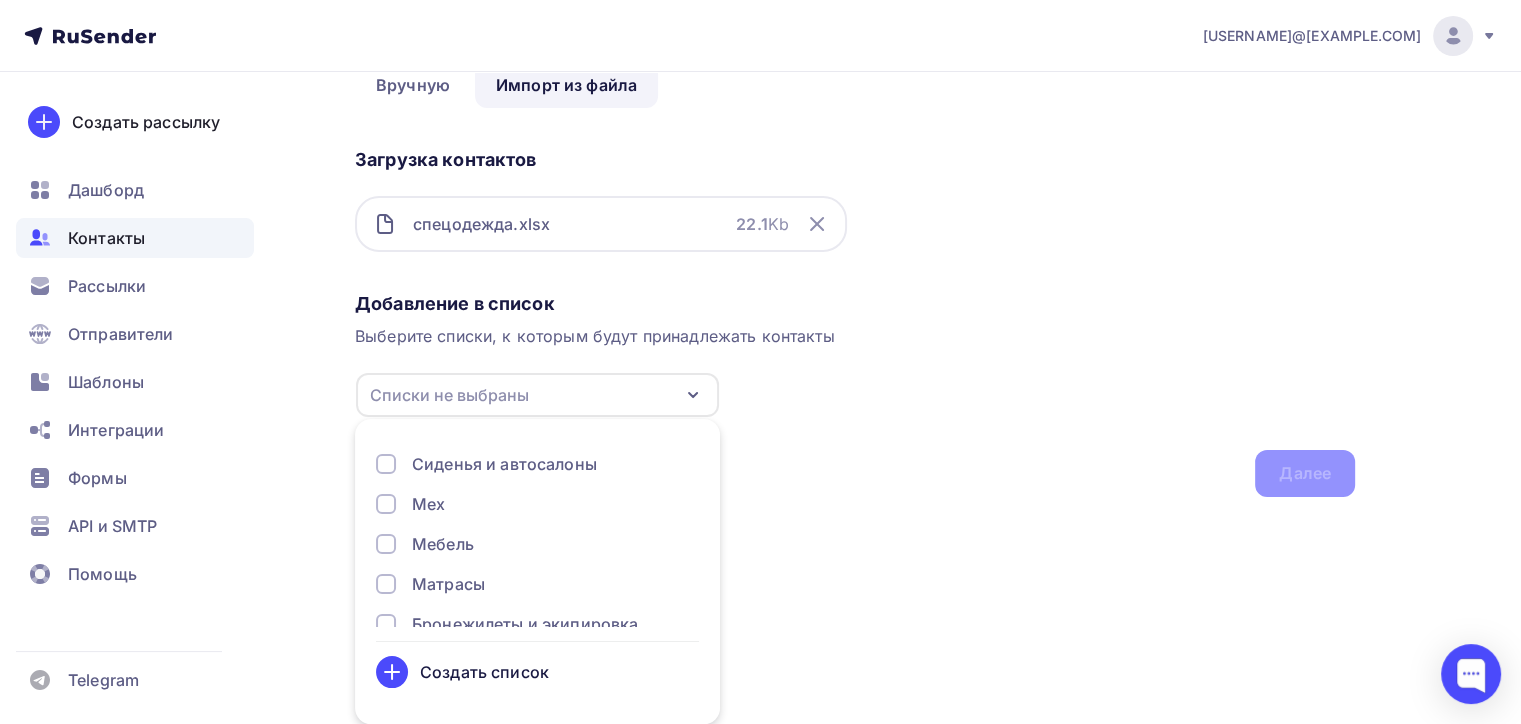 click on "Создать список" at bounding box center [537, 672] 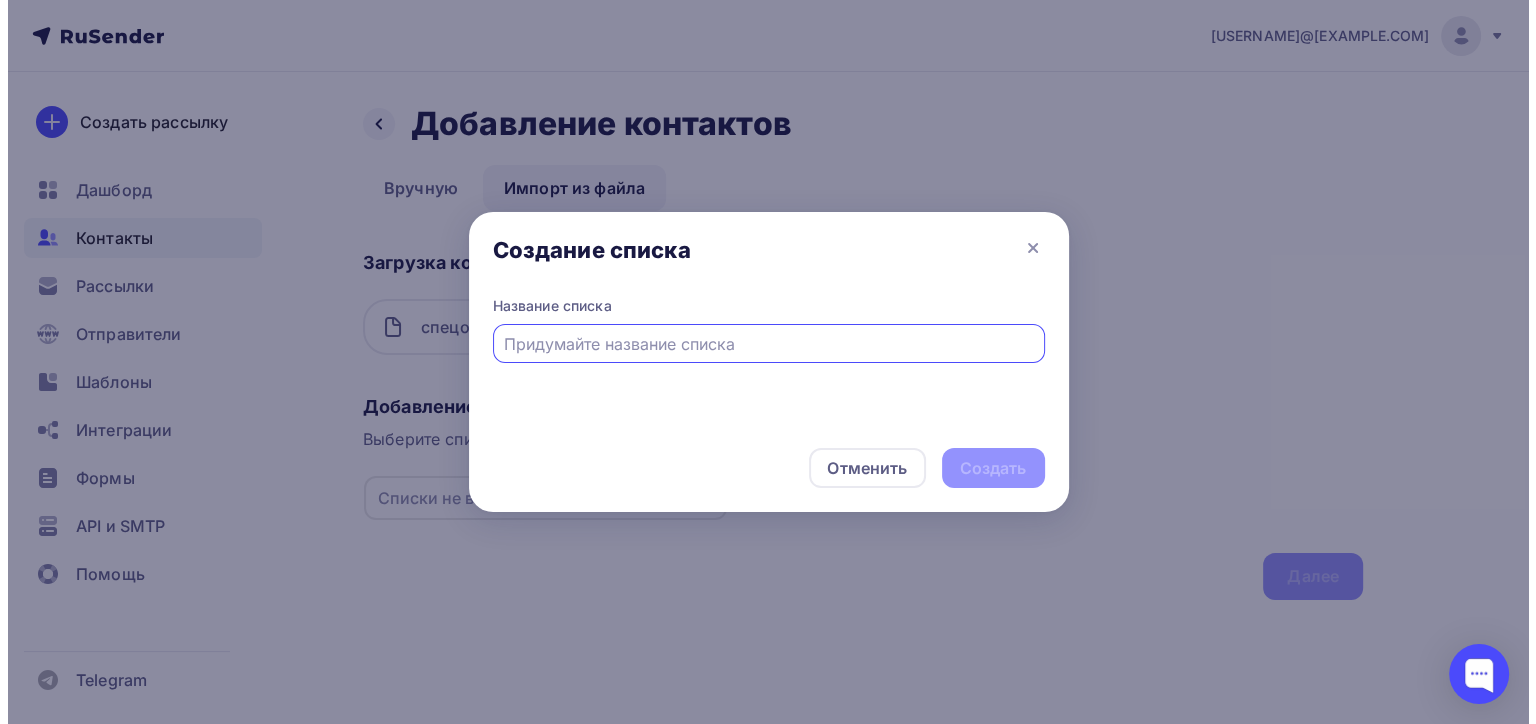 scroll, scrollTop: 0, scrollLeft: 0, axis: both 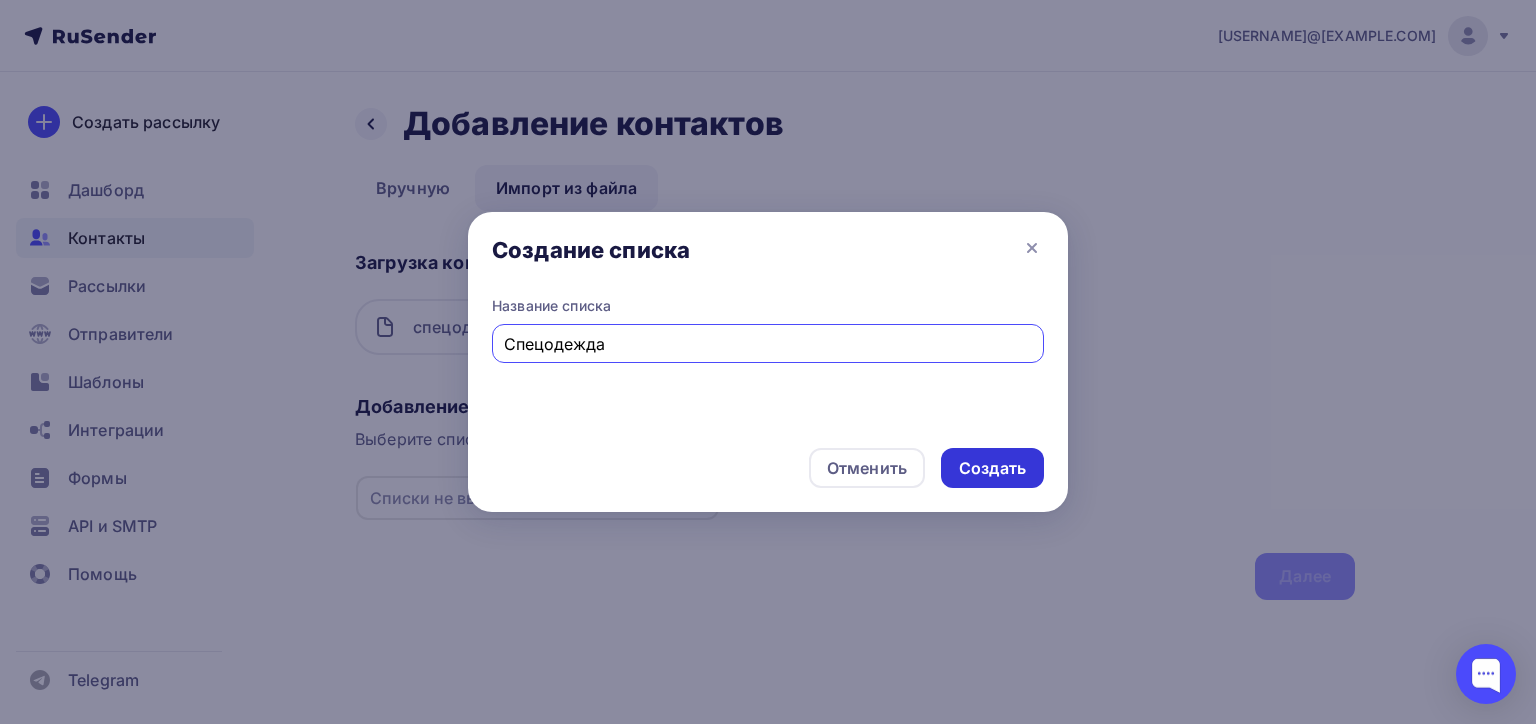 type on "Спецодежда" 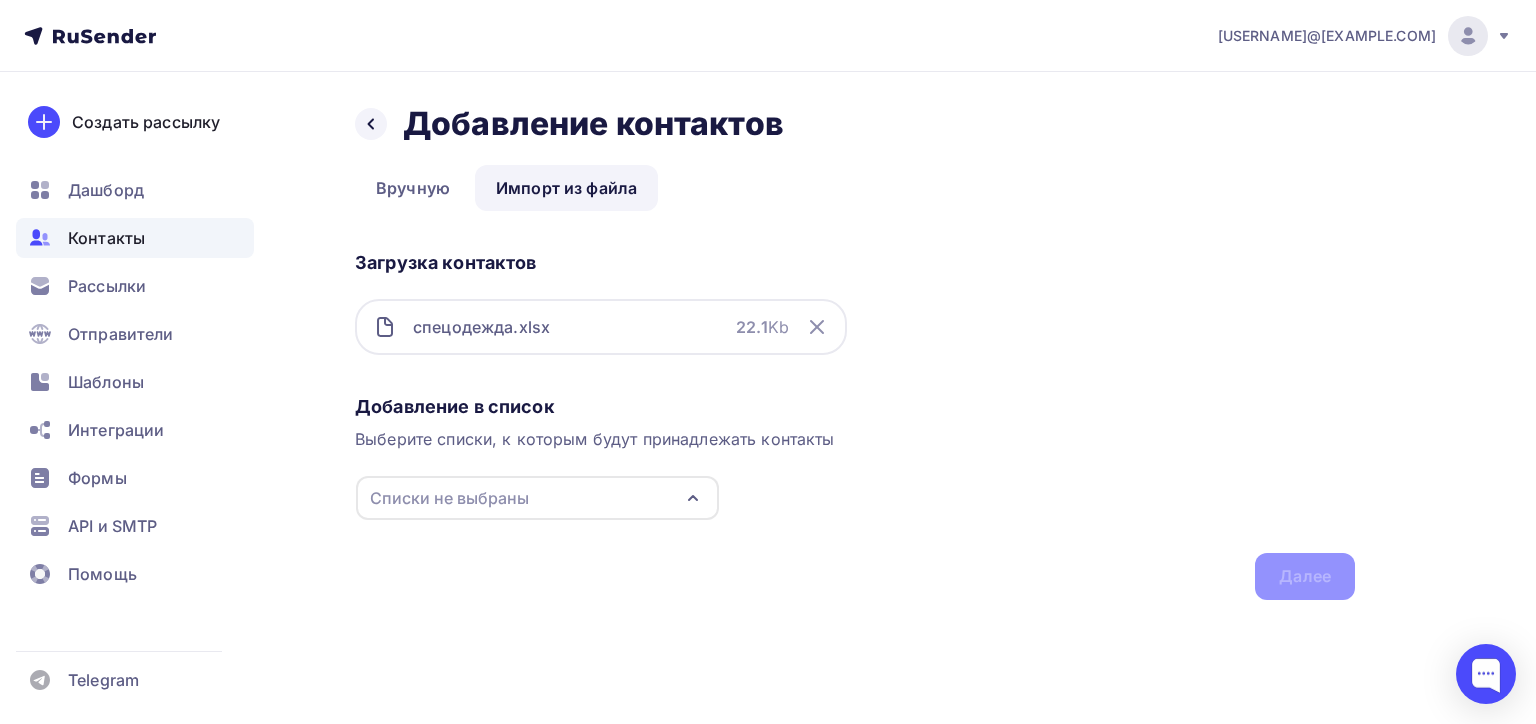 click on "Списки не выбраны" at bounding box center [449, 498] 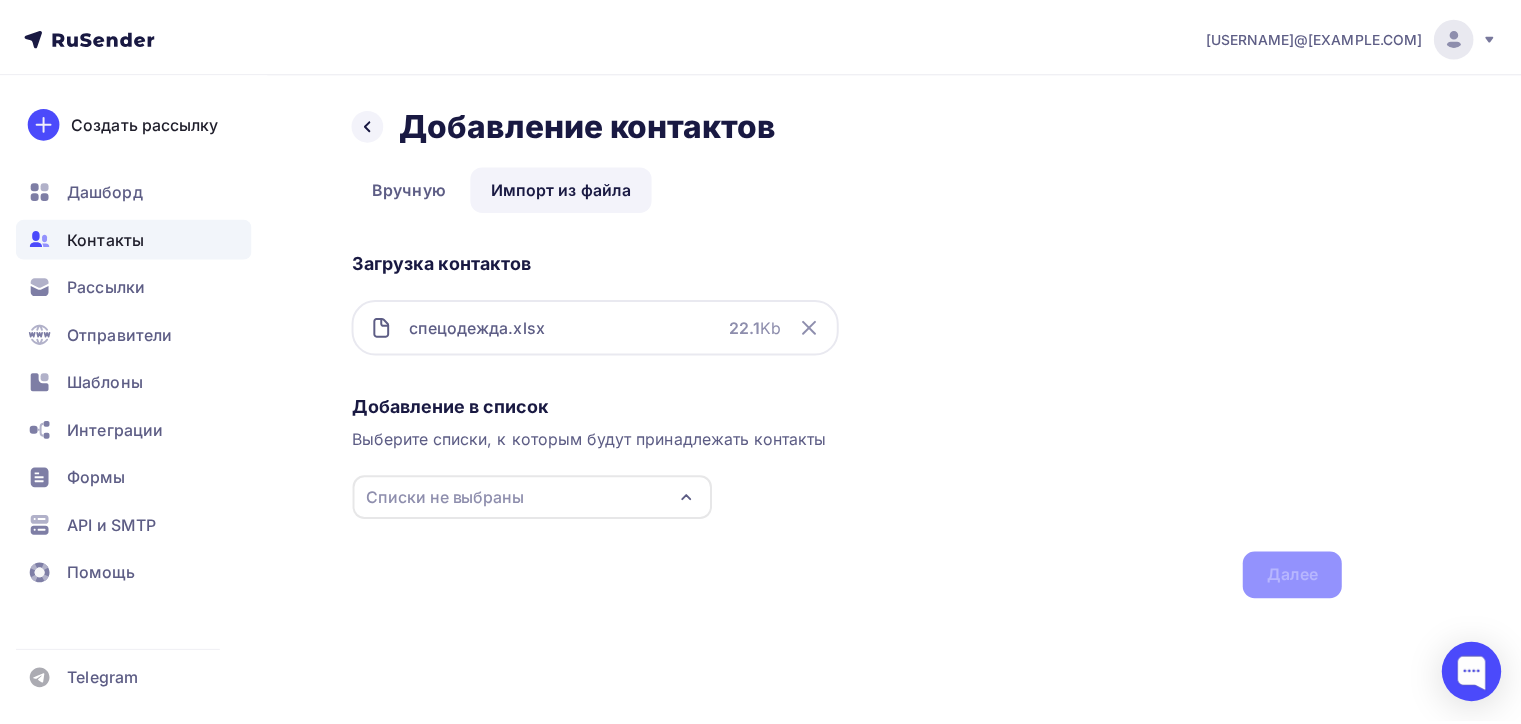 scroll, scrollTop: 103, scrollLeft: 0, axis: vertical 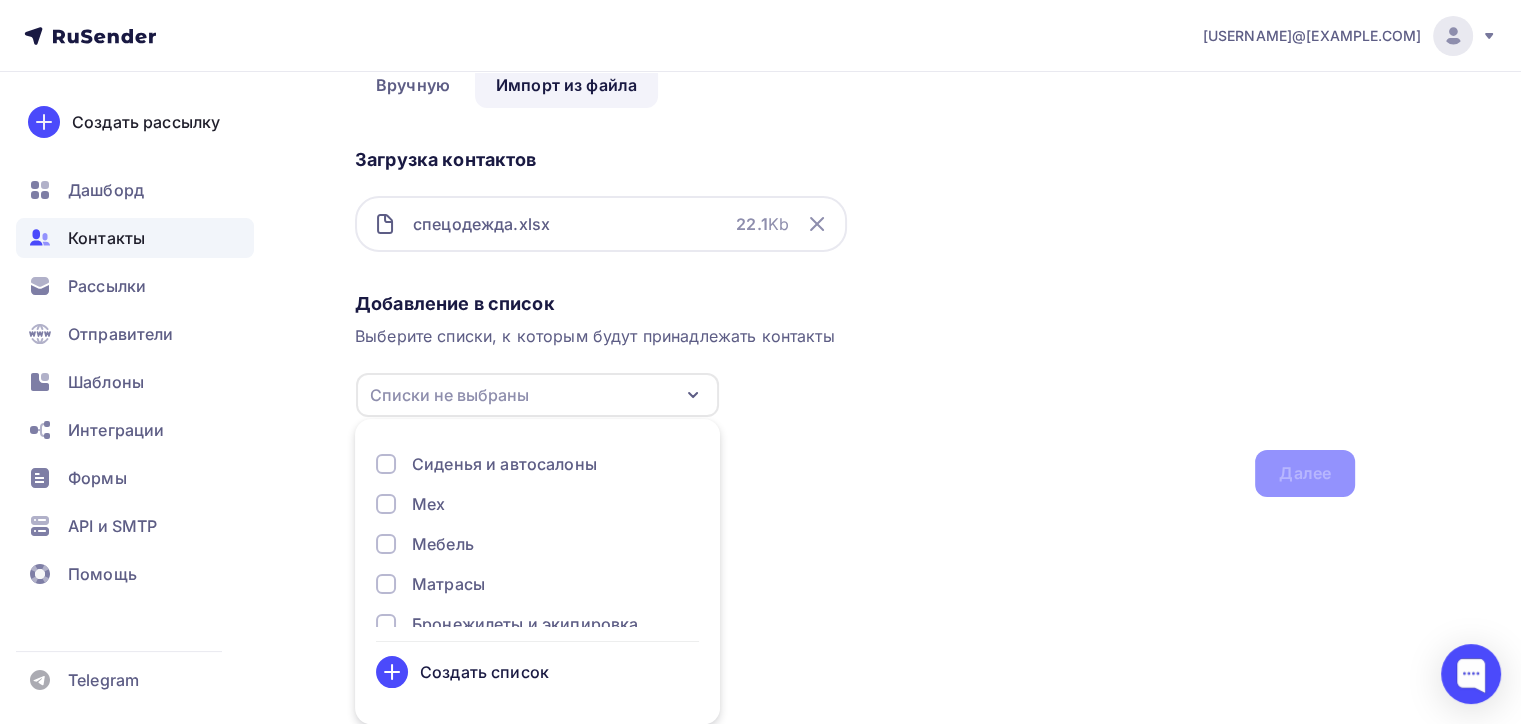 click on "Добавление в список
Выберите списки, к которым будут принадлежать контакты
Списки не выбраны
Сиденья и автосалоны
Мех
Мебель
Матрасы
Бронежилеты и экипировка
текстиль
одежда
ТЕСТОВЫЙ
ОБУВЬ
Создать список
Для добавления контактов необходимо  создать список     Далее" at bounding box center (855, 390) 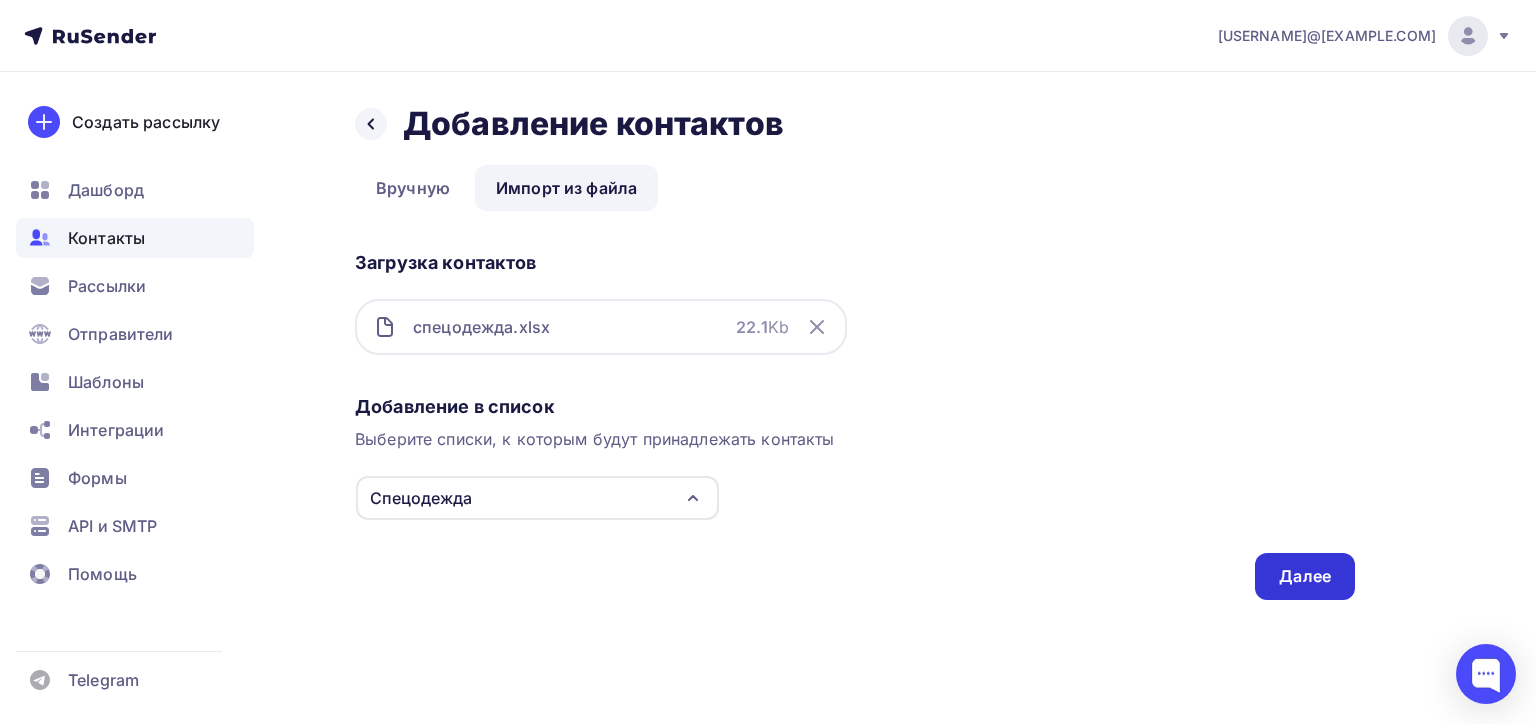 click on "Далее" at bounding box center [1305, 576] 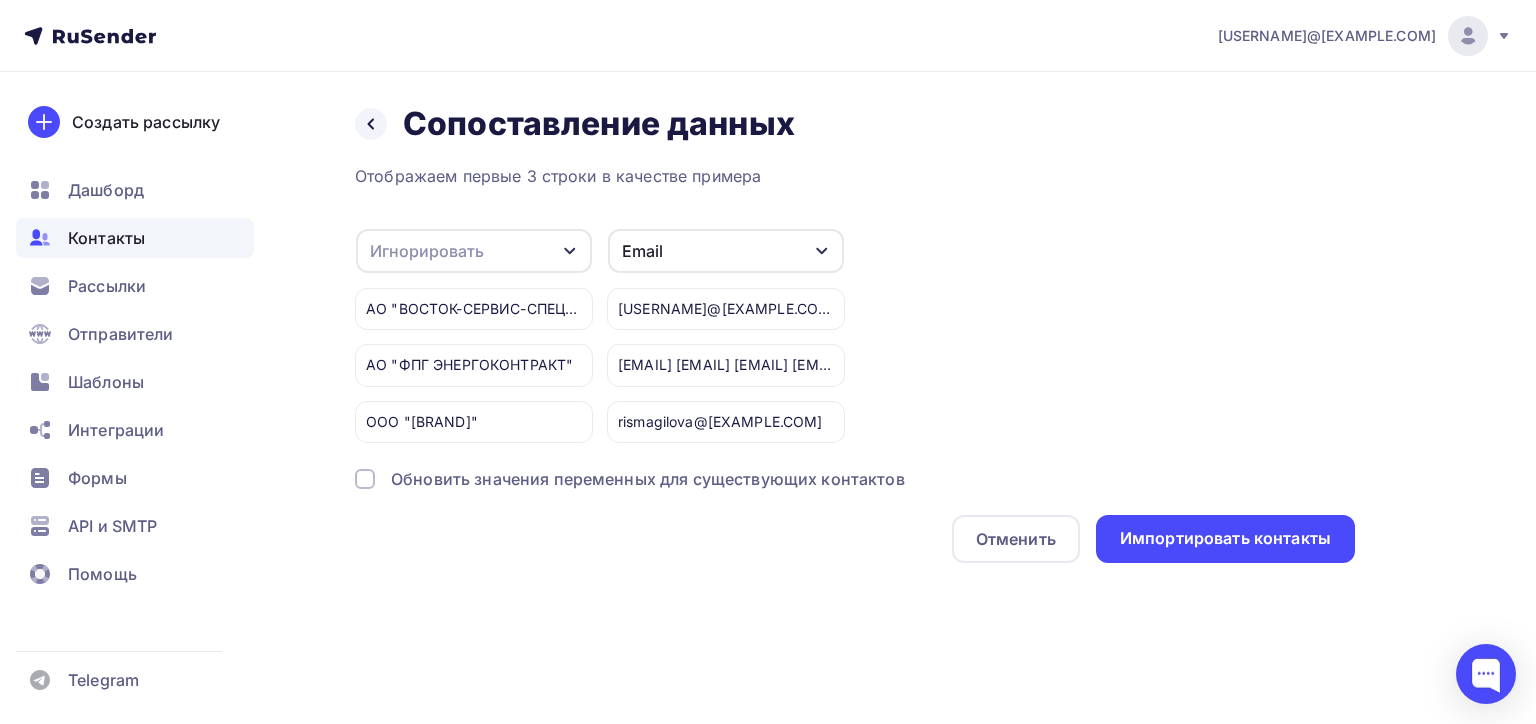click on "Игнорировать" at bounding box center [474, 251] 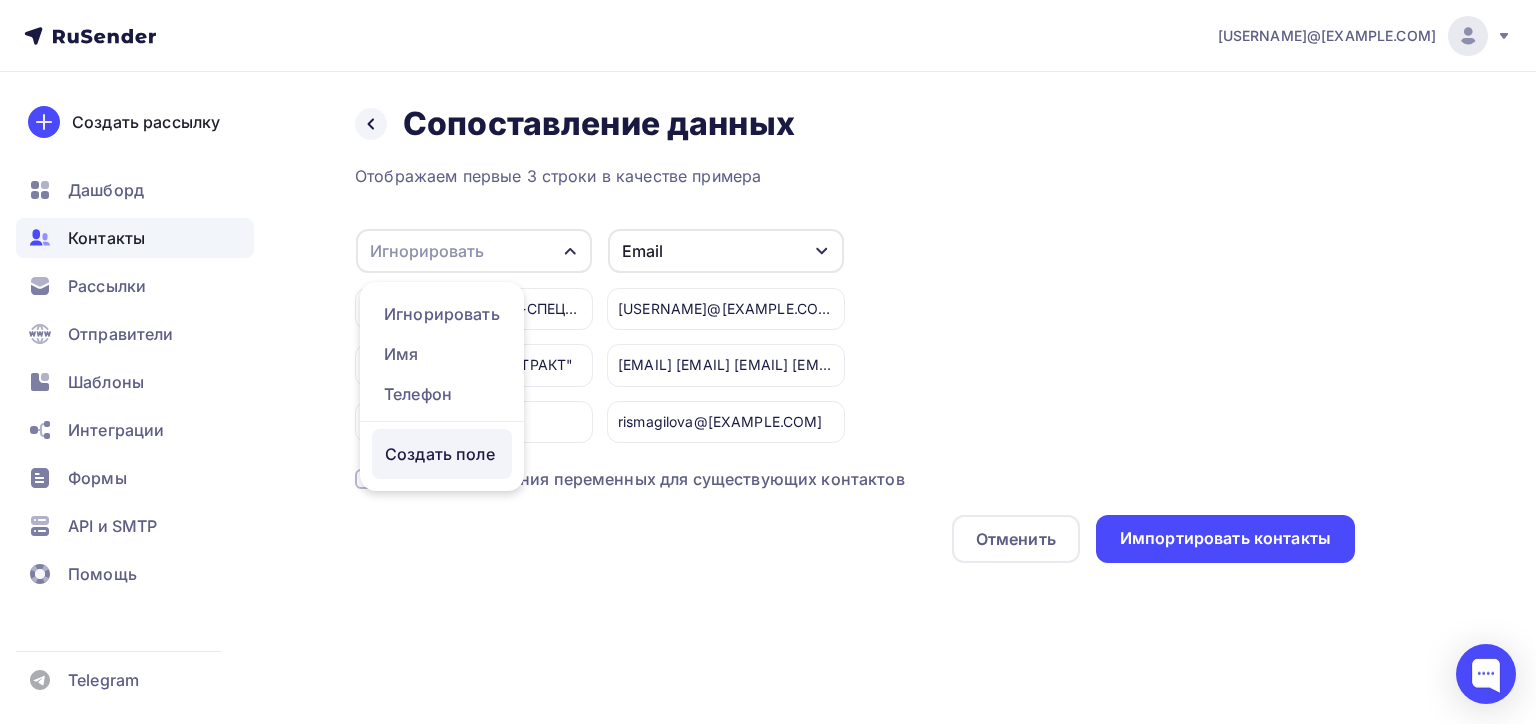 click on "Создать поле" at bounding box center (442, 454) 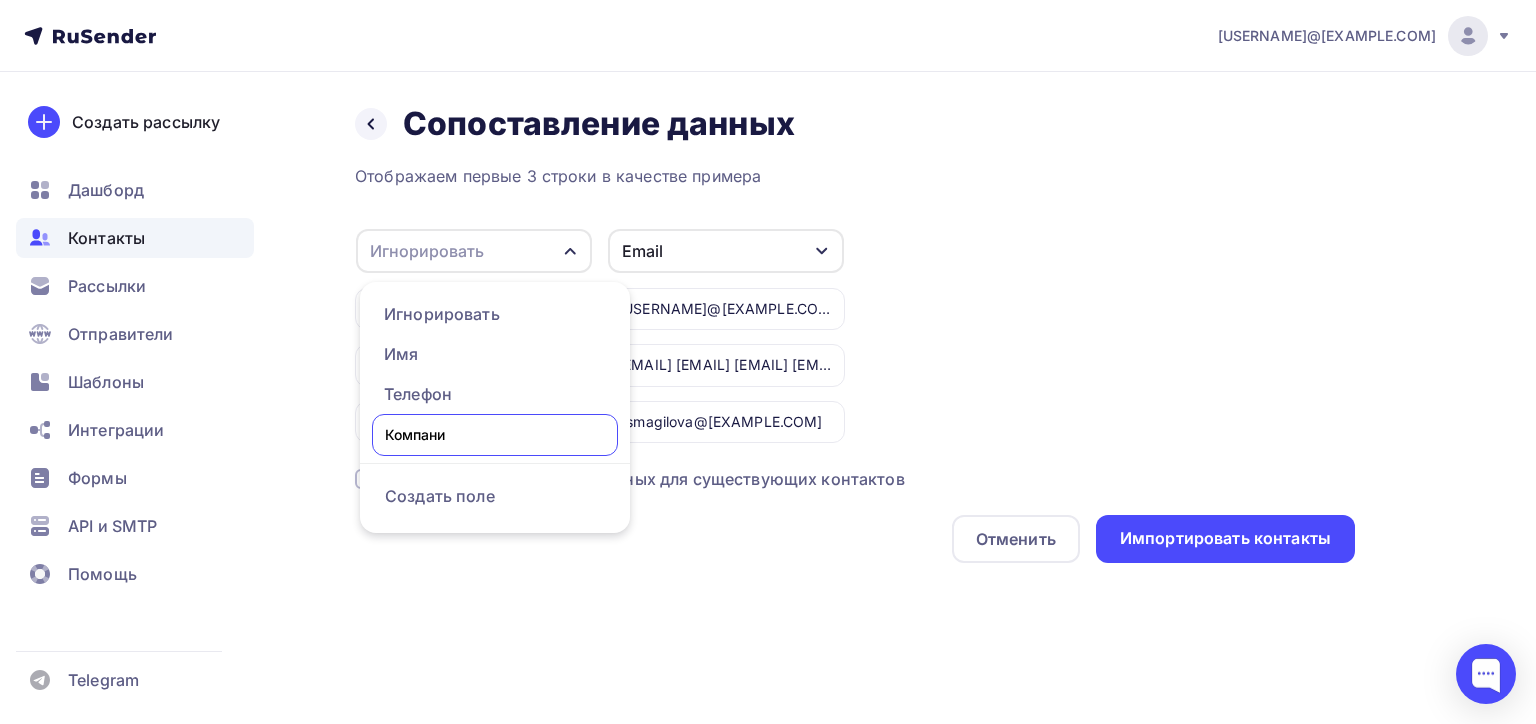 type on "Компания" 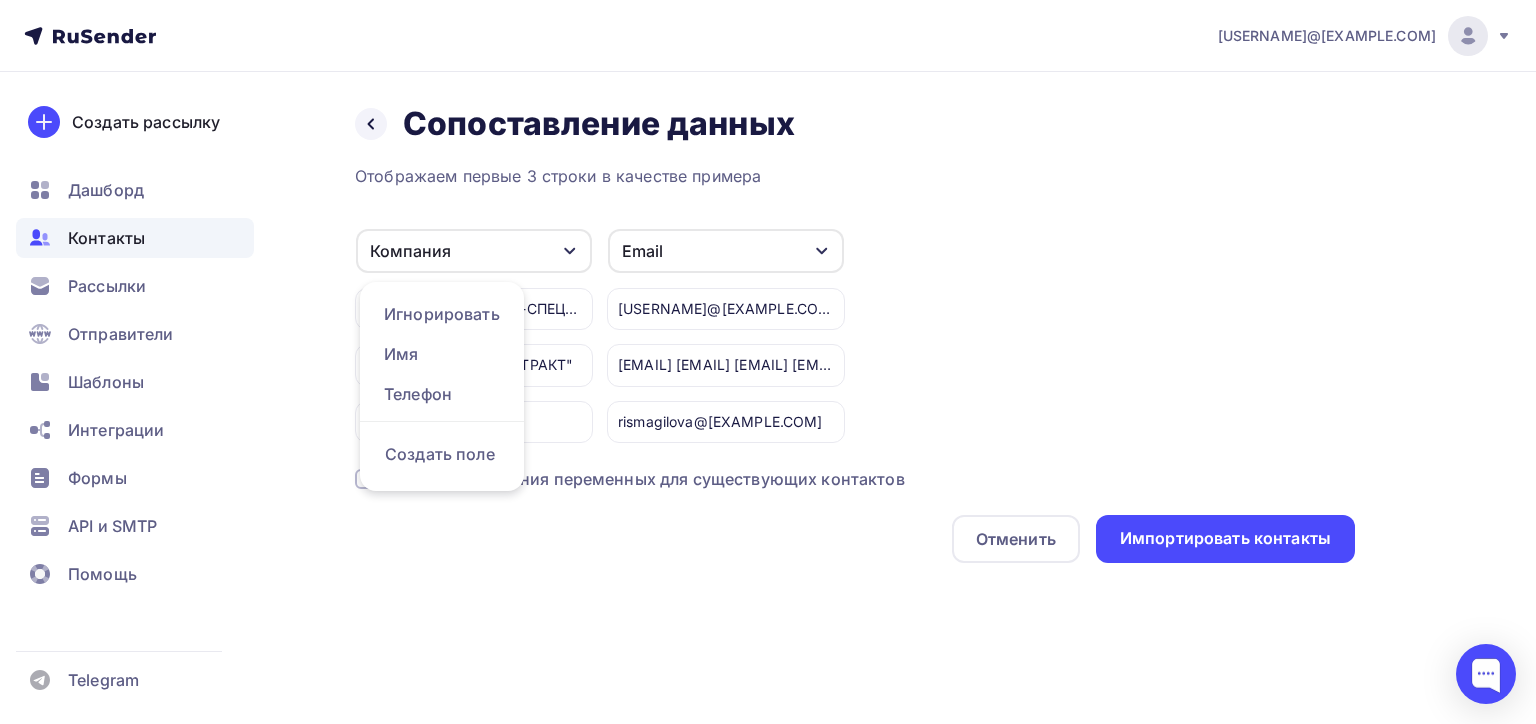 click on "Компания
Игнорировать
Имя
Телефон
Создать поле
АО "ВОСТОК-СЕРВИС-СПЕЦКОМПЛЕКТ"
АО "ФПГ ЭНЕРГОКОНТРАКТ"
ООО "КОМБИНАТ РАБОЧЕЙ ОДЕЖДЫ"
Email
Игнорировать
Имя
Телефон
Создать поле
eyumakarova@vostok.ru
td@vostok.ru
efedorova@vostok.ru
tender1@energocontract.ru
ipatova@yandex.ru
ipatova@energocontract.ru
melnikov@energocontract.ru
info@energocontract.ru
energo@energocontract.ru
rismagilova@kazan.vostok.ru" at bounding box center [855, 335] 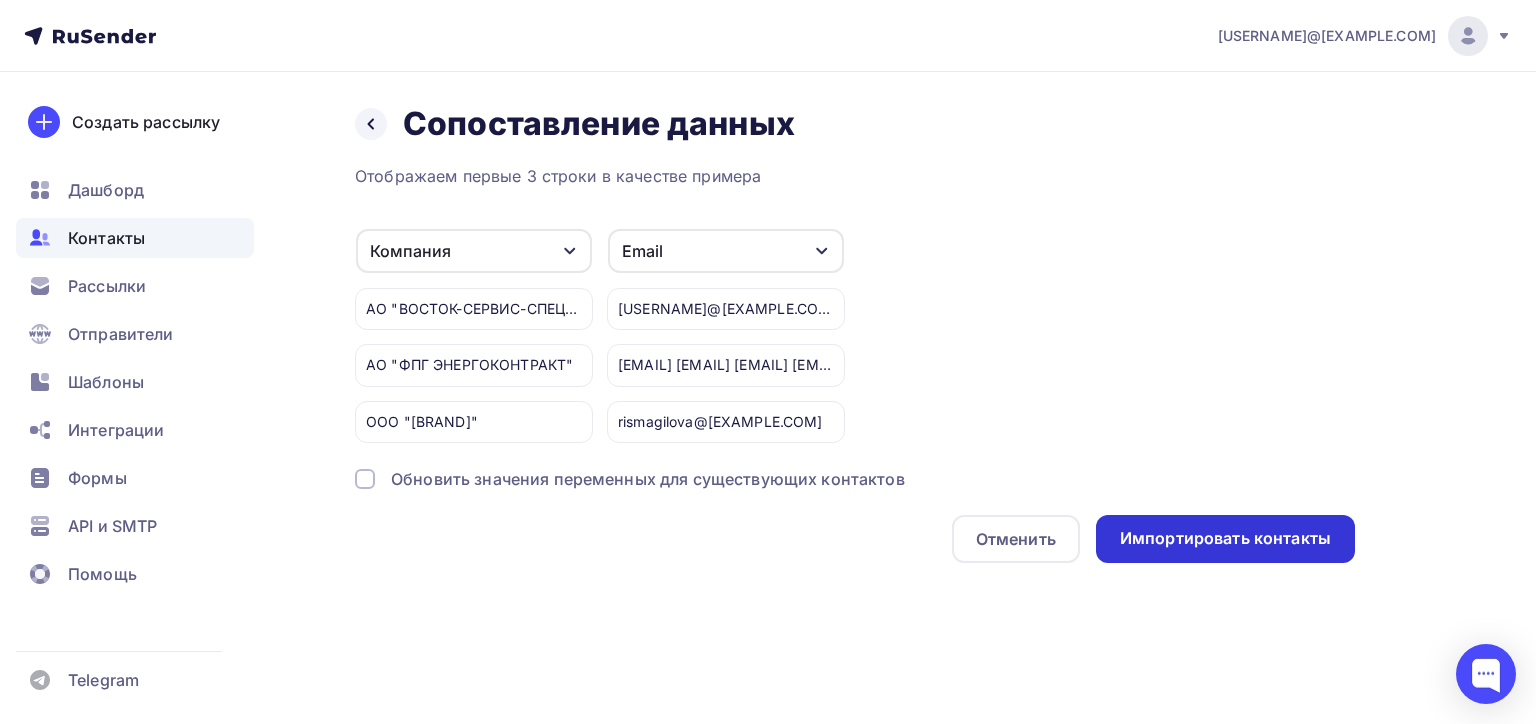 click on "Импортировать контакты" at bounding box center (1225, 538) 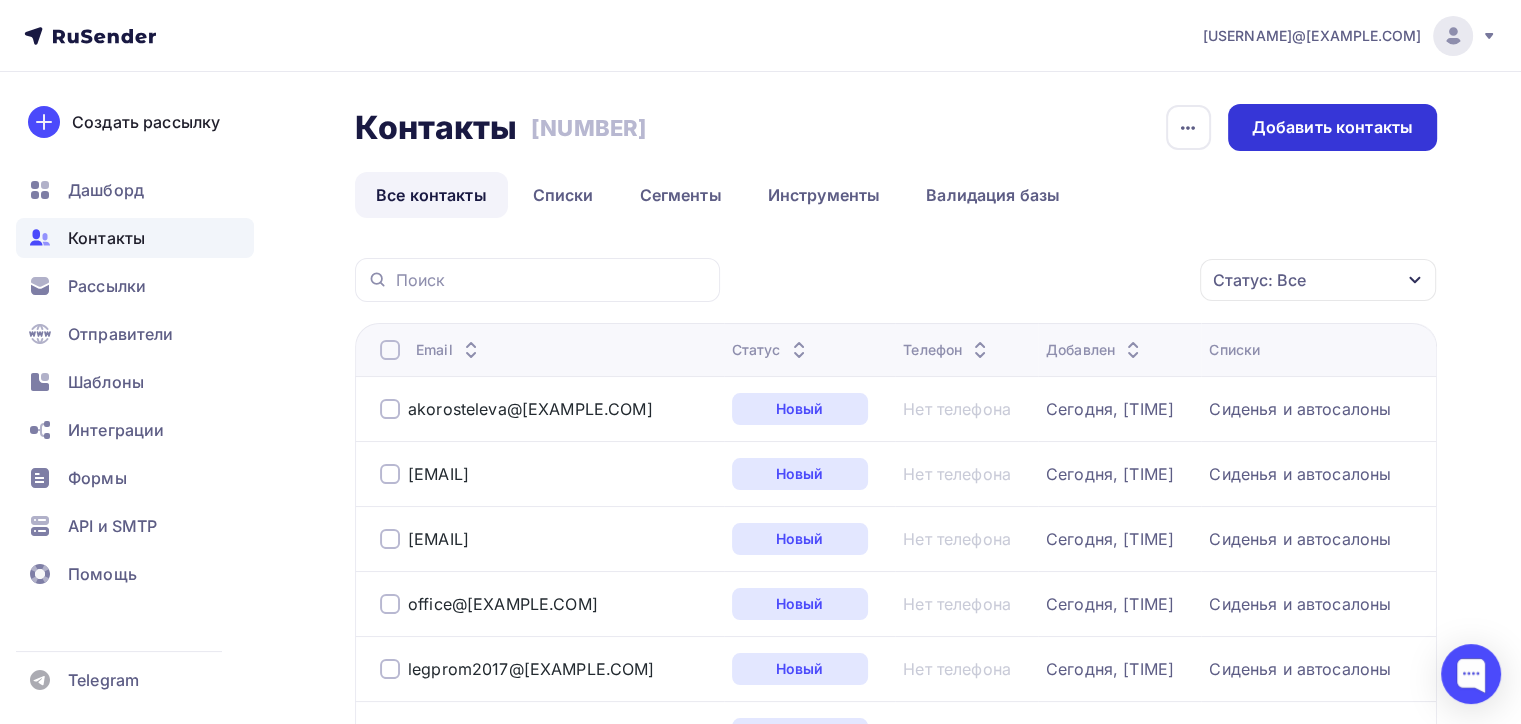 click on "Добавить контакты" at bounding box center [1332, 127] 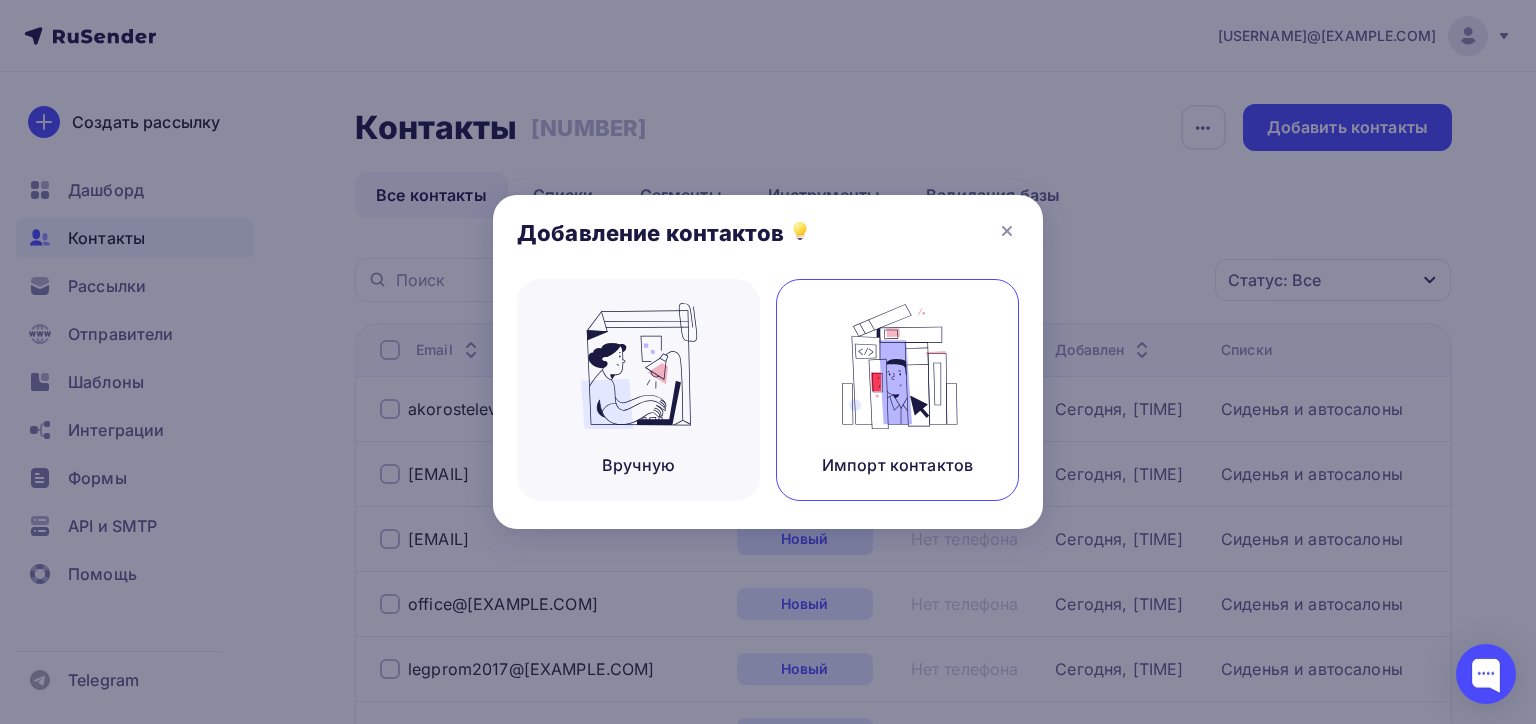click at bounding box center (898, 366) 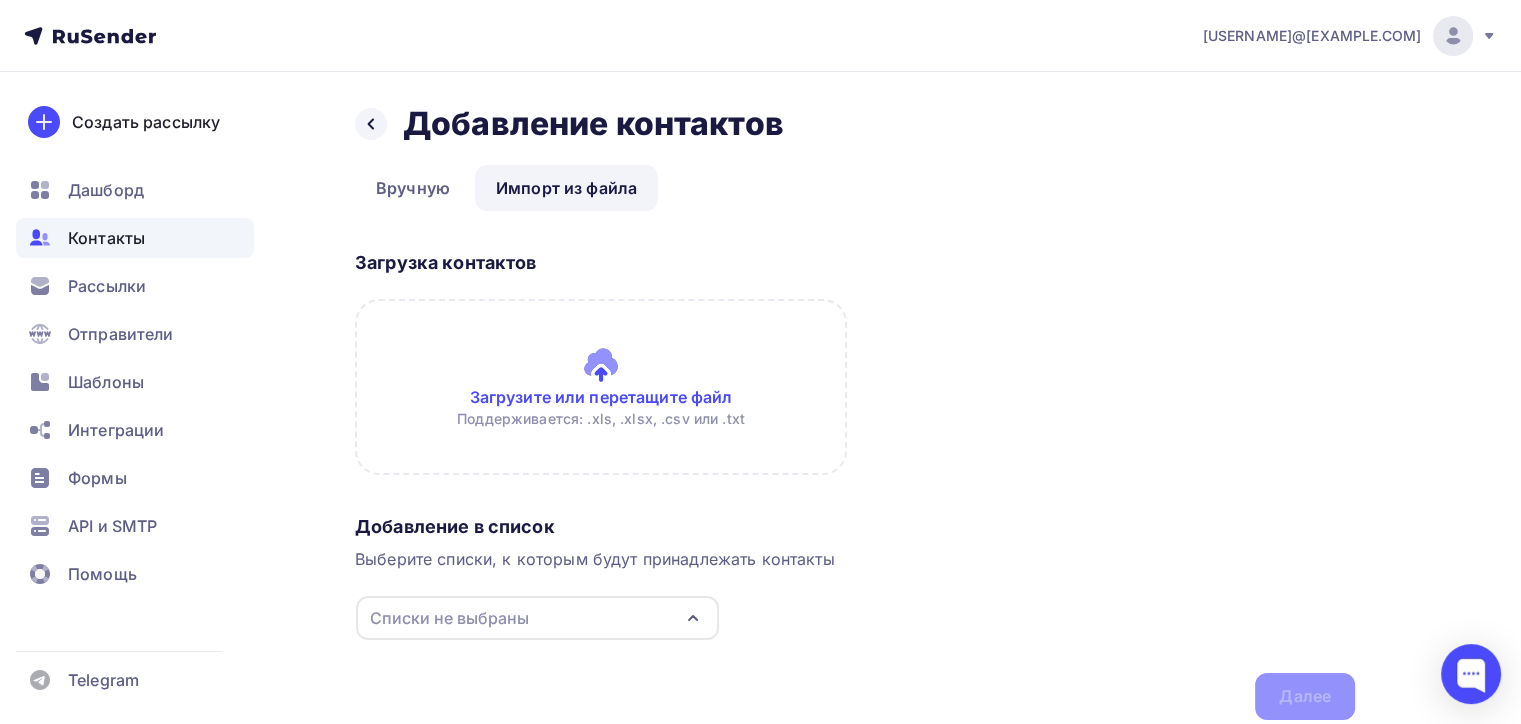 click on "Списки не выбраны" at bounding box center [537, 618] 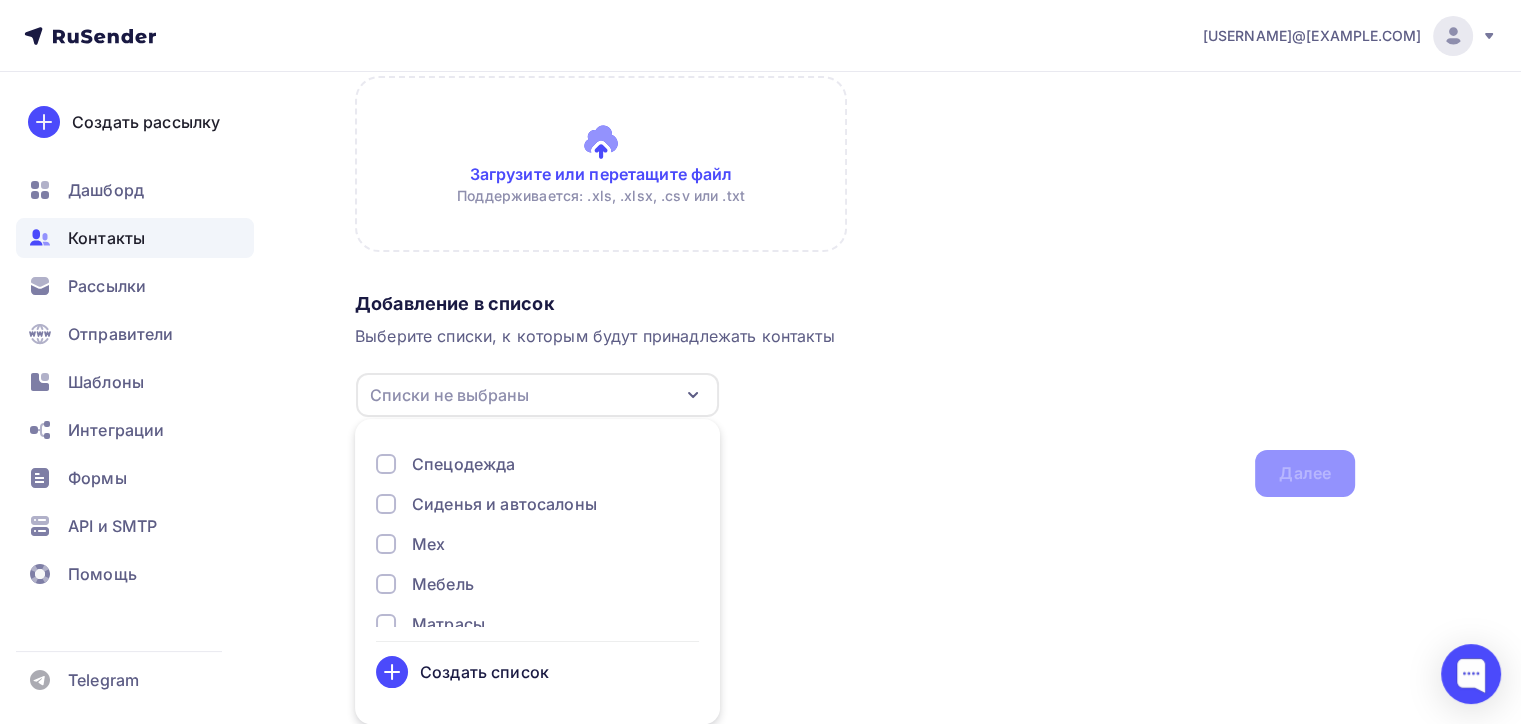 click on "Создать список" at bounding box center (484, 672) 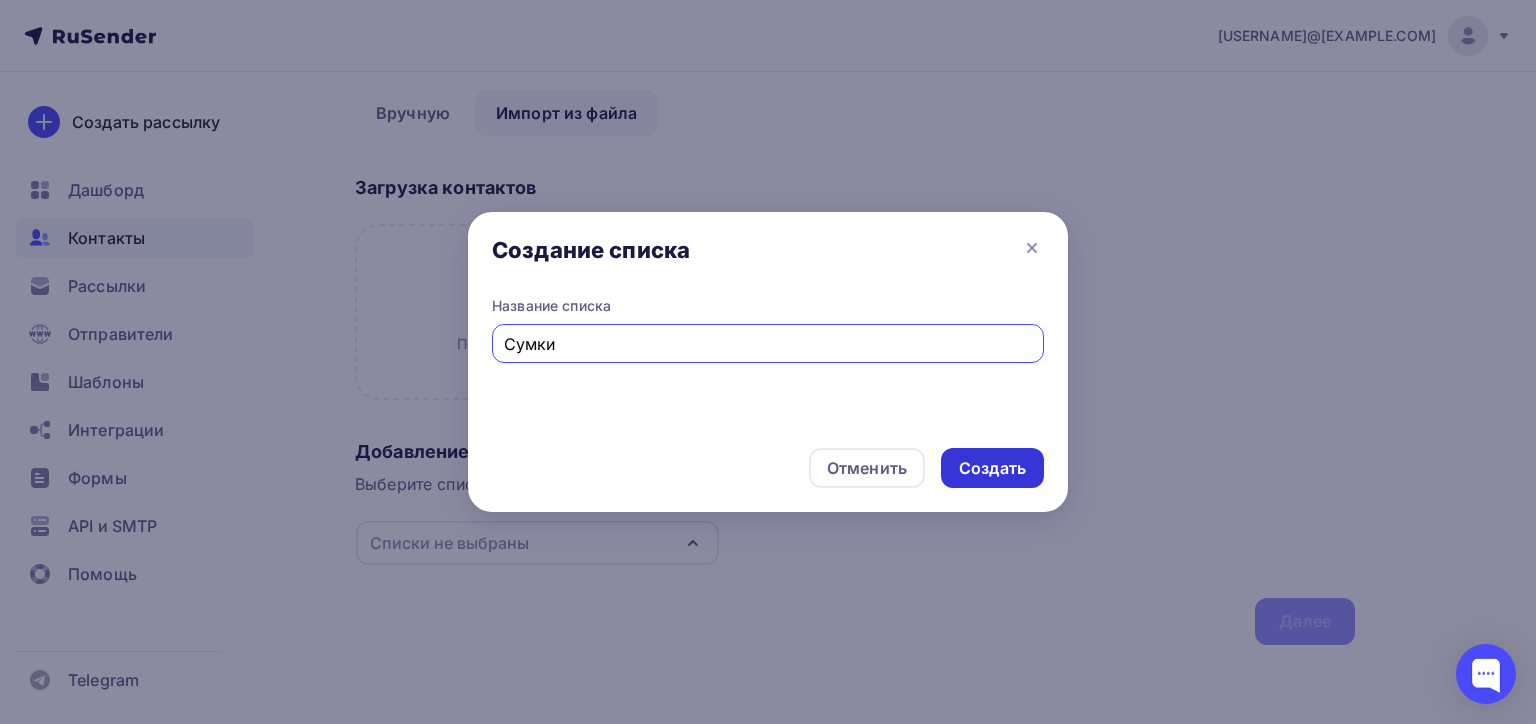 type on "Сумки" 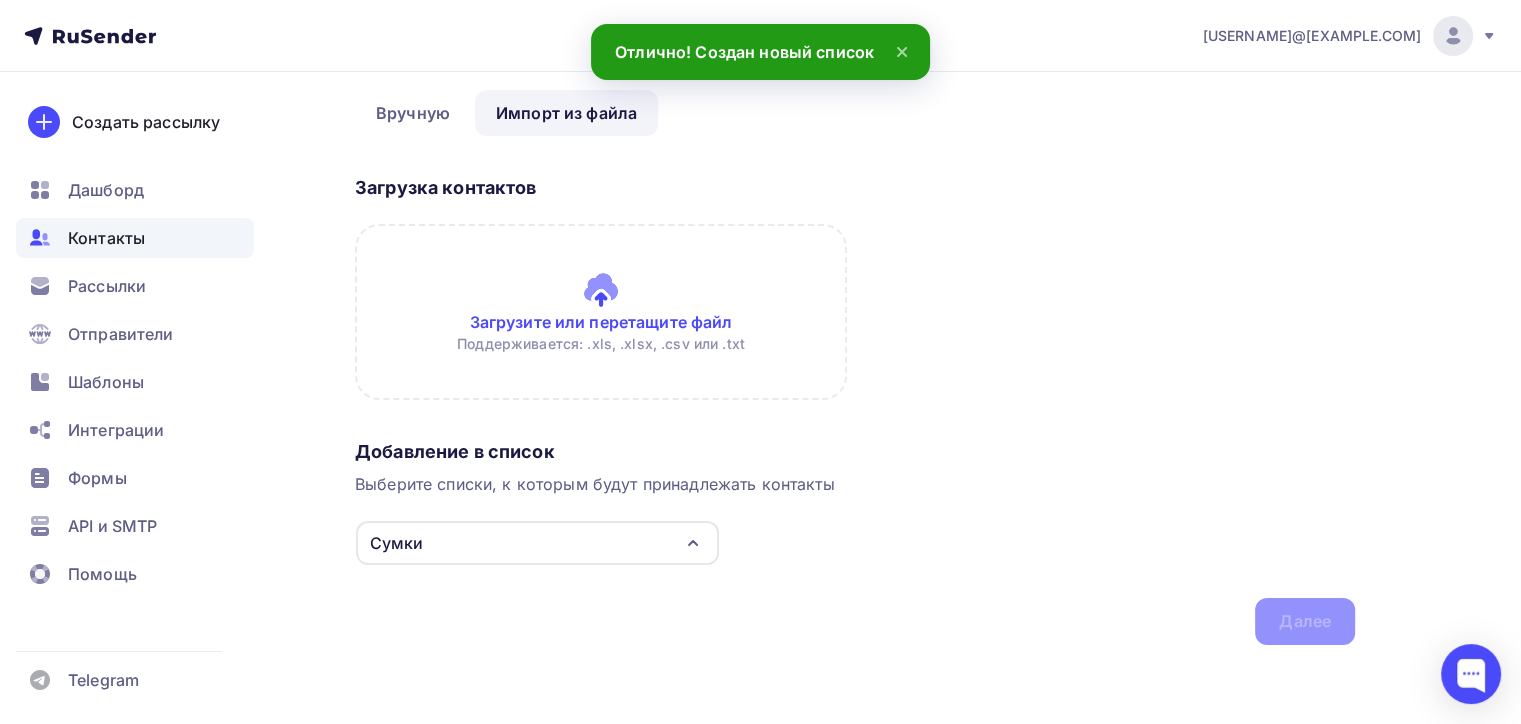 scroll, scrollTop: 0, scrollLeft: 0, axis: both 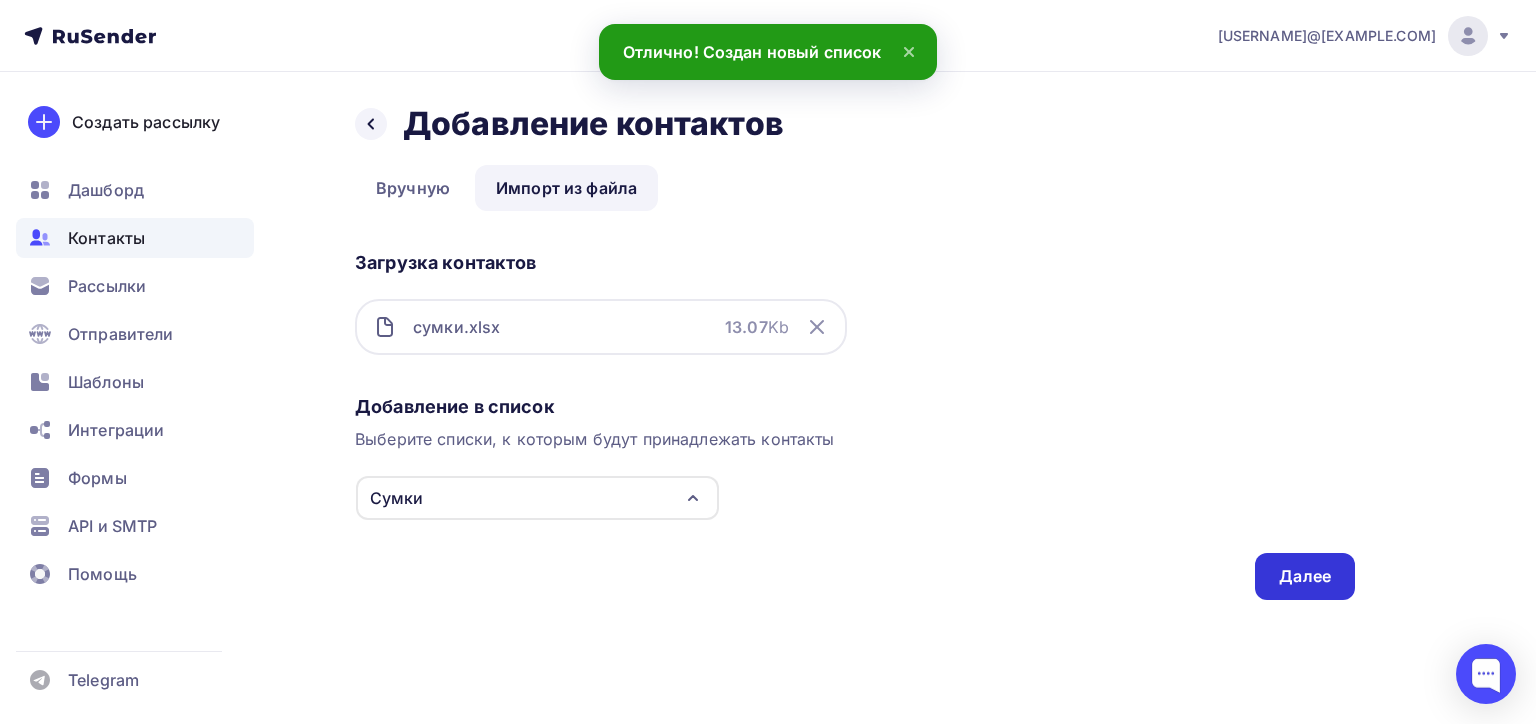 click on "Далее" at bounding box center [1305, 576] 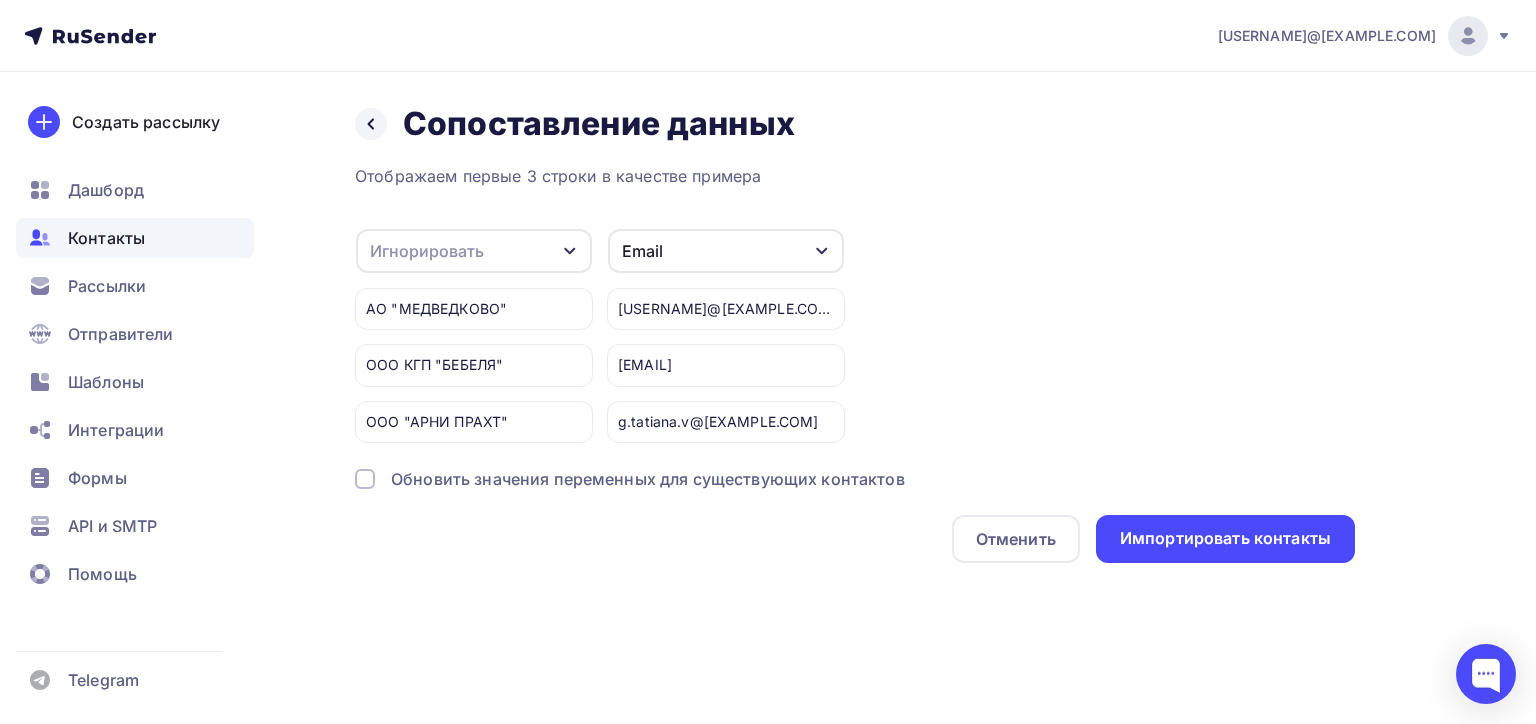click on "Игнорировать" at bounding box center (474, 251) 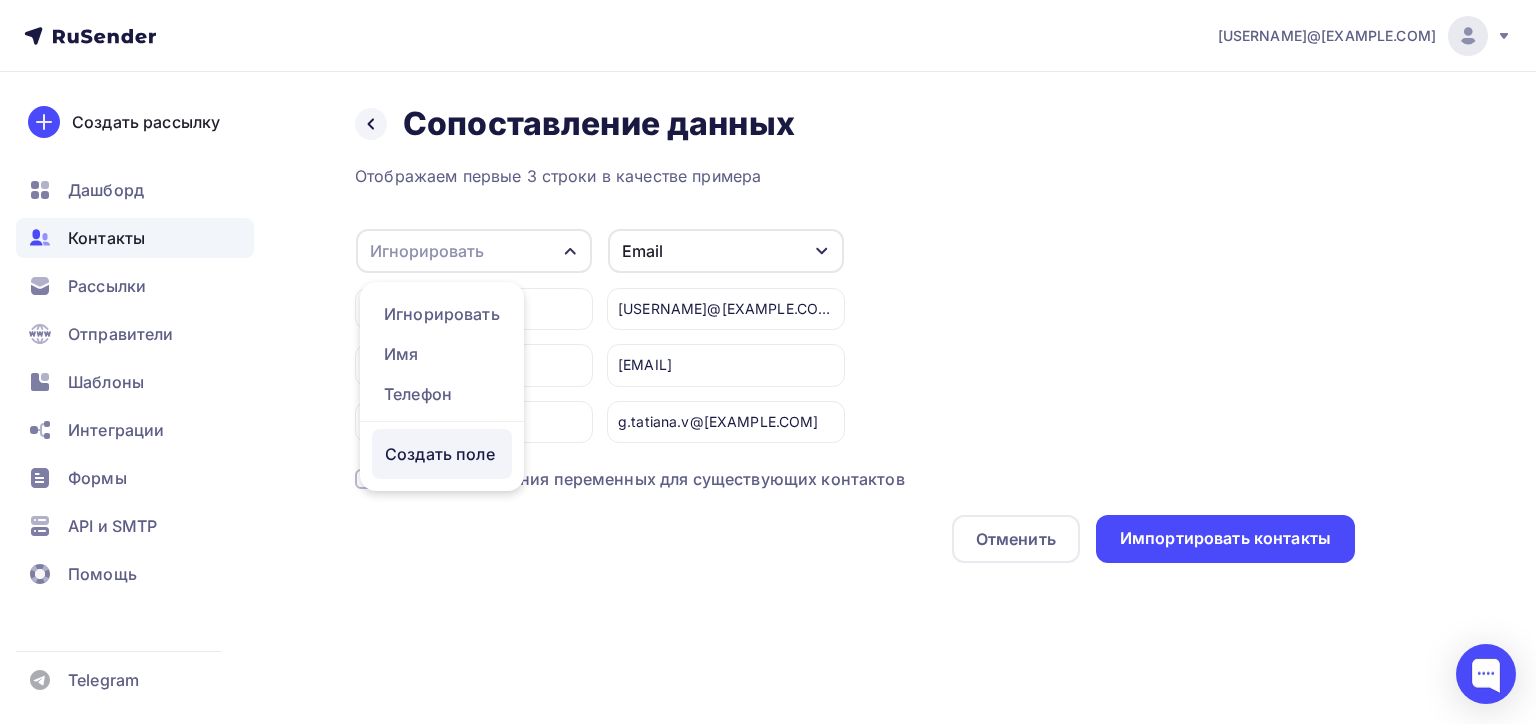 click on "Создать поле" at bounding box center [442, 454] 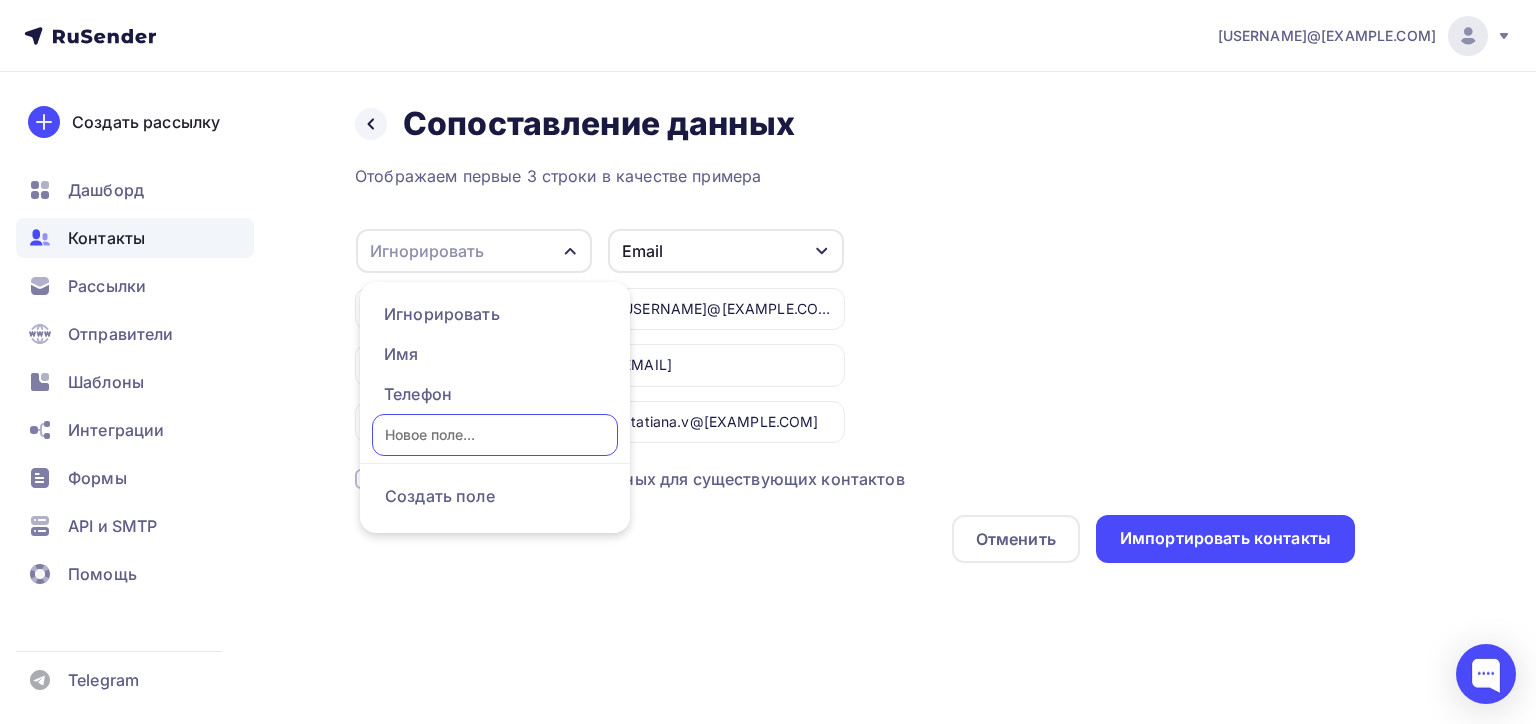 type on "К" 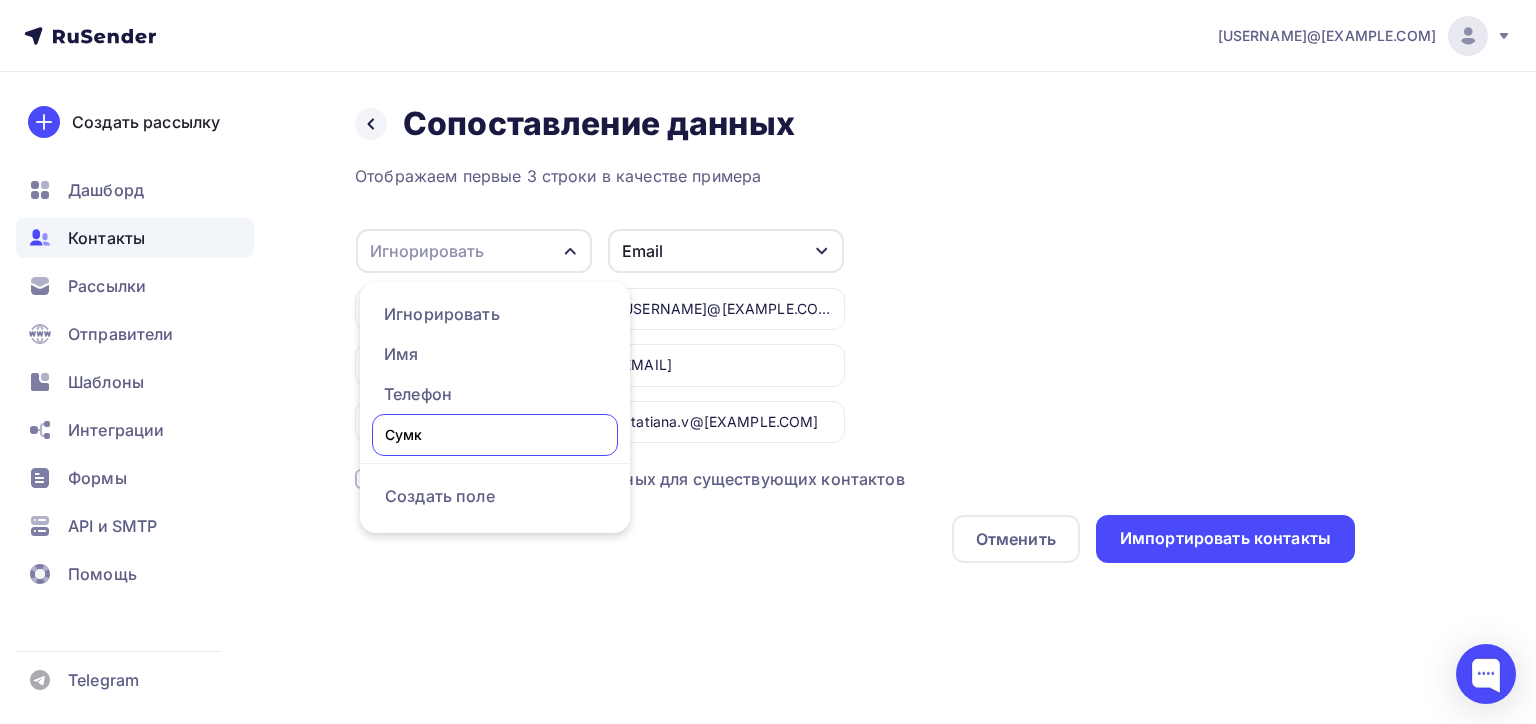 type on "Сумки" 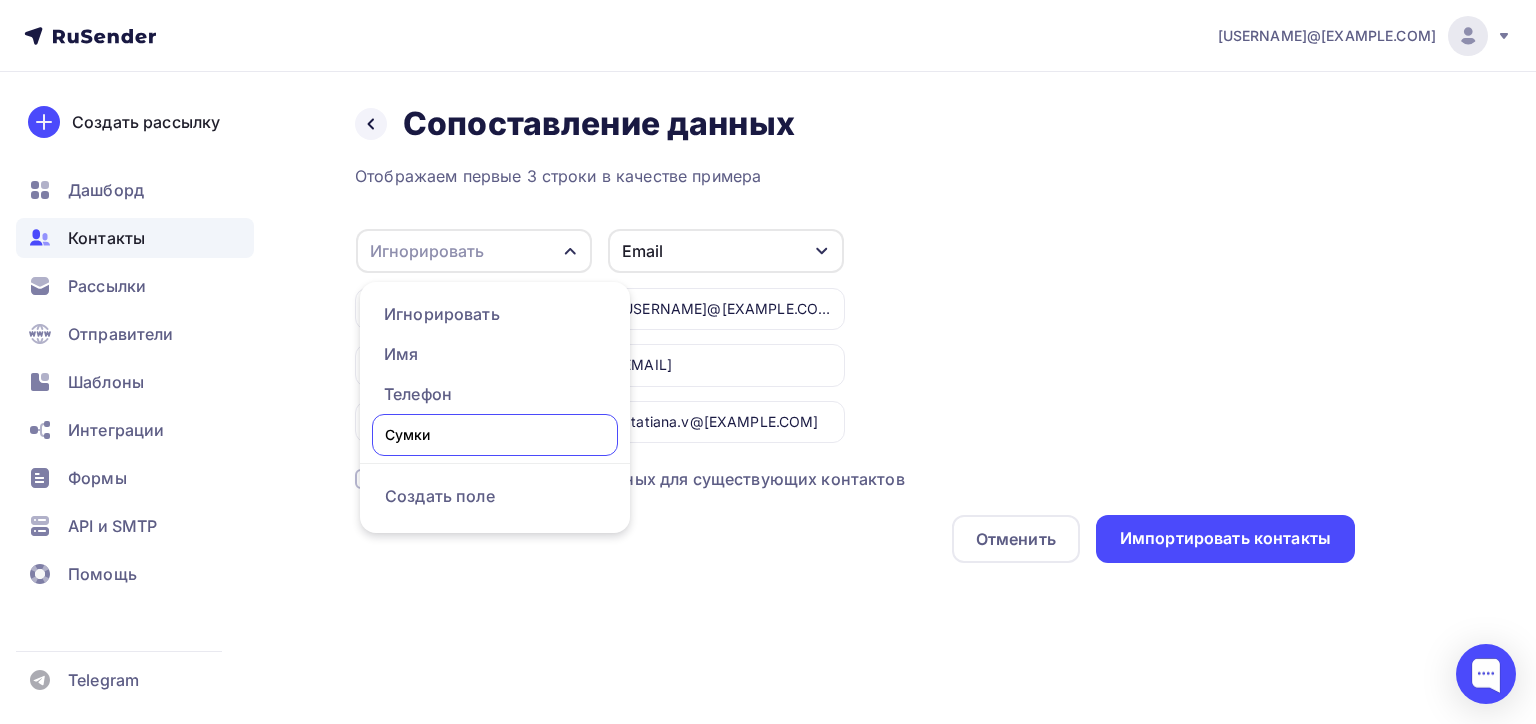 click on "Игнорировать
Игнорировать
Имя
Телефон
Сумки
Создать поле
АО "МЕДВЕДКОВО"
ООО КГП "БЕБЕЛЯ"
ООО "АРНИ ПРАХТ"
Email
Игнорировать
Имя
Телефон
Создать поле
info@medvedkovo.ru
kashapov@medvedkovo.ru
shalnova@medvedkovo.ru
kom@medvedkovo.ru
mail@bechle.ru
g.tatiana.v@mail.ru" at bounding box center (855, 335) 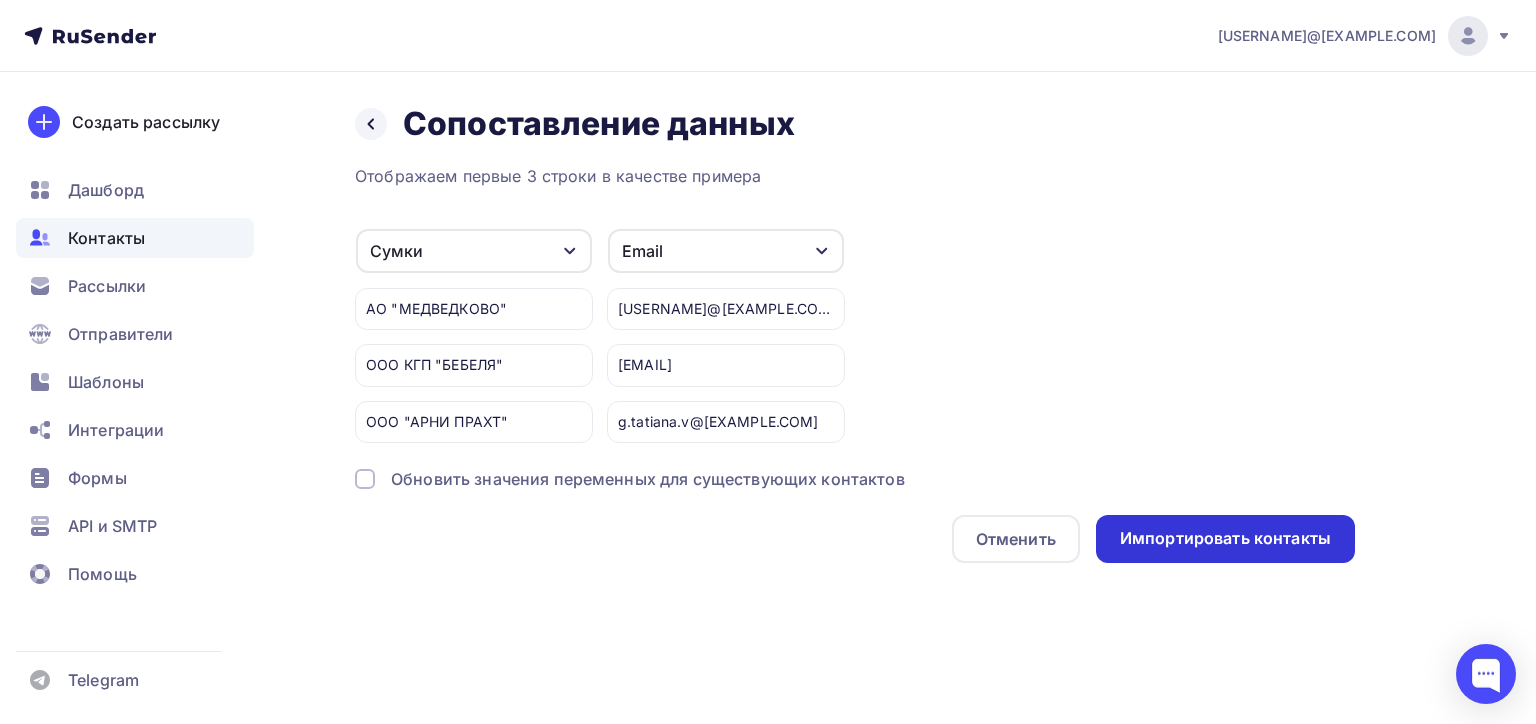click on "Импортировать контакты" at bounding box center (1225, 538) 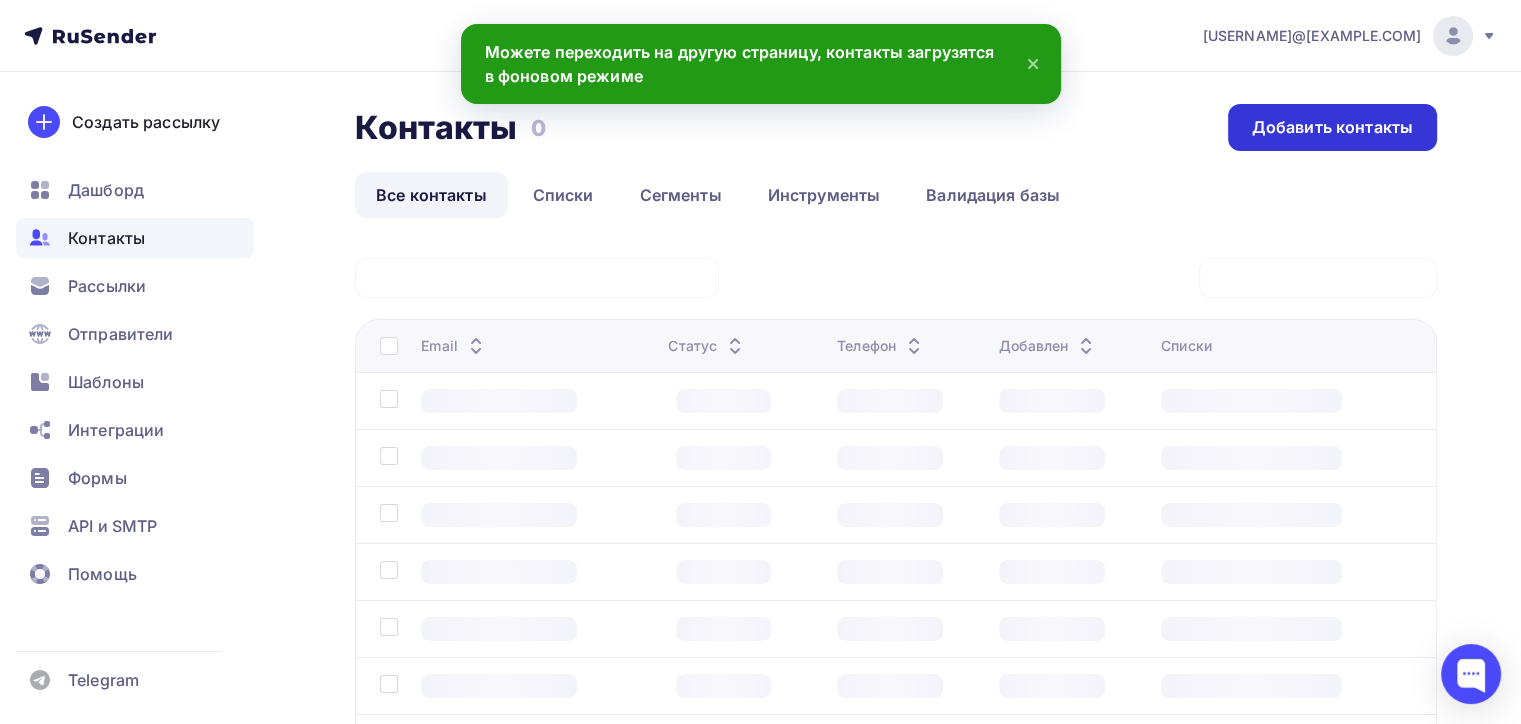 click on "Добавить контакты" at bounding box center (1332, 127) 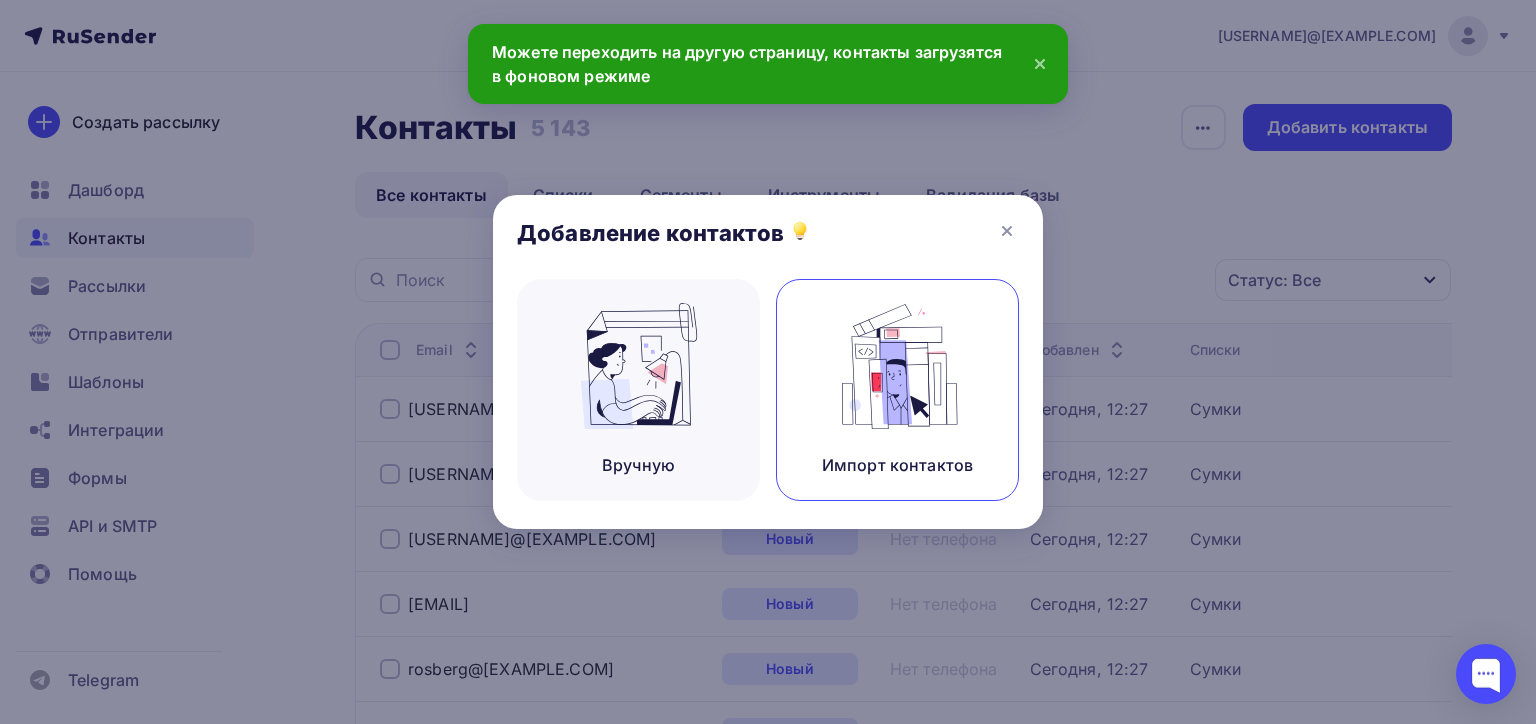 click at bounding box center [898, 366] 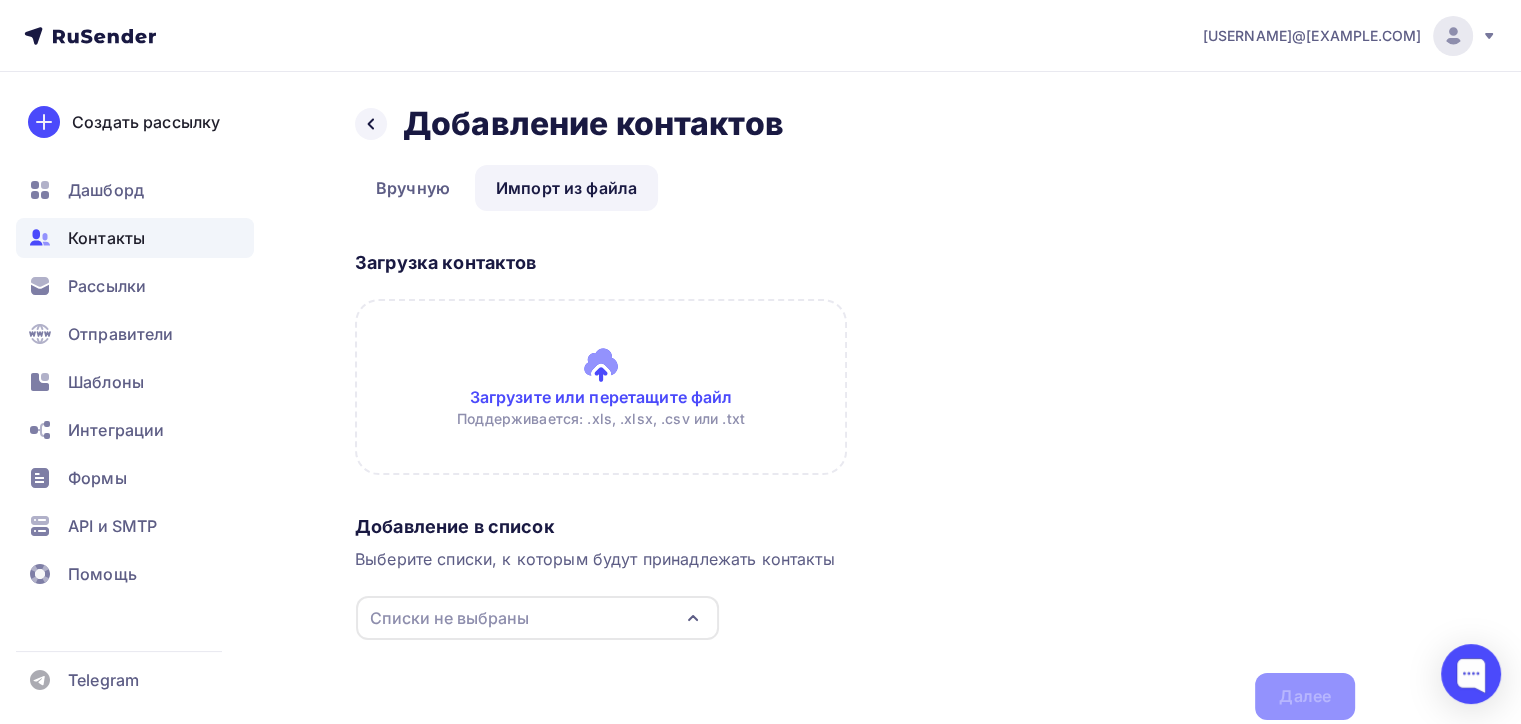 click on "Списки не выбраны" at bounding box center (449, 618) 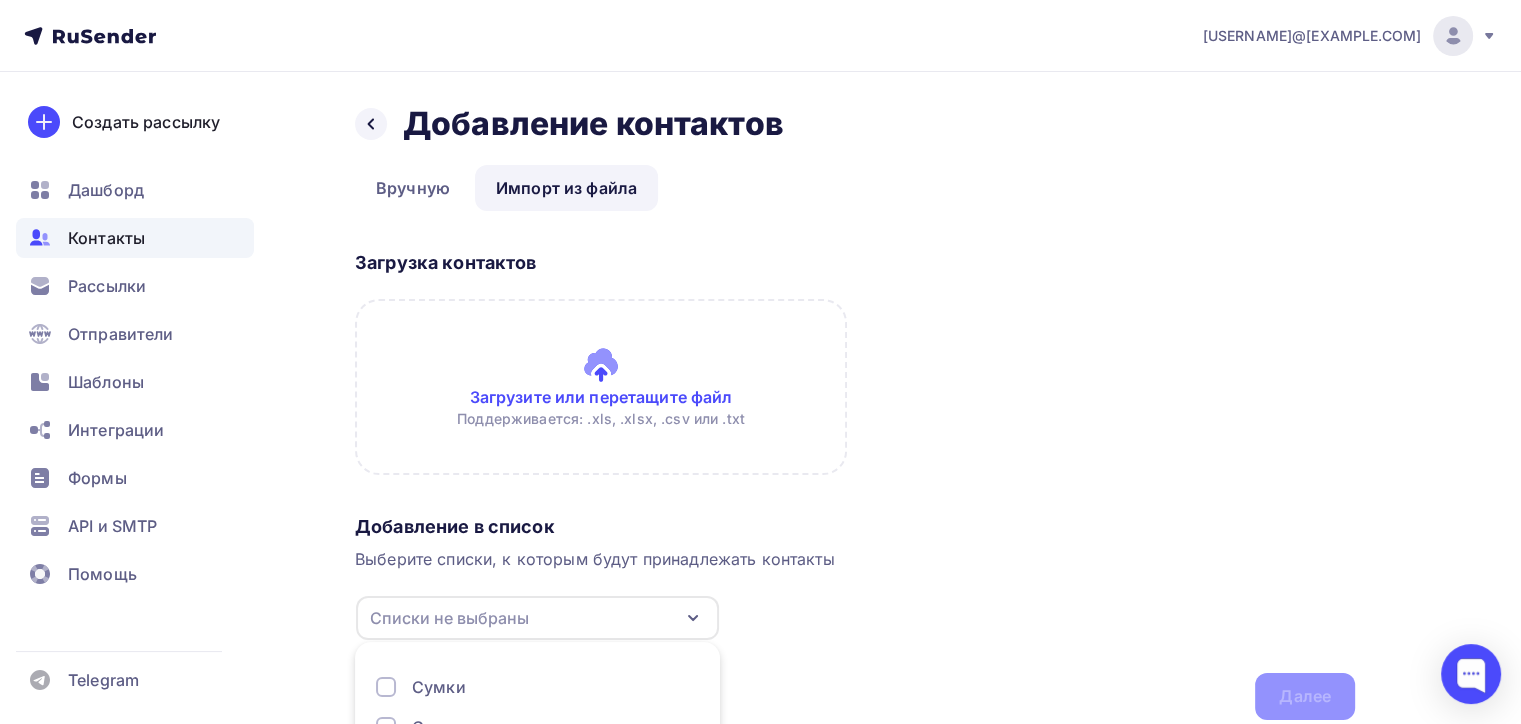 scroll, scrollTop: 223, scrollLeft: 0, axis: vertical 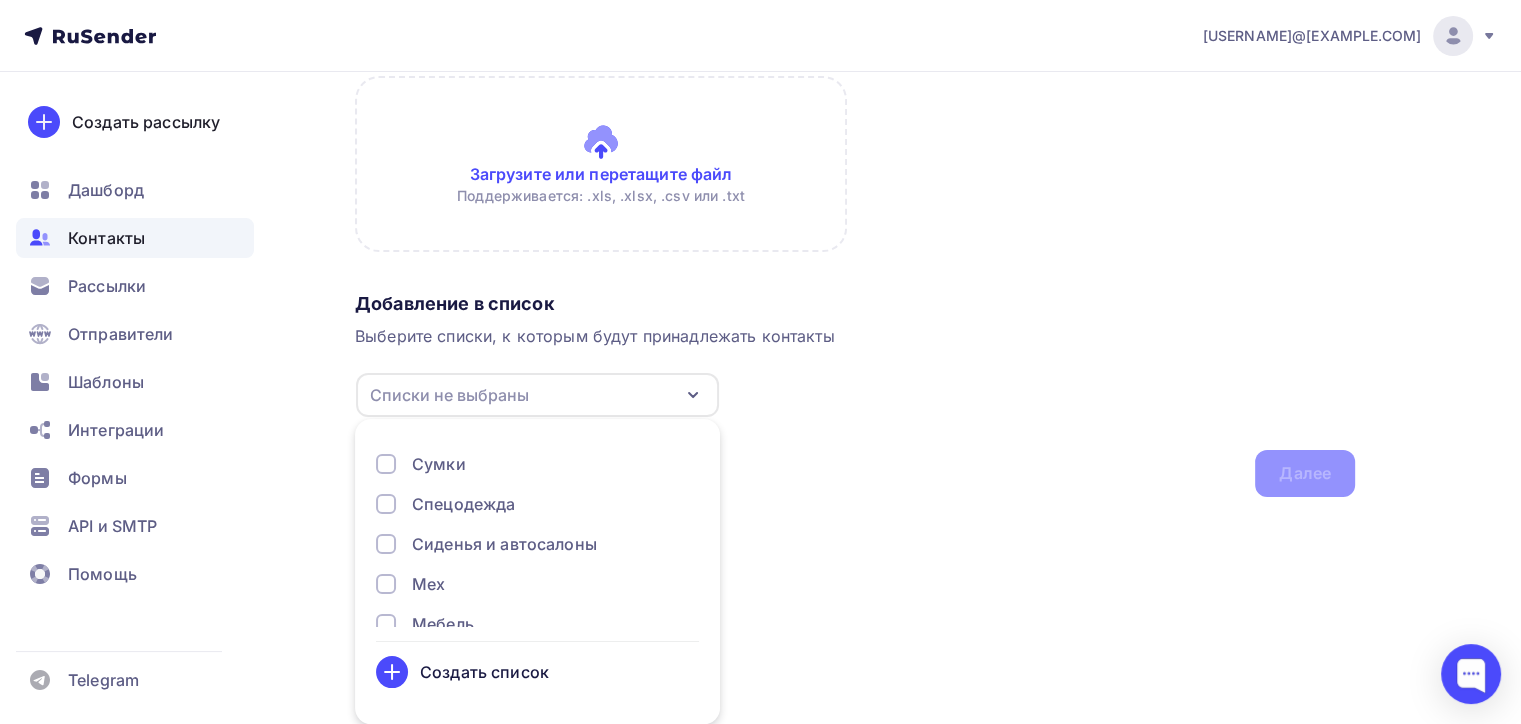 click on "Создать список" at bounding box center (484, 672) 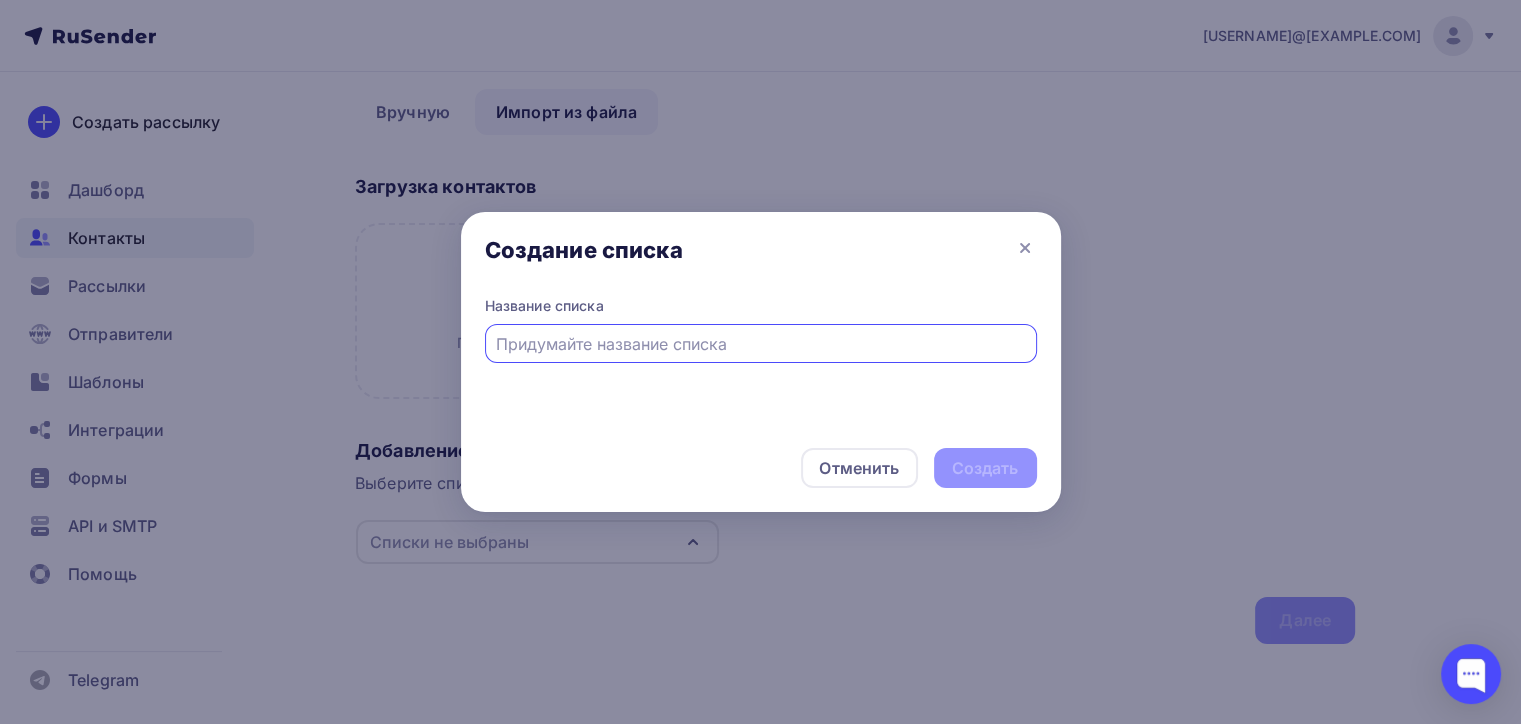 scroll, scrollTop: 75, scrollLeft: 0, axis: vertical 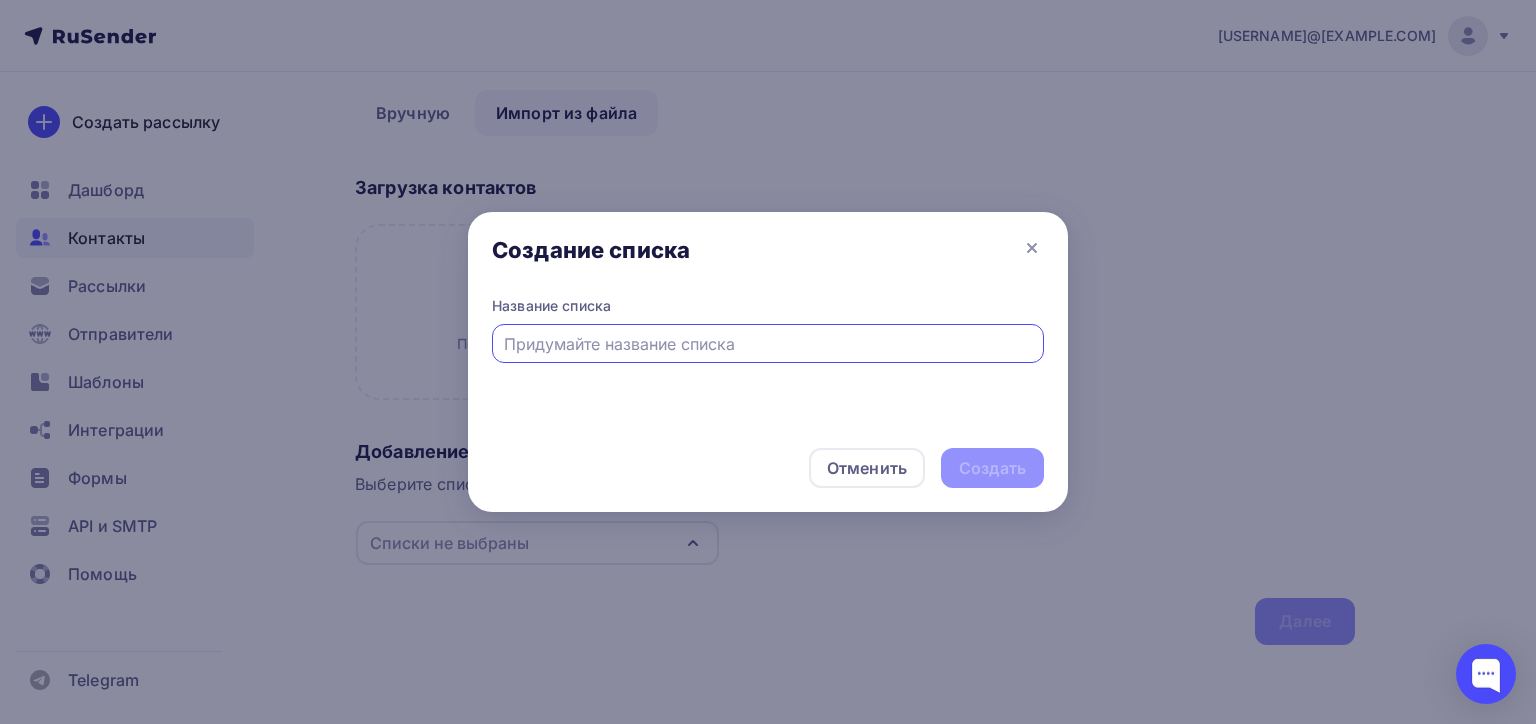 type on "С" 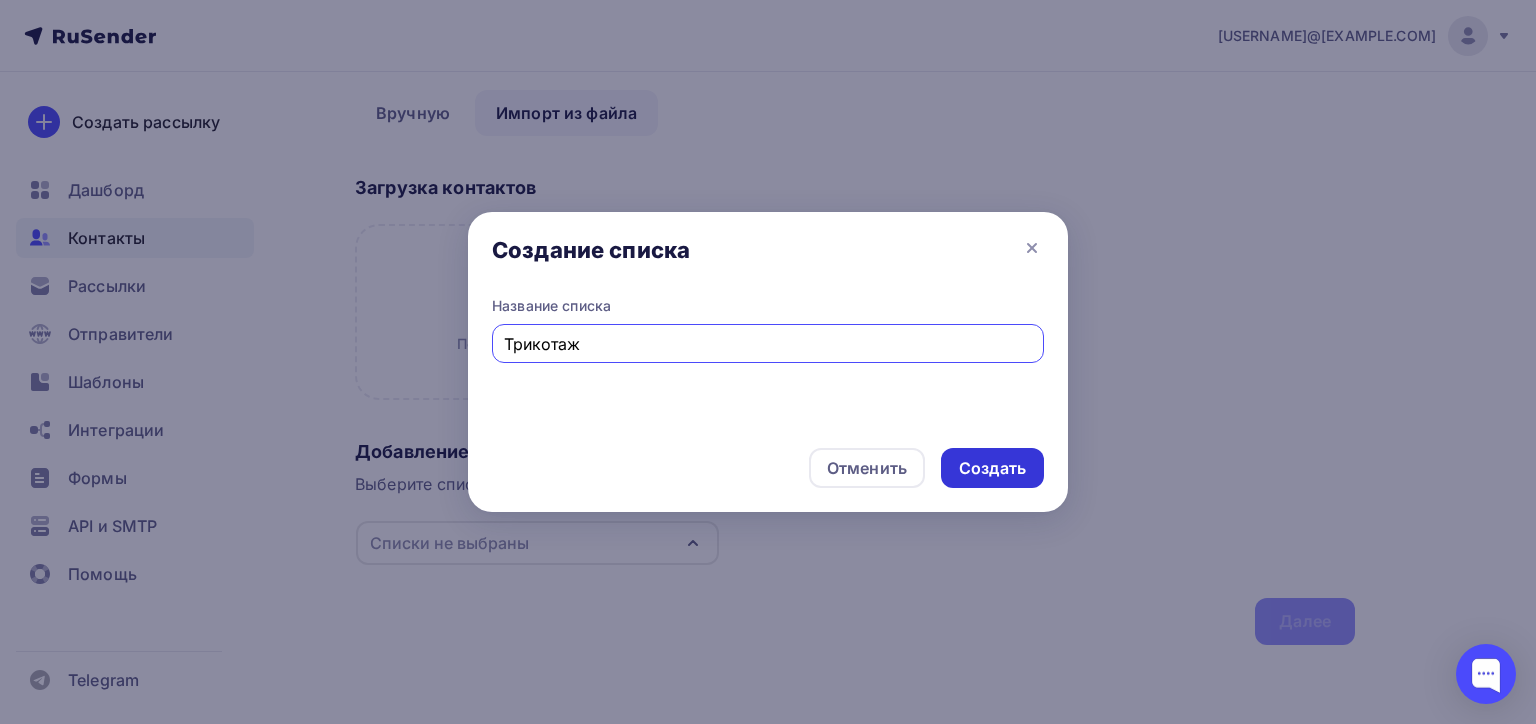 type on "Трикотаж" 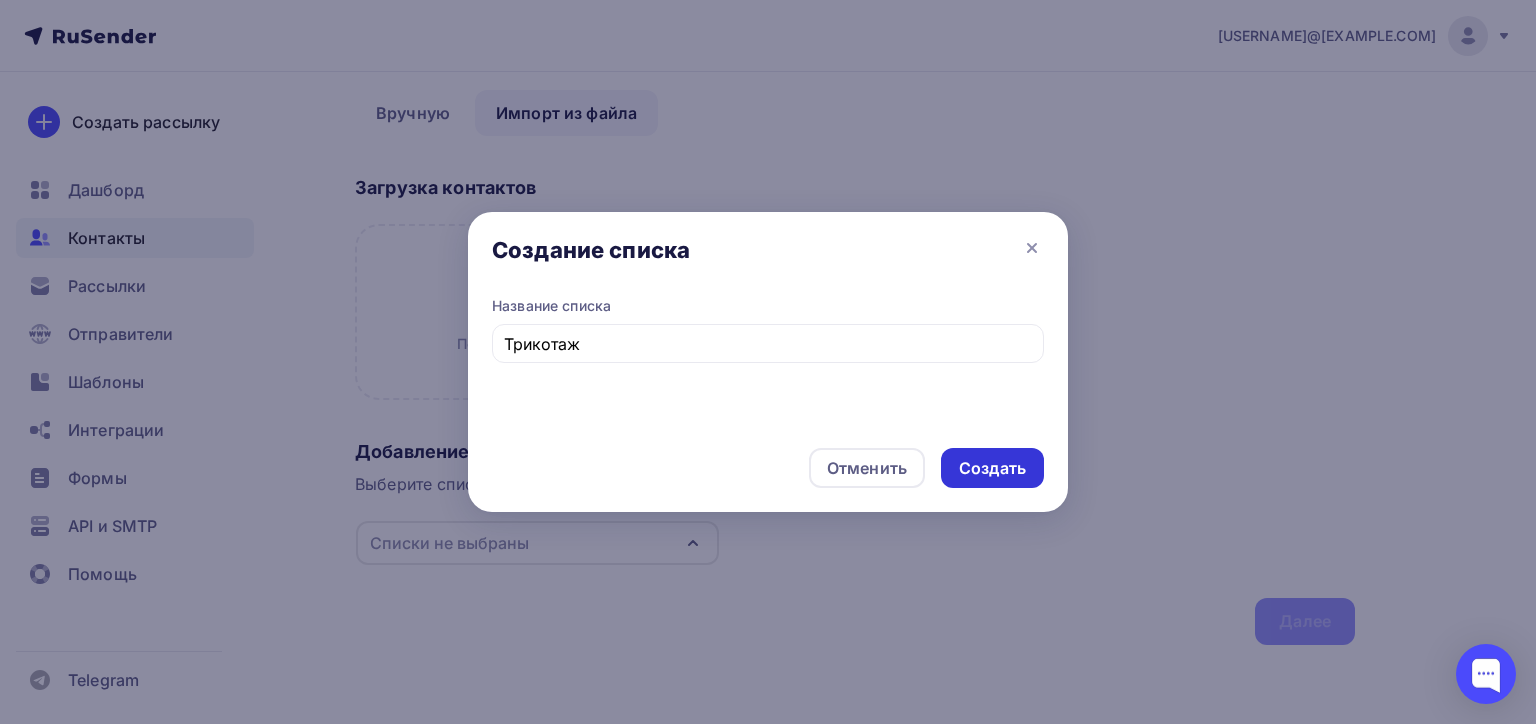 click on "Создать" at bounding box center [992, 468] 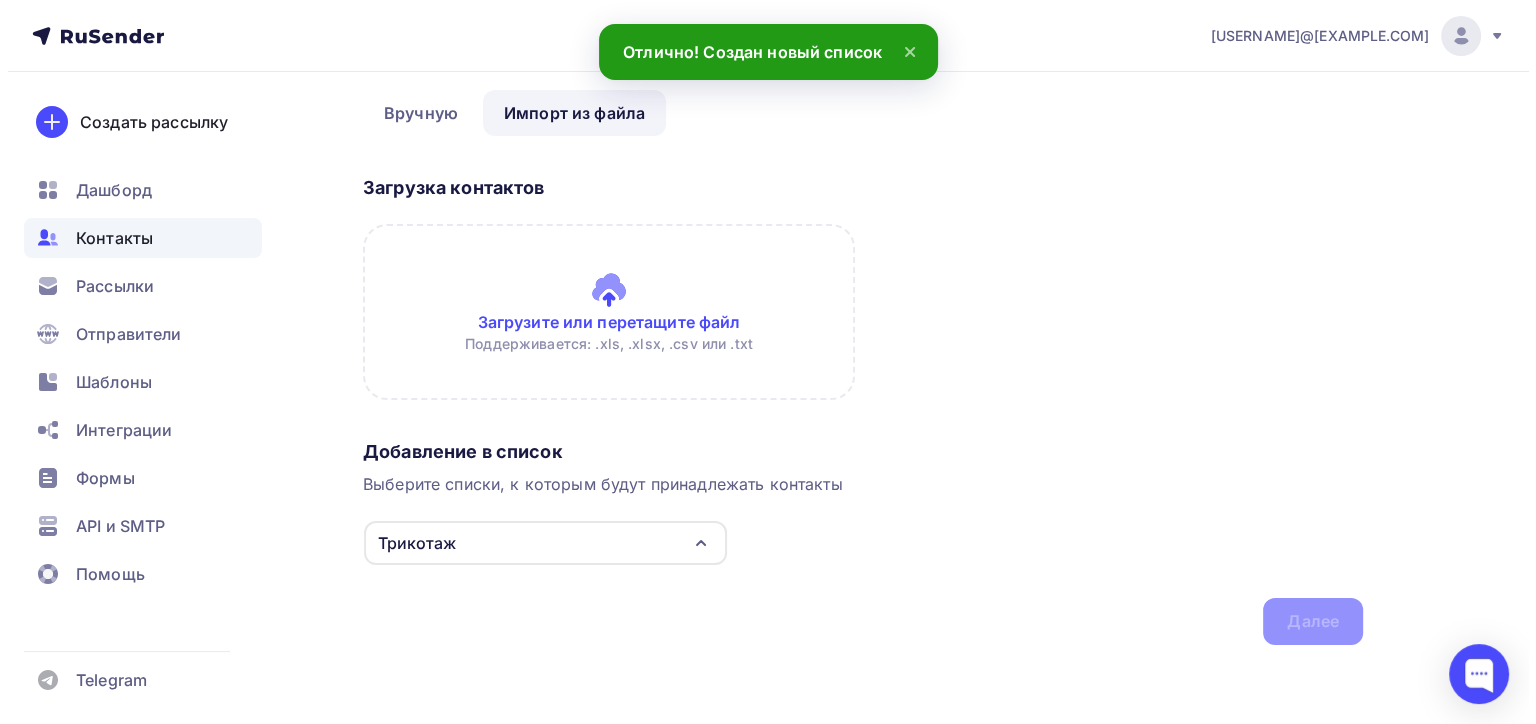 scroll, scrollTop: 0, scrollLeft: 0, axis: both 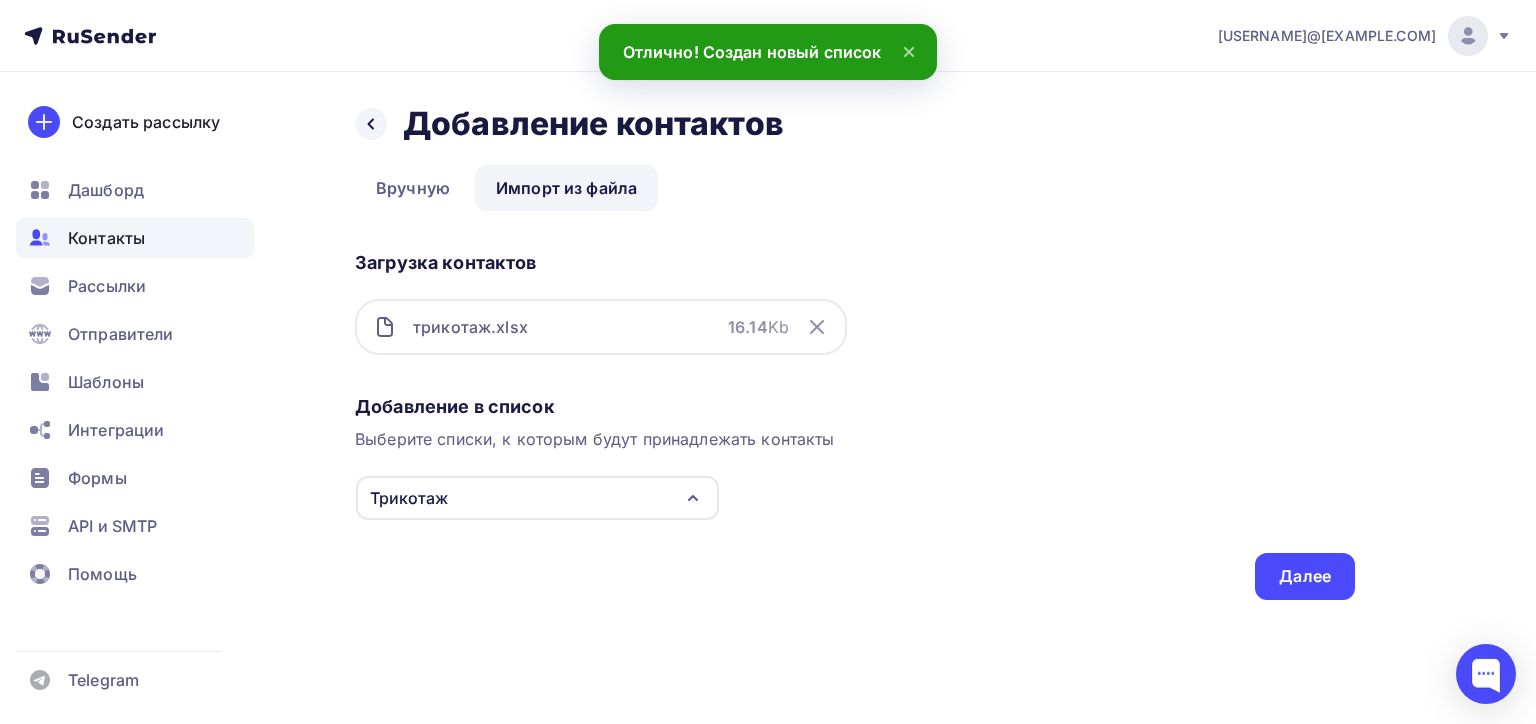 click on "Трикотаж" at bounding box center [537, 498] 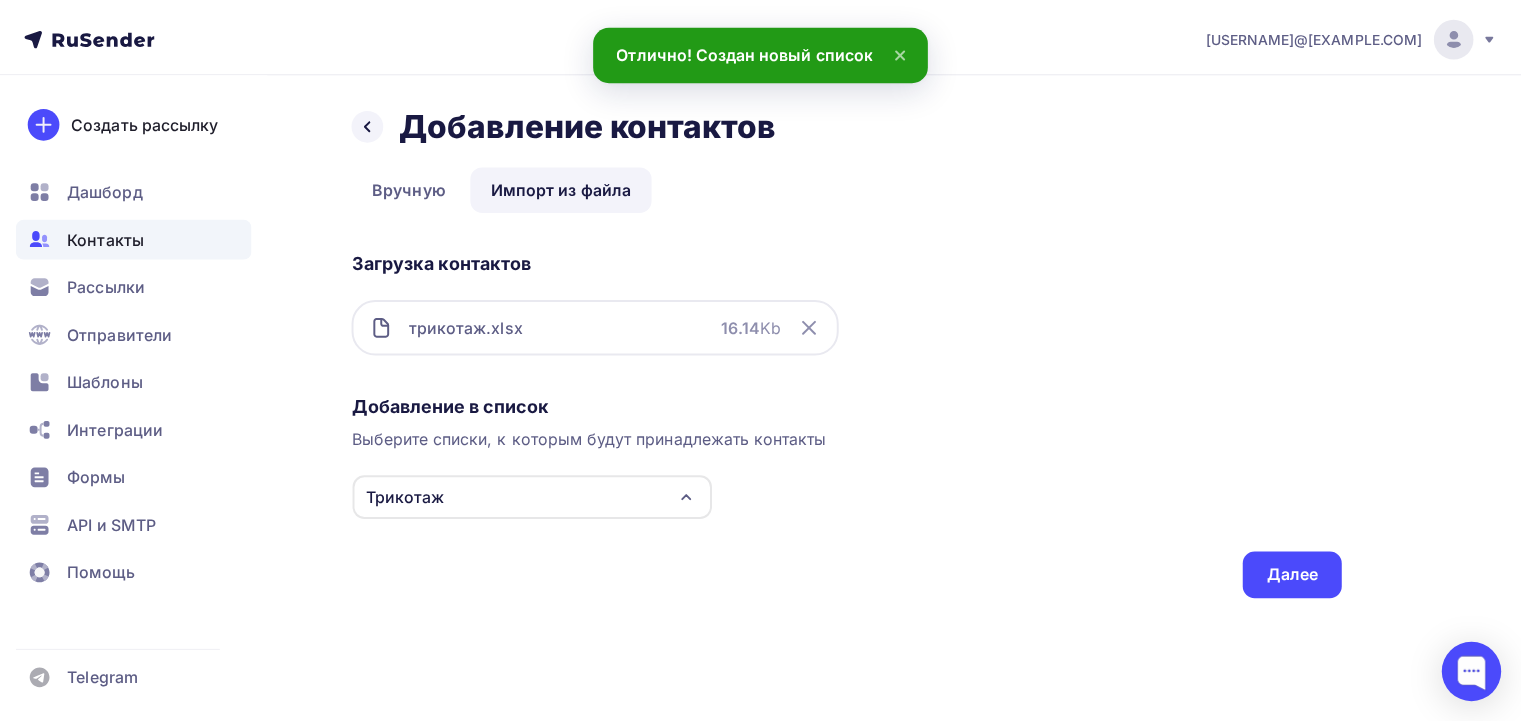 scroll, scrollTop: 103, scrollLeft: 0, axis: vertical 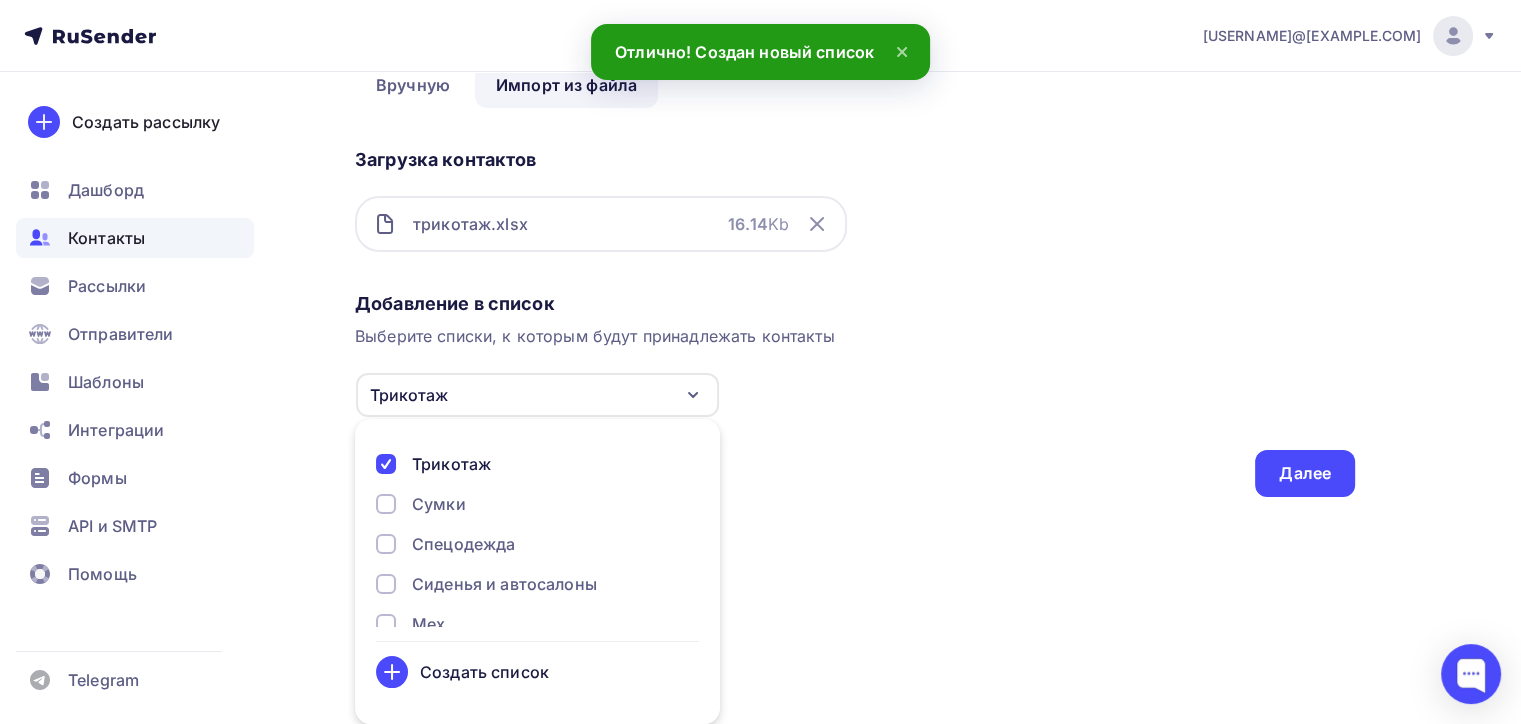 click on "Добавление в список
Выберите списки, к которым будут принадлежать контакты
Трикотаж
Трикотаж
Сумки
Спецодежда
Сиденья и автосалоны
Мех
Мебель
Матрасы
Бронежилеты и экипировка
текстиль
одежда
ТЕСТОВЫЙ
ОБУВЬ
Создать список
Для добавления контактов необходимо  создать список     Далее" at bounding box center (855, 390) 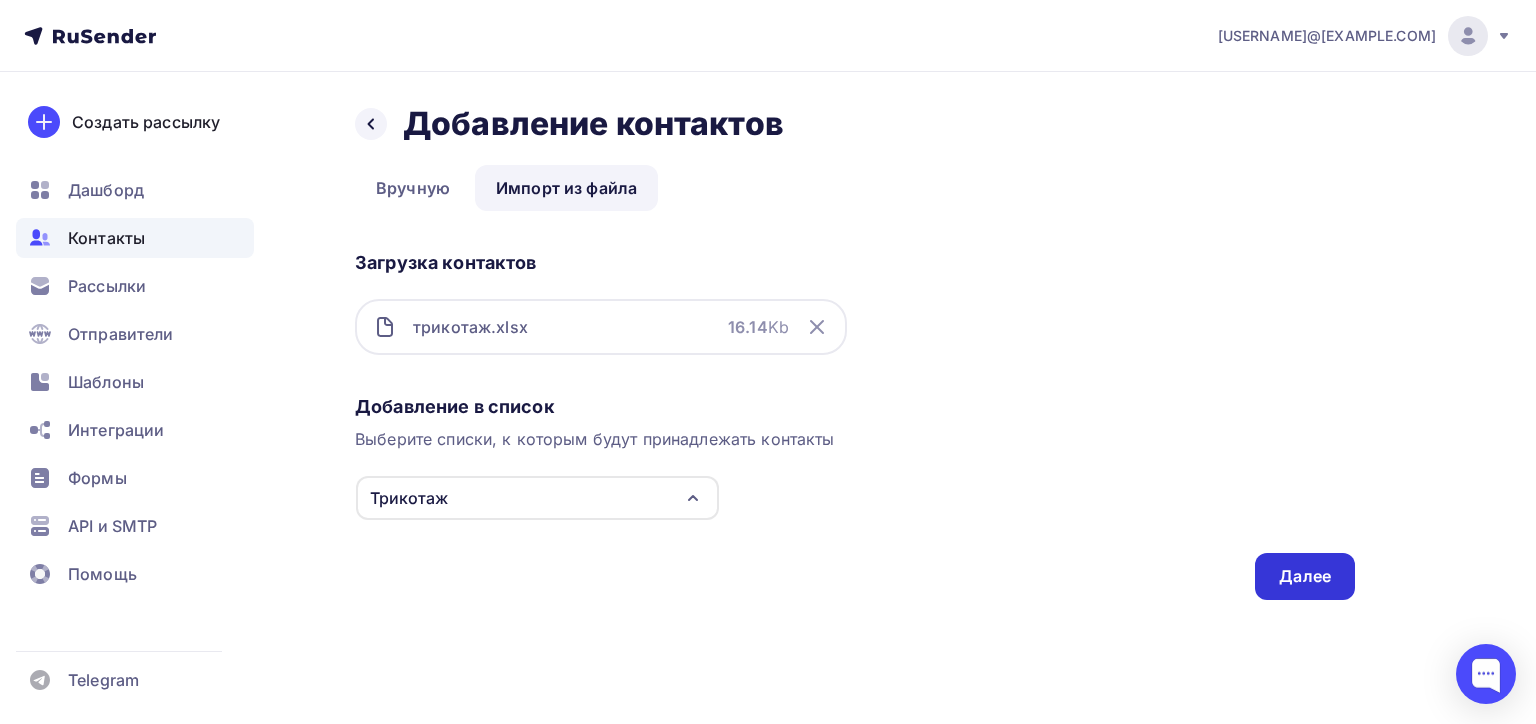 click on "Далее" at bounding box center [1305, 576] 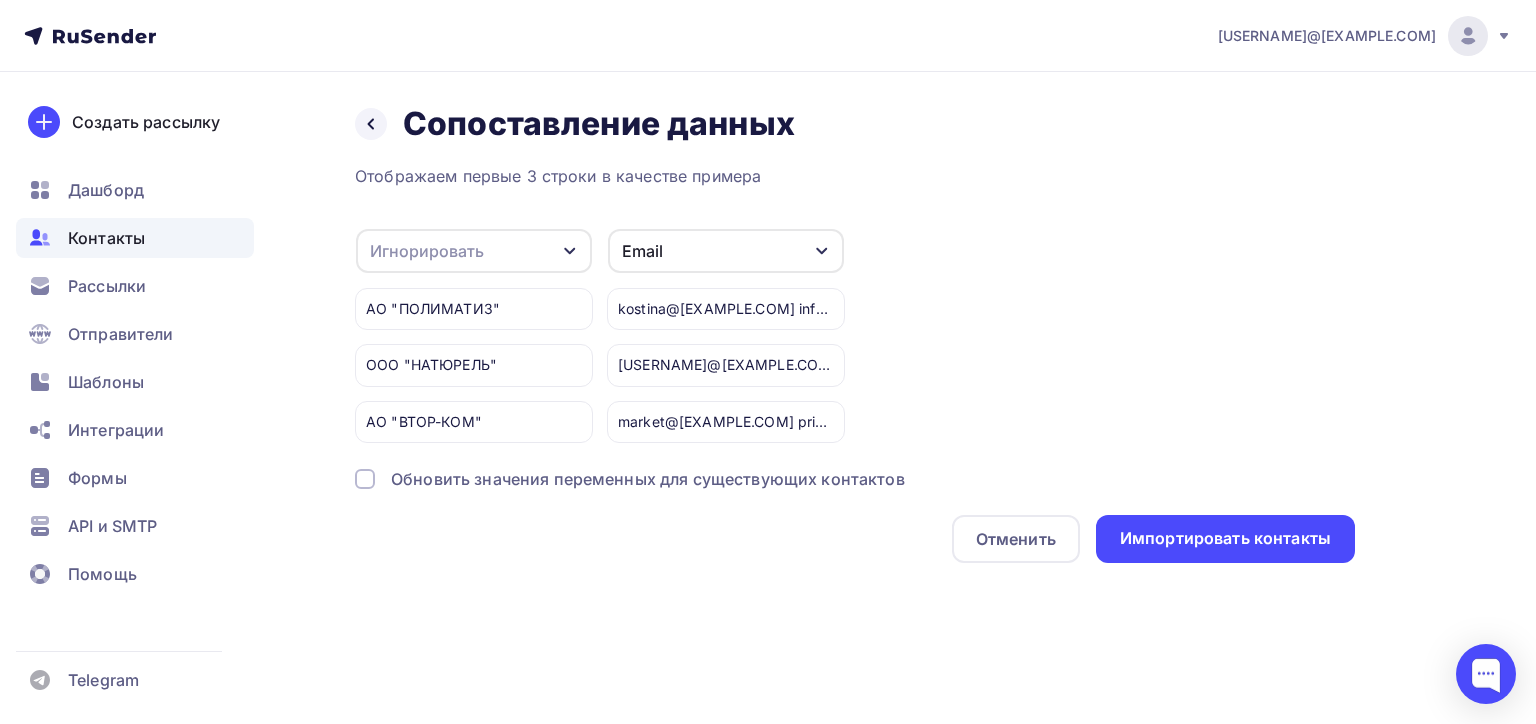 click on "Игнорировать" at bounding box center (427, 251) 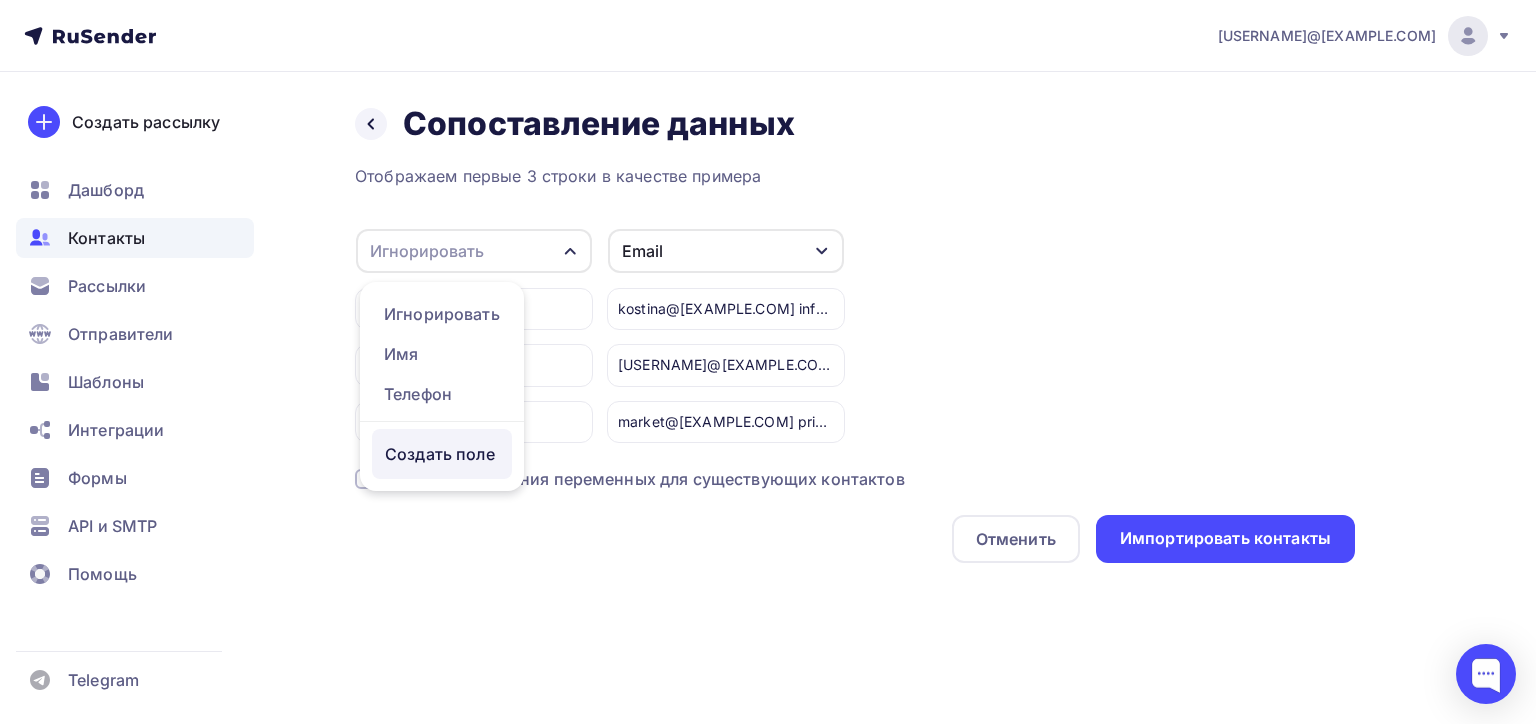 click on "Создать поле" at bounding box center (442, 454) 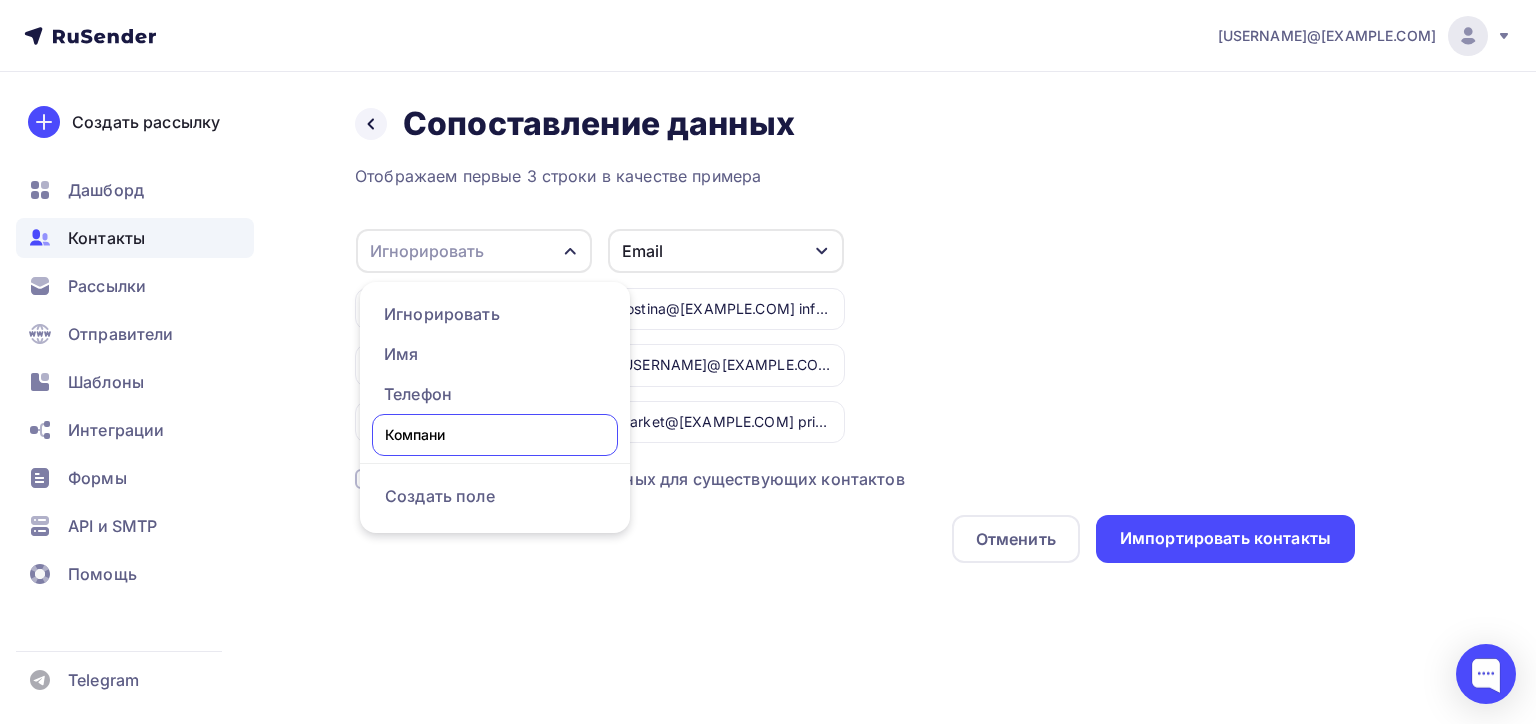 type on "Компания" 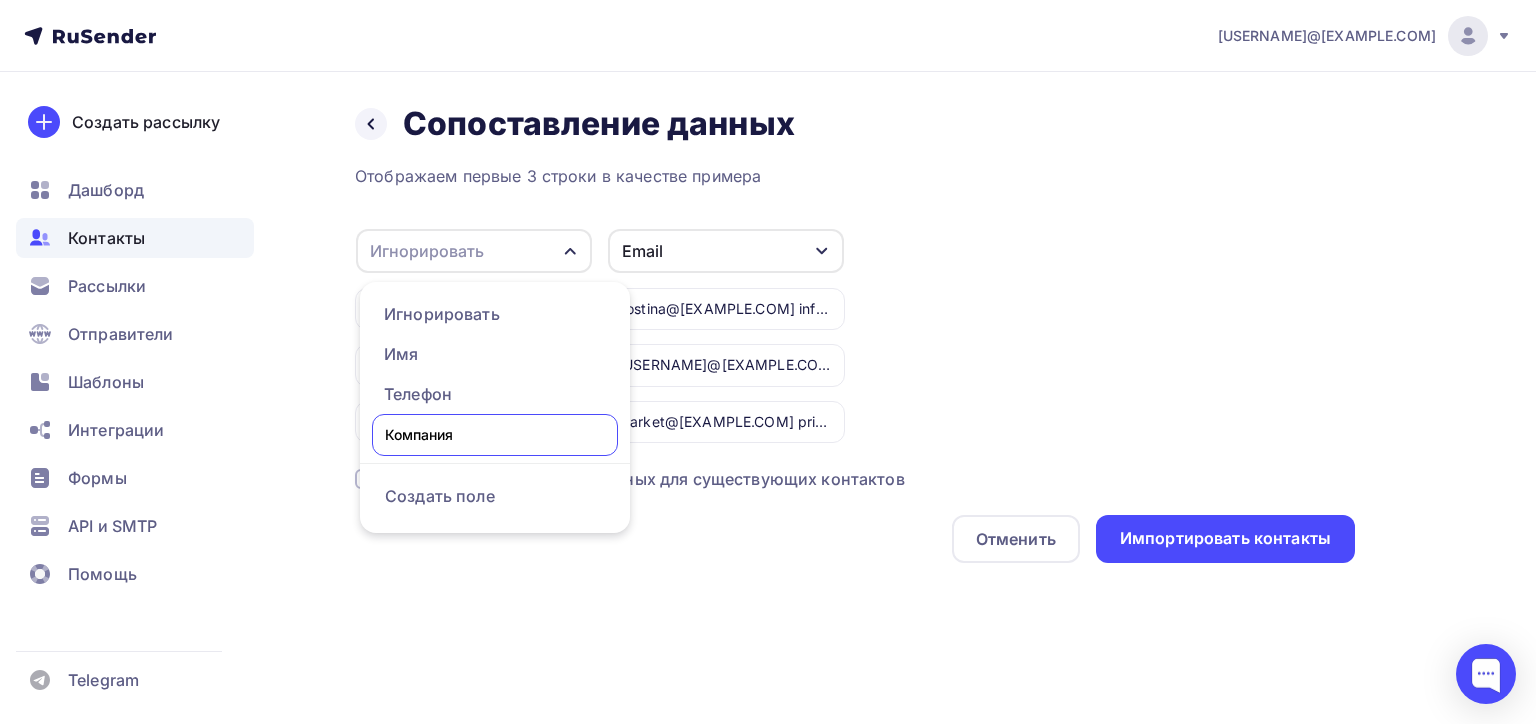 click on "Игнорировать
Игнорировать
Имя
Телефон
Компания
Создать поле
АО "ПОЛИМАТИЗ"
ООО "НАТЮРЕЛЬ"
АО "ВТОР-КОМ"
Email
Игнорировать
Имя
Телефон
Создать поле
kostina@polymatiz.ru
info@polymatiz.ru  galyavieva@polymatiz.ru
n.glinkin@gmail.com
market@vtor-kom.ru
priem@vtor-kom.ru
buh@vtor-kom.ru
sintepon@vtor-kom.ru" at bounding box center (855, 335) 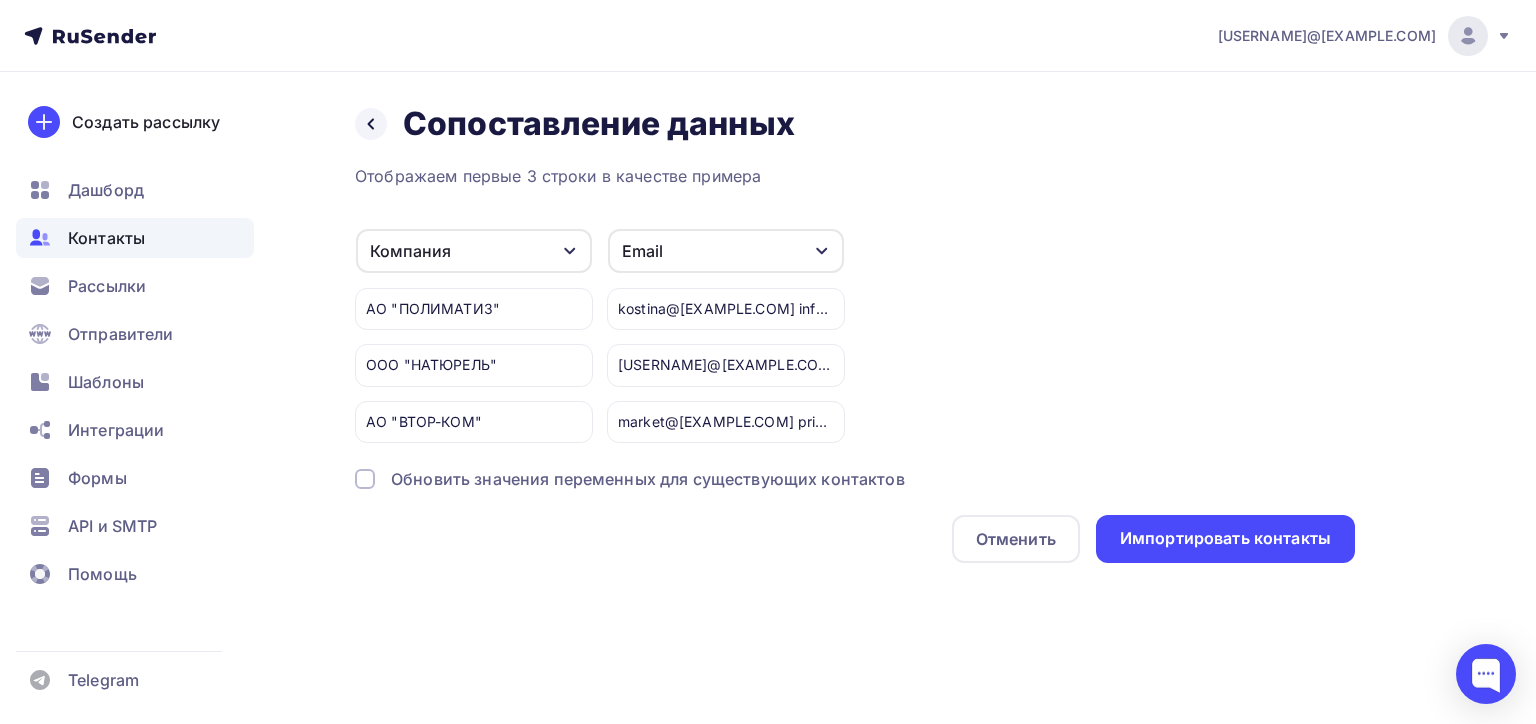 click on "Отображаем первые 3 строки в качестве примера
Компания
Игнорировать
Имя
Телефон
Создать поле
АО "ПОЛИМАТИЗ"
ООО "НАТЮРЕЛЬ"
АО "ВТОР-КОМ"
Email
Игнорировать
Имя
Телефон
Создать поле
kostina@polymatiz.ru
info@polymatiz.ru  galyavieva@polymatiz.ru
n.glinkin@gmail.com
market@vtor-kom.ru
priem@vtor-kom.ru
buh@vtor-kom.ru
sintepon@vtor-kom.ru
Обновить значения переменных для существующих контактов" at bounding box center [855, 363] 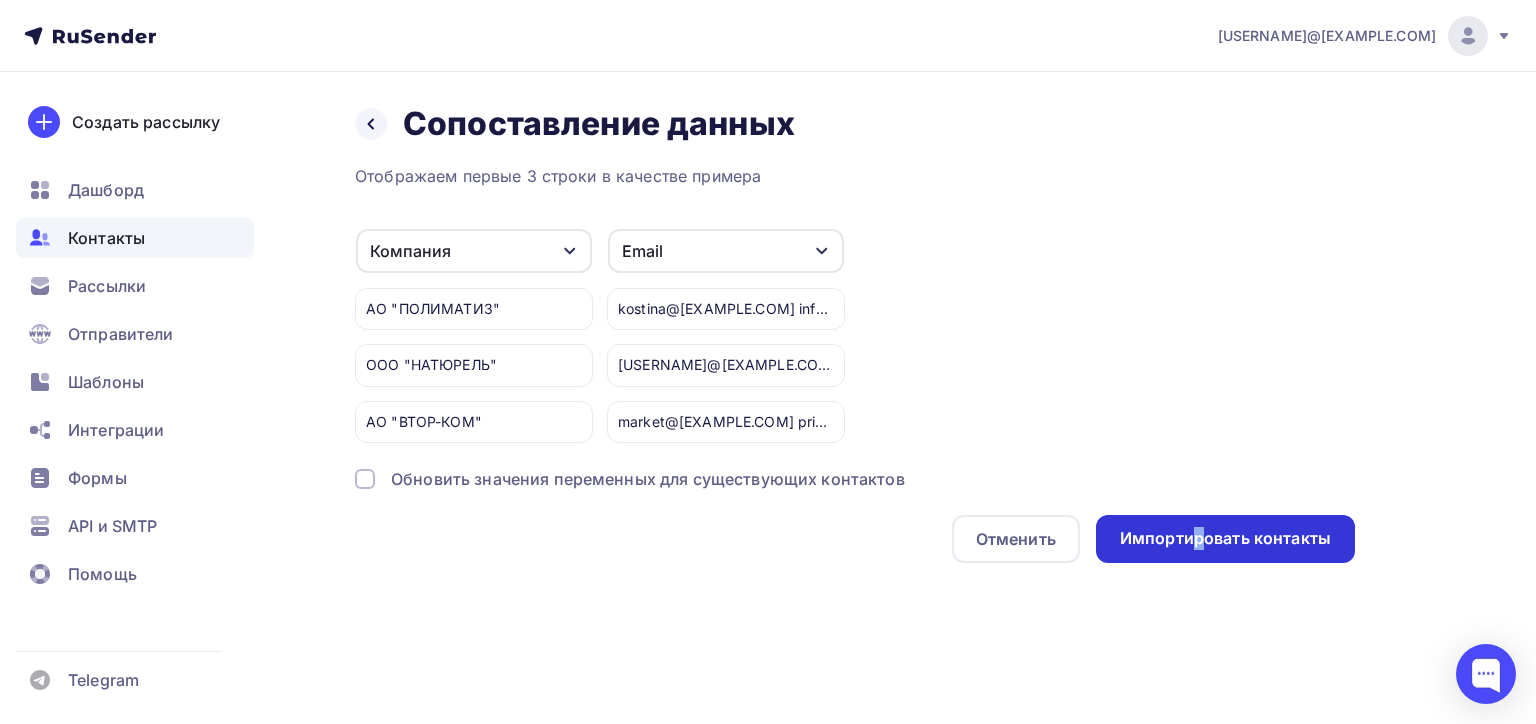 click on "Импортировать контакты" at bounding box center [1225, 539] 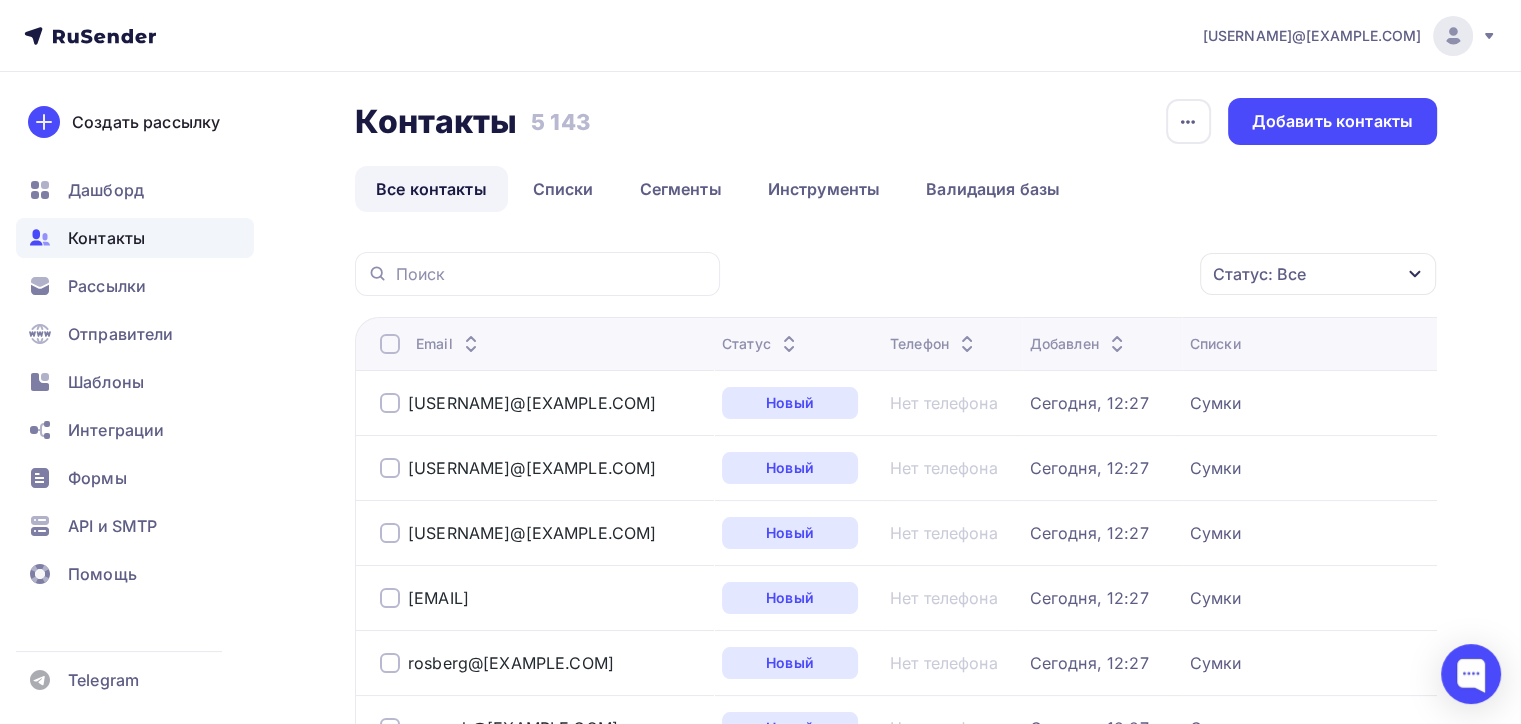 scroll, scrollTop: 0, scrollLeft: 0, axis: both 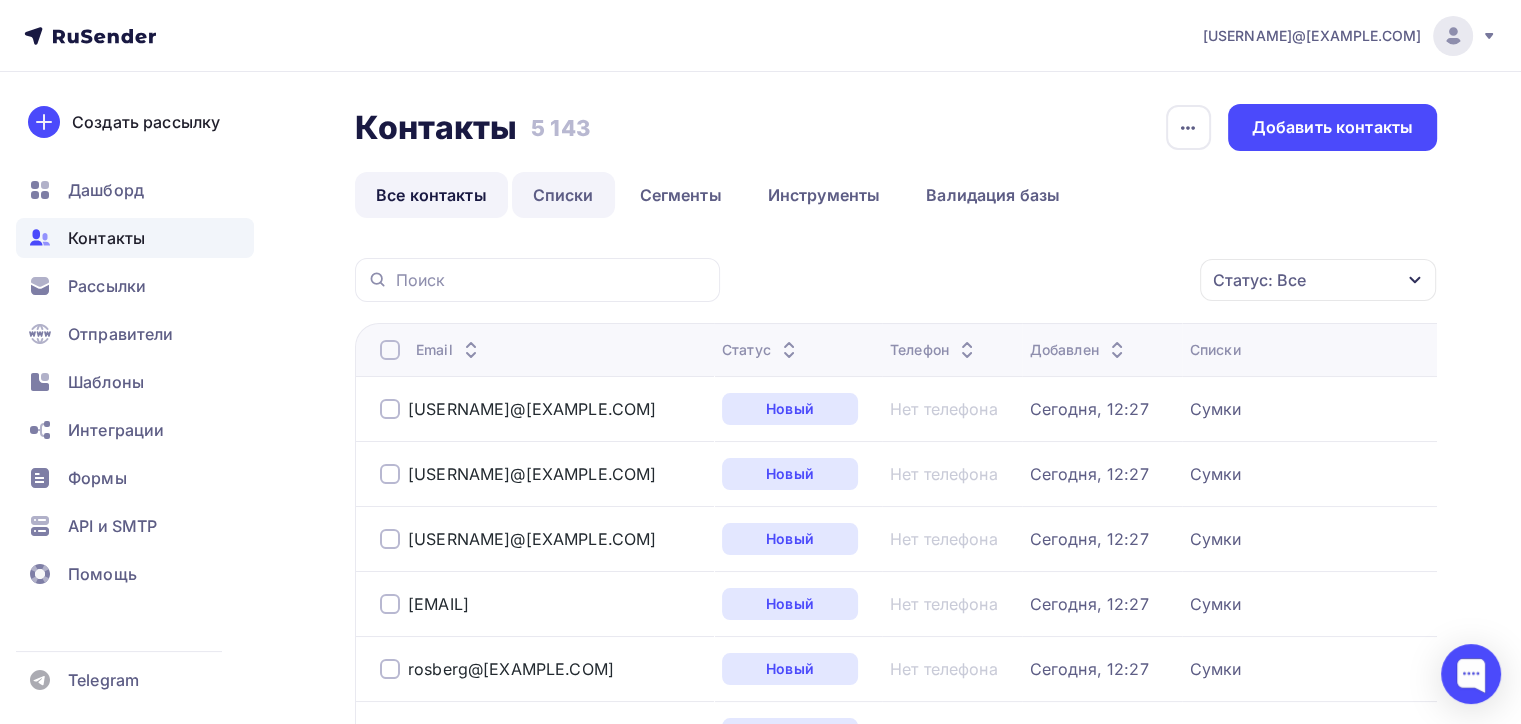 click on "Списки" at bounding box center (563, 195) 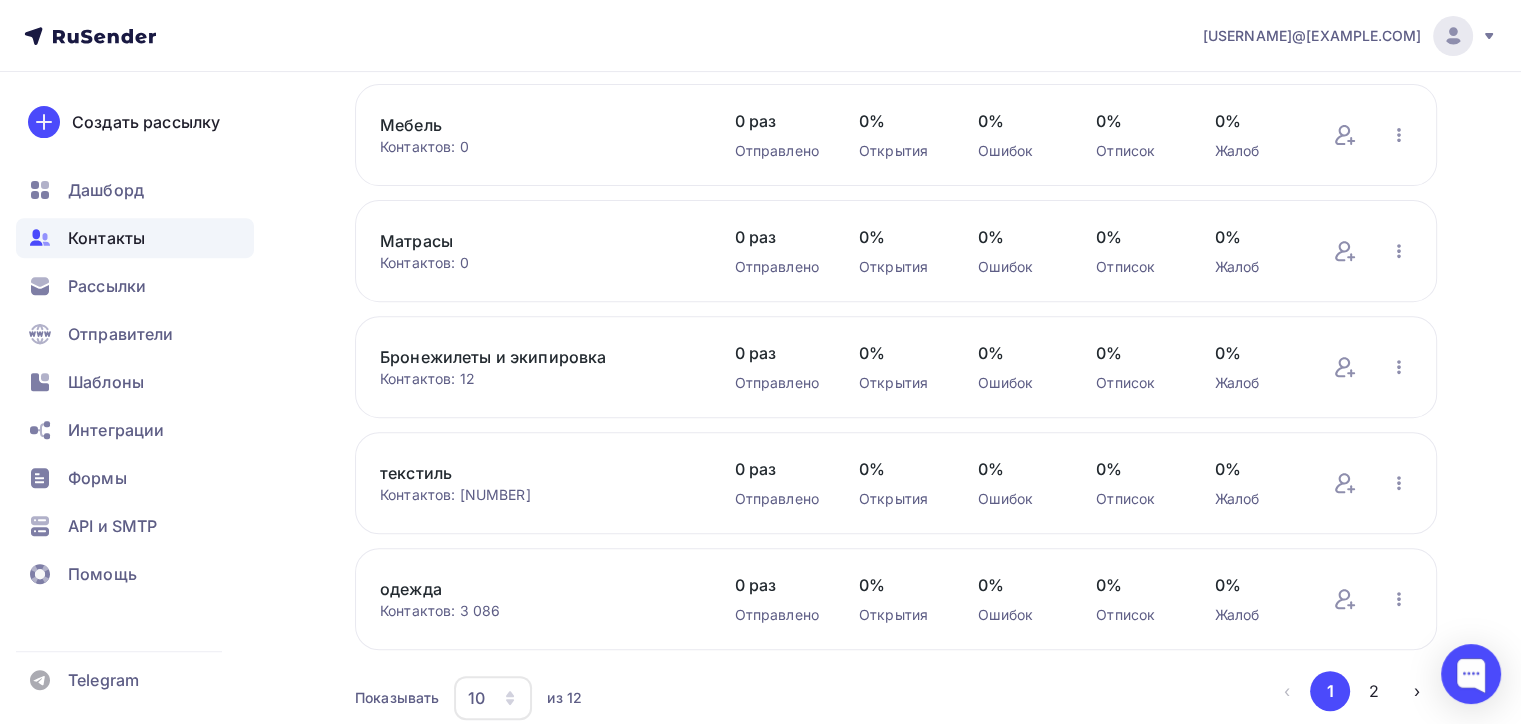 scroll, scrollTop: 623, scrollLeft: 0, axis: vertical 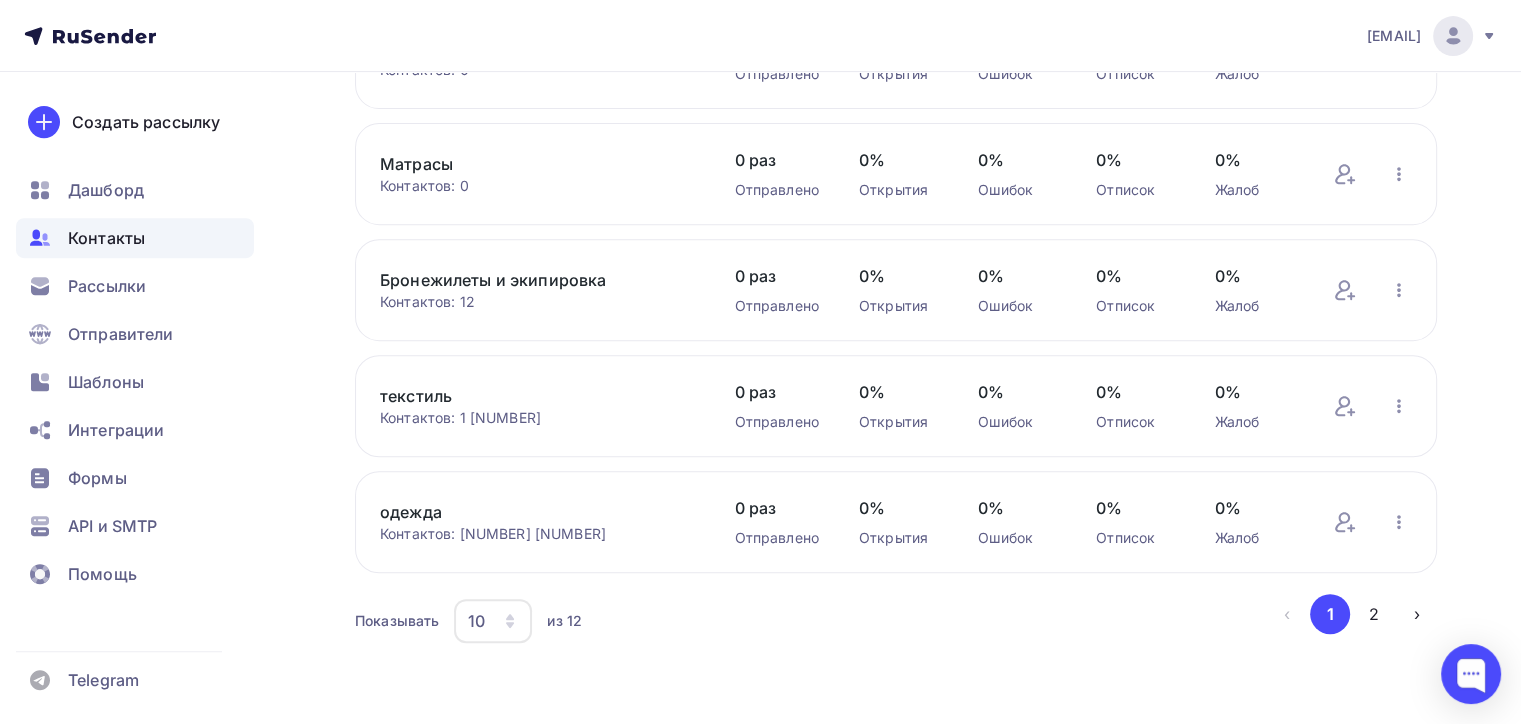click 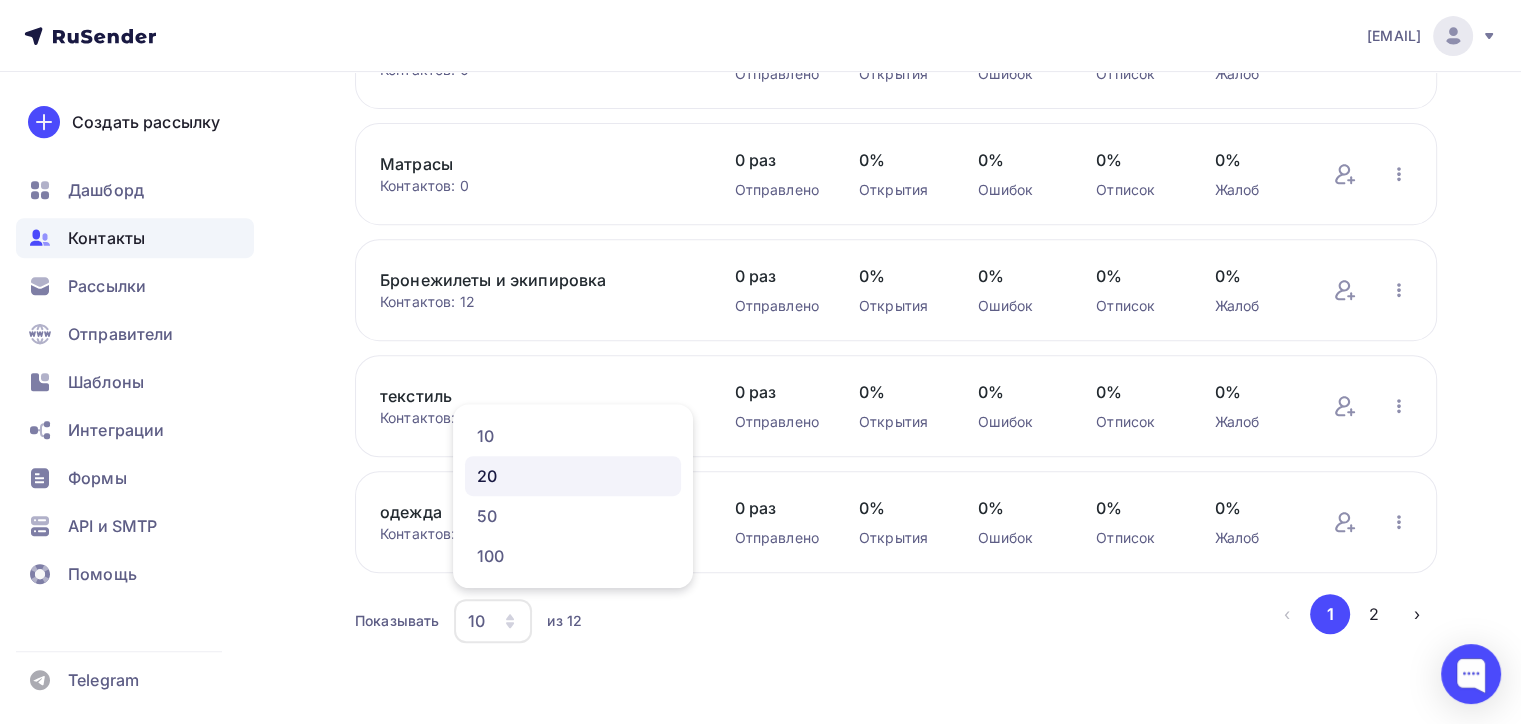 click on "20" at bounding box center [573, 476] 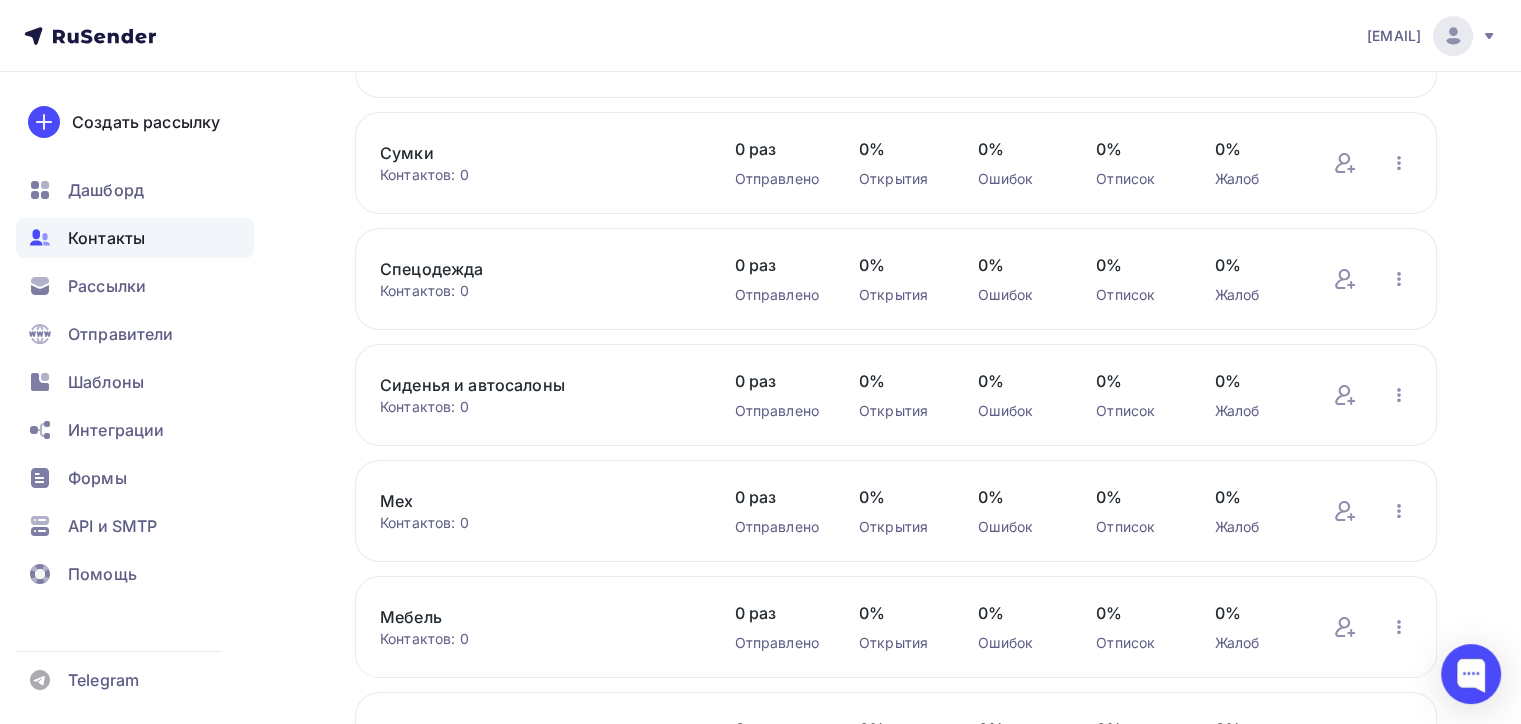 scroll, scrollTop: 0, scrollLeft: 0, axis: both 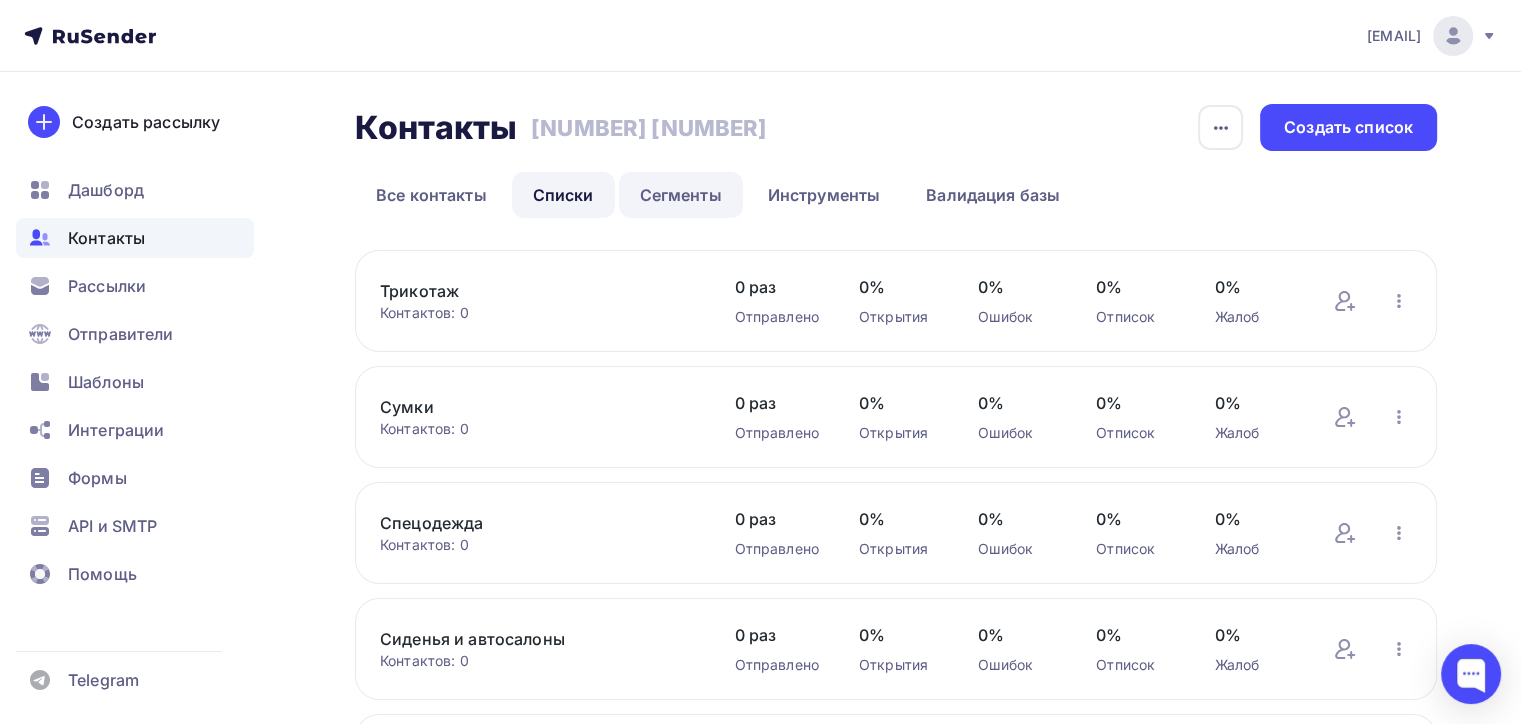 click on "Сегменты" at bounding box center [681, 195] 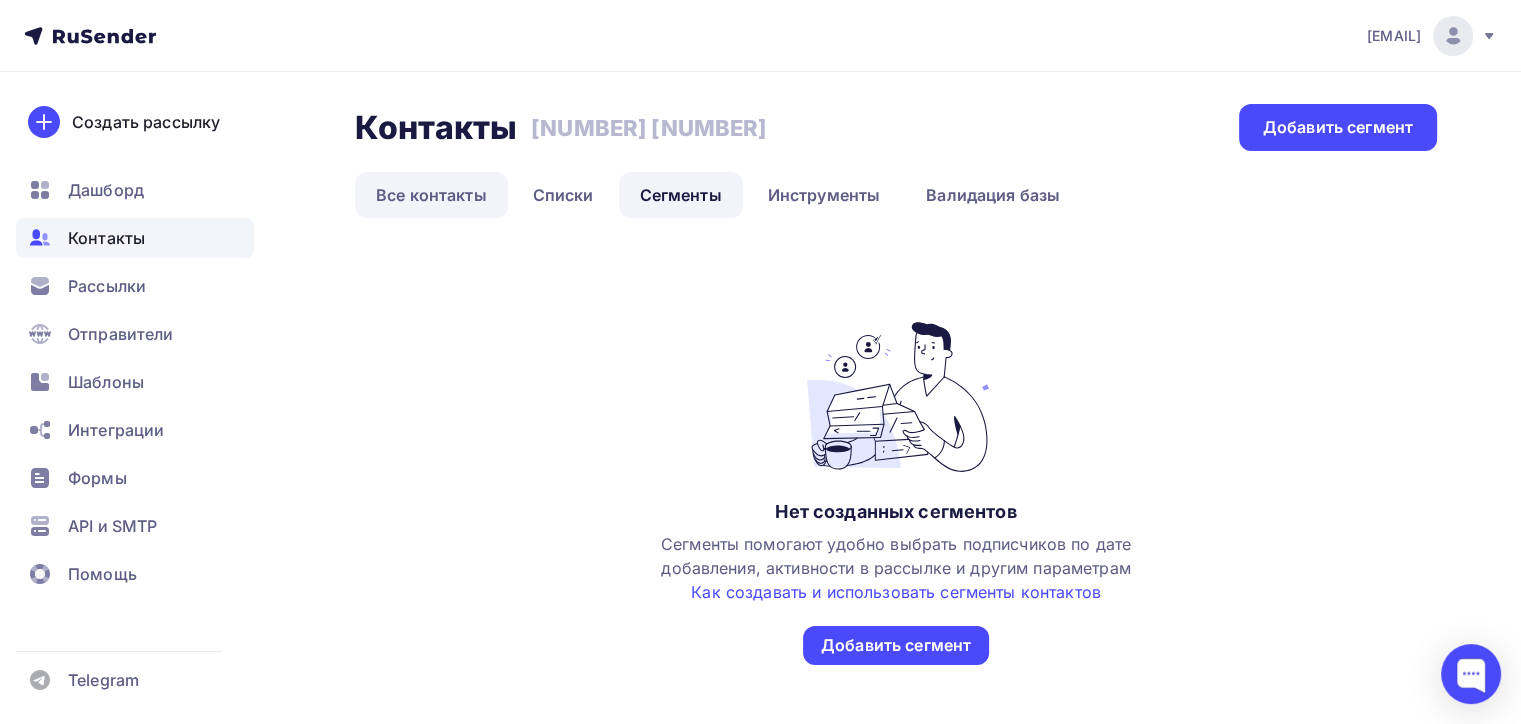 click on "Все контакты" at bounding box center (431, 195) 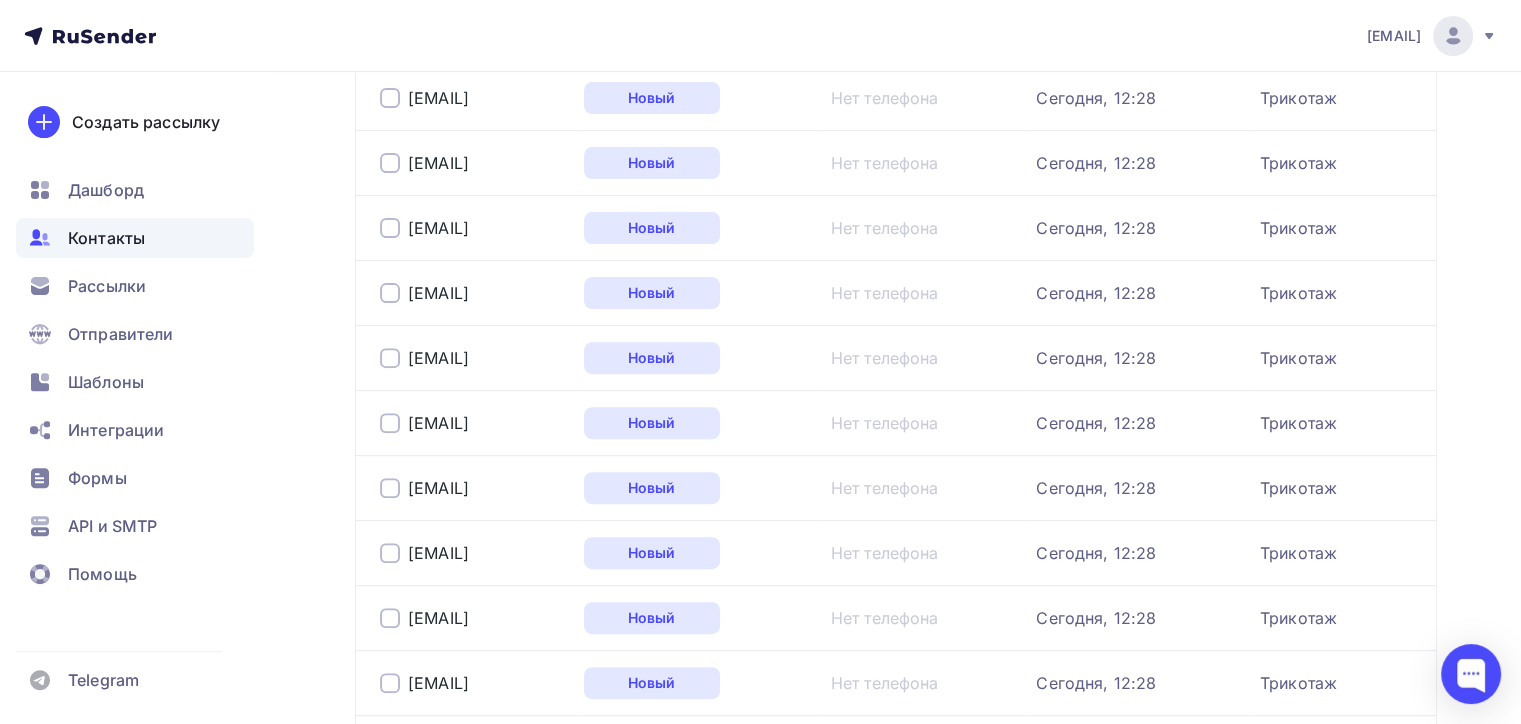scroll, scrollTop: 1000, scrollLeft: 0, axis: vertical 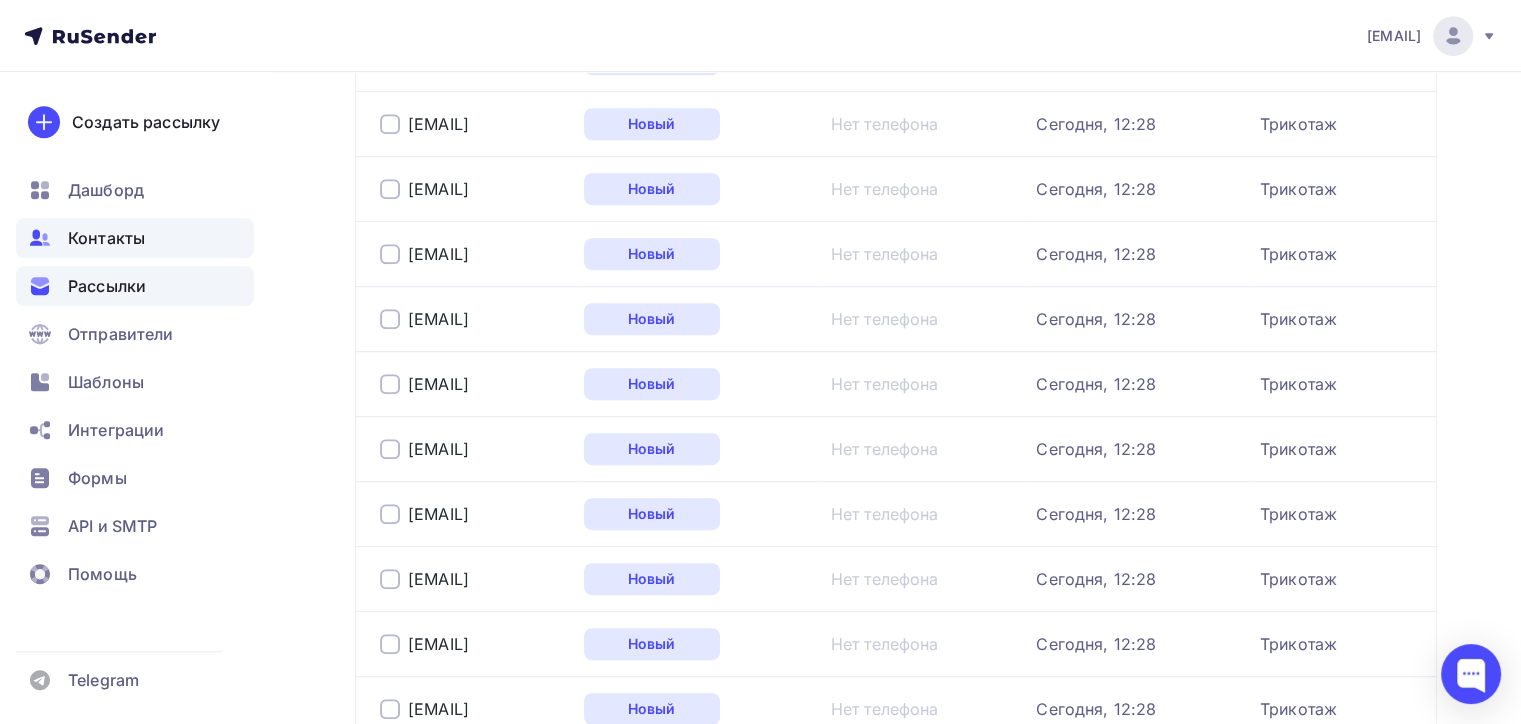 click on "Рассылки" at bounding box center [135, 286] 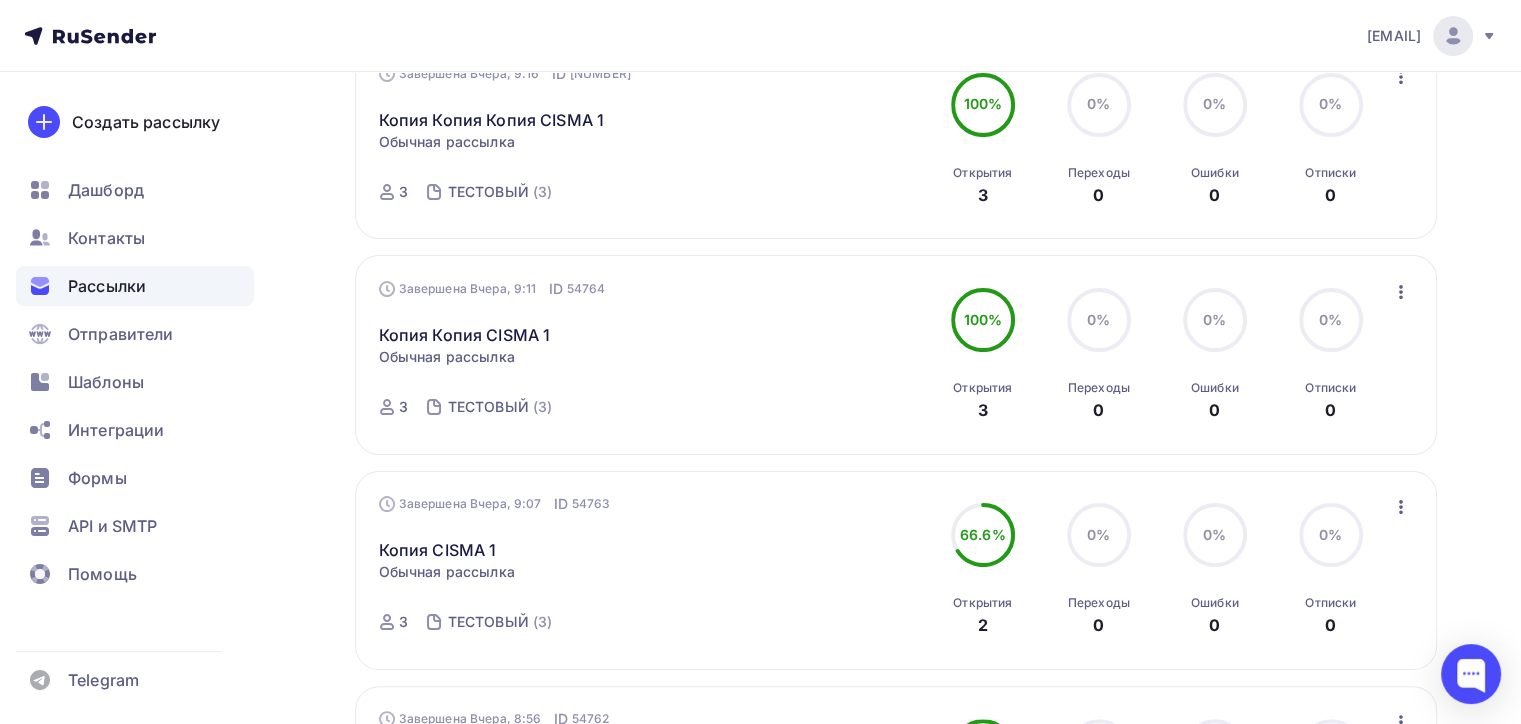 scroll, scrollTop: 0, scrollLeft: 0, axis: both 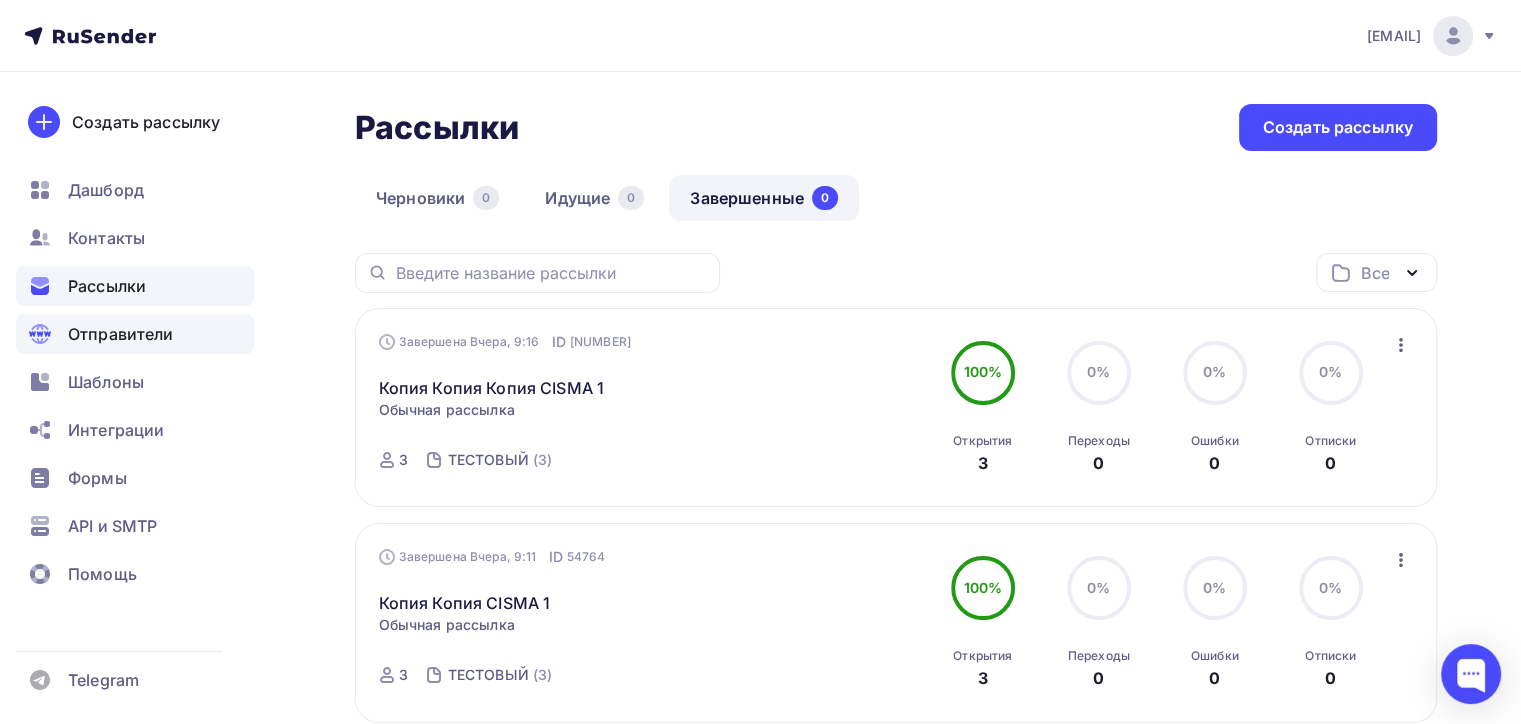 click on "Отправители" at bounding box center (121, 334) 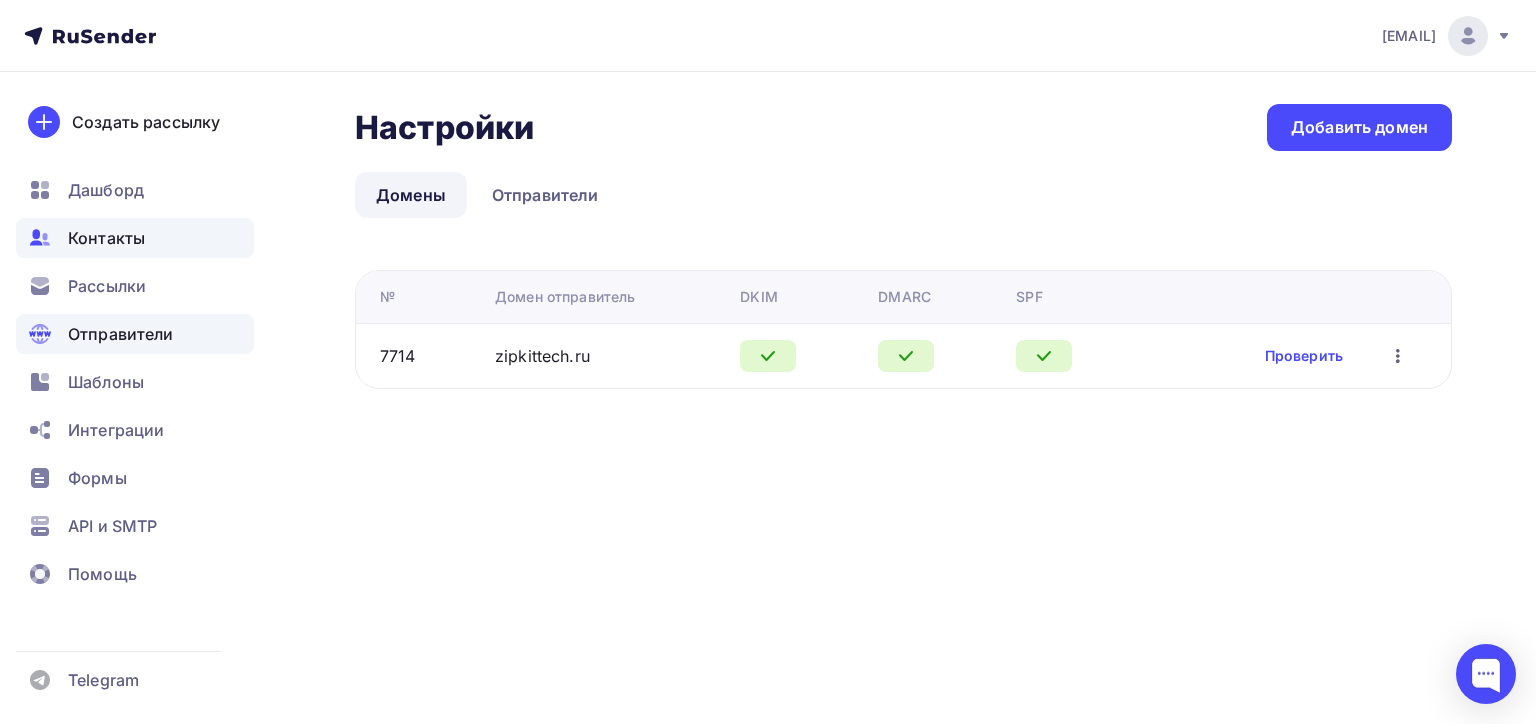click on "Контакты" at bounding box center [106, 238] 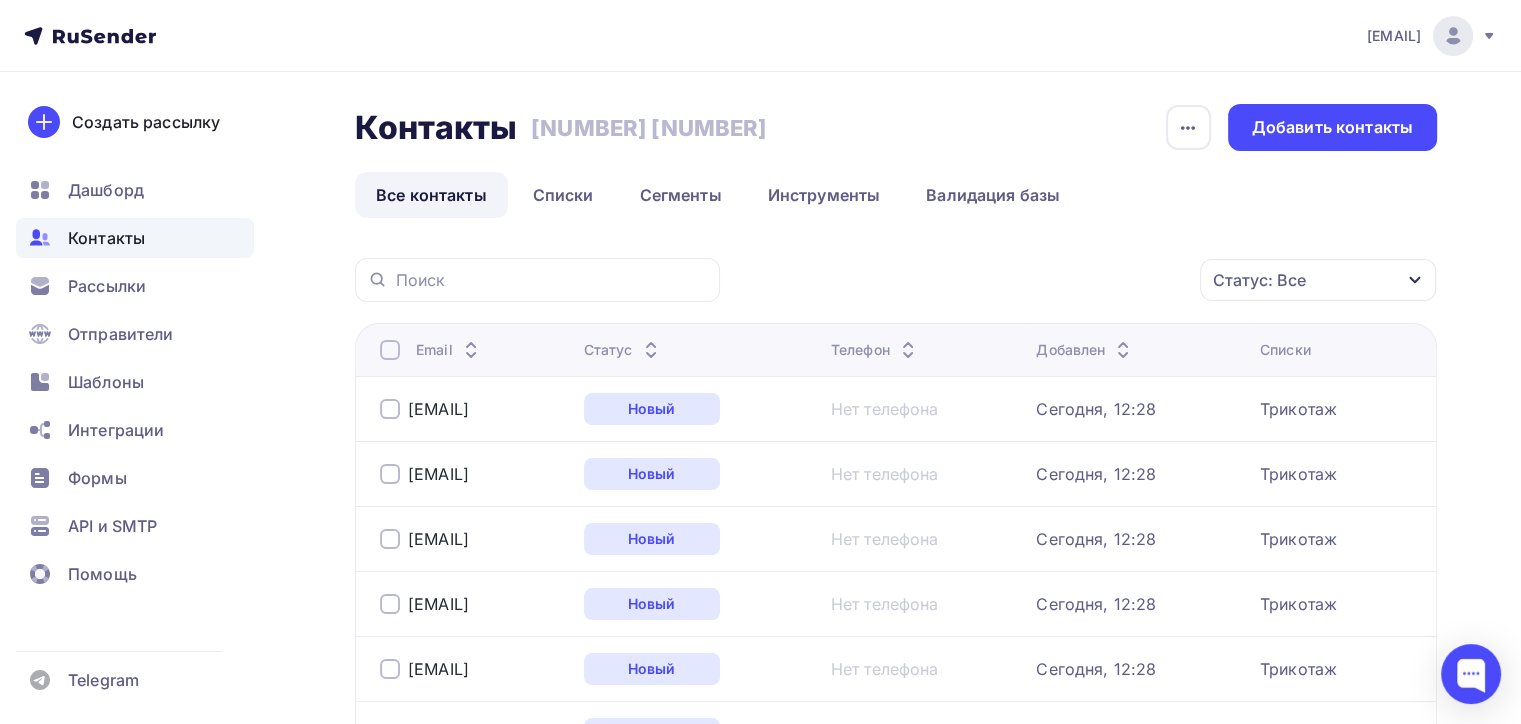 click on "Контакты   Контакты
5 184
5 184
История импорта
Добавить контакты
Все контакты
Списки
Сегменты
Инструменты
Валидация базы
Все контакты
Списки
Сегменты
Инструменты
Валидация базы
Статус: Все
Статус
Новый
Активный
Не существует
Переполнен
Отменить" at bounding box center [896, 1927] 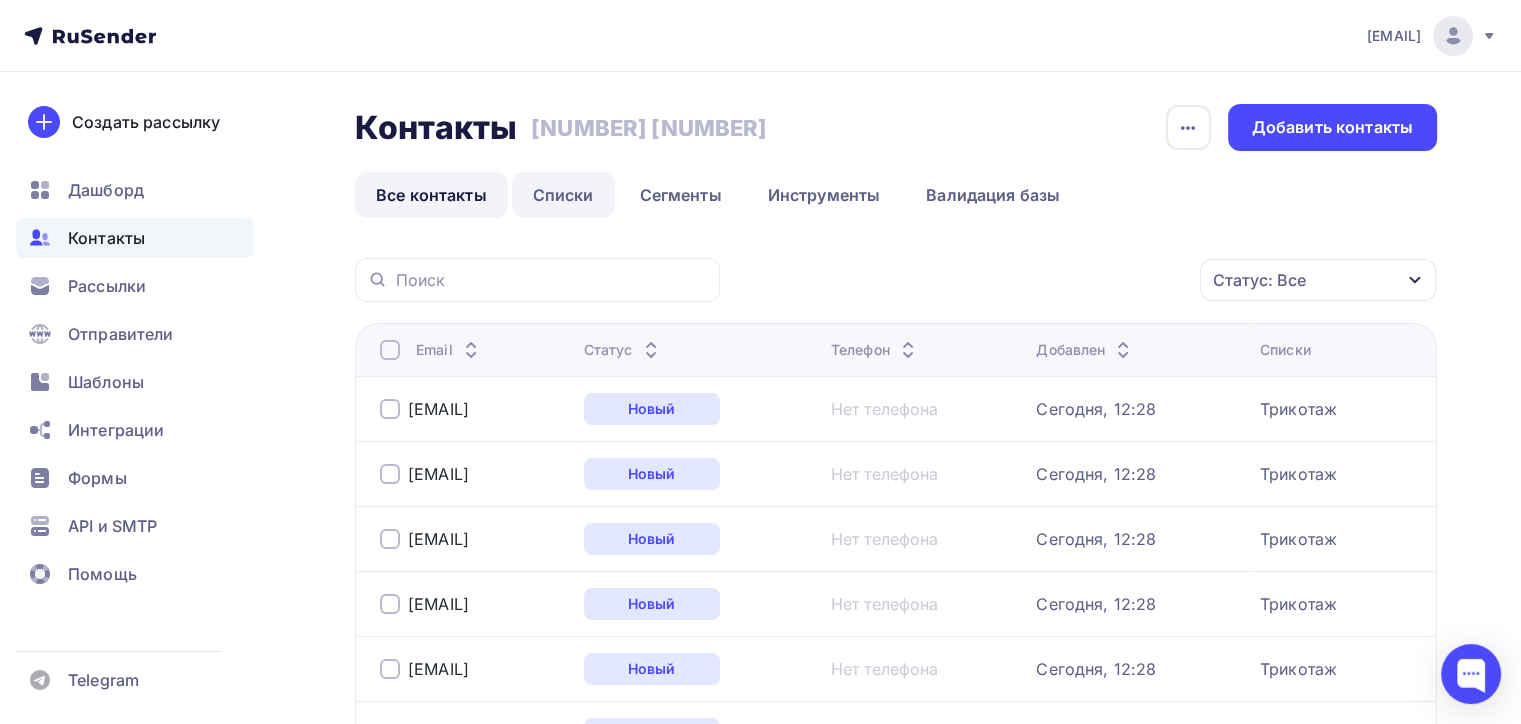 click on "Списки" at bounding box center (563, 195) 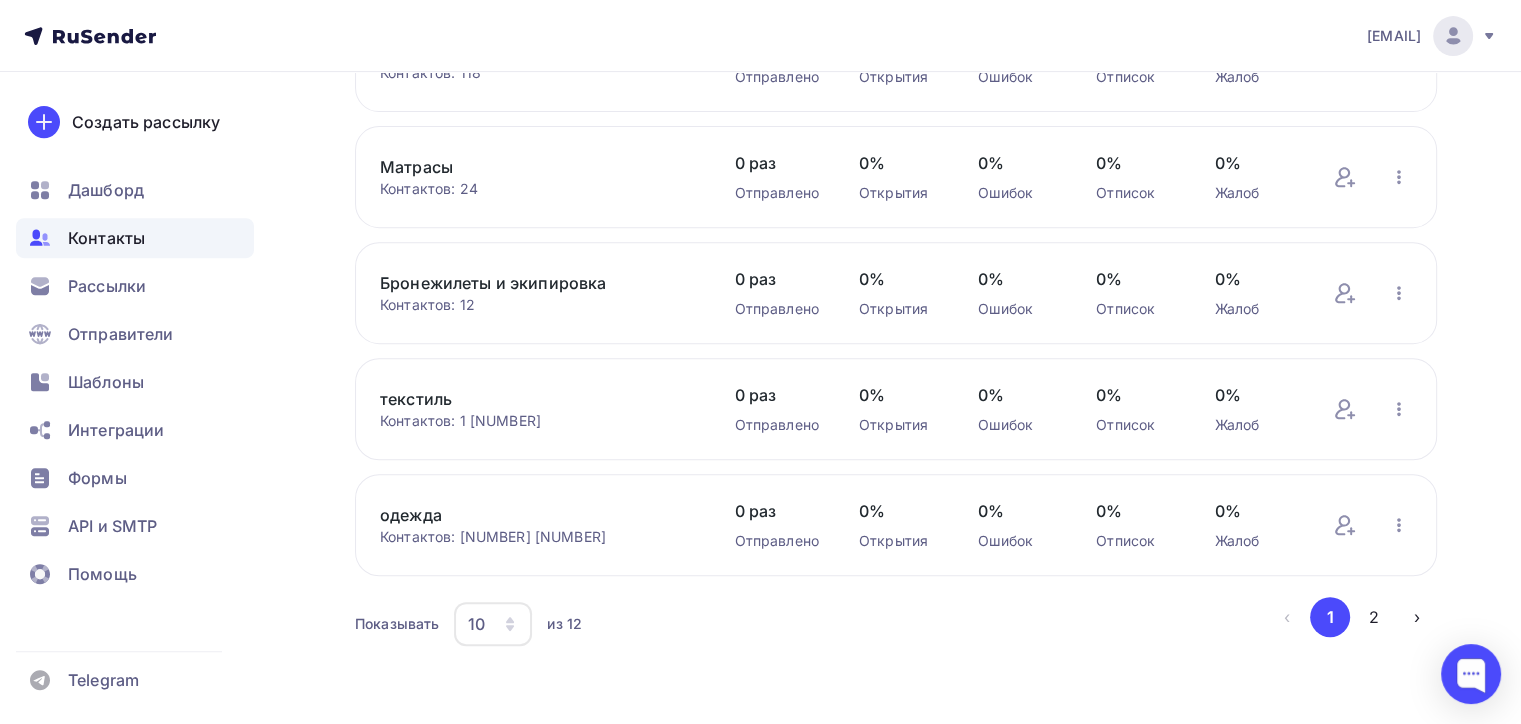scroll, scrollTop: 823, scrollLeft: 0, axis: vertical 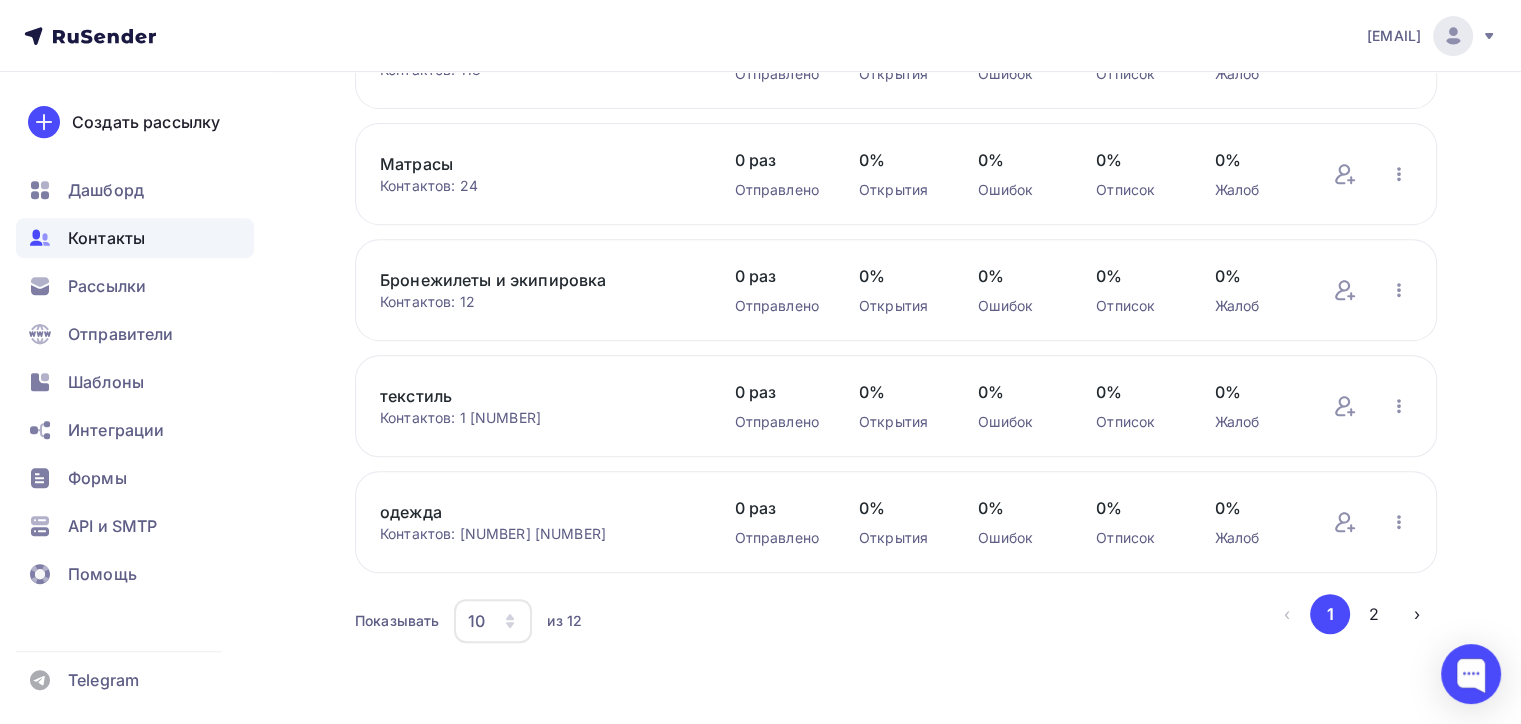 click on "10" at bounding box center [476, 621] 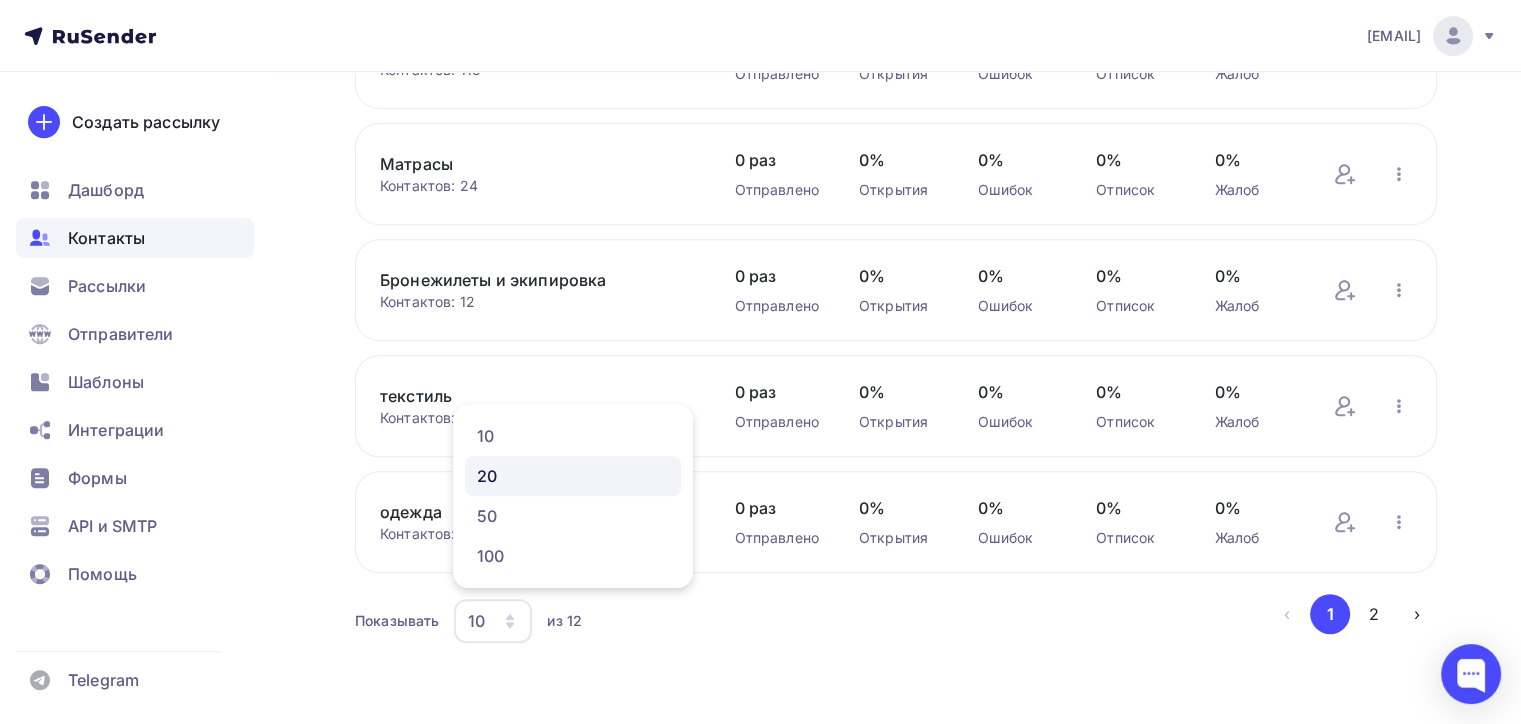 click on "20" at bounding box center (573, 476) 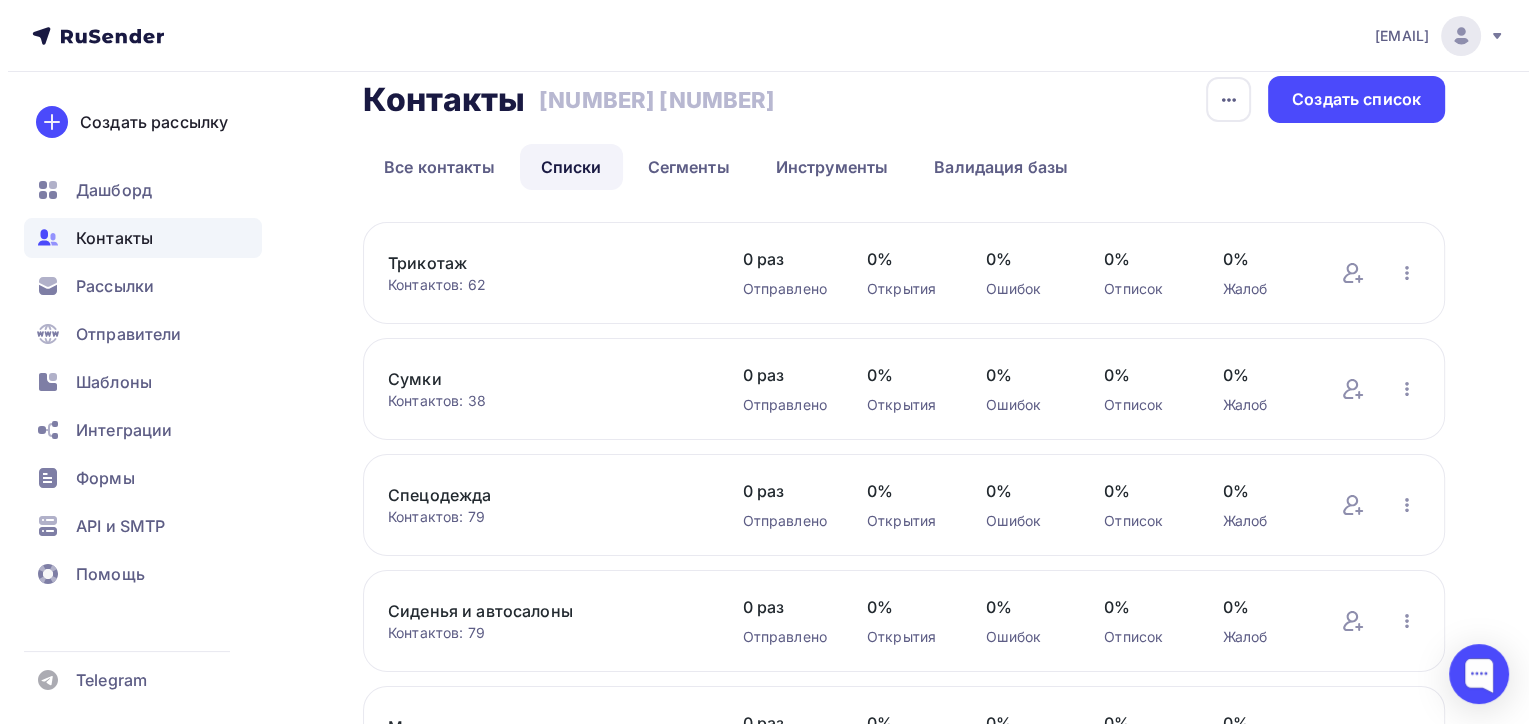 scroll, scrollTop: 0, scrollLeft: 0, axis: both 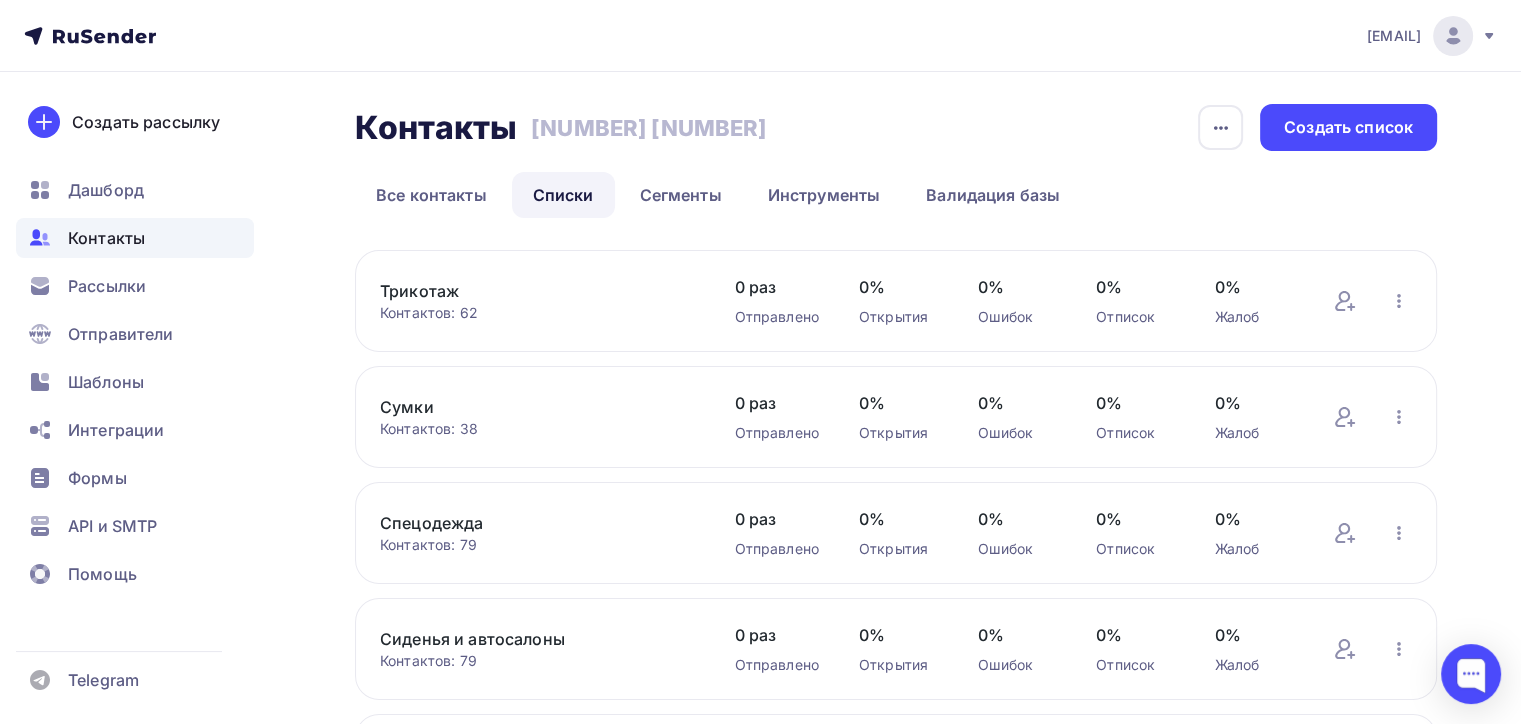 click on "Контакты   Контакты
5 184
5 184
История импорта
Создать список
Все контакты
Списки
Сегменты
Инструменты
Валидация базы
Все контакты
Списки
Сегменты
Инструменты
Валидация базы" at bounding box center (896, 161) 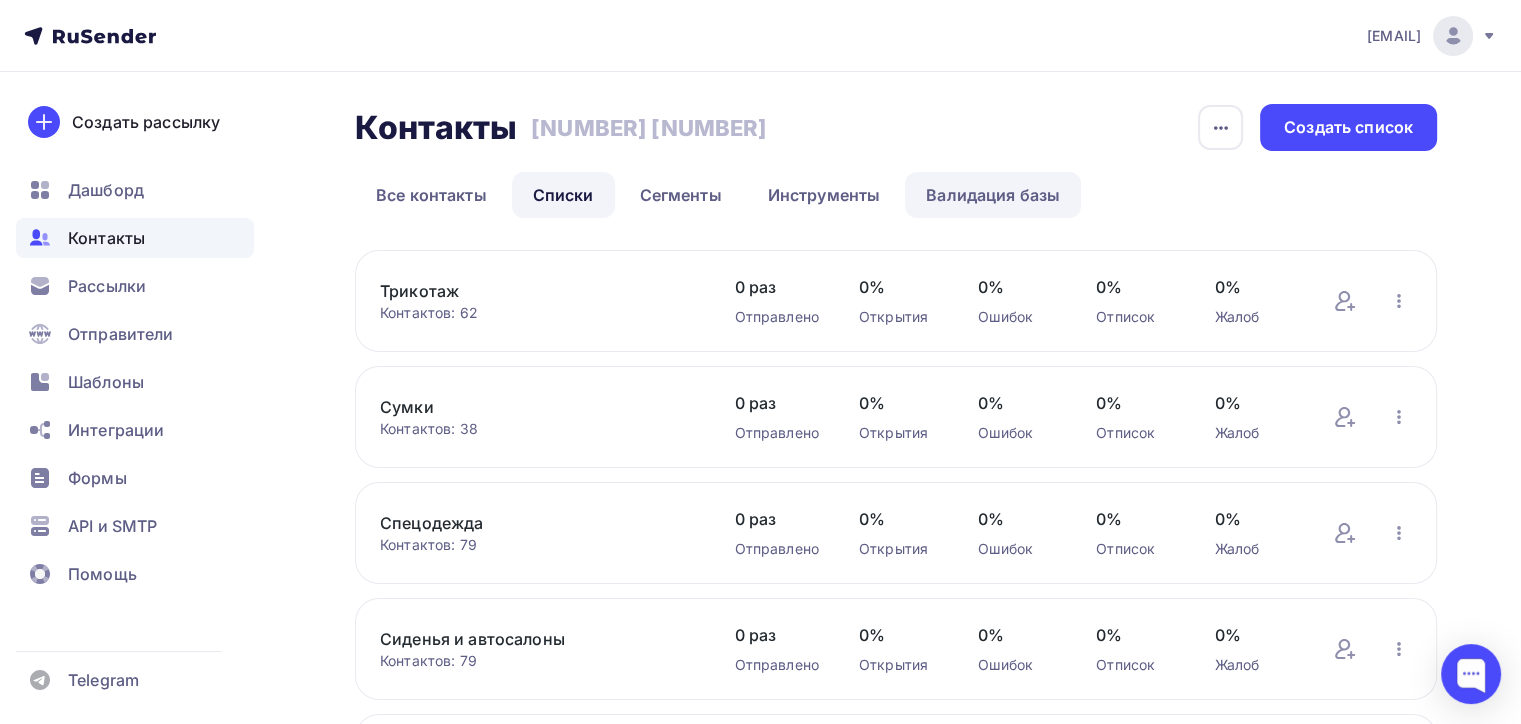 click on "Валидация базы" at bounding box center (993, 195) 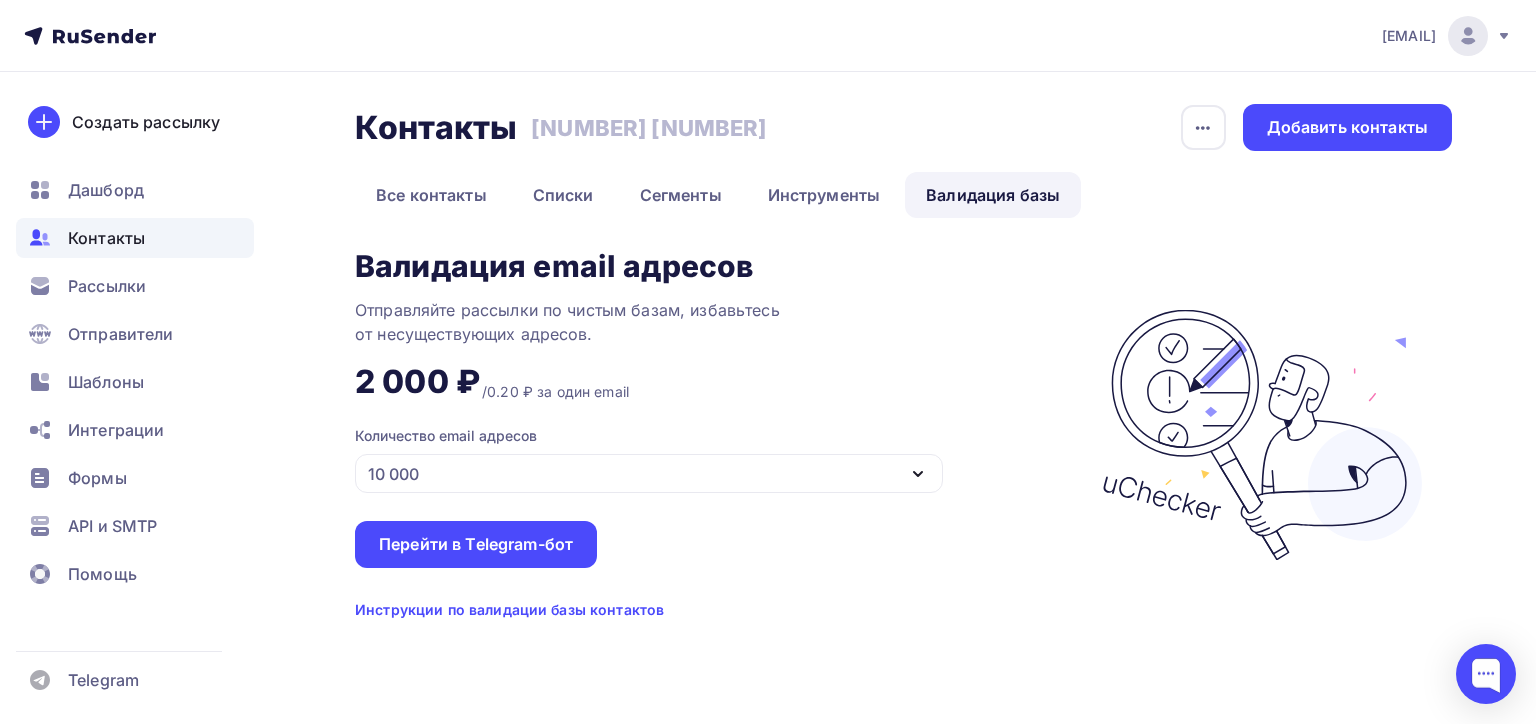 click on "10 000" at bounding box center [649, 473] 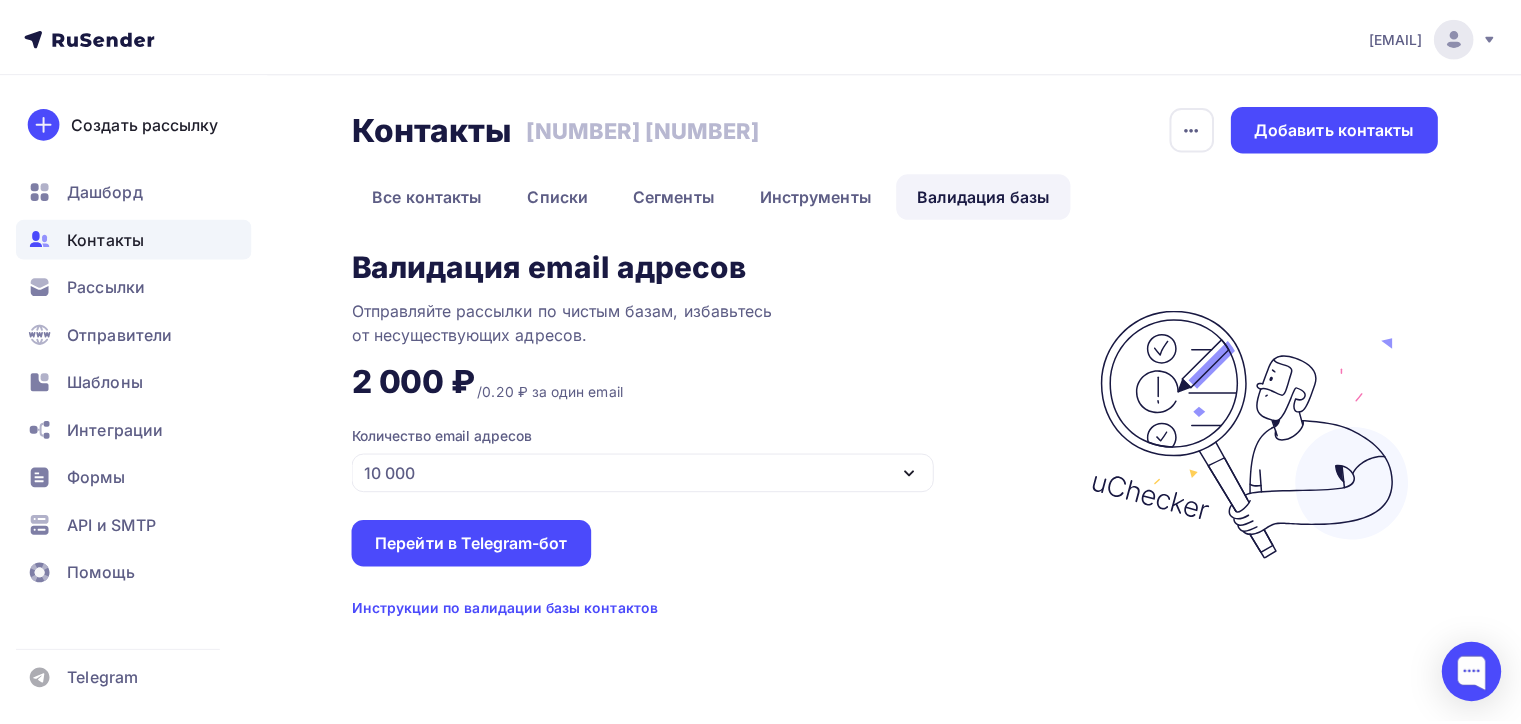 scroll, scrollTop: 100, scrollLeft: 0, axis: vertical 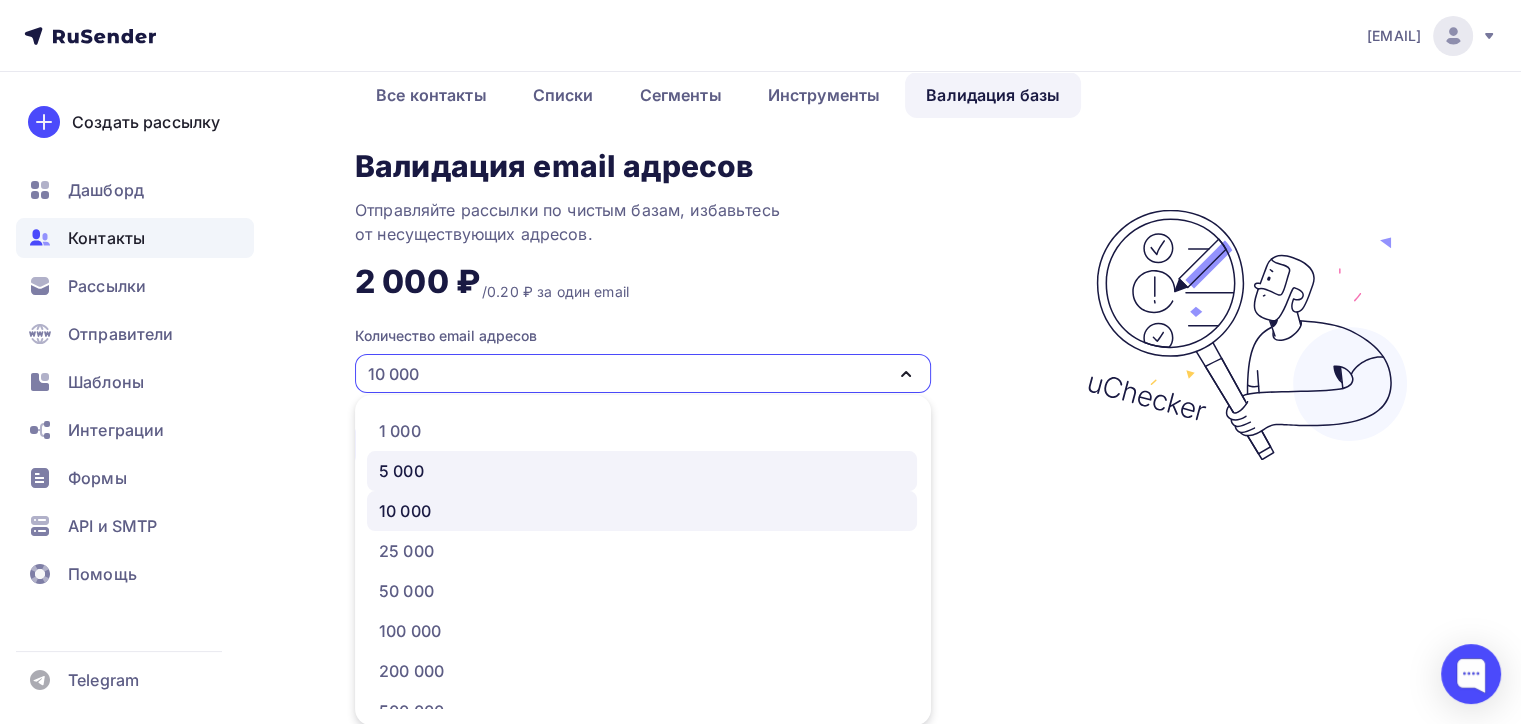 click on "5 000" at bounding box center (642, 471) 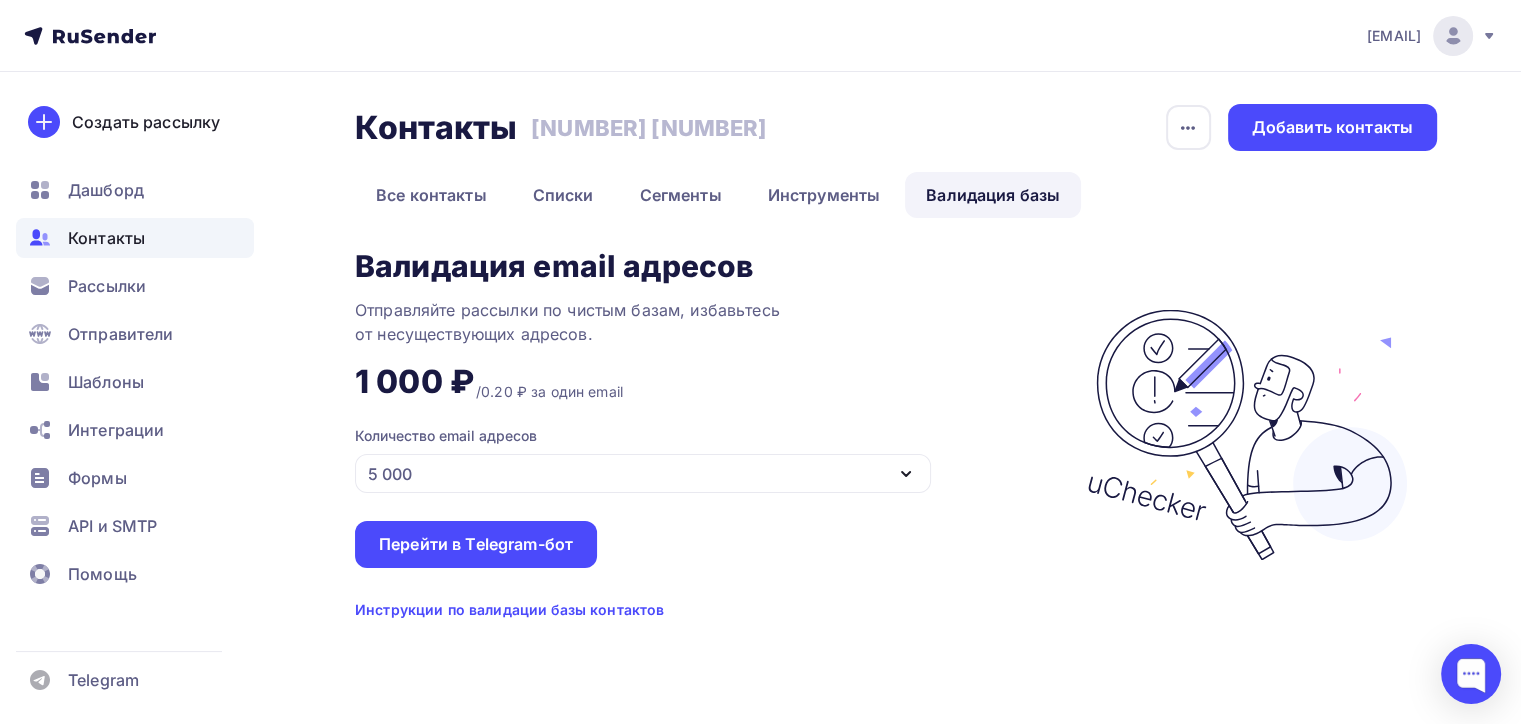 scroll, scrollTop: 0, scrollLeft: 0, axis: both 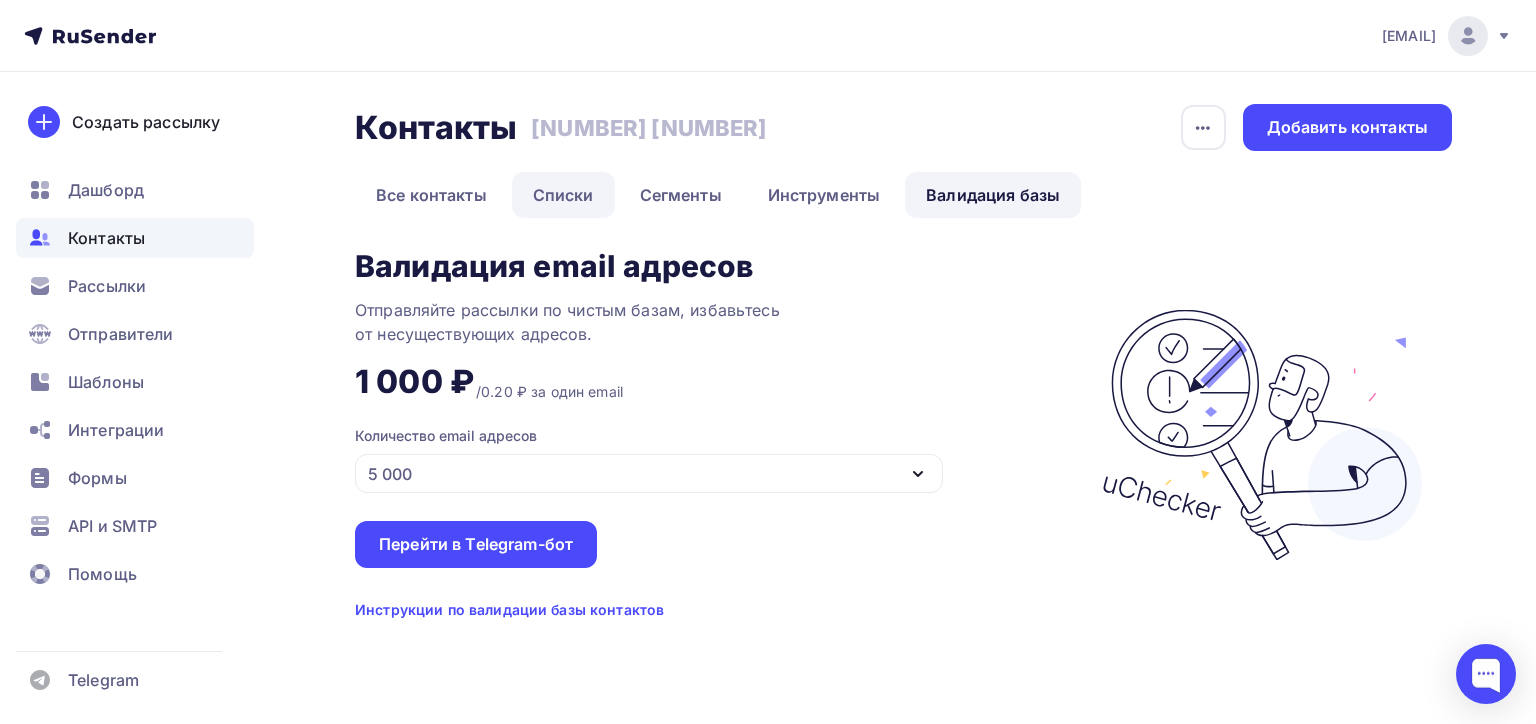click on "Списки" at bounding box center [563, 195] 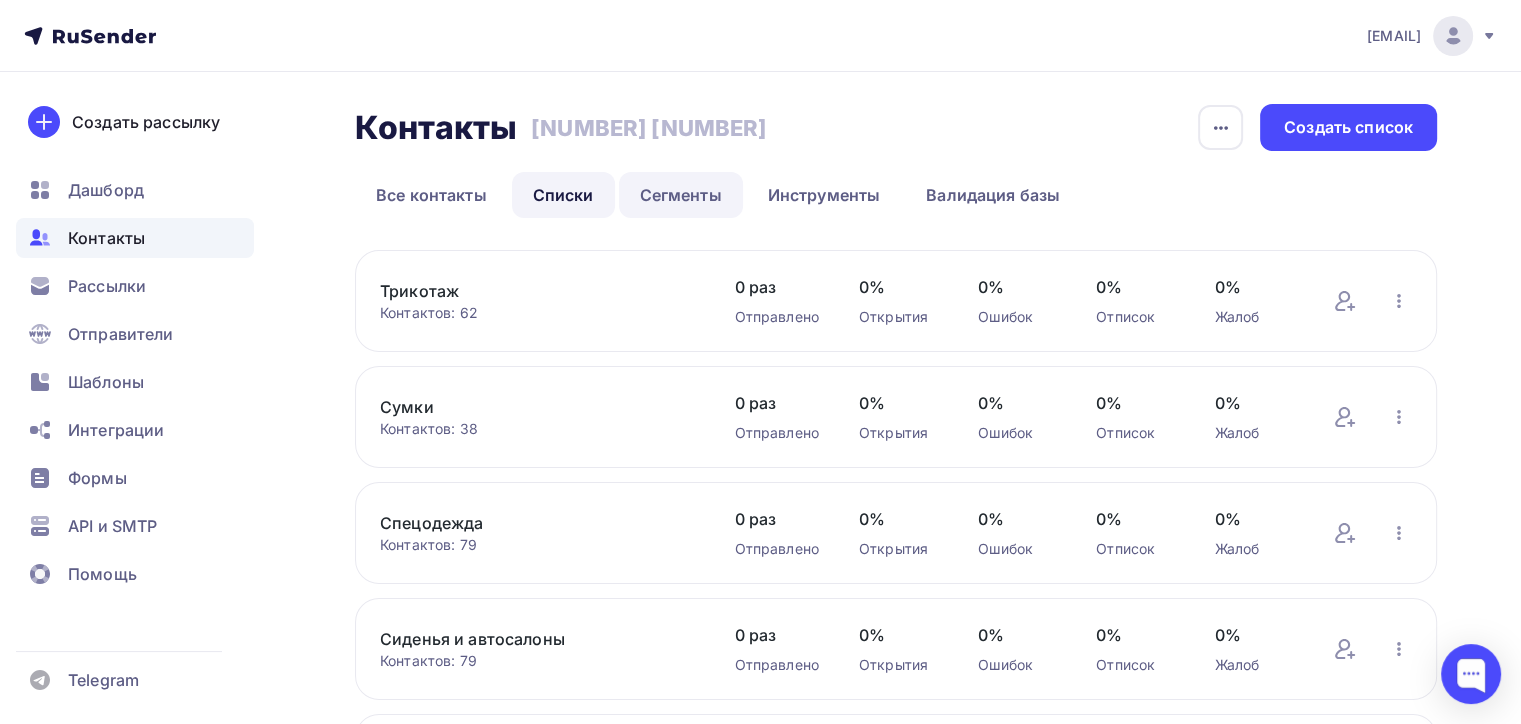 click on "Сегменты" at bounding box center (681, 195) 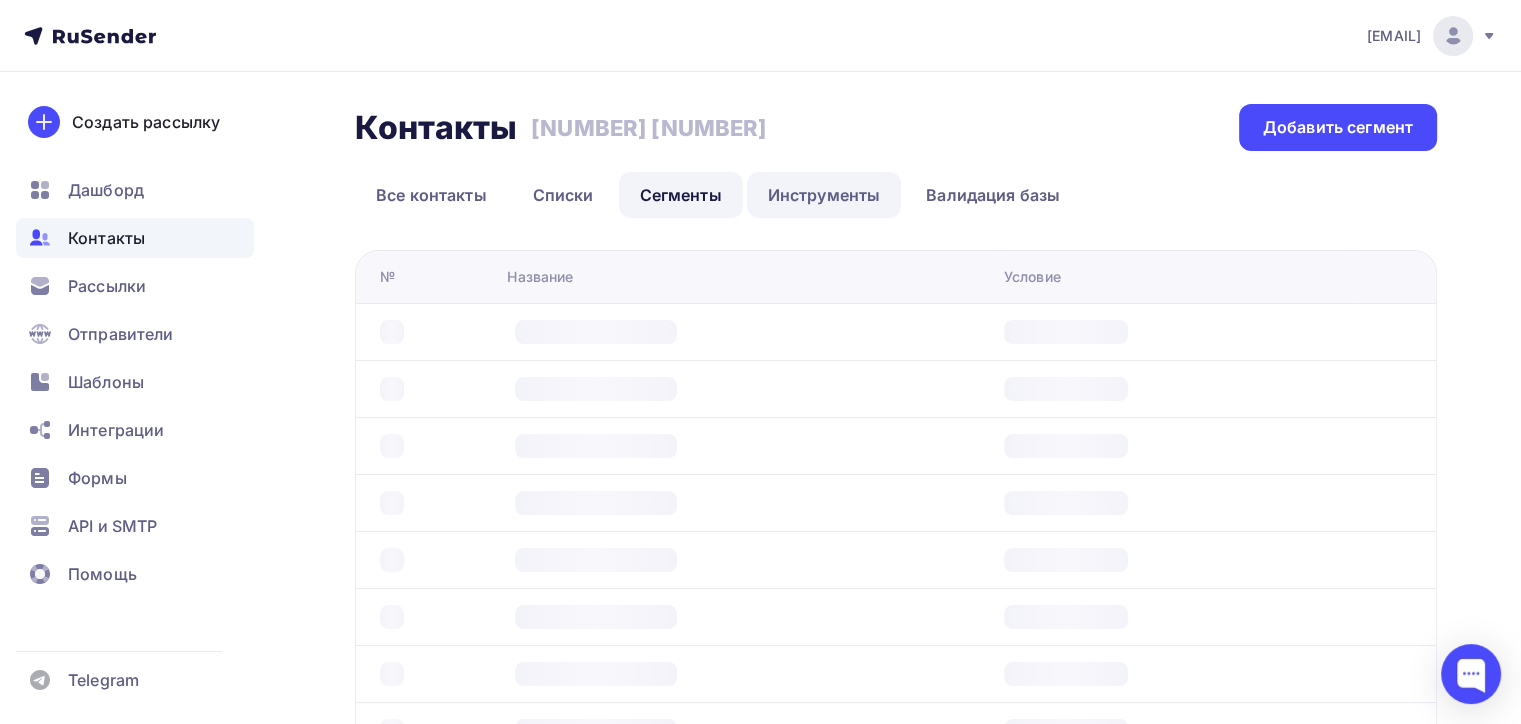 click on "Инструменты" at bounding box center [824, 195] 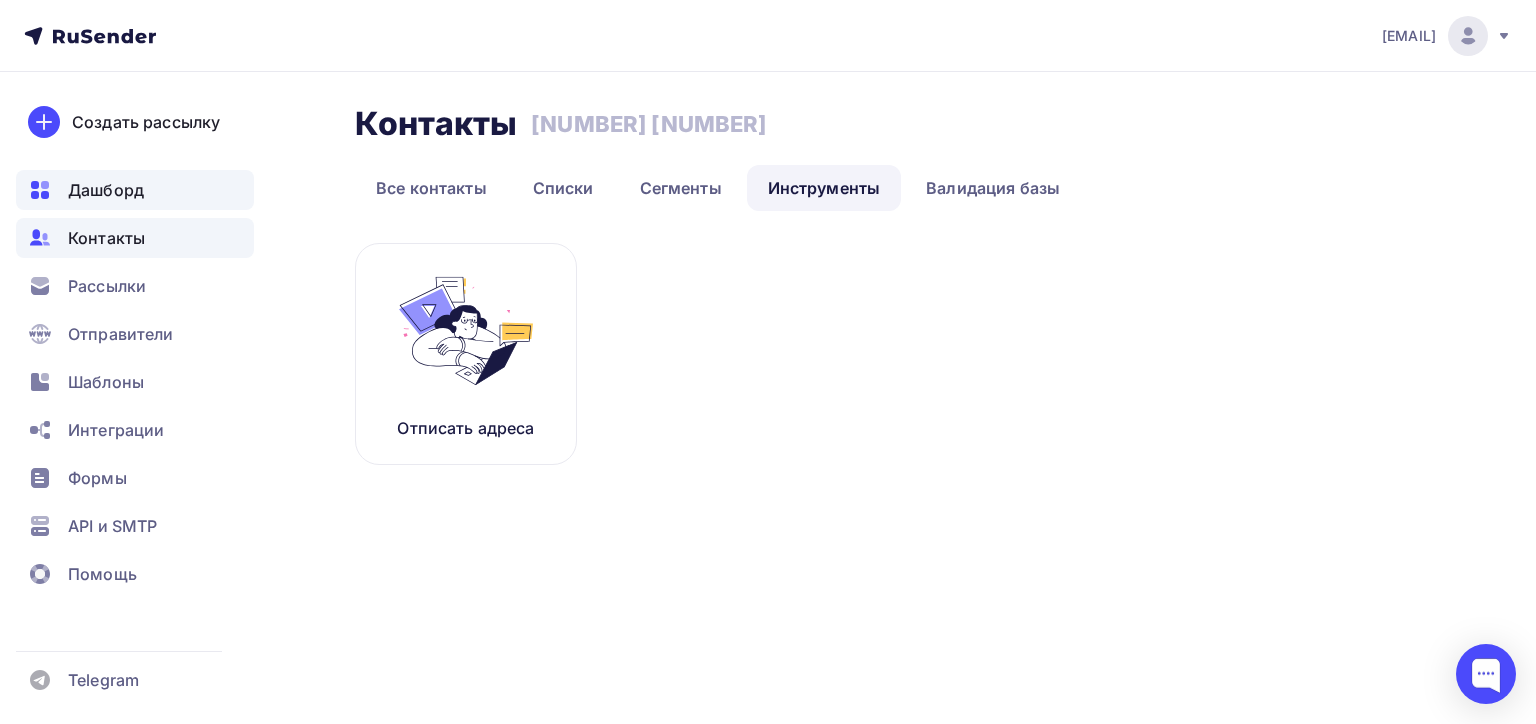 click on "Дашборд" at bounding box center (135, 190) 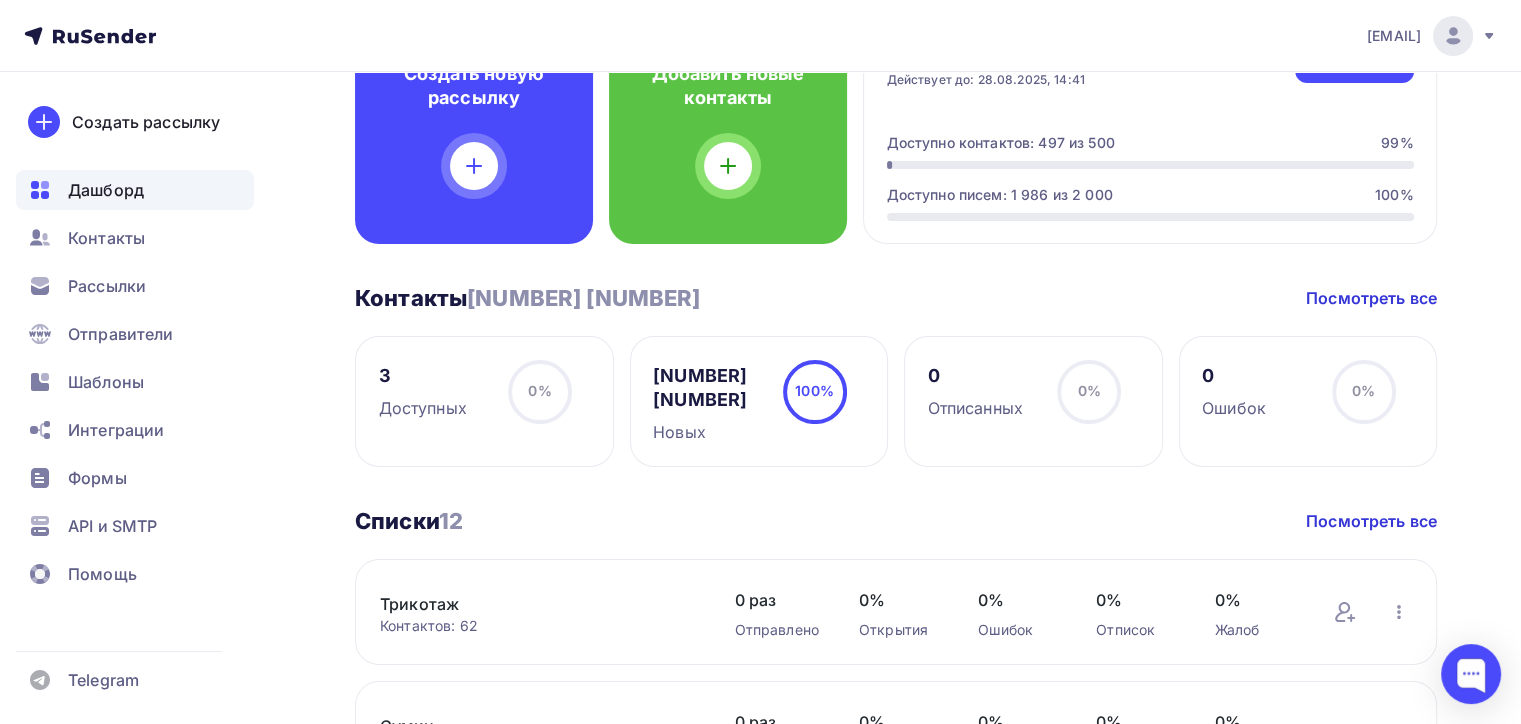 scroll, scrollTop: 0, scrollLeft: 0, axis: both 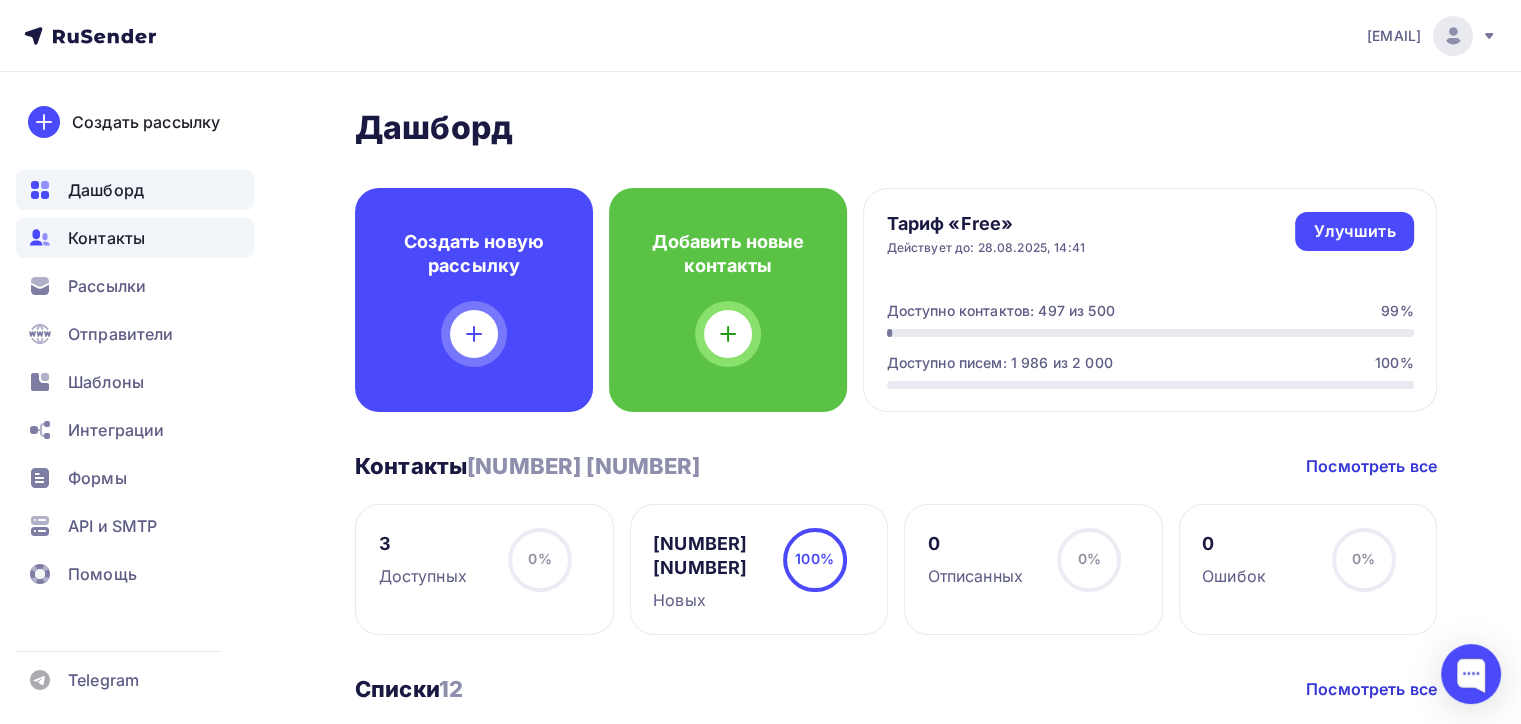 click on "Контакты" at bounding box center (135, 238) 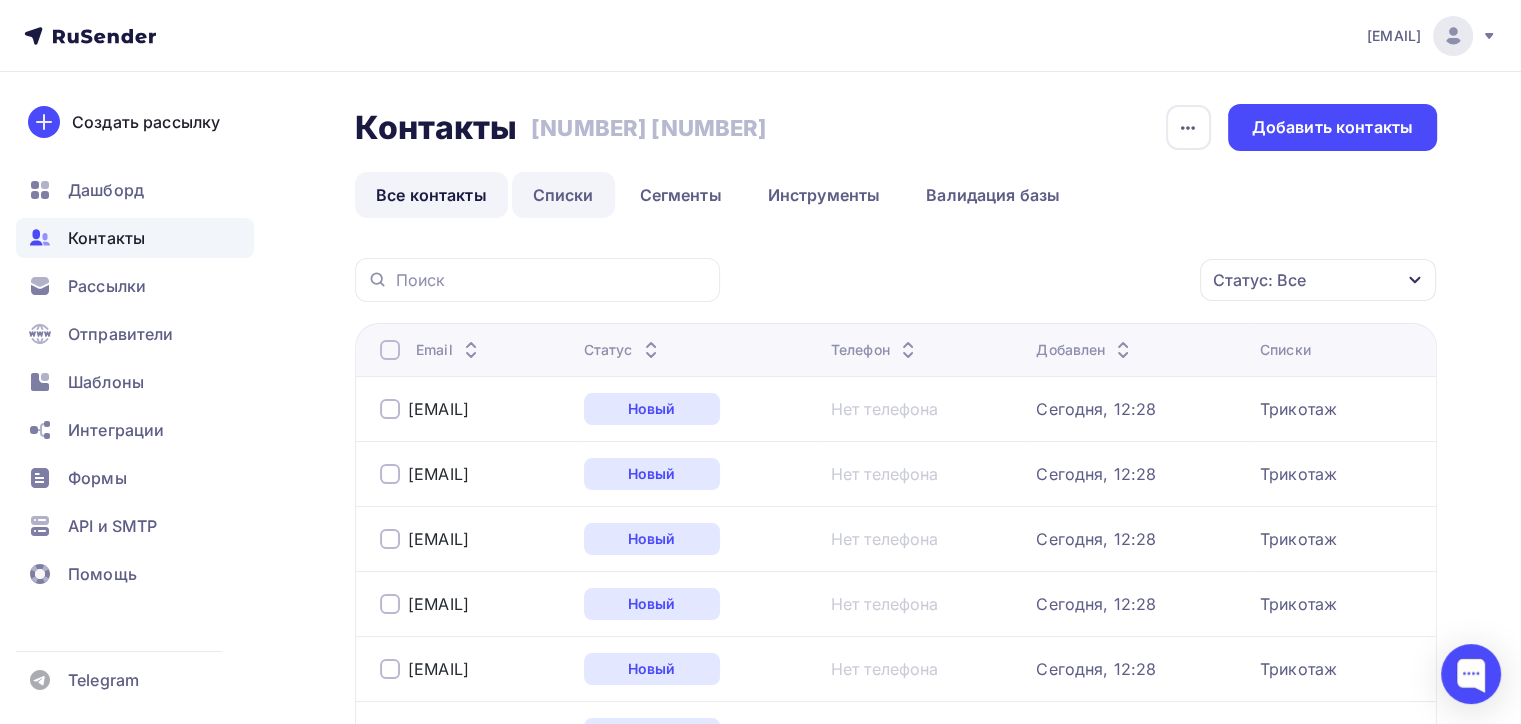 click on "Списки" at bounding box center [563, 195] 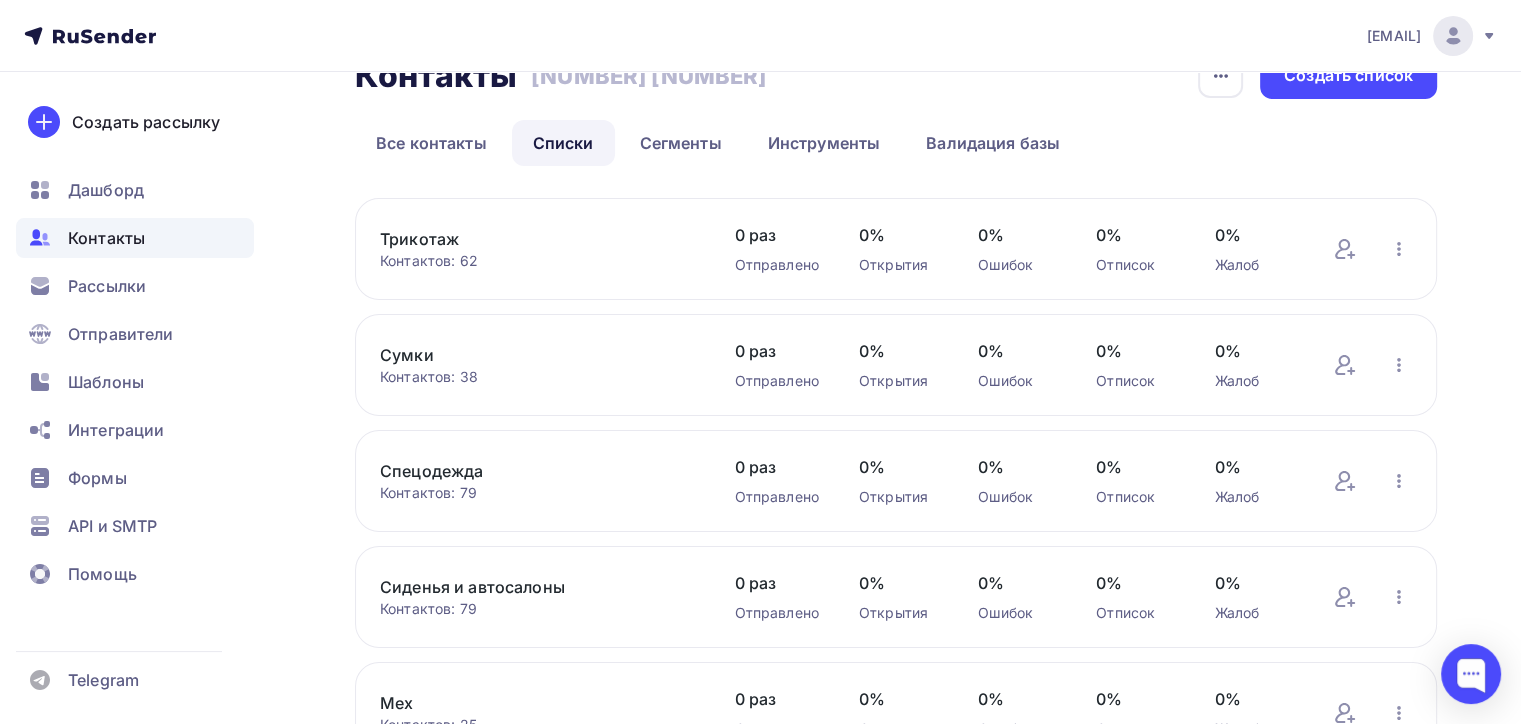 scroll, scrollTop: 0, scrollLeft: 0, axis: both 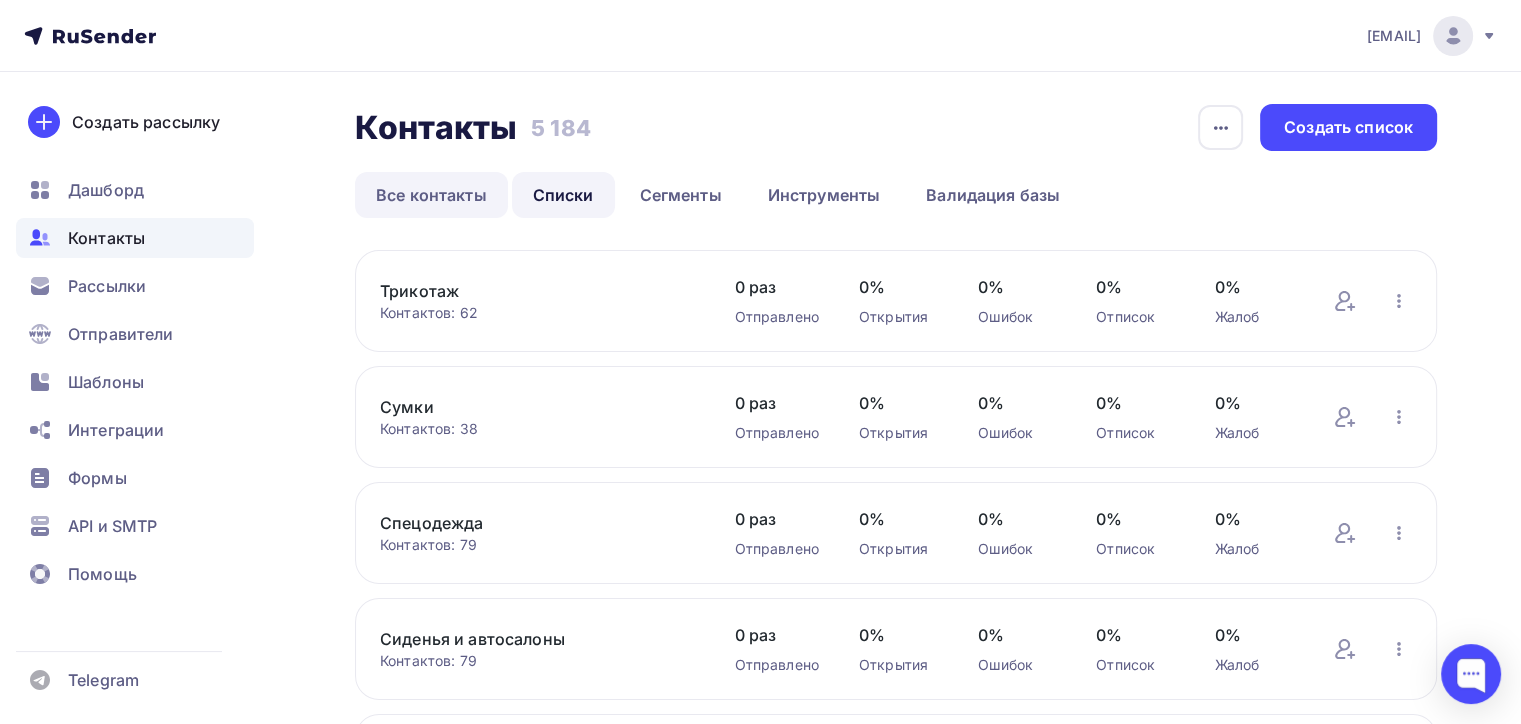 click on "Все контакты" at bounding box center (431, 195) 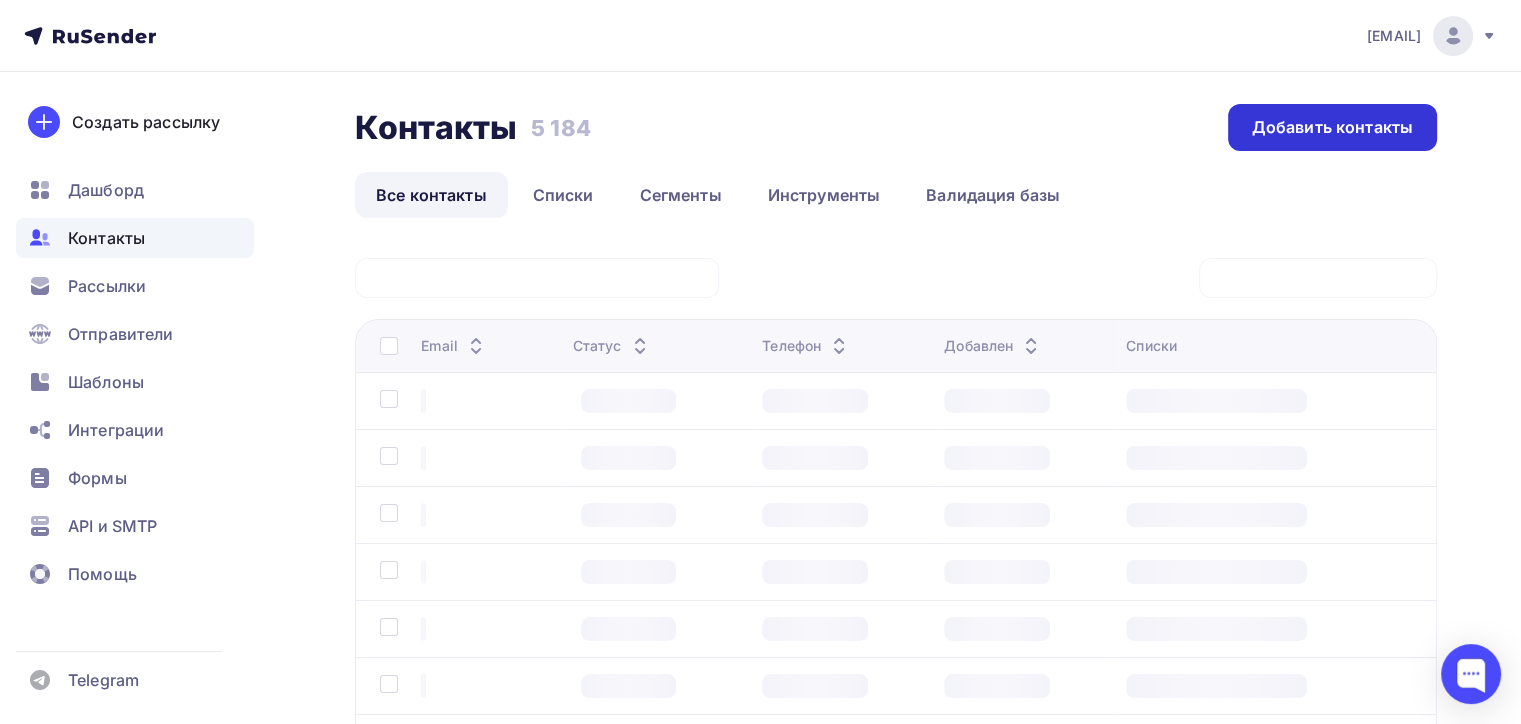 click on "Добавить контакты" at bounding box center [1332, 127] 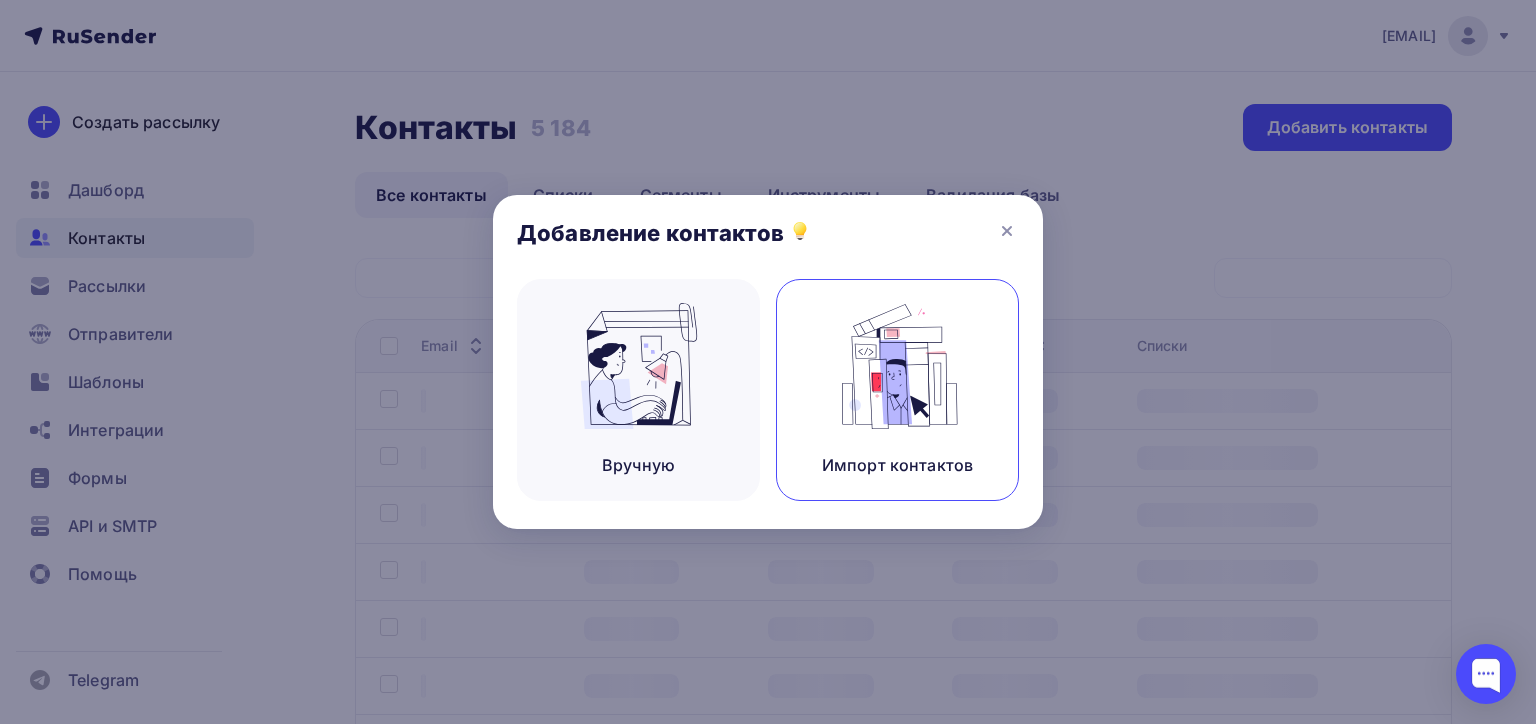 click on "Импорт контактов" at bounding box center [897, 390] 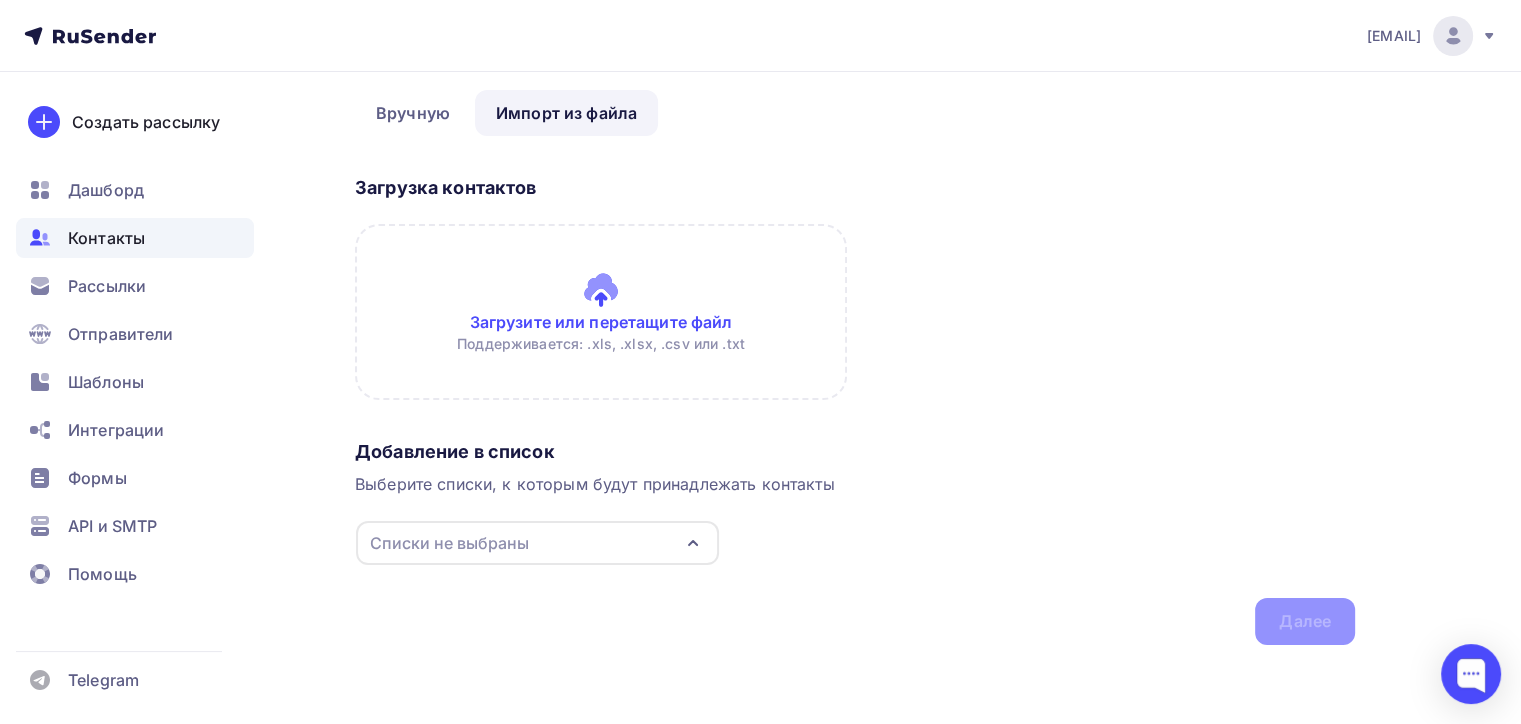 click on "Списки не выбраны" at bounding box center [449, 543] 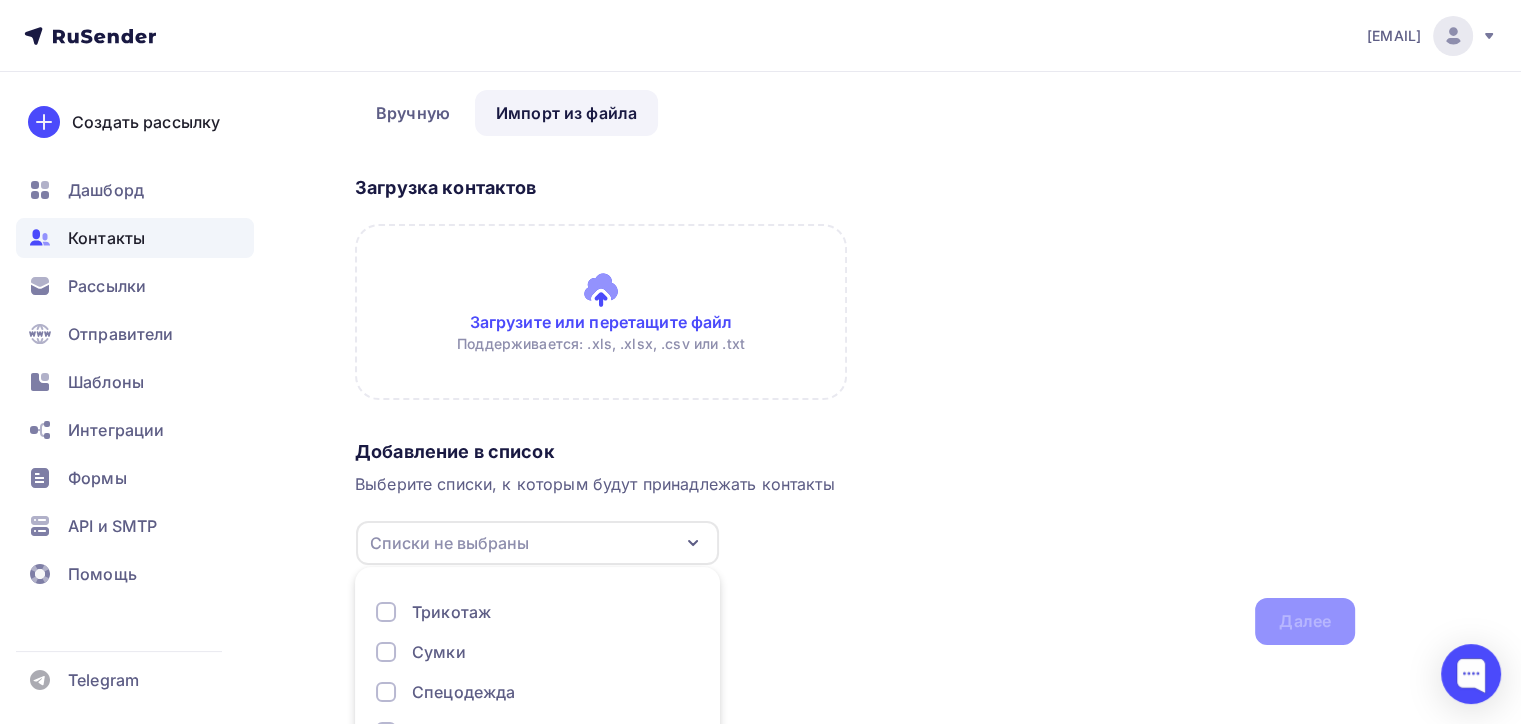 scroll, scrollTop: 223, scrollLeft: 0, axis: vertical 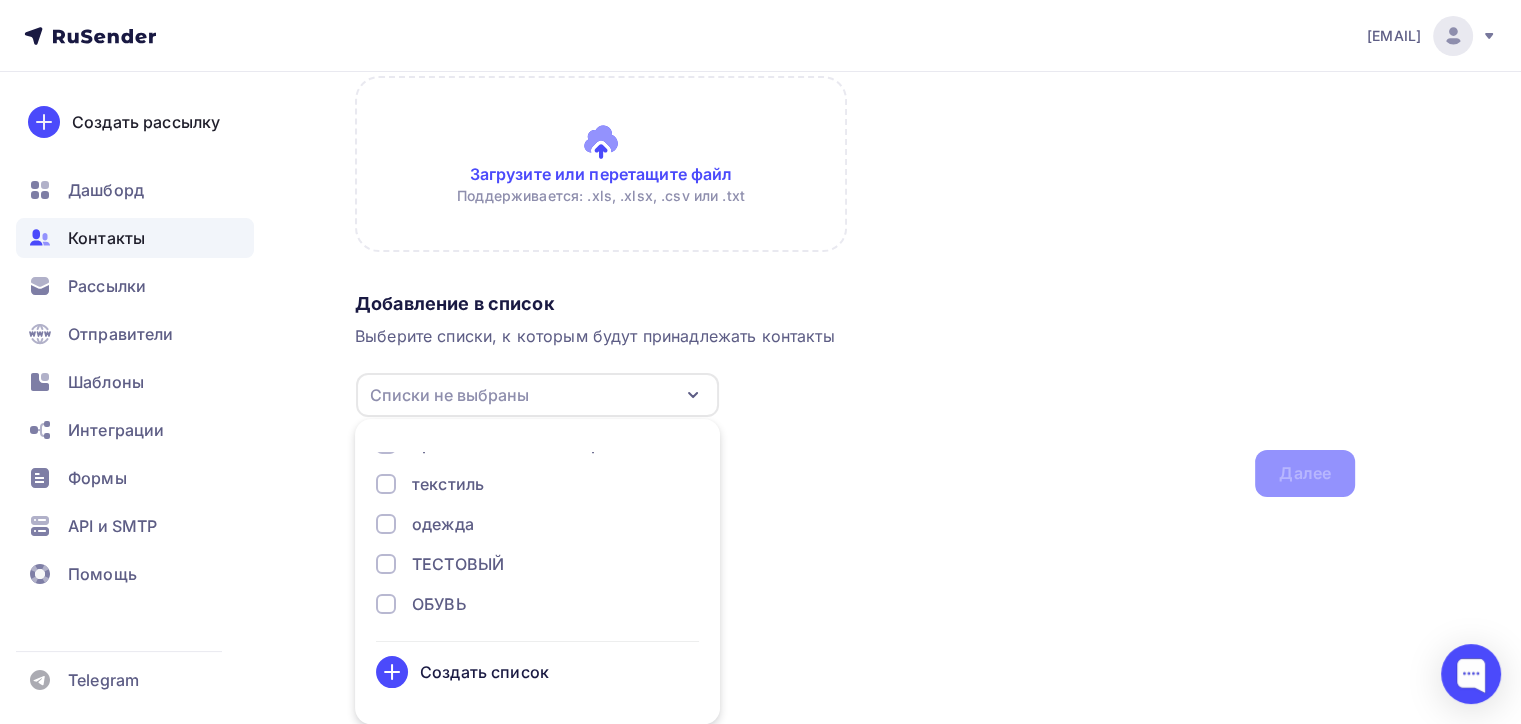 click on "ОБУВЬ" at bounding box center [439, 604] 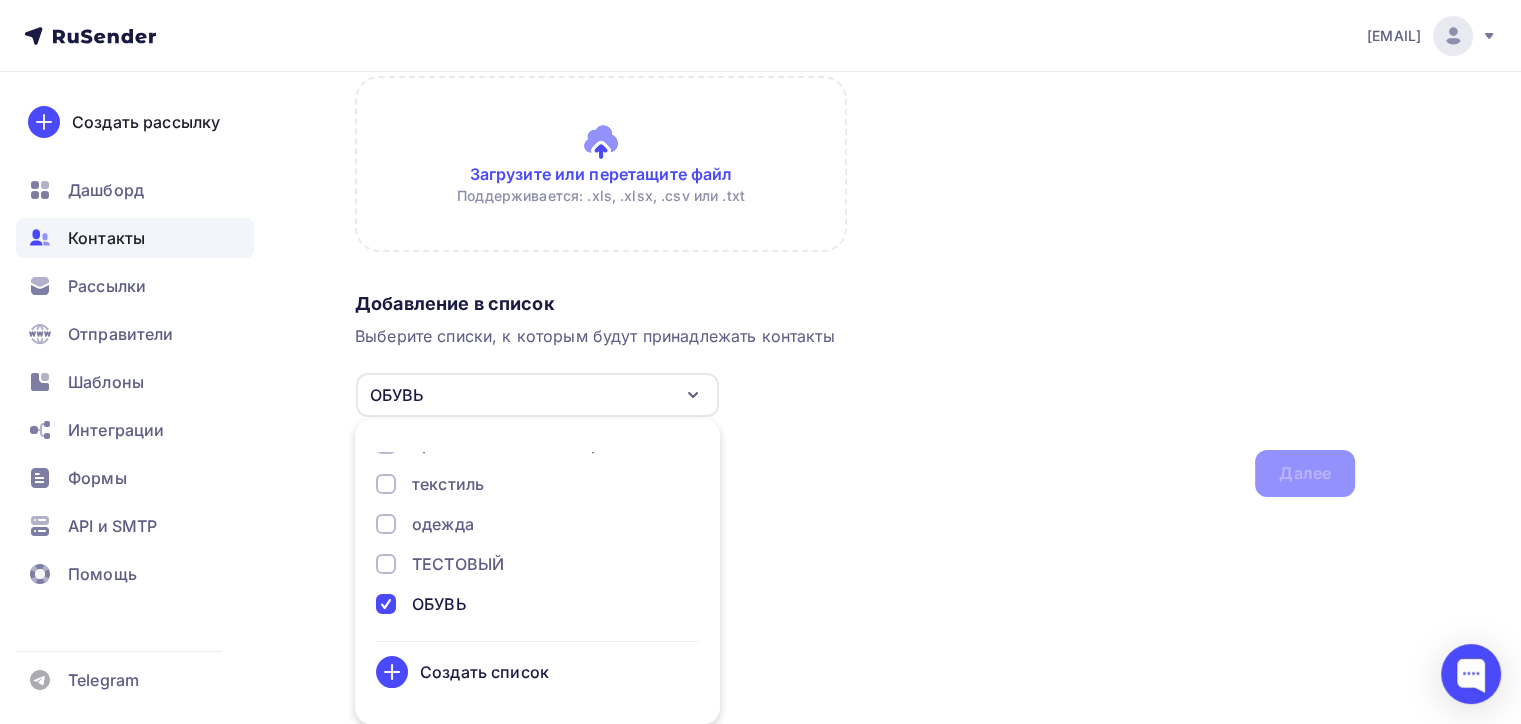 scroll, scrollTop: 304, scrollLeft: 0, axis: vertical 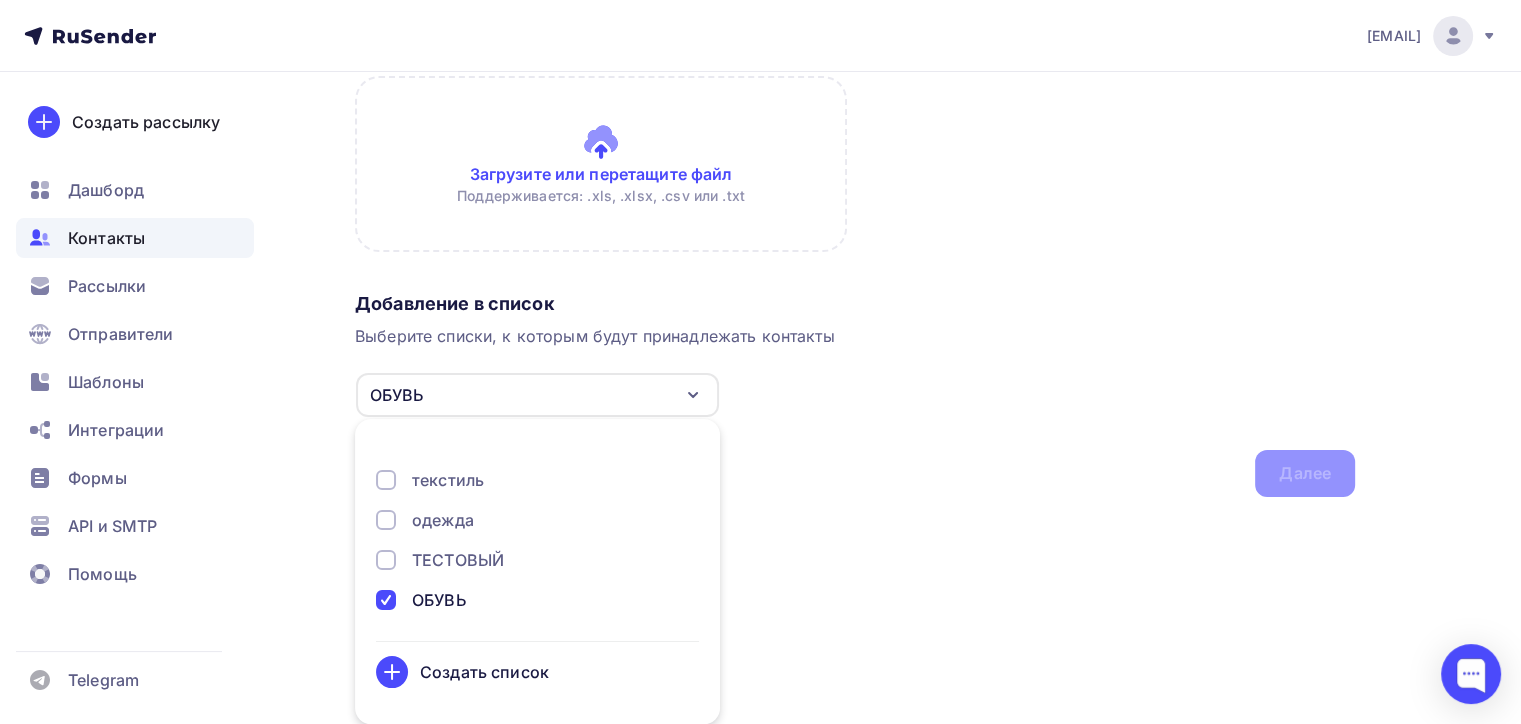 click on "Добавление в список" at bounding box center [855, 304] 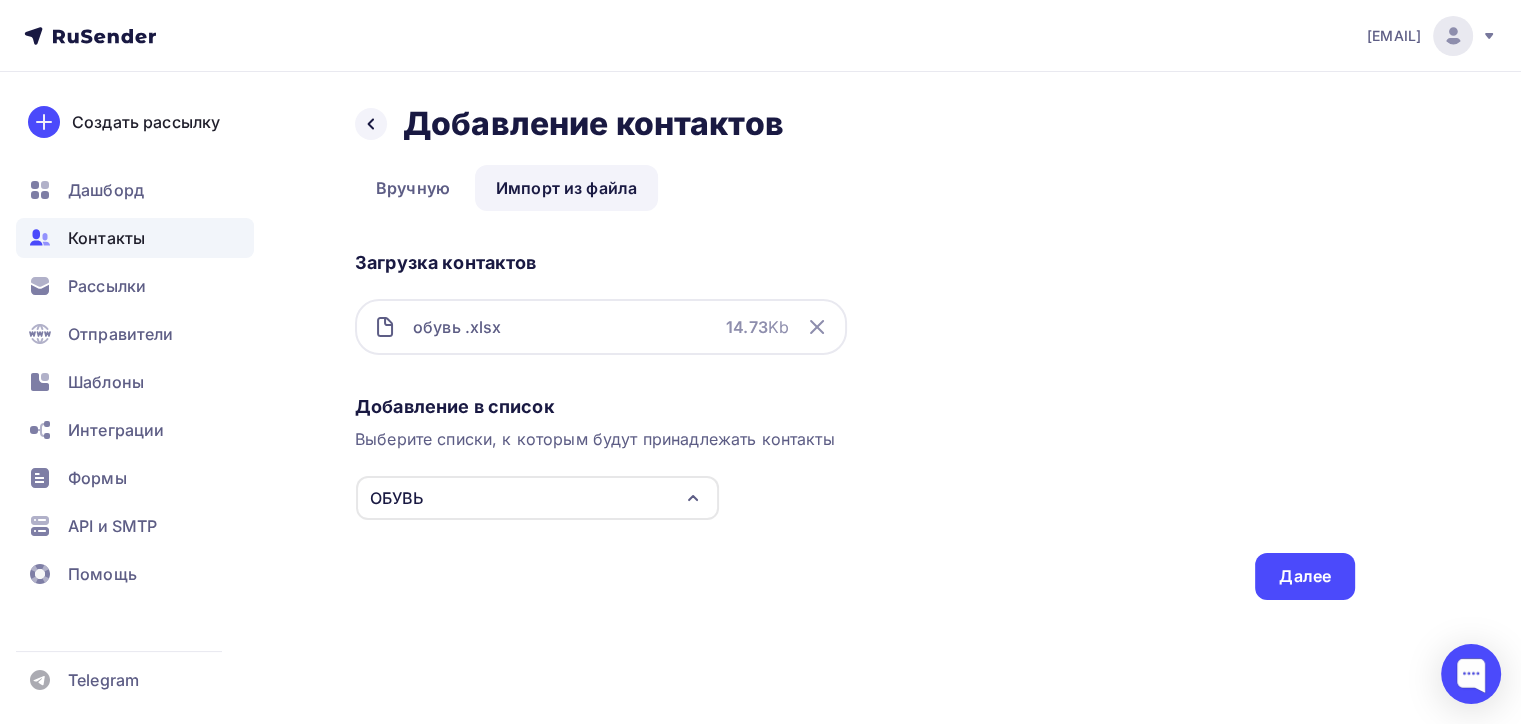 scroll, scrollTop: 0, scrollLeft: 0, axis: both 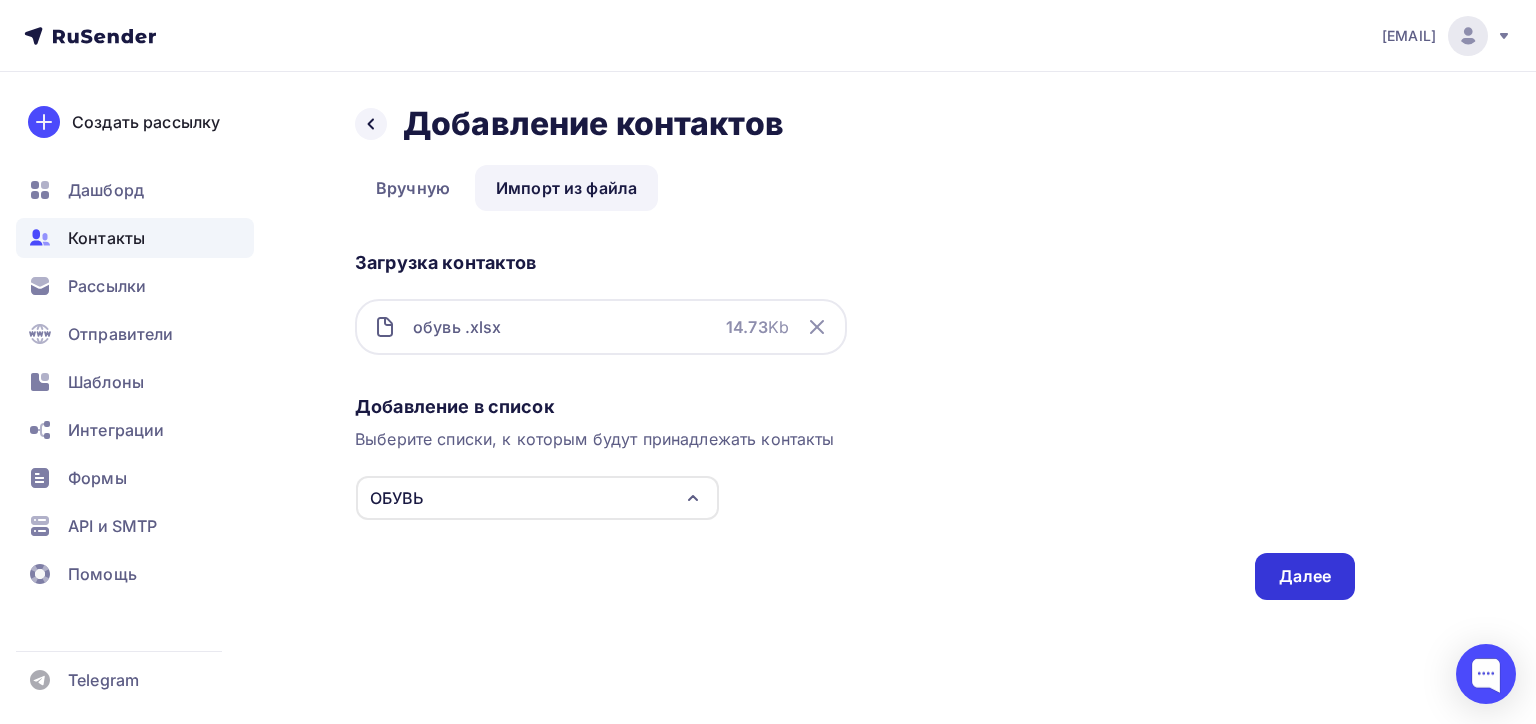 click on "Далее" at bounding box center (1305, 576) 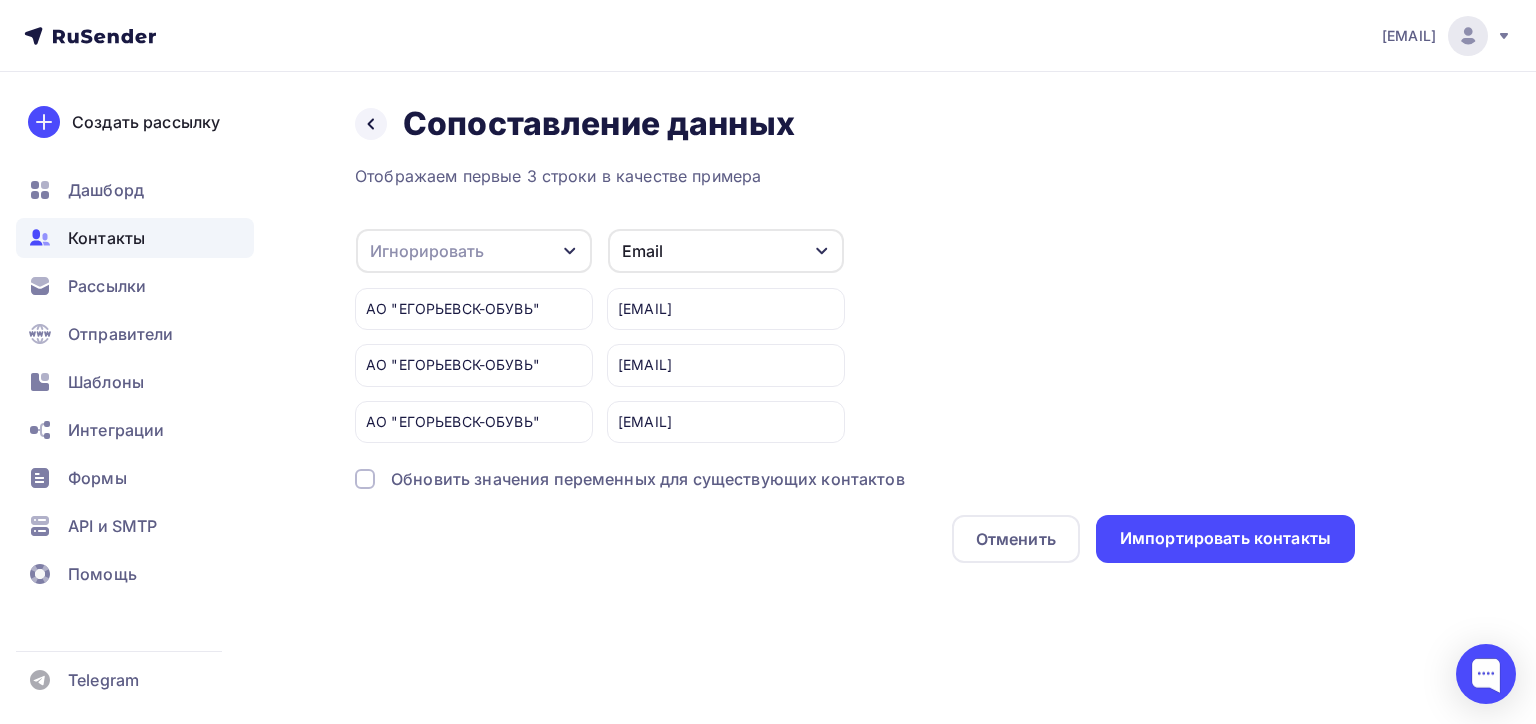 click on "Игнорировать" at bounding box center (474, 251) 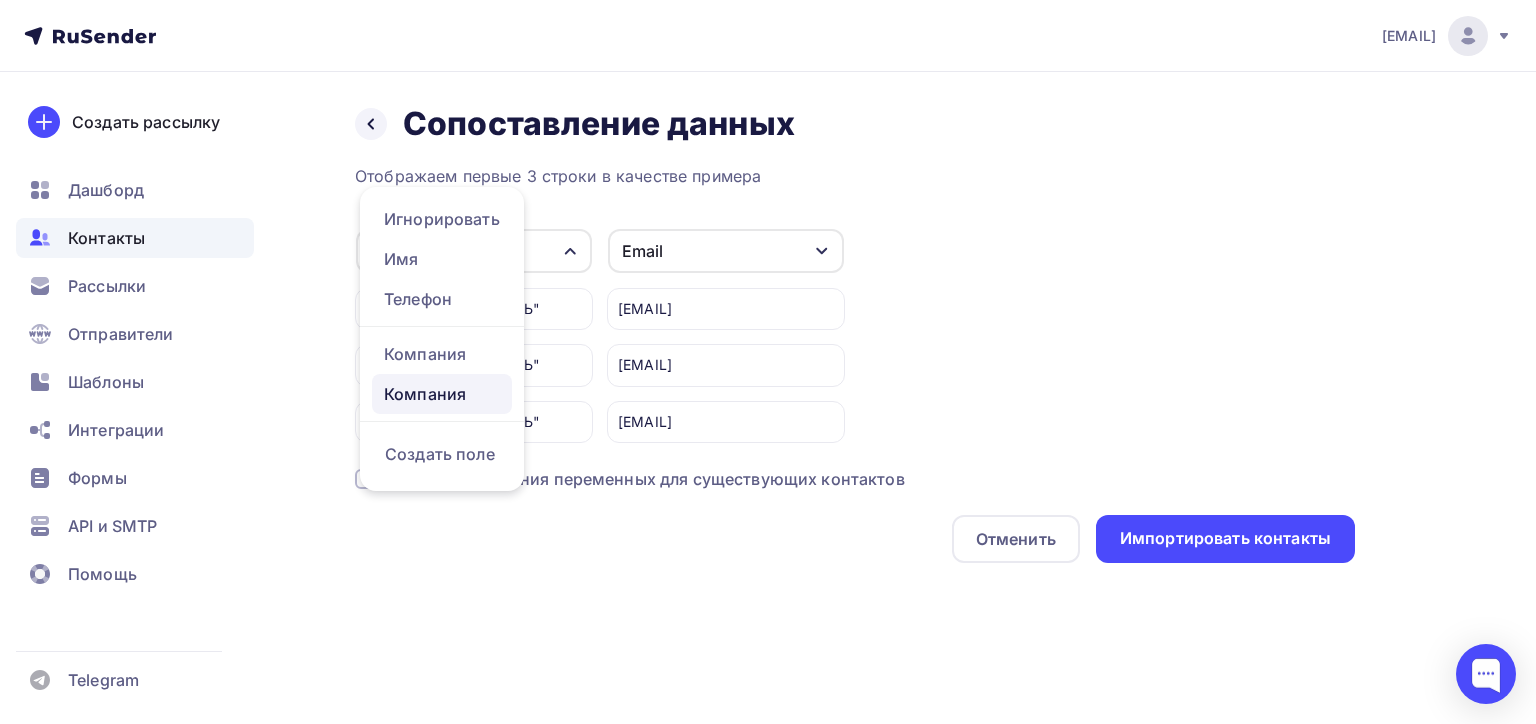click on "Компания" at bounding box center (442, 394) 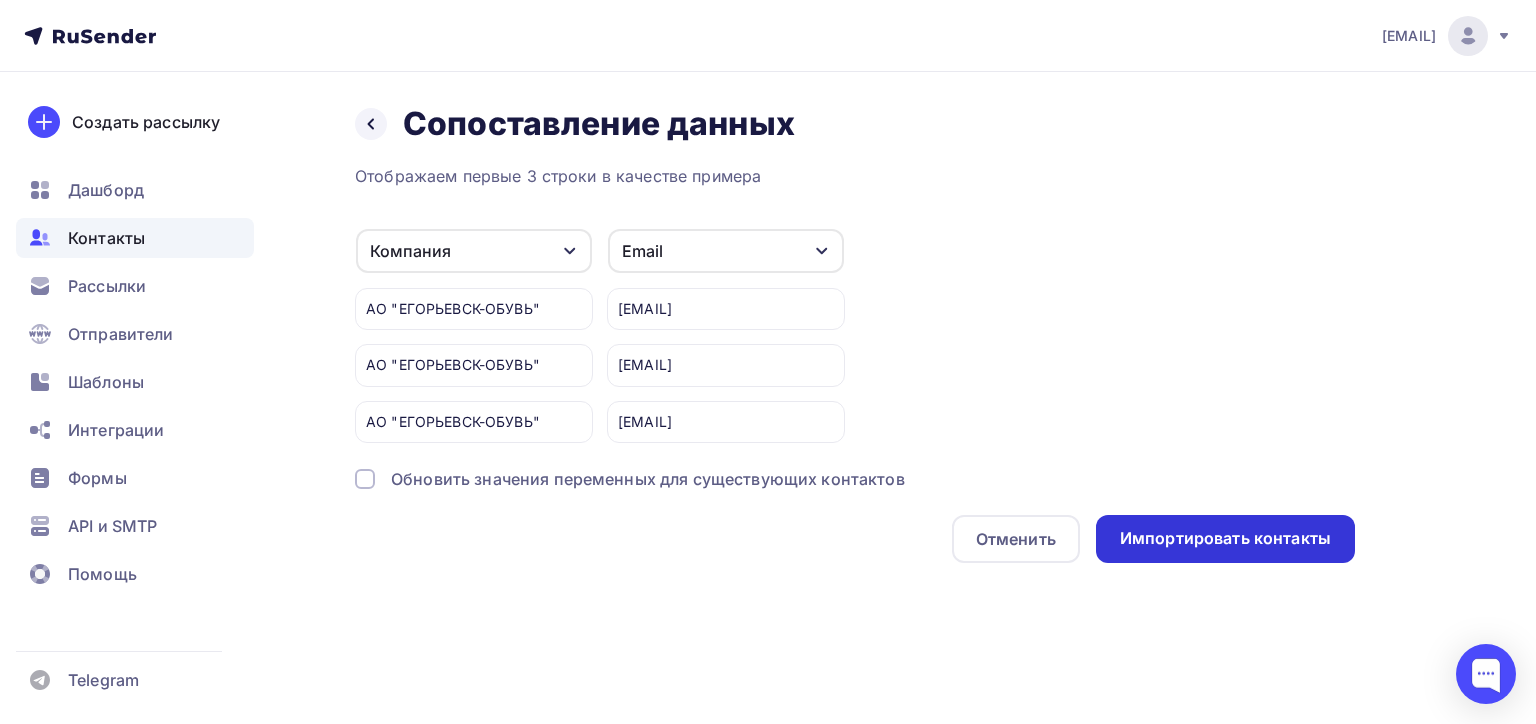 click on "Импортировать контакты" at bounding box center (1225, 538) 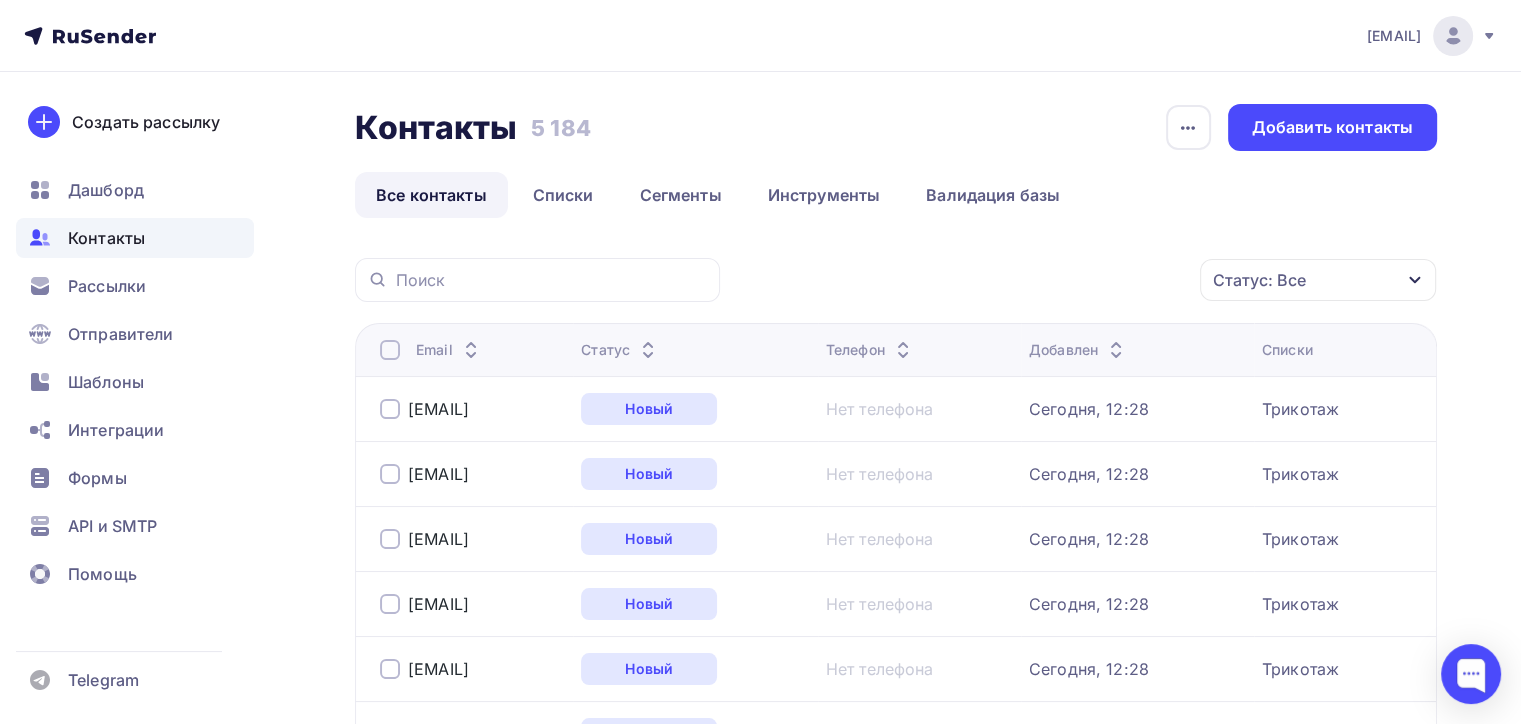 click on "Контакты" at bounding box center [135, 238] 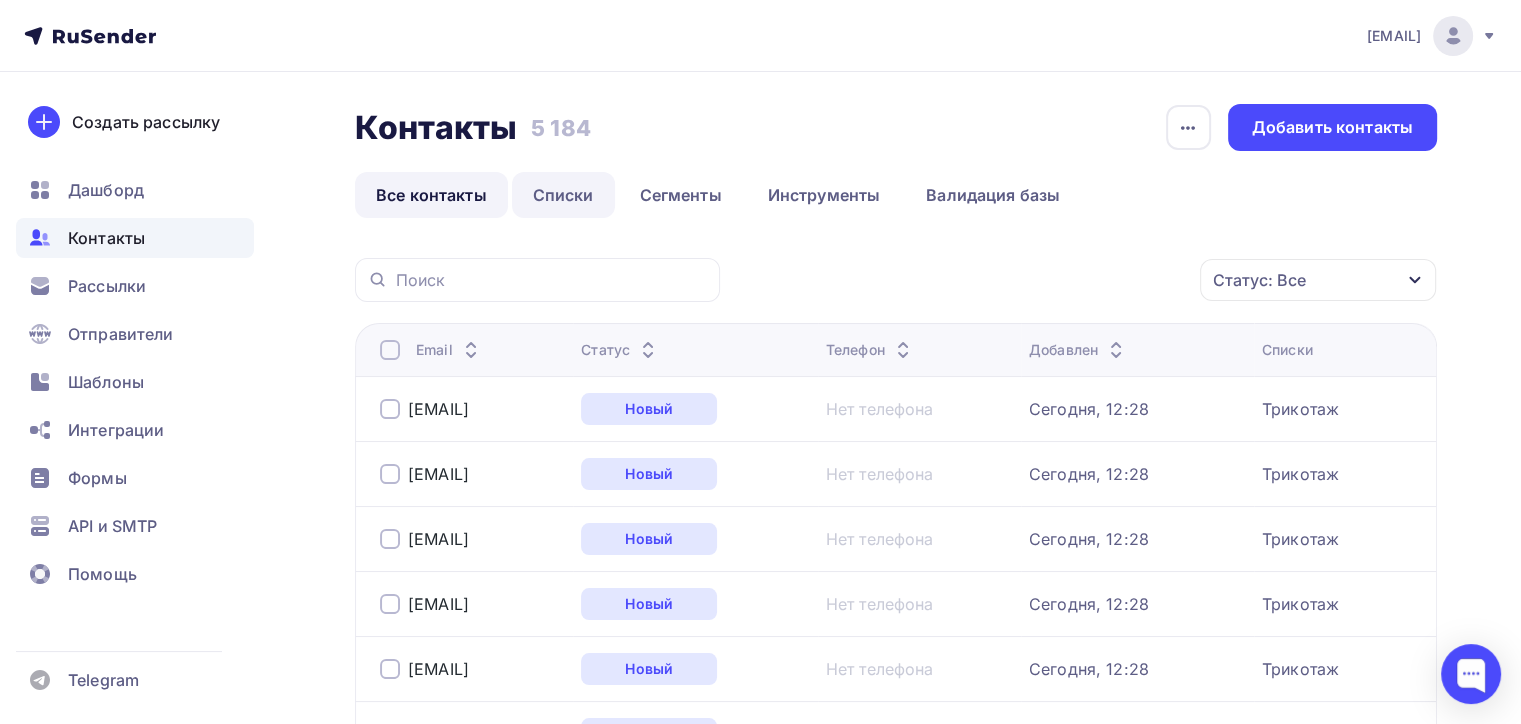click on "Списки" at bounding box center [563, 195] 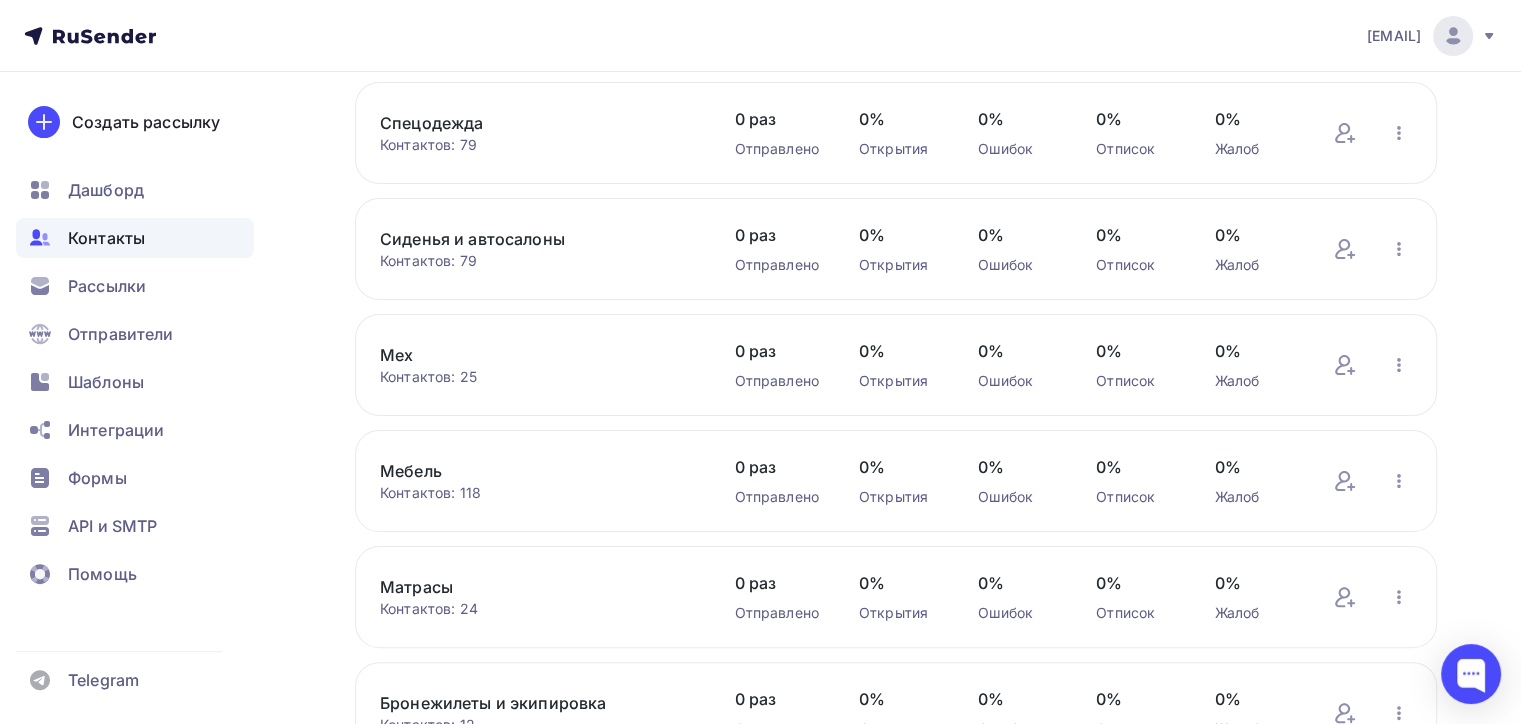 scroll, scrollTop: 823, scrollLeft: 0, axis: vertical 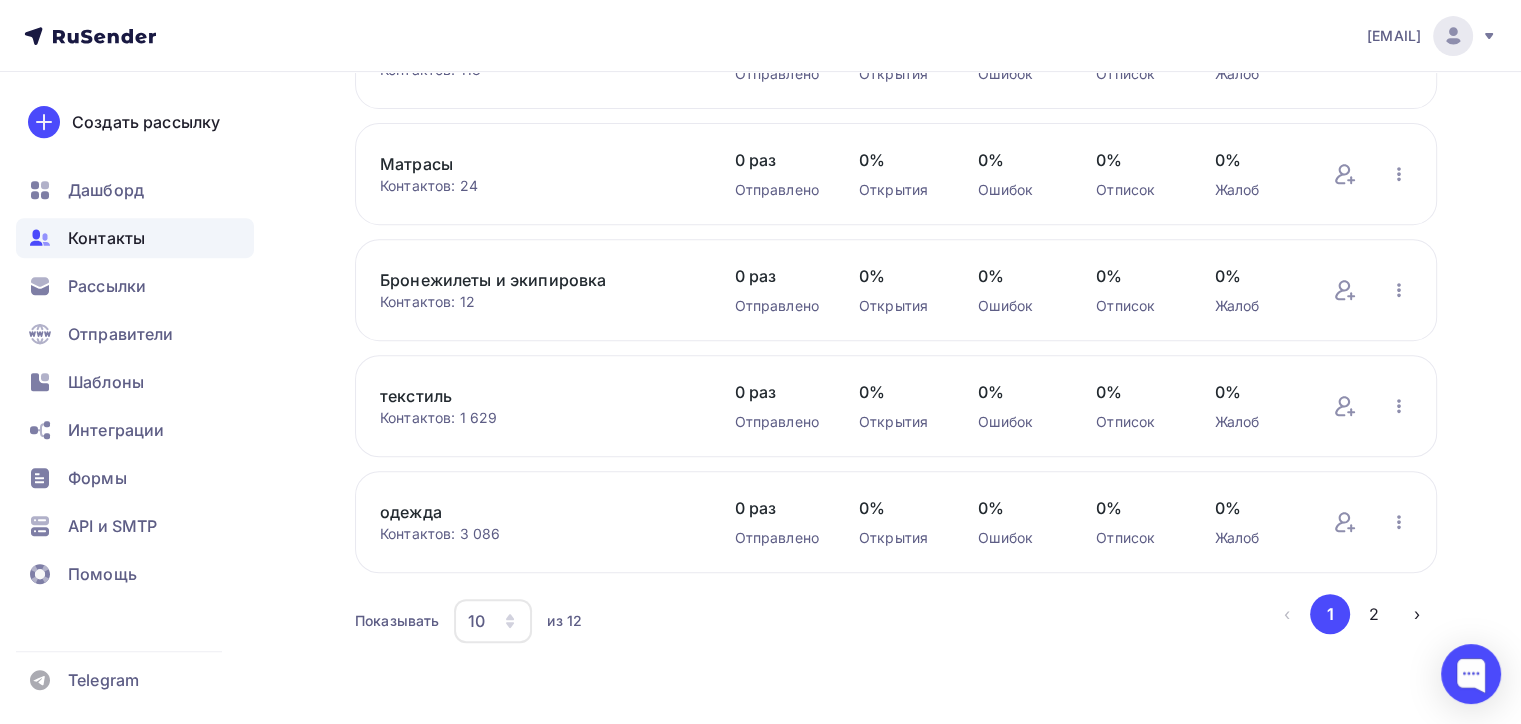 click on "10" at bounding box center [493, 621] 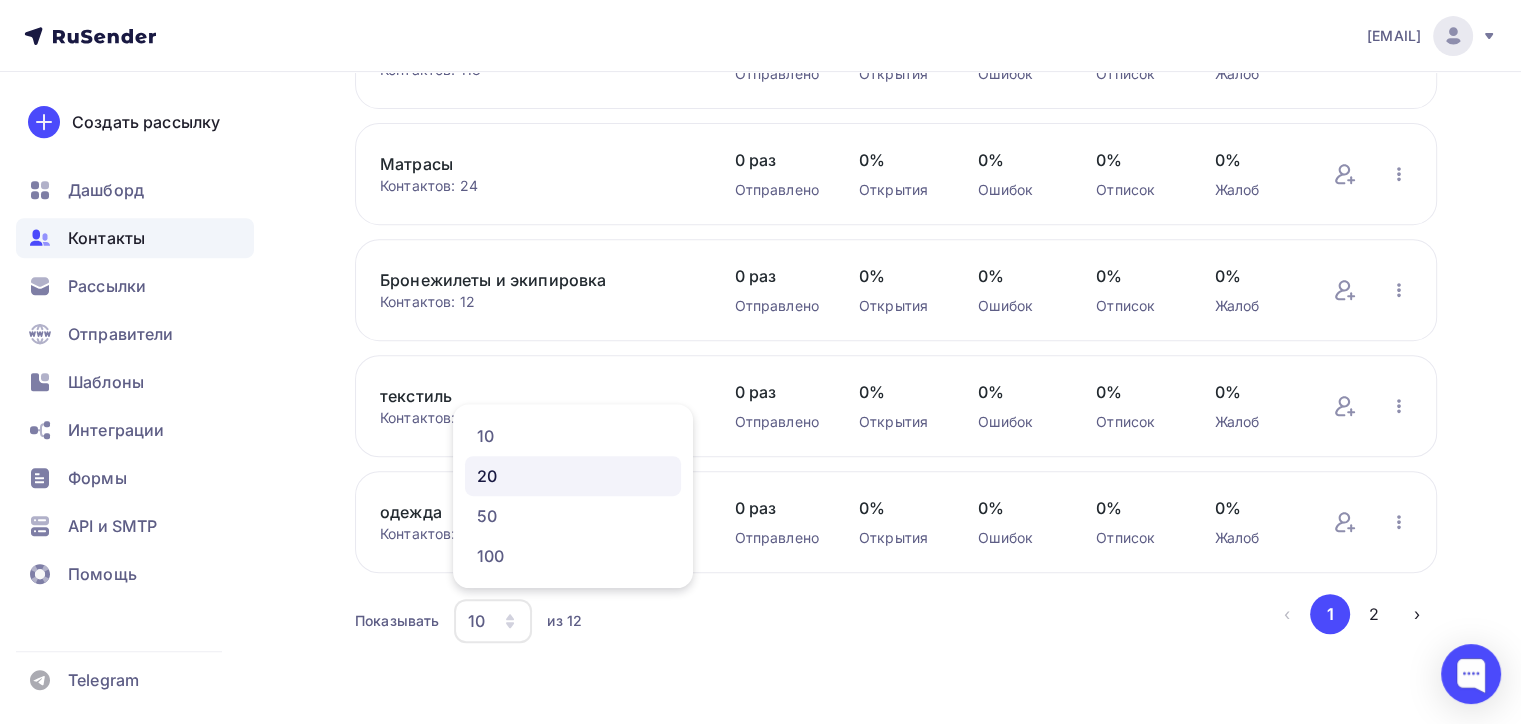 click on "20" at bounding box center [573, 476] 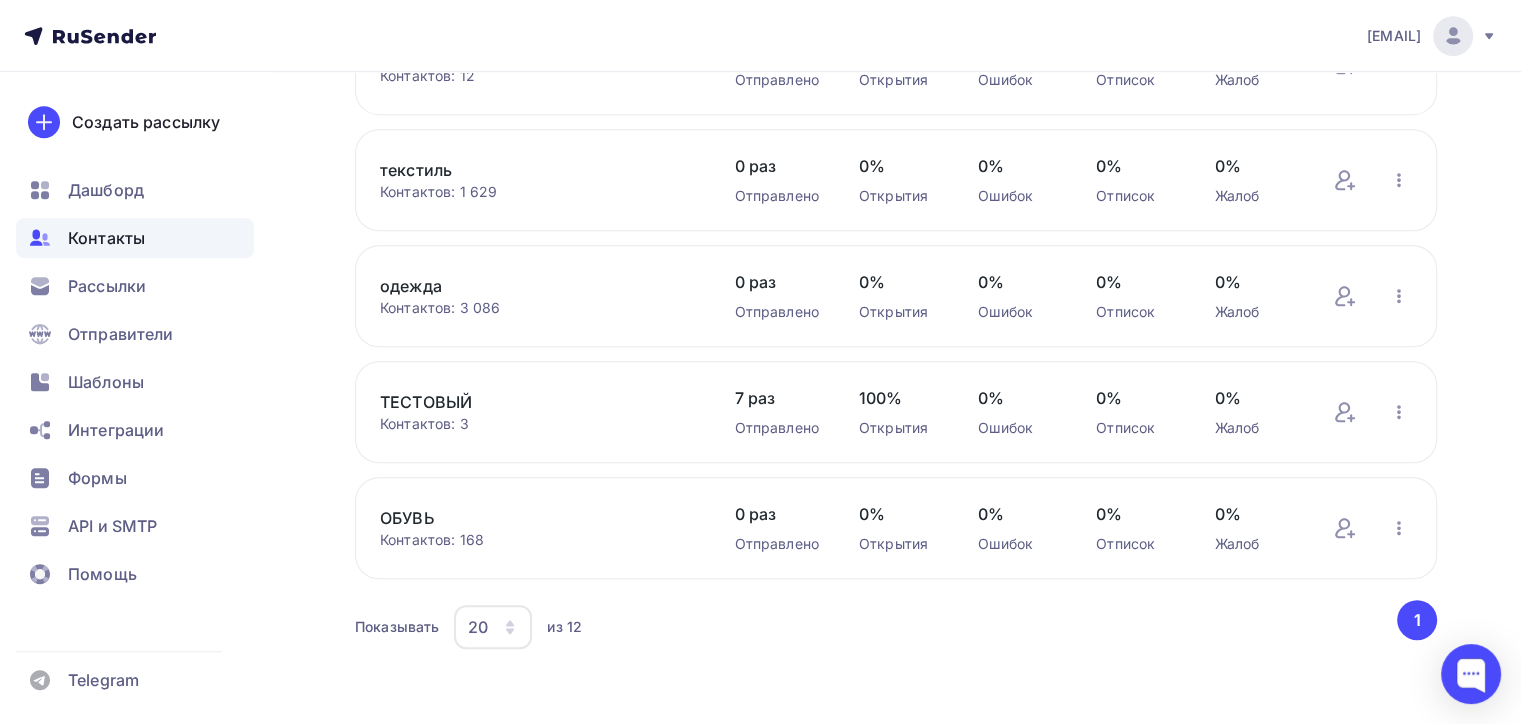 scroll, scrollTop: 1054, scrollLeft: 0, axis: vertical 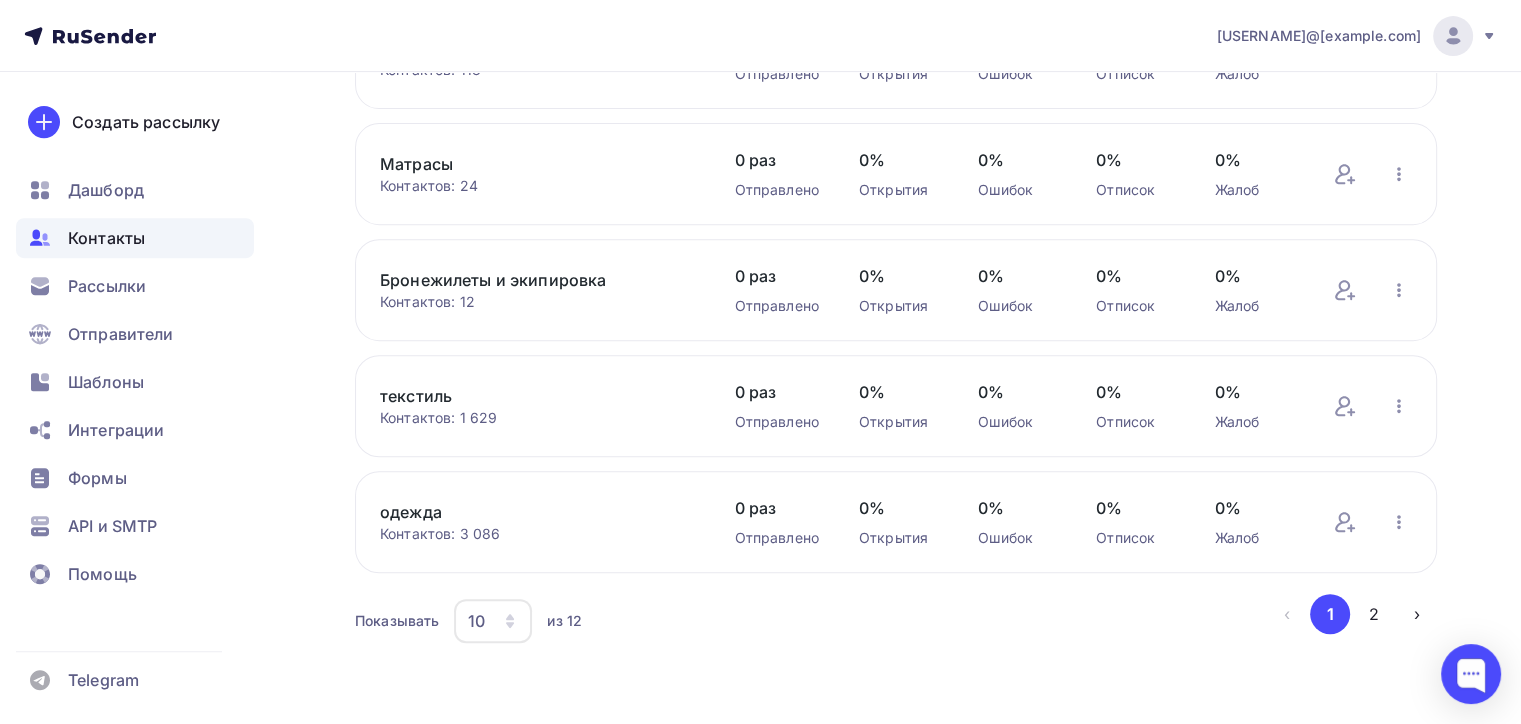 click on "10" at bounding box center [476, 621] 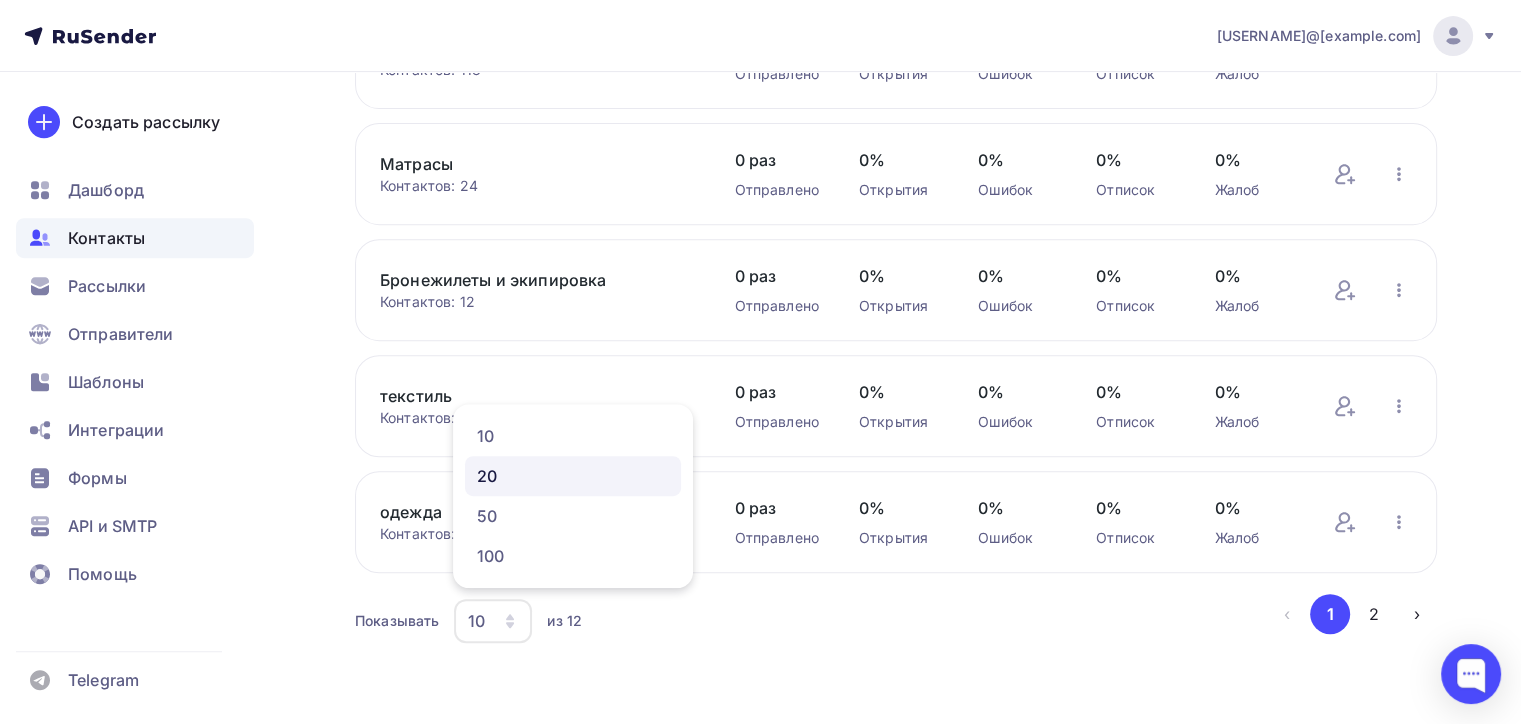 click on "20" at bounding box center [573, 476] 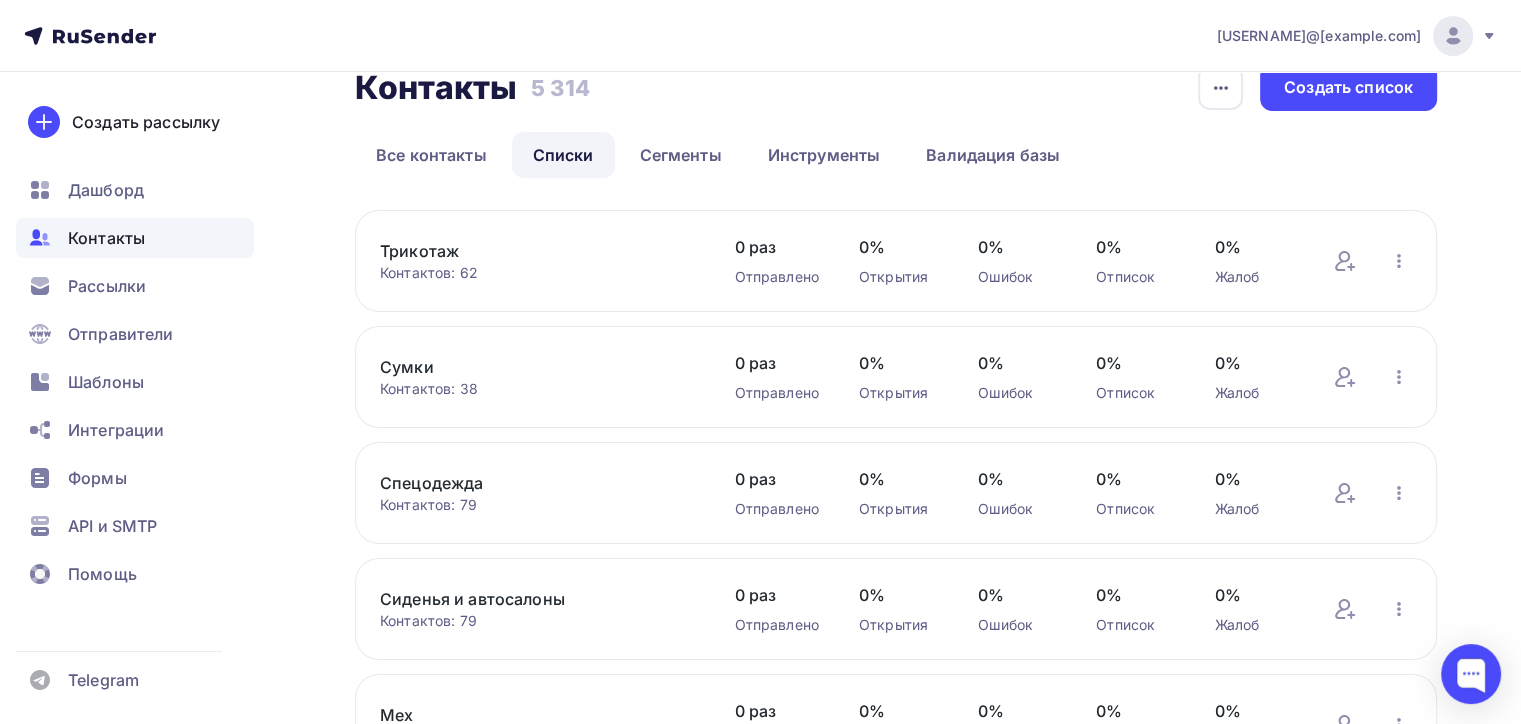scroll, scrollTop: 0, scrollLeft: 0, axis: both 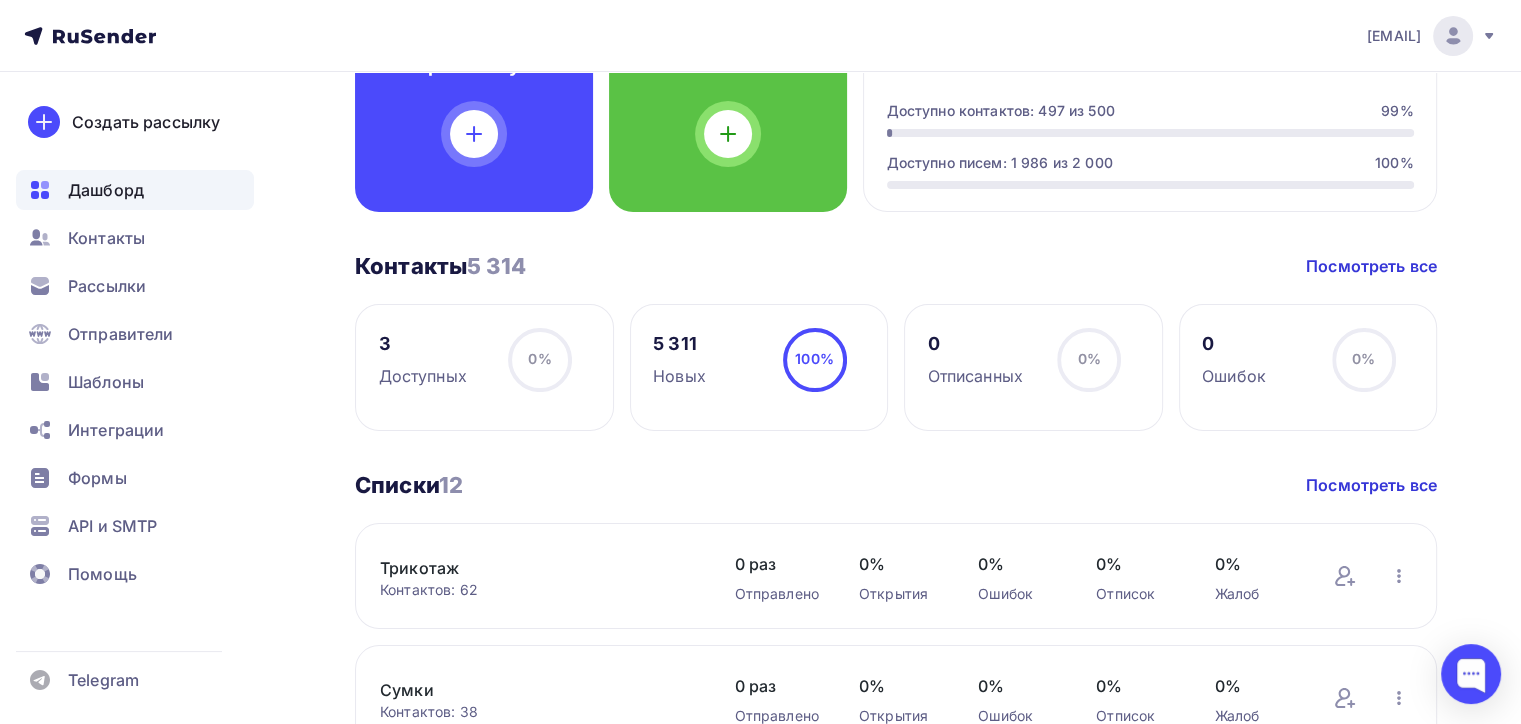 click on "Дашборд
Контакты
Рассылки
Отправители
Шаблоны
Интеграции
Формы
API и SMTP
Помощь" at bounding box center [135, 387] 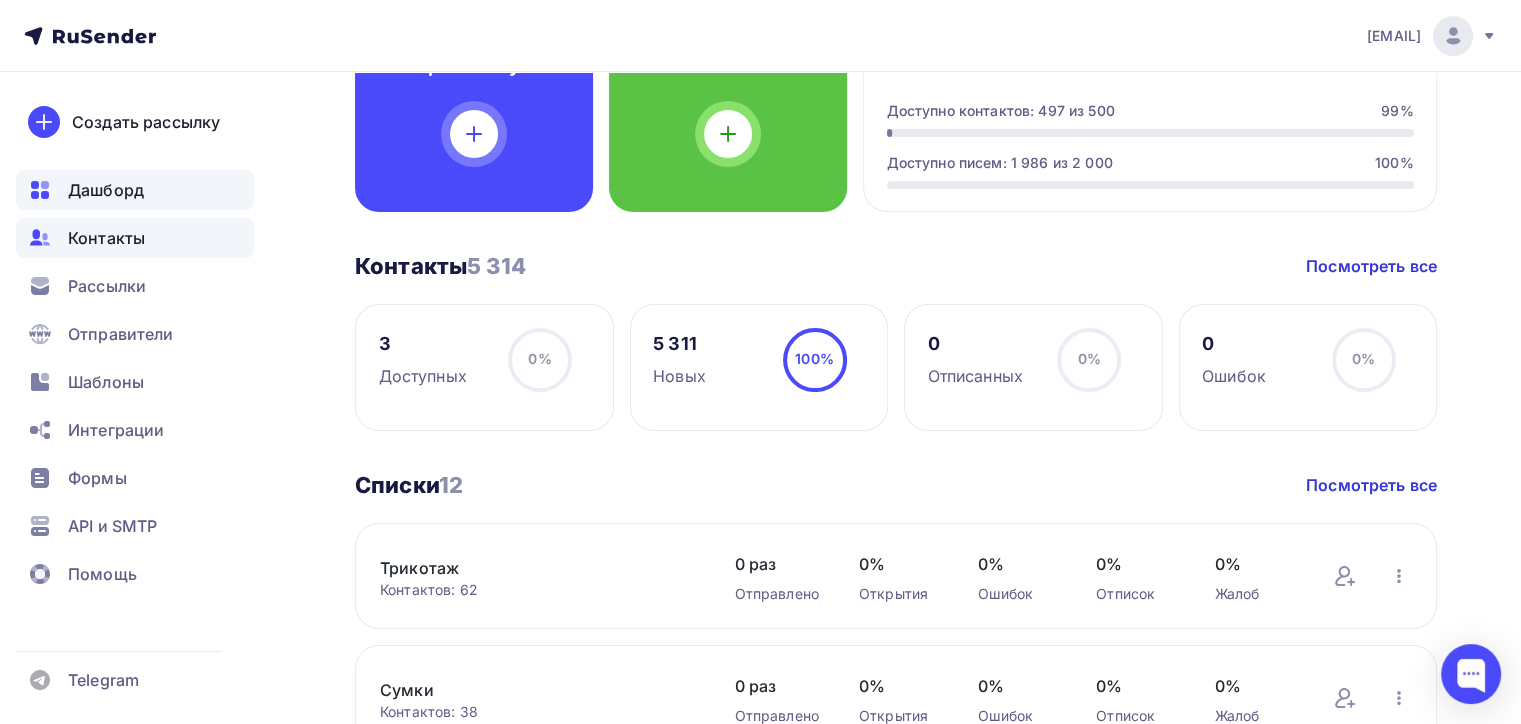 click on "Контакты" at bounding box center [135, 238] 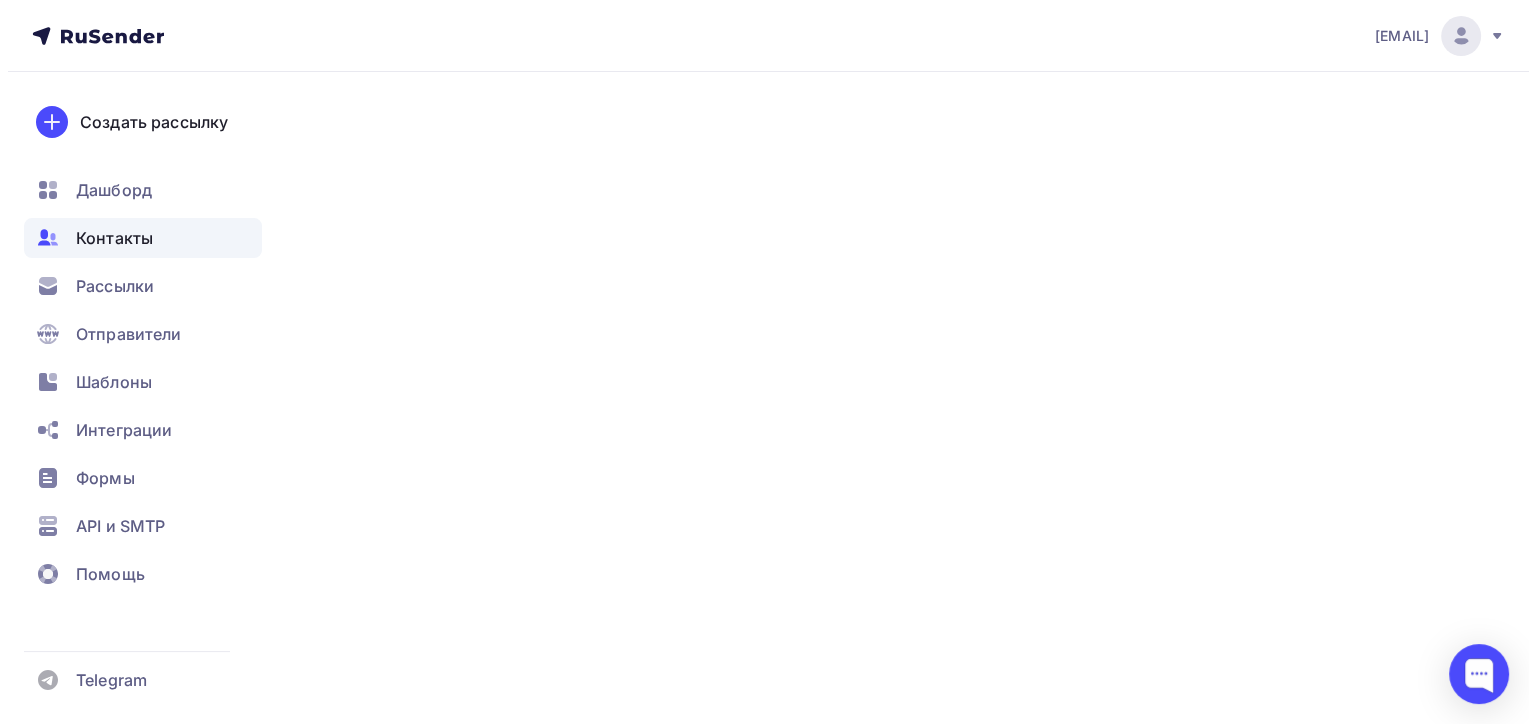 scroll, scrollTop: 0, scrollLeft: 0, axis: both 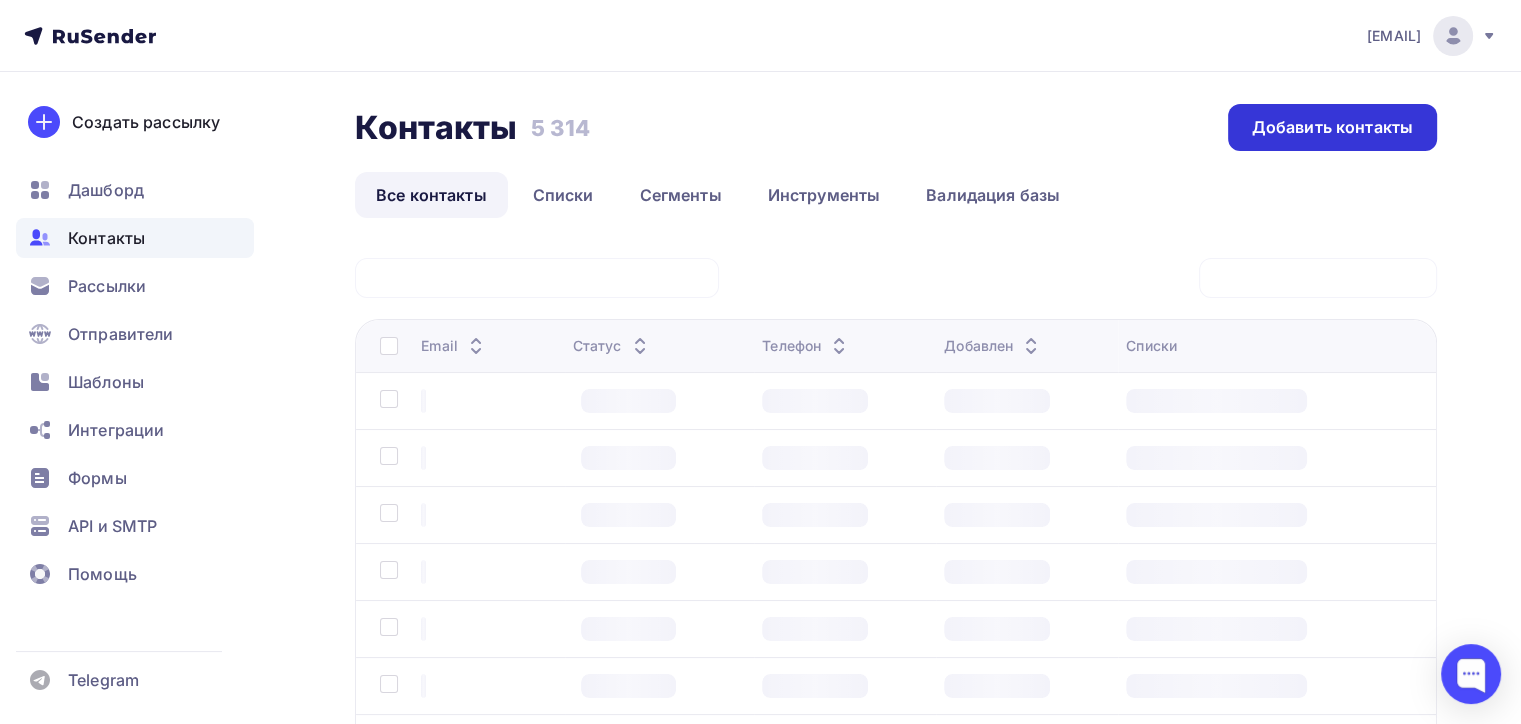 click on "Добавить контакты" at bounding box center [1332, 127] 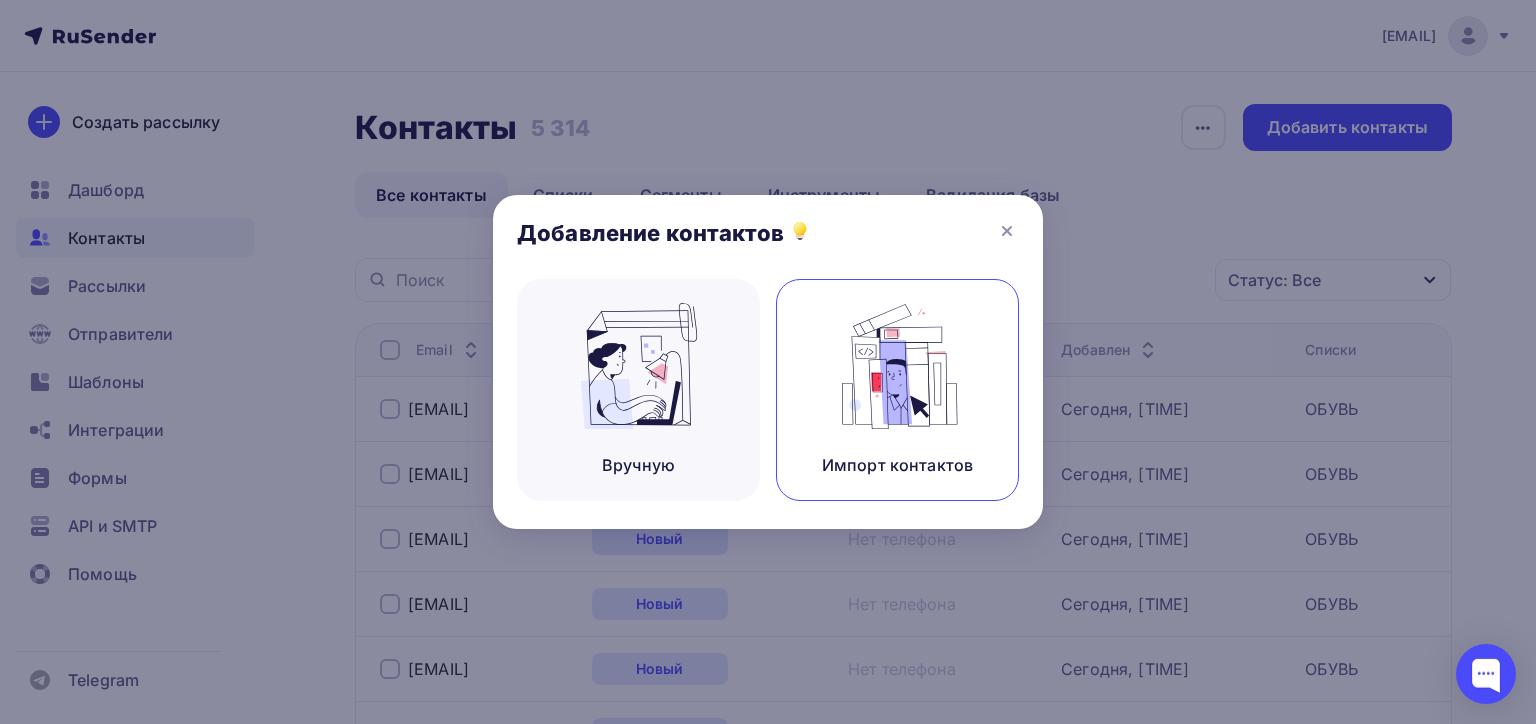 click at bounding box center (898, 366) 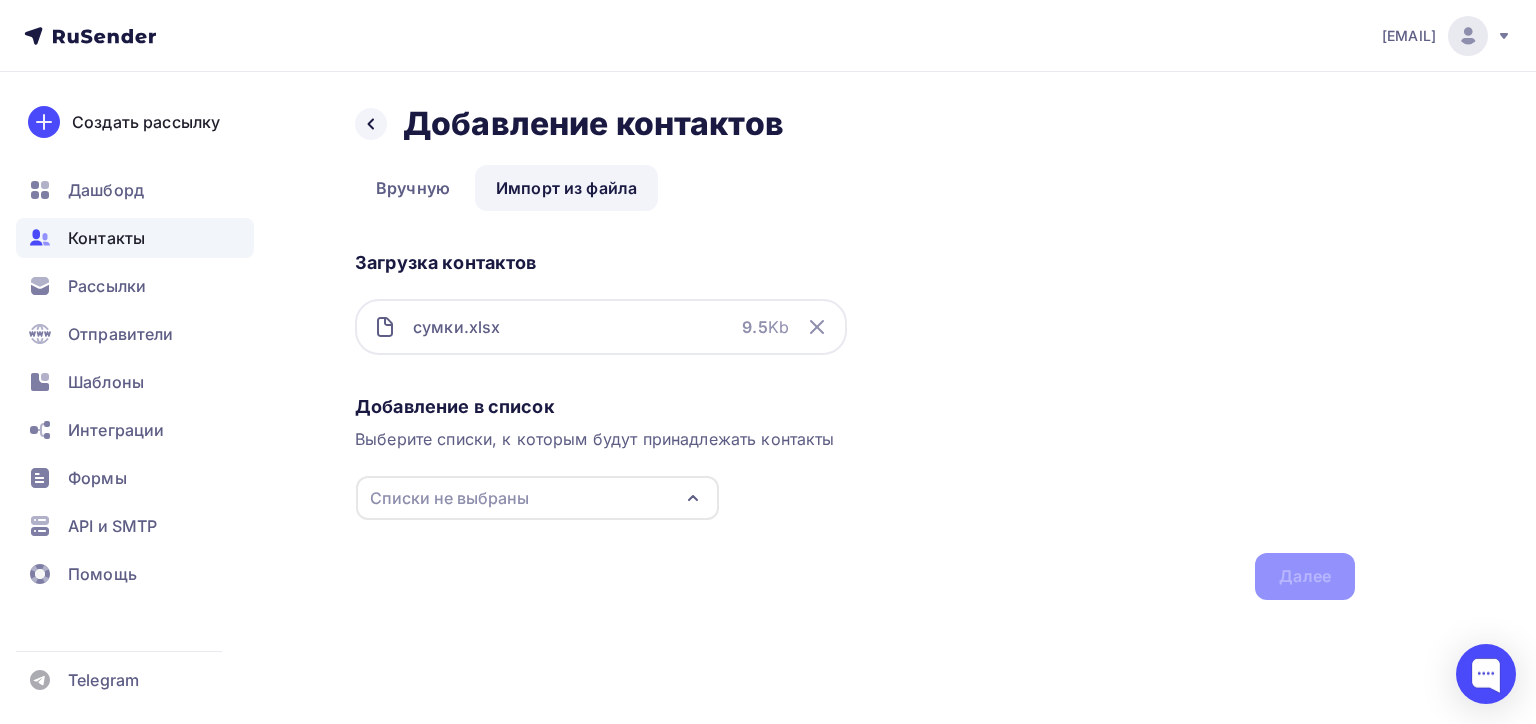 click on "Списки не выбраны" at bounding box center (537, 498) 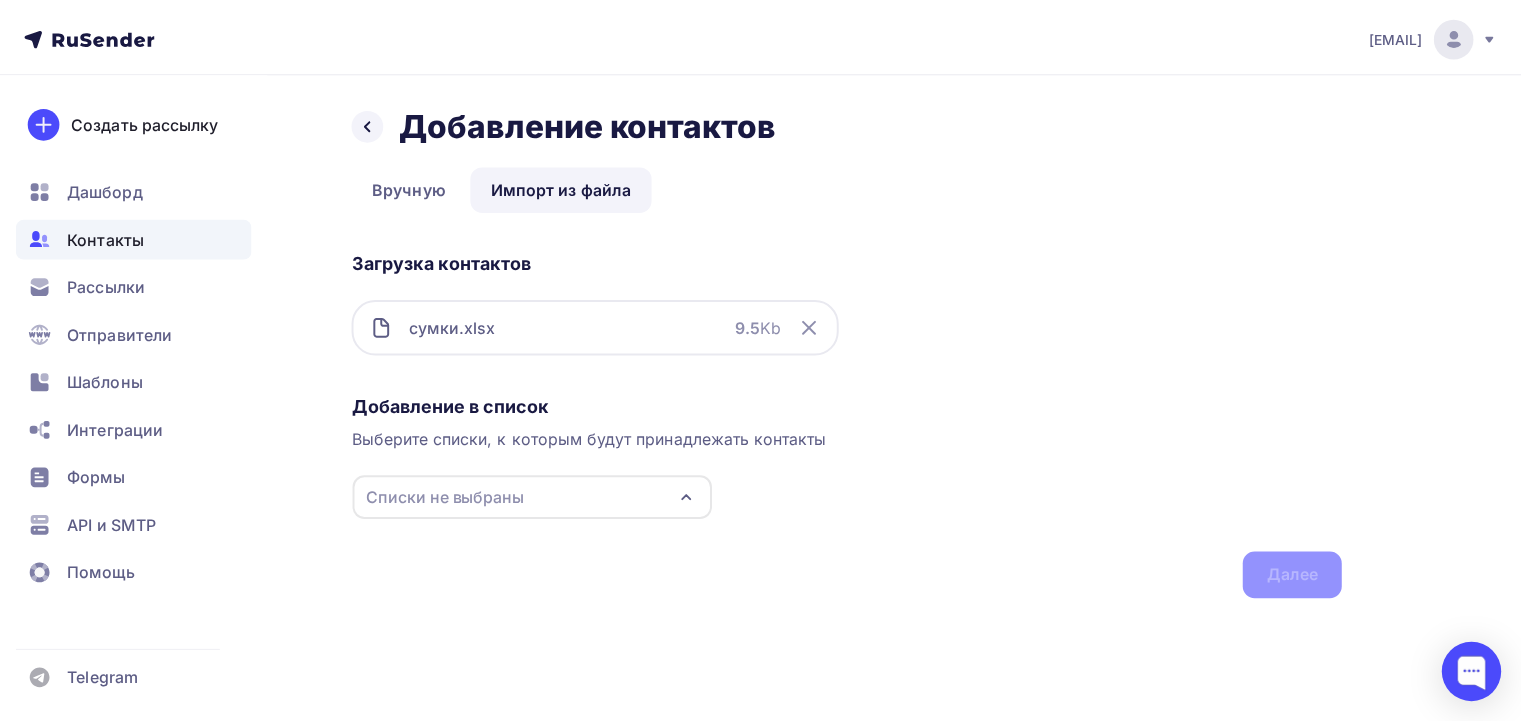 scroll, scrollTop: 103, scrollLeft: 0, axis: vertical 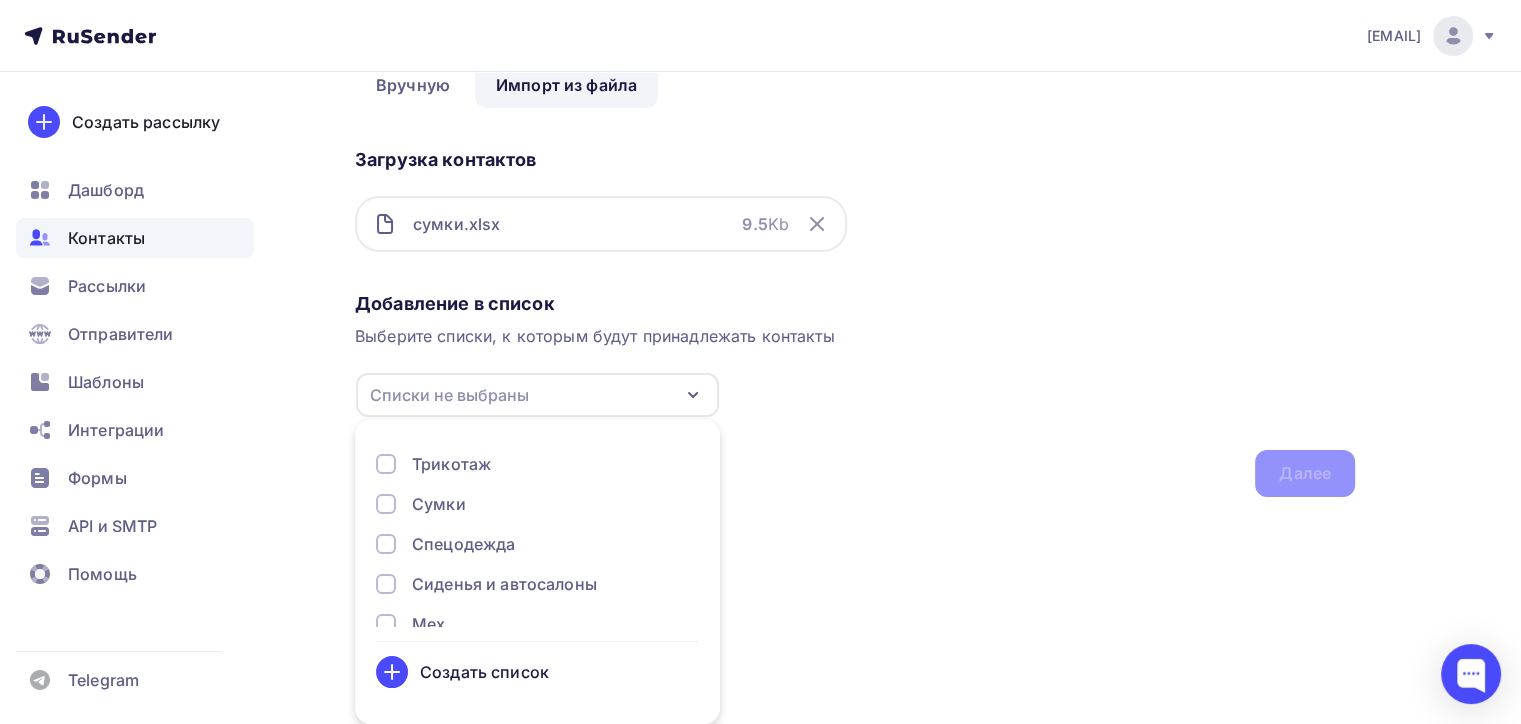 click at bounding box center [386, 504] 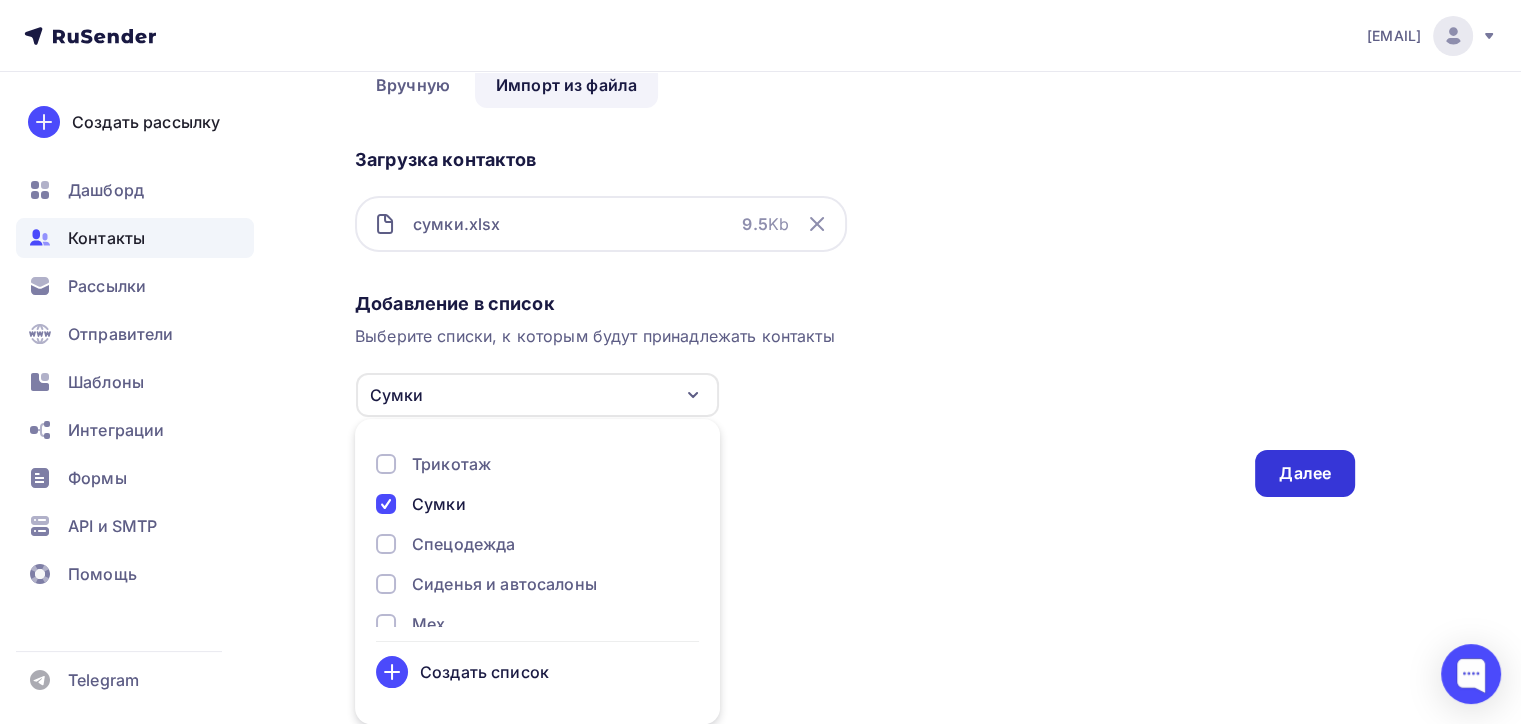 click on "Далее" at bounding box center (1305, 473) 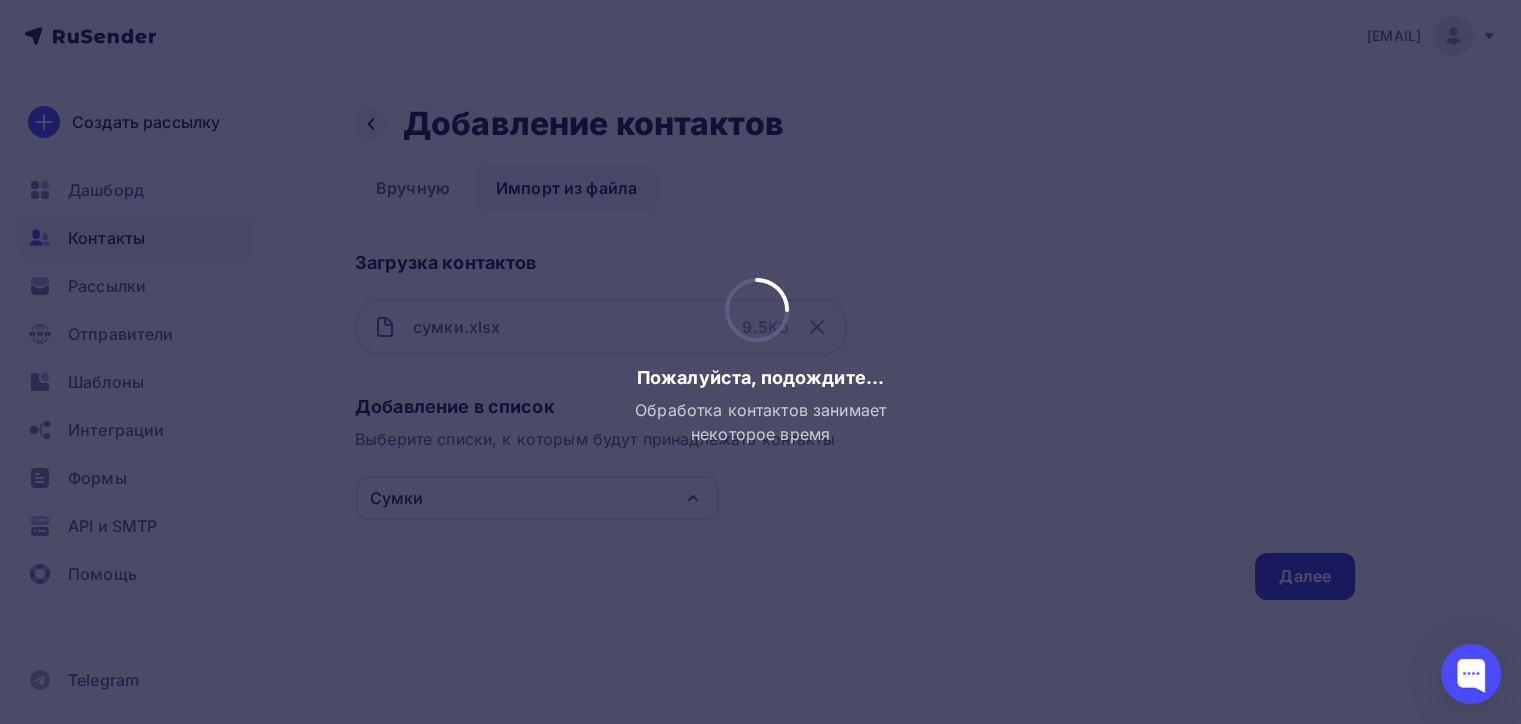 scroll, scrollTop: 0, scrollLeft: 0, axis: both 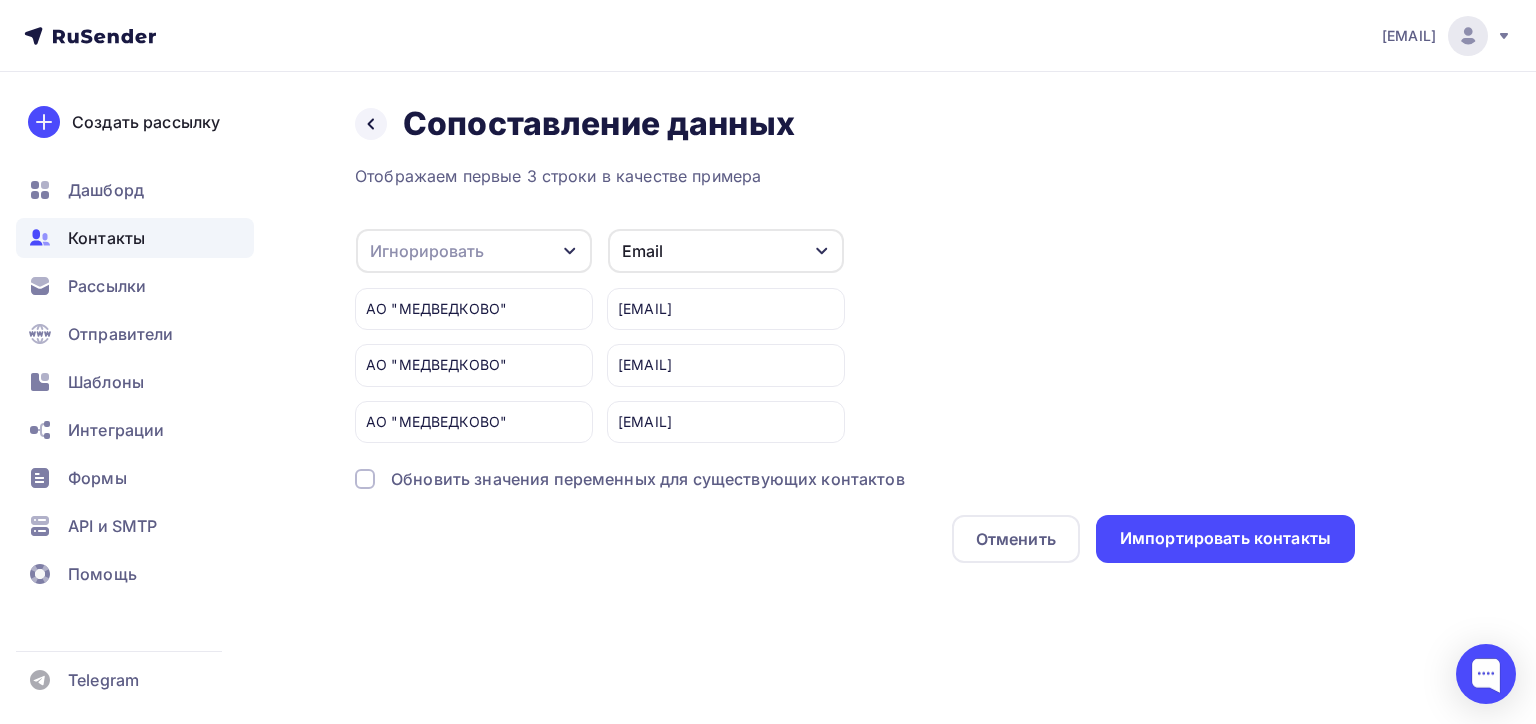 click on "Игнорировать" at bounding box center (474, 251) 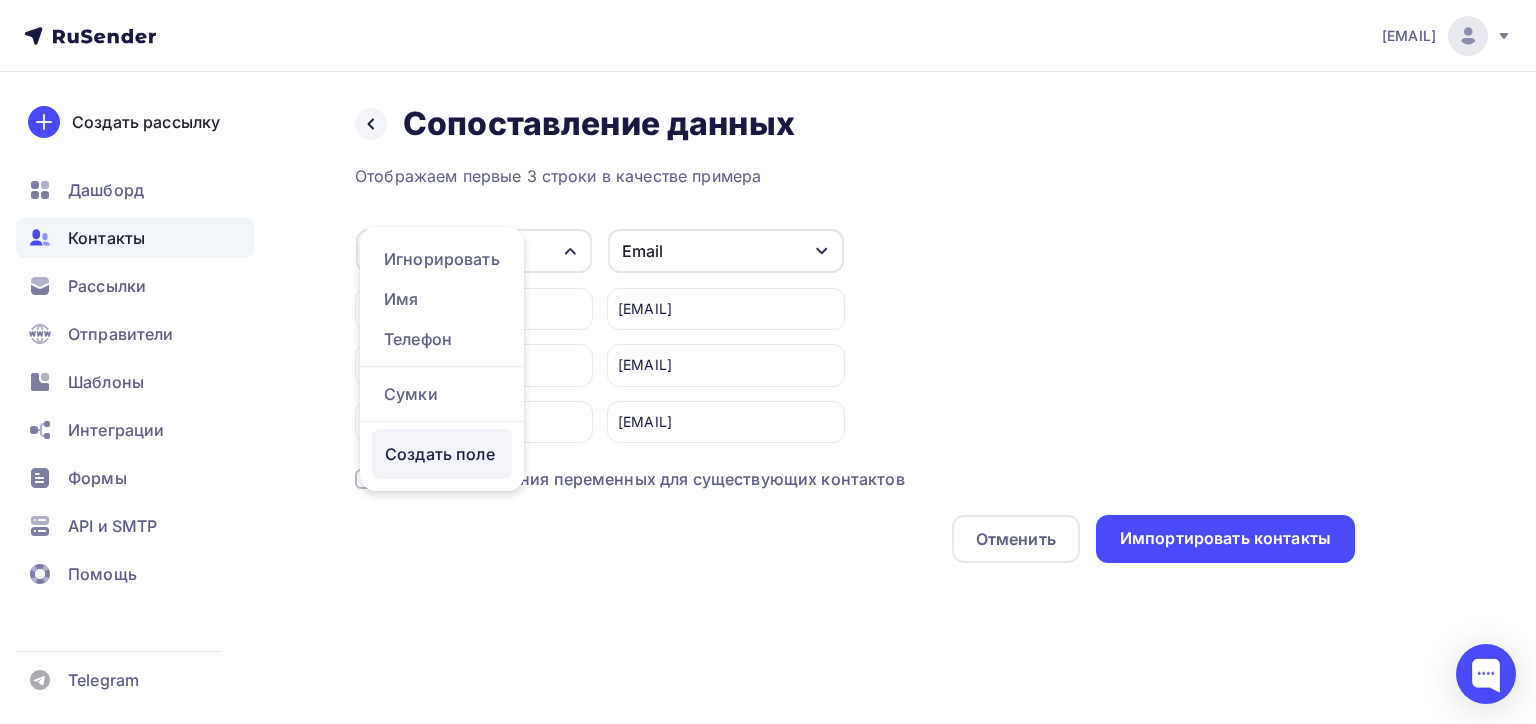 click on "Создать поле" at bounding box center [442, 454] 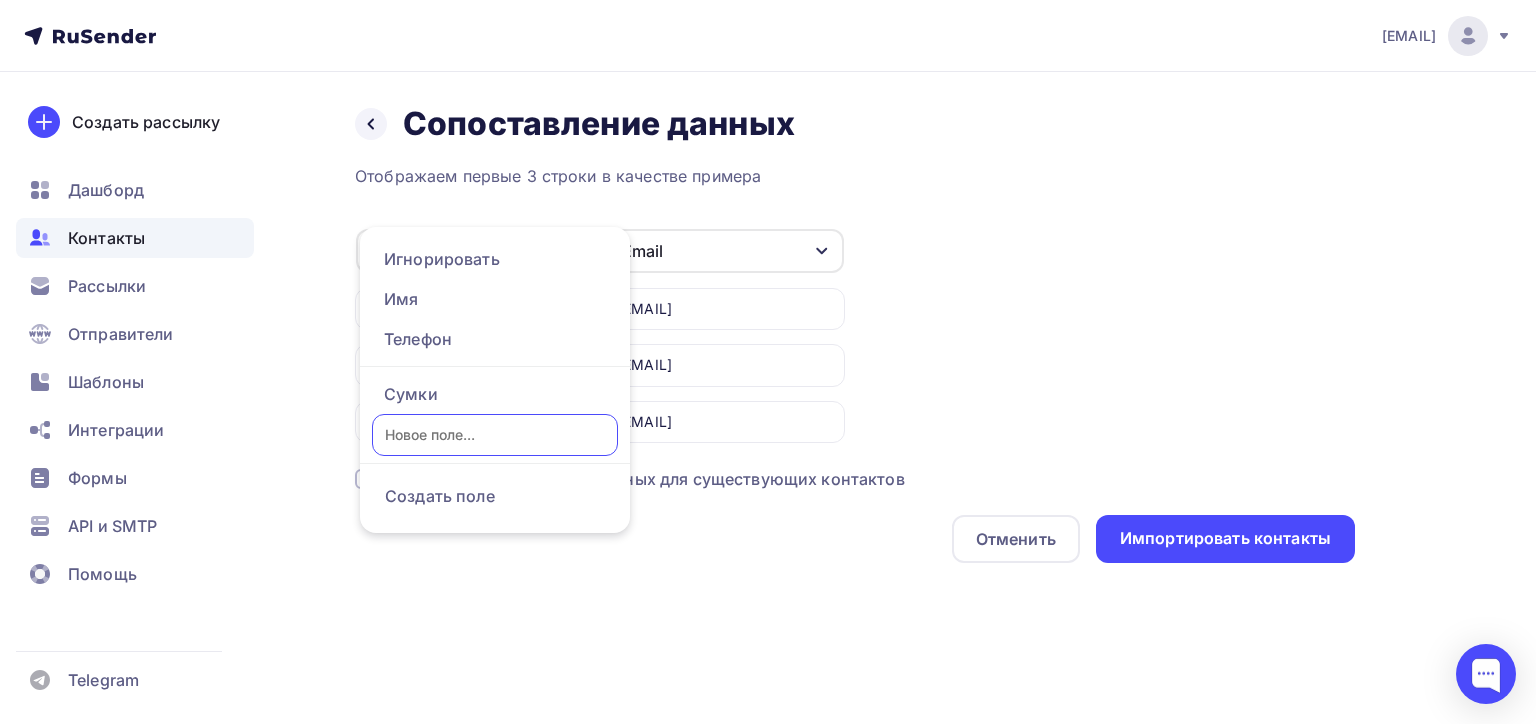 type on "R" 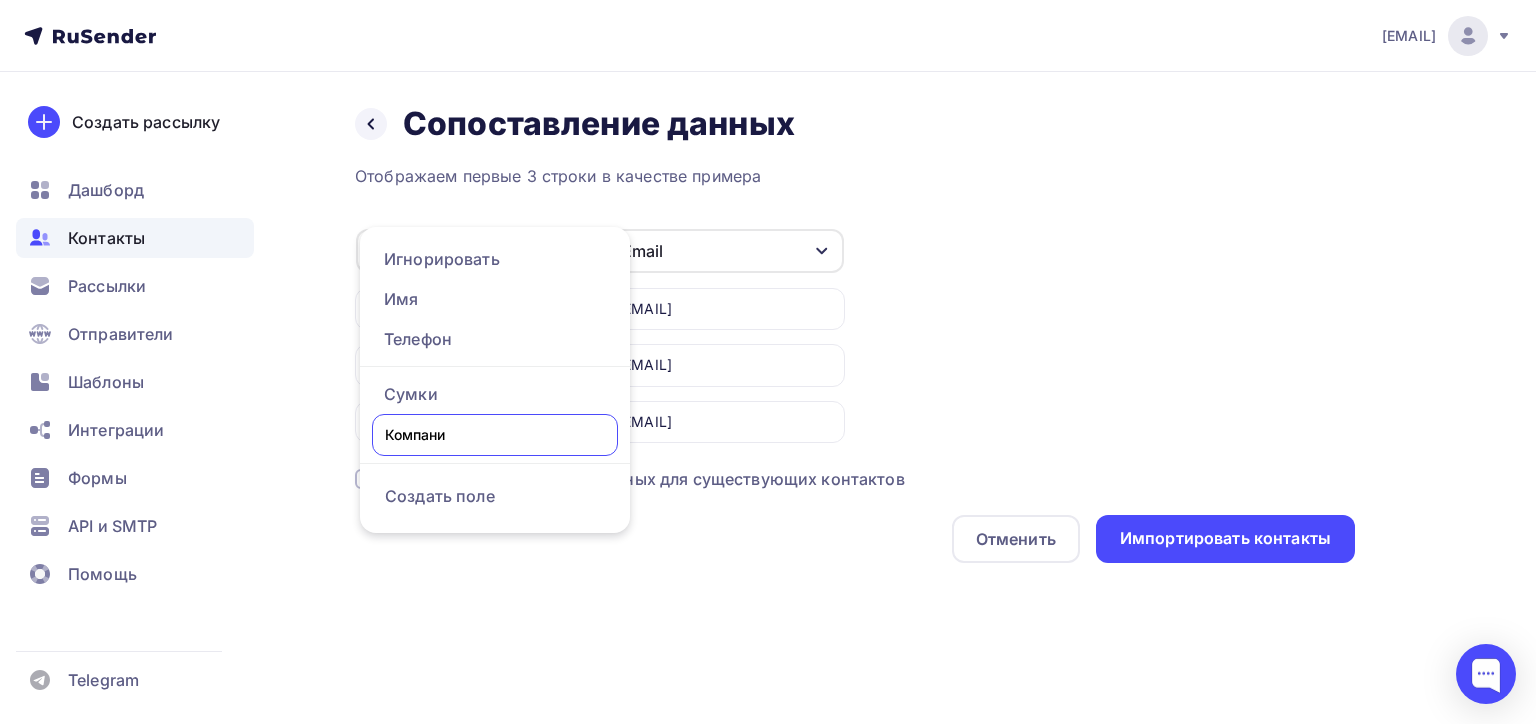 type on "Компания" 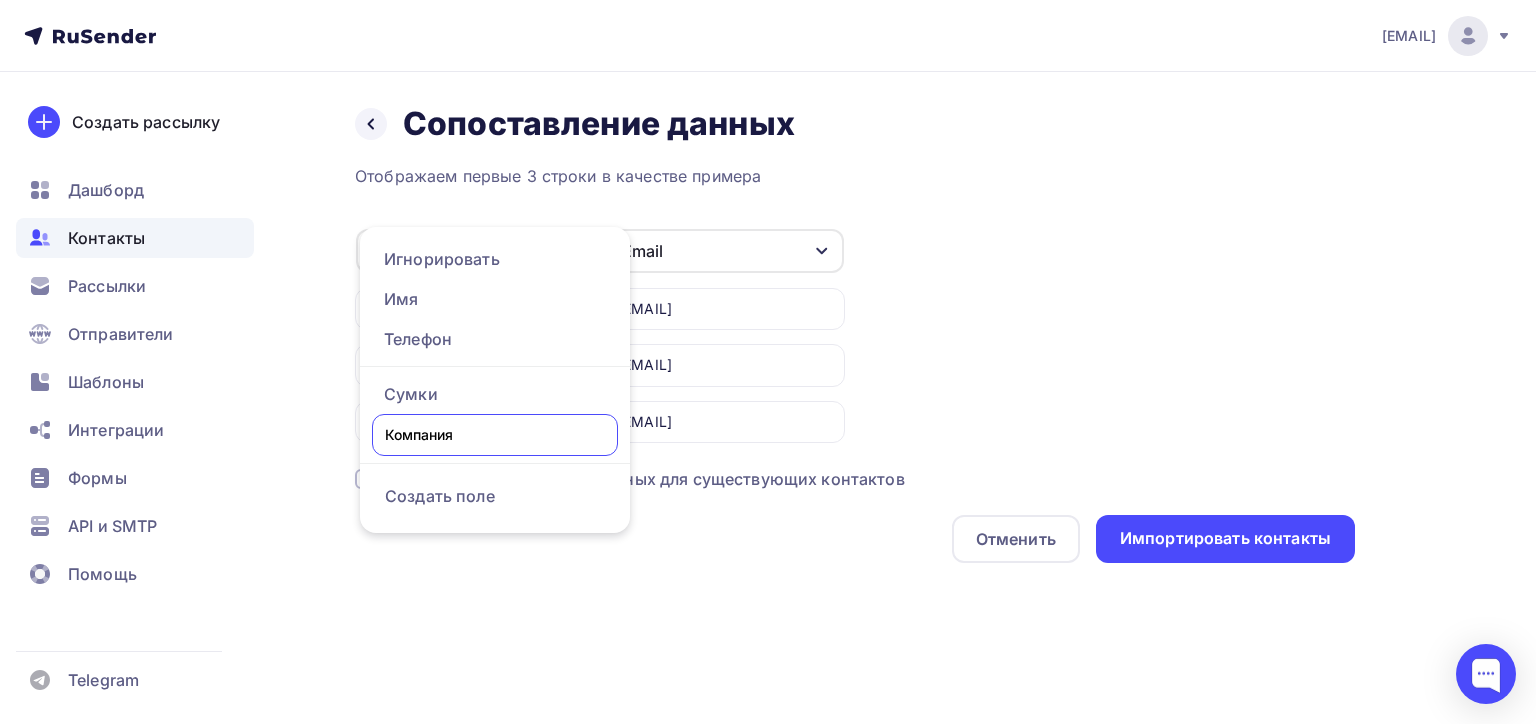 click on "[COMPANY] "[COMPANY]"
[COMPANY] "[COMPANY]"
[COMPANY] "[COMPANY]"
[EMAIL]
[EMAIL]
[EMAIL]
[EMAIL]
Создать поле
[EMAIL]
[EMAIL]
[EMAIL]" at bounding box center [855, 335] 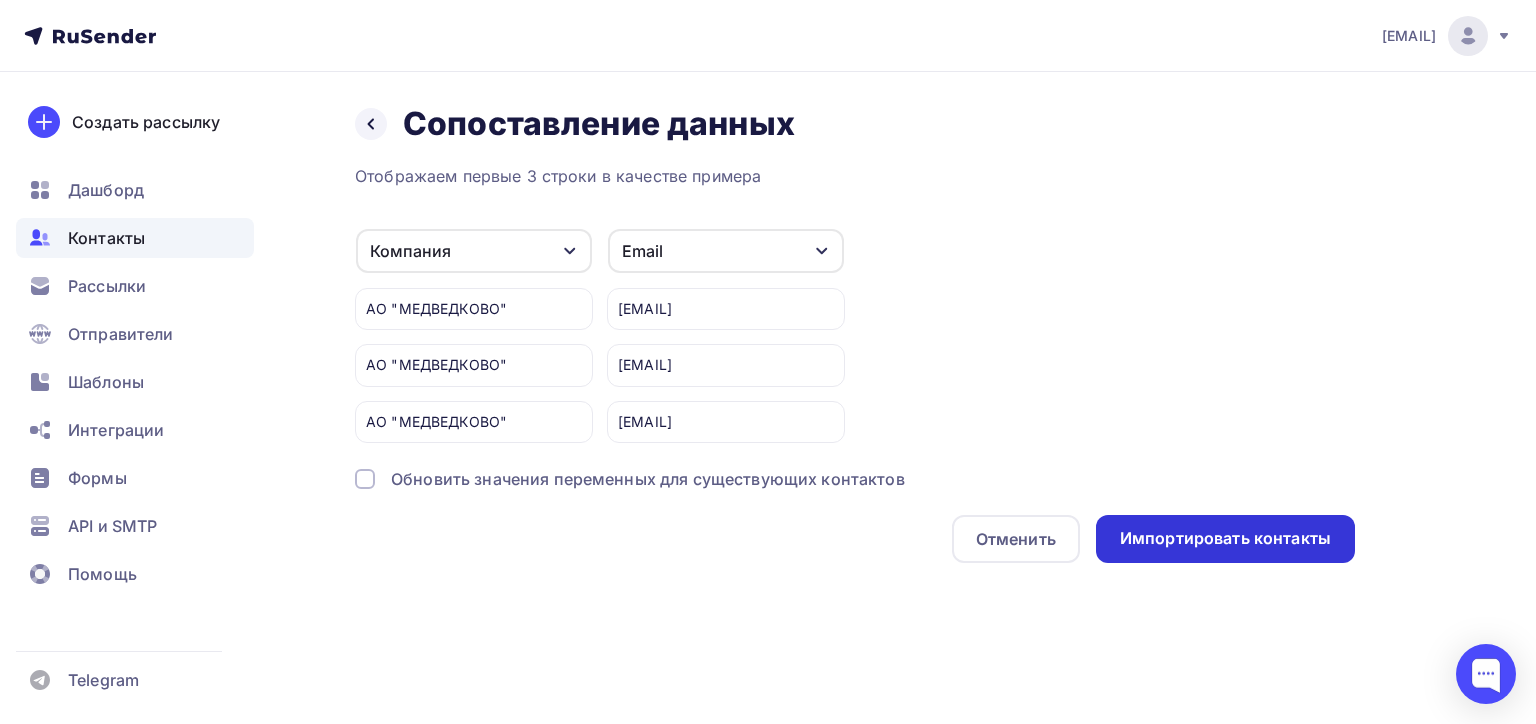 click on "Импортировать контакты" at bounding box center [1225, 539] 